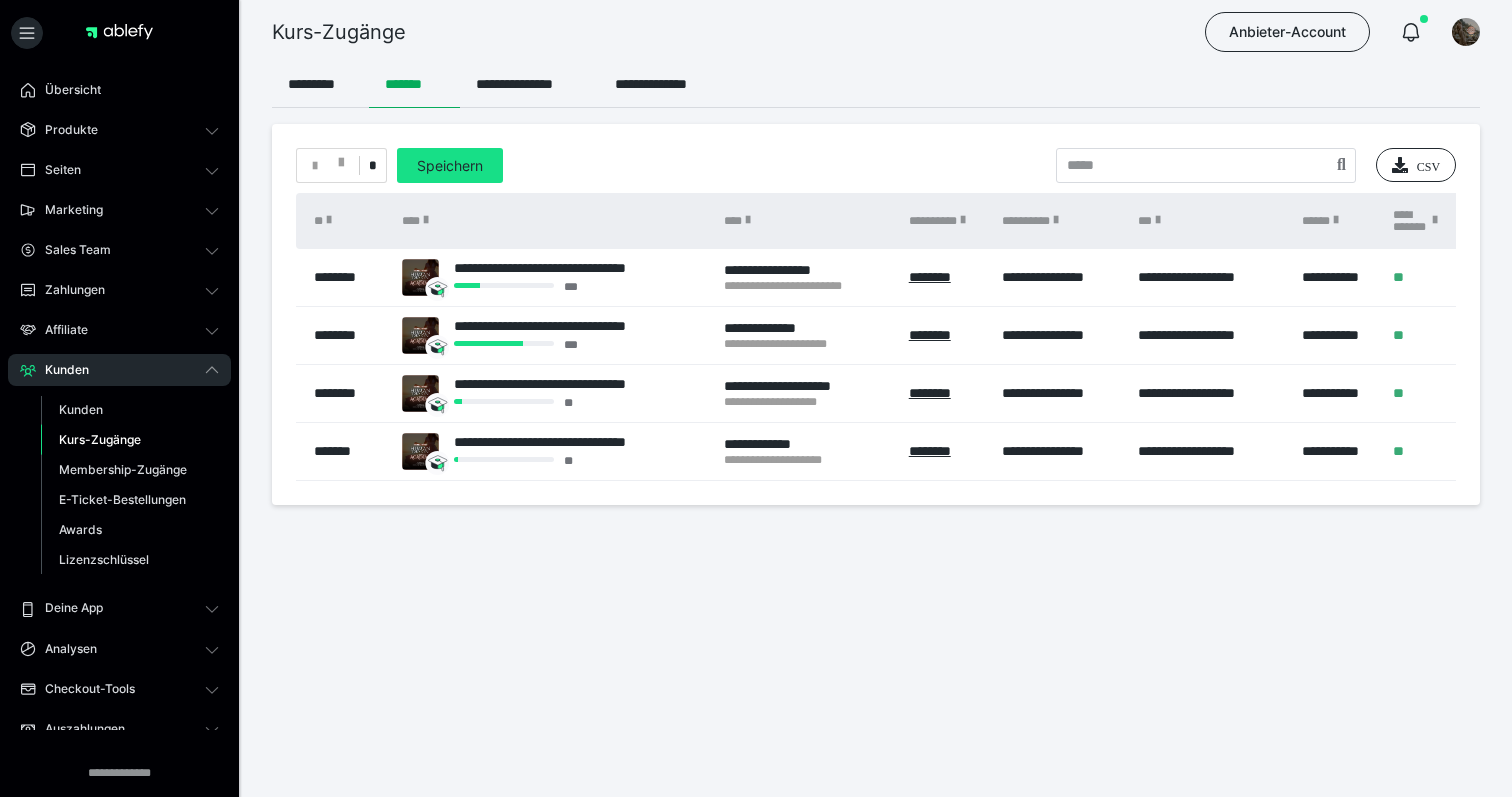 scroll, scrollTop: 0, scrollLeft: 0, axis: both 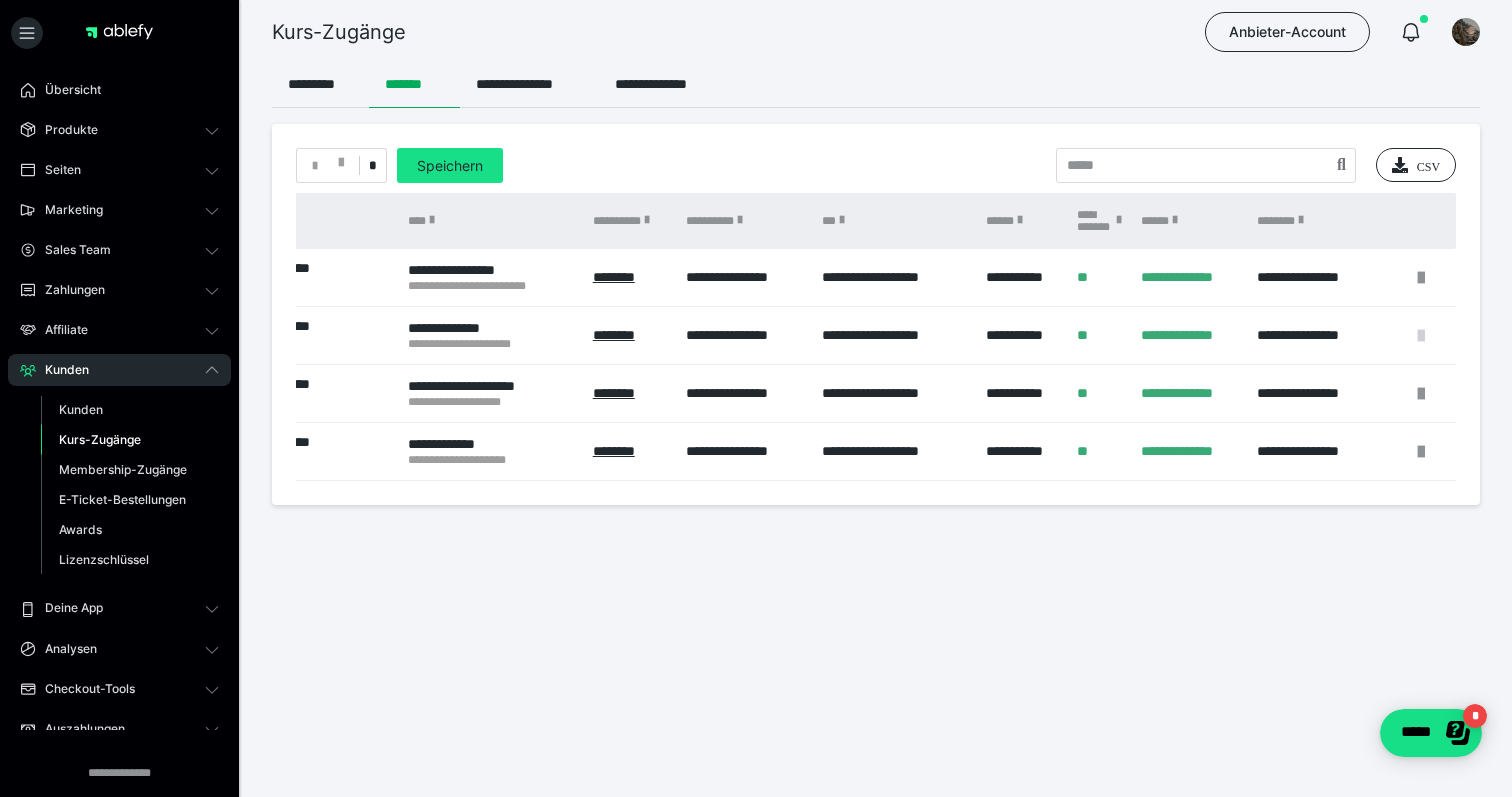 click at bounding box center [1421, 336] 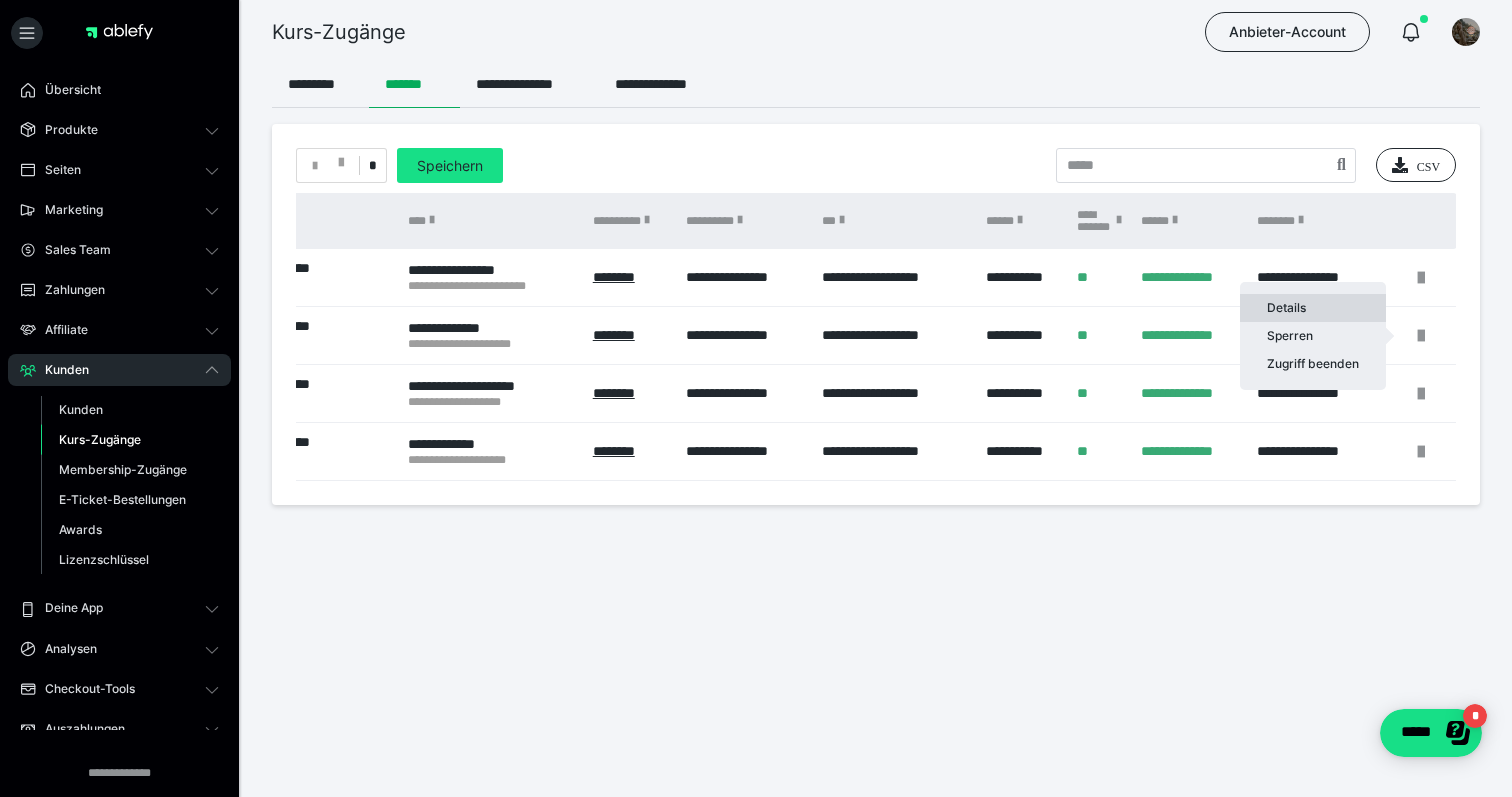 click on "Details" at bounding box center [1313, 308] 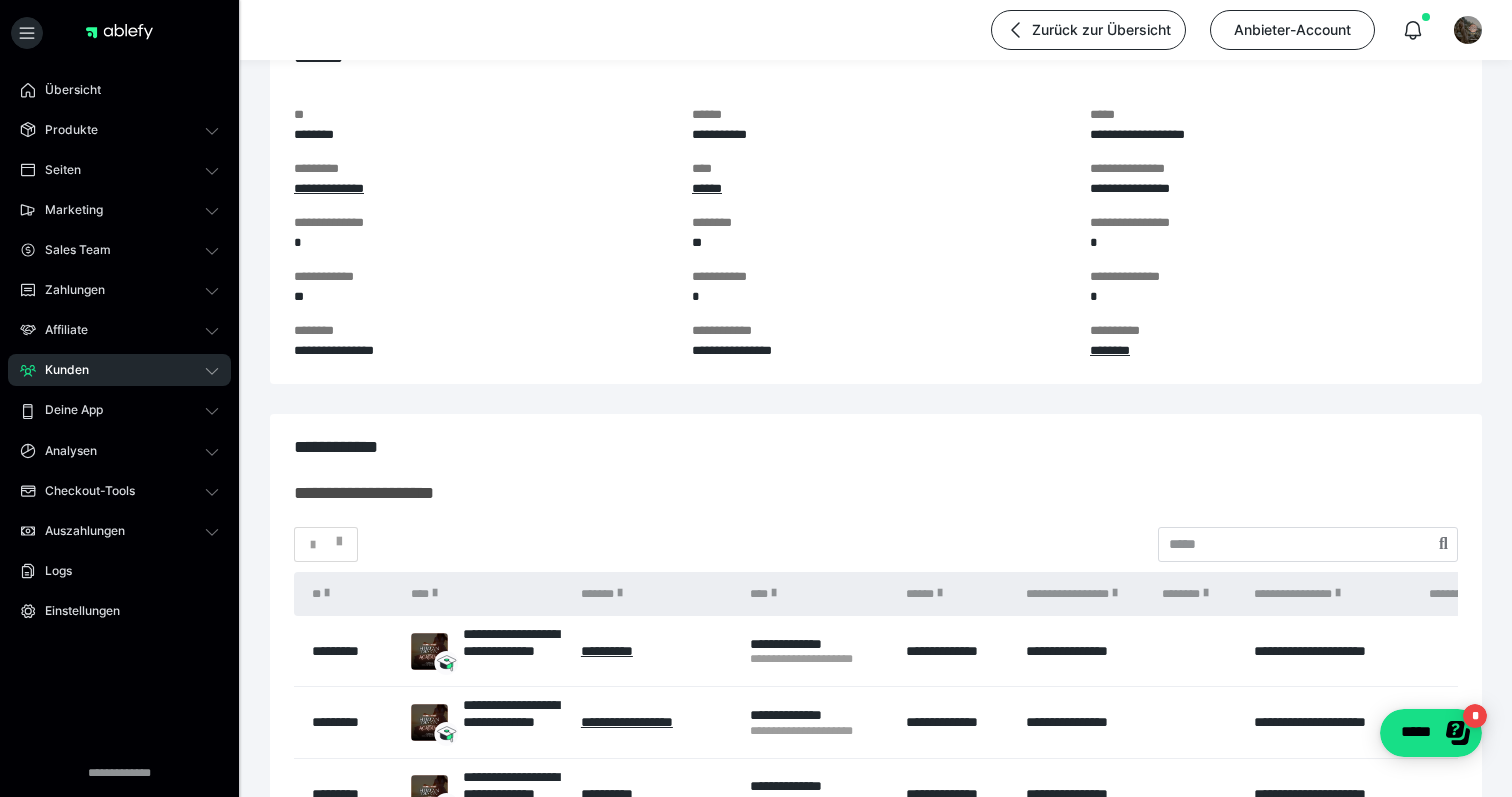 scroll, scrollTop: 0, scrollLeft: 0, axis: both 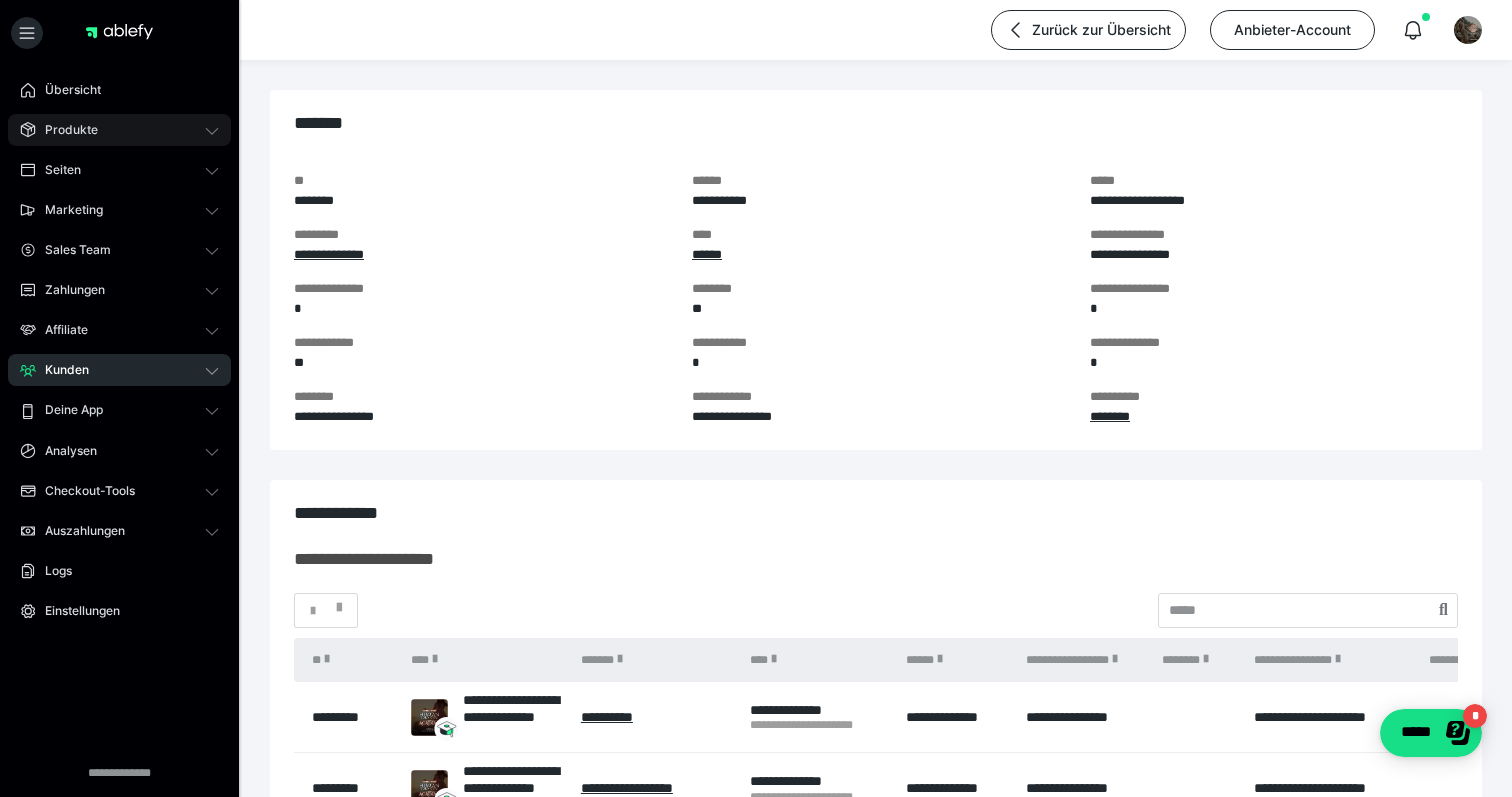 click on "Produkte" at bounding box center (64, 130) 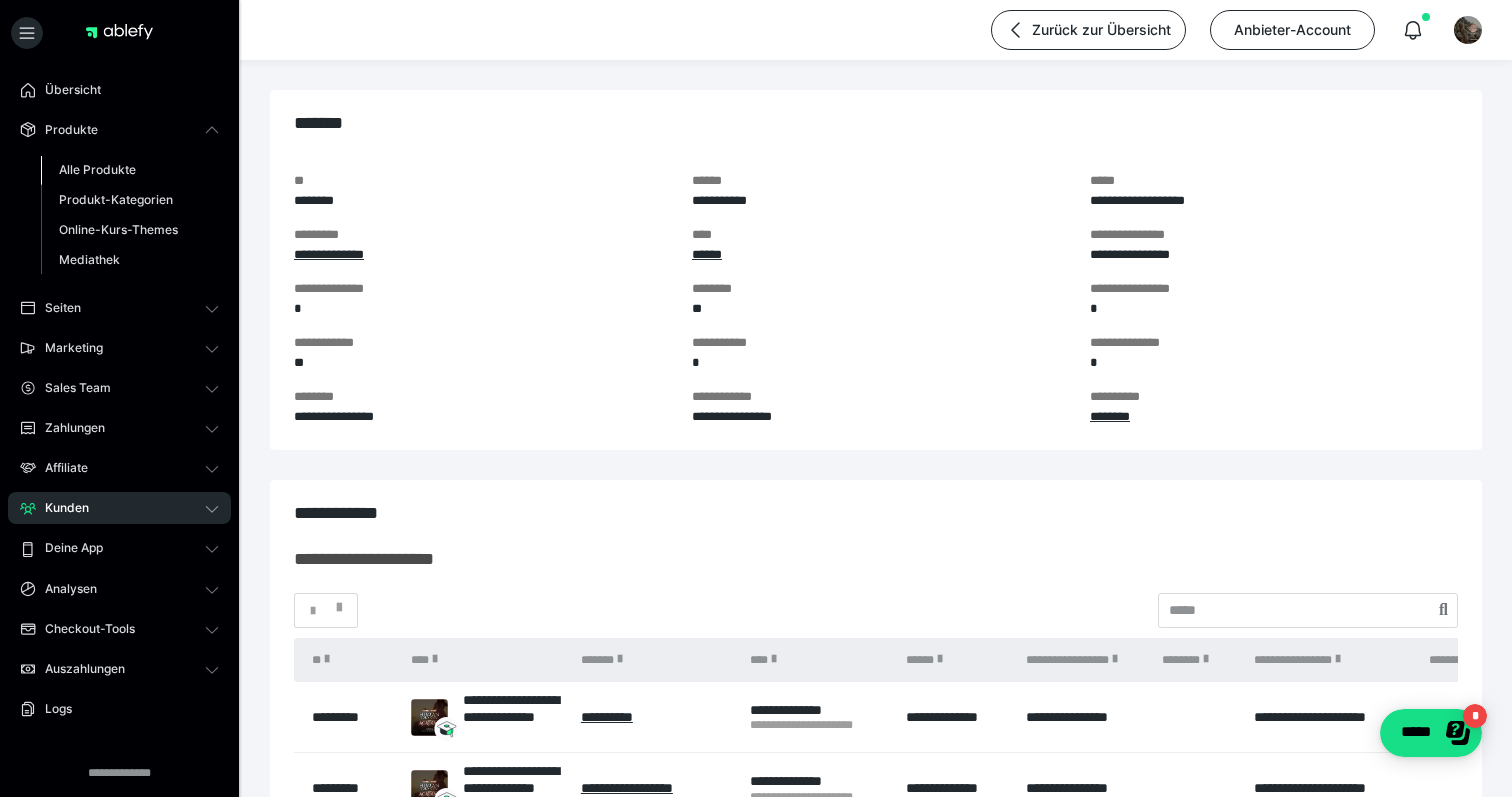 click on "Alle Produkte" at bounding box center (97, 169) 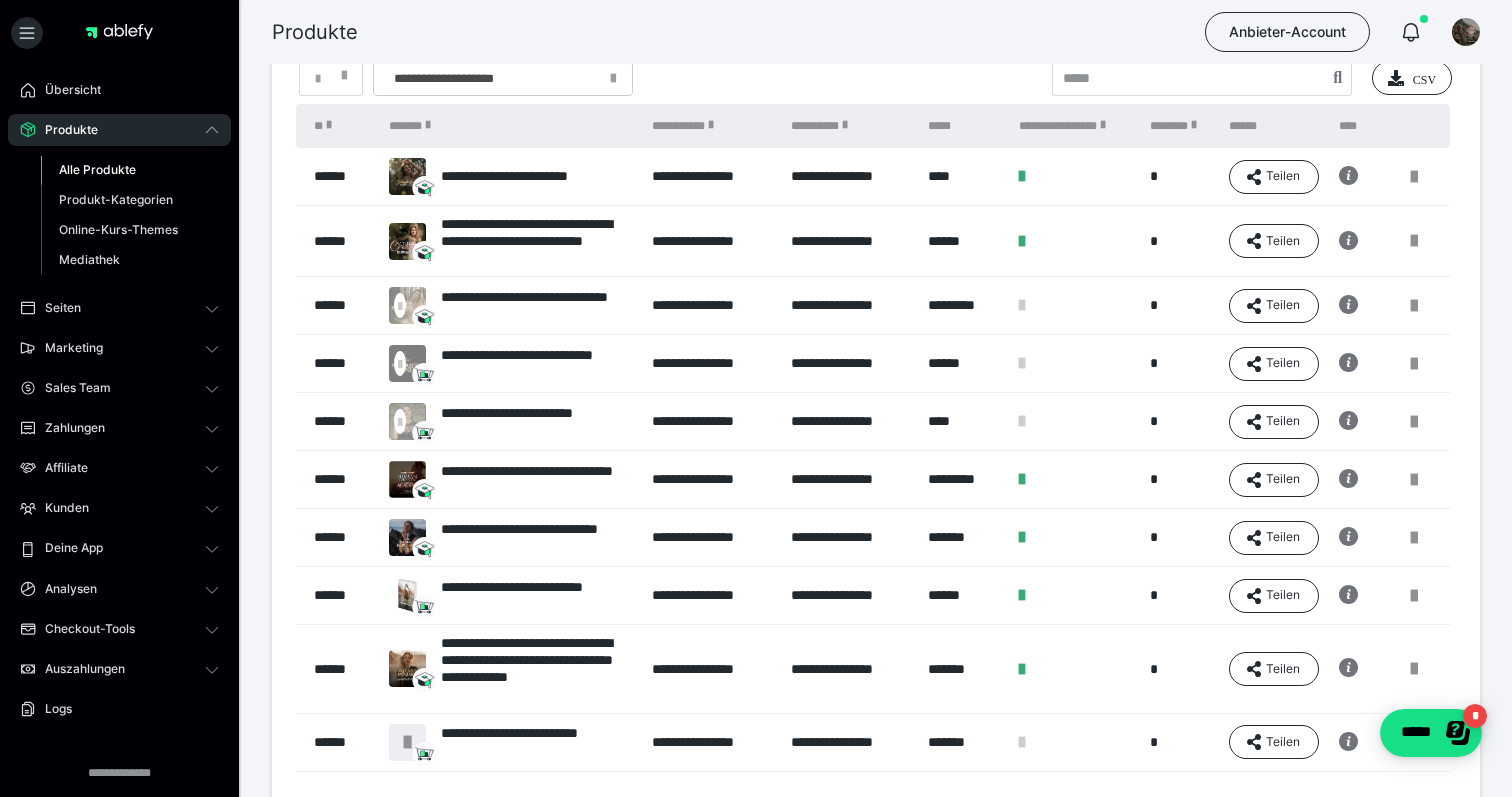 scroll, scrollTop: 92, scrollLeft: 0, axis: vertical 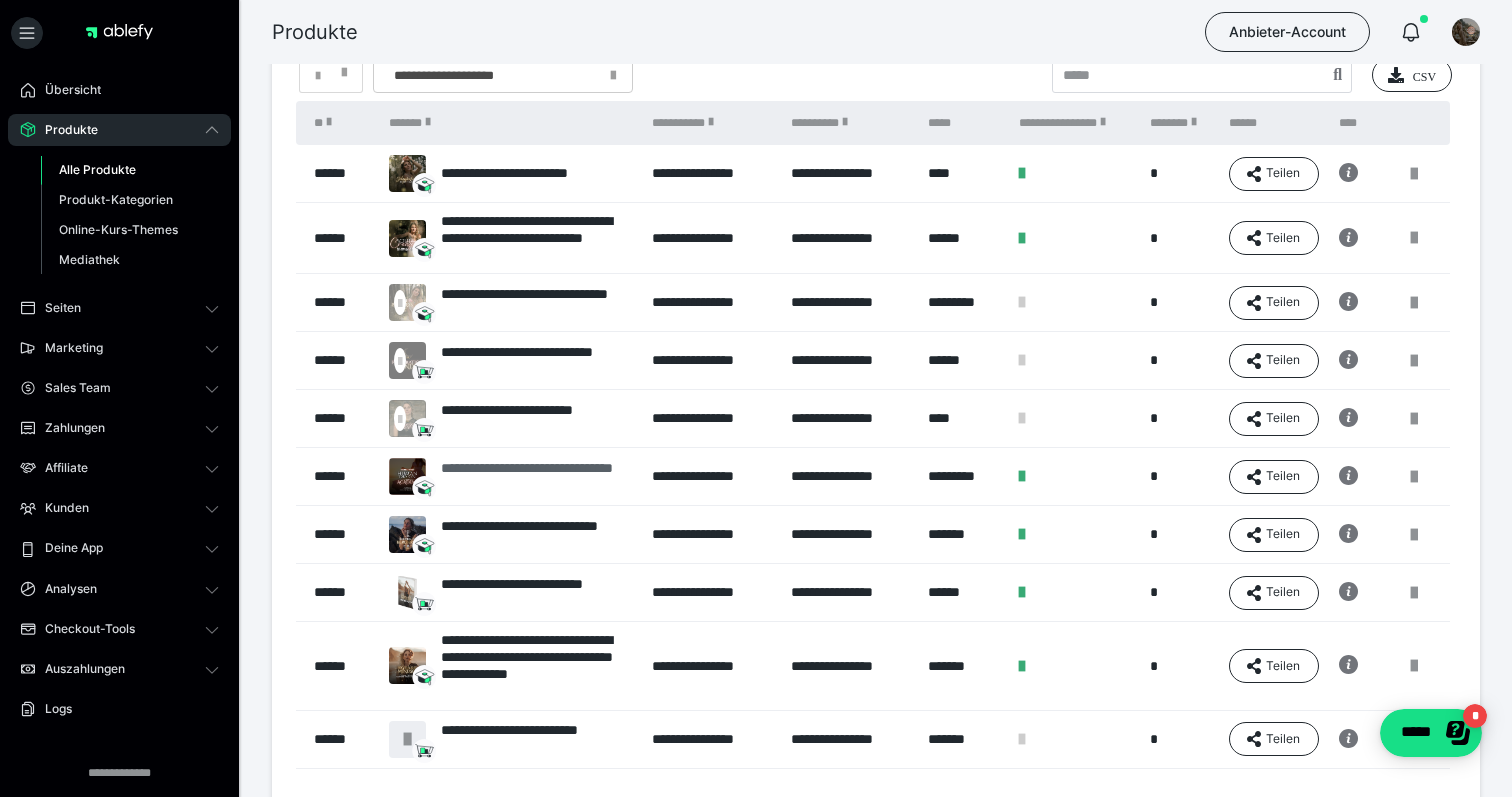 click on "**********" at bounding box center [537, 477] 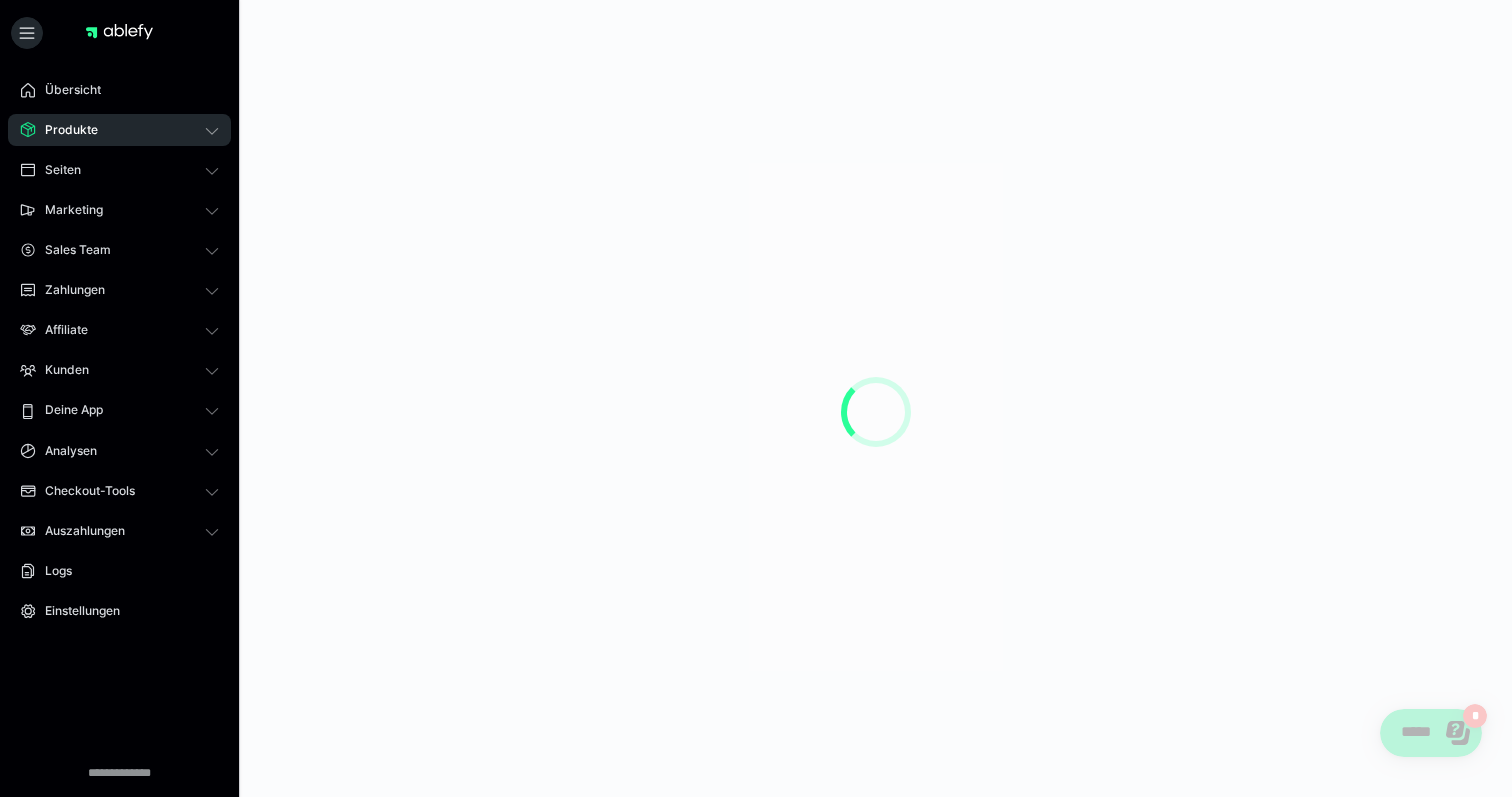 scroll, scrollTop: 0, scrollLeft: 0, axis: both 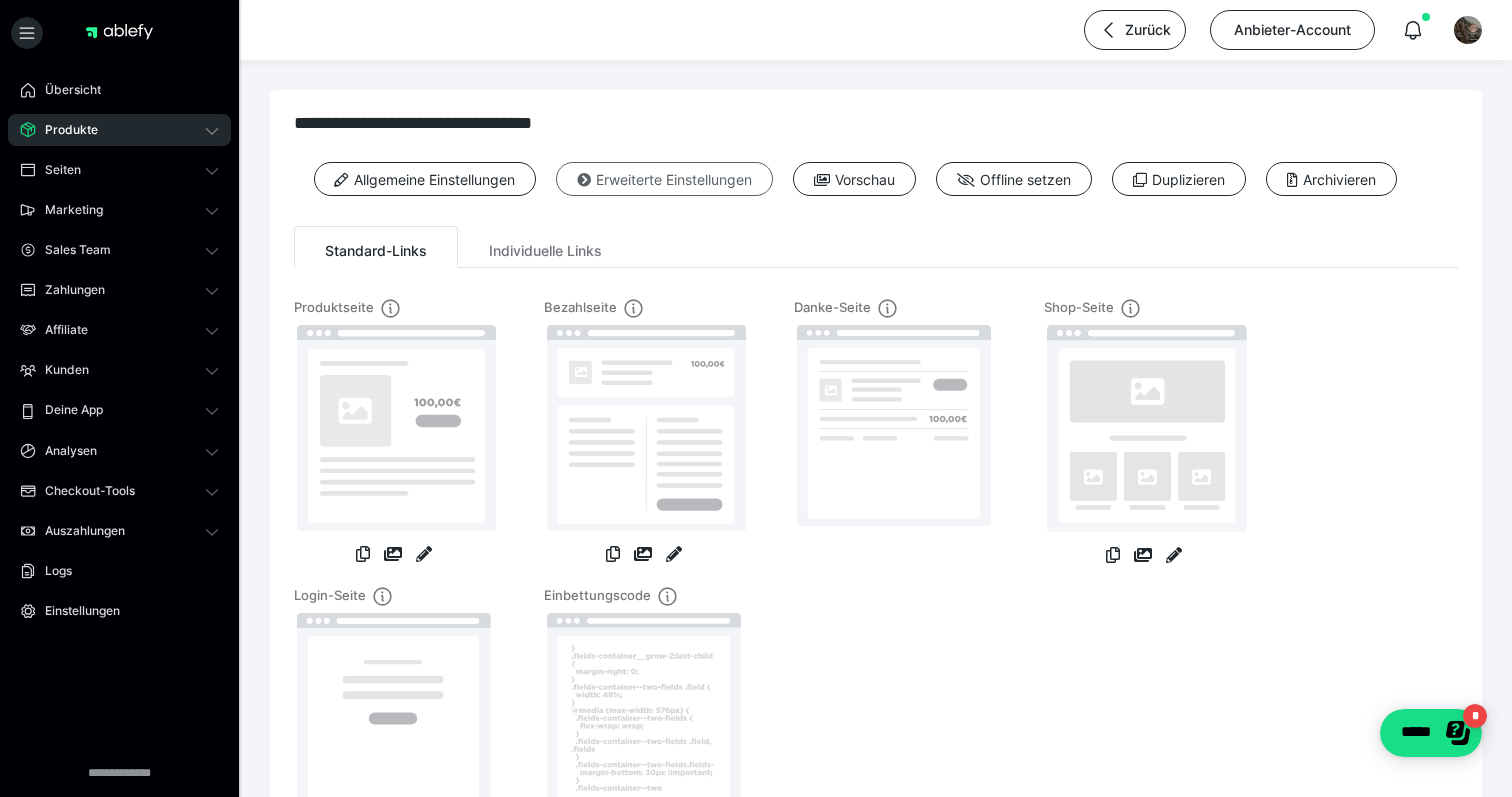 click on "Erweiterte Einstellungen" at bounding box center [664, 179] 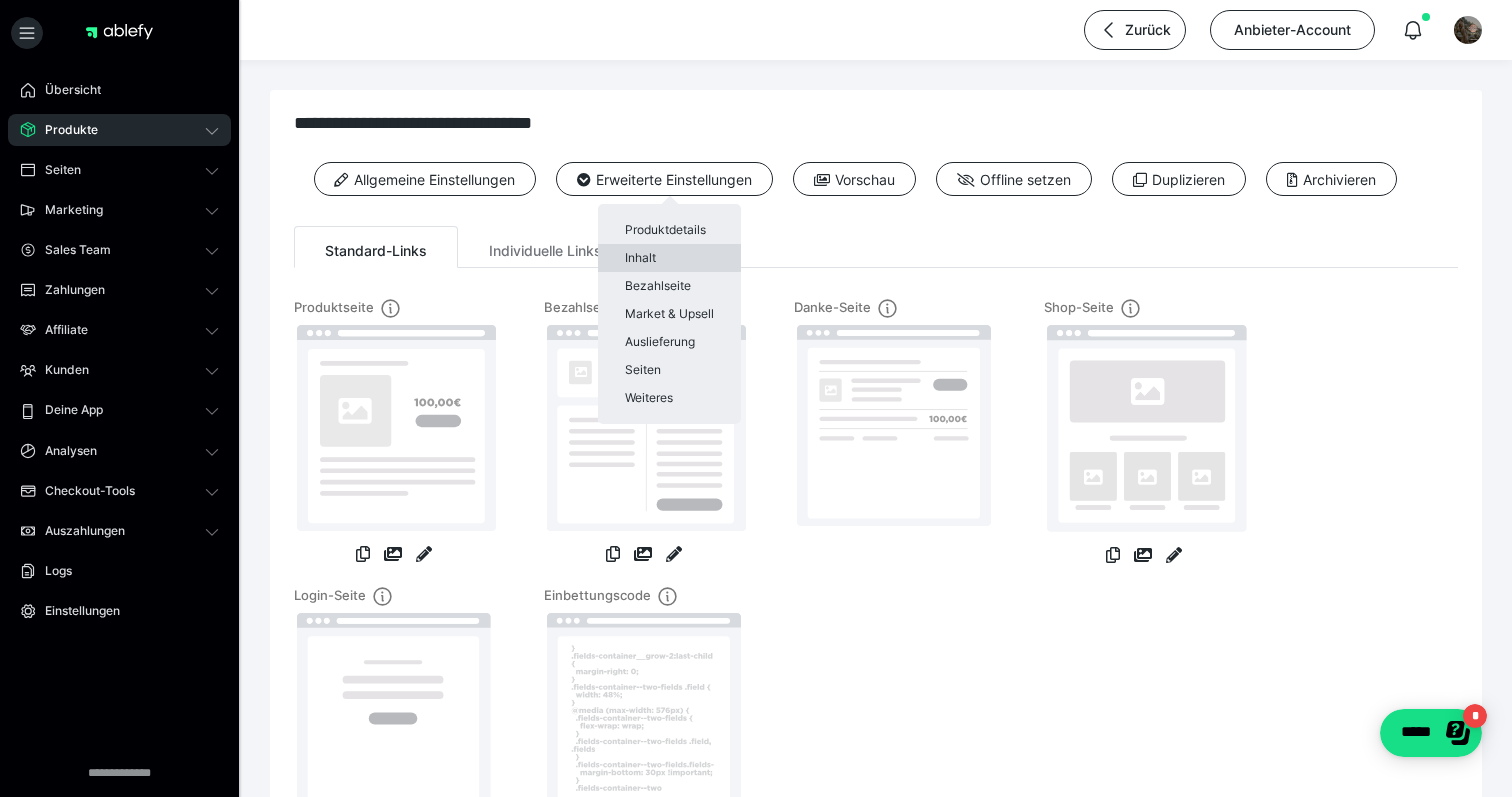 click on "Inhalt" at bounding box center (669, 258) 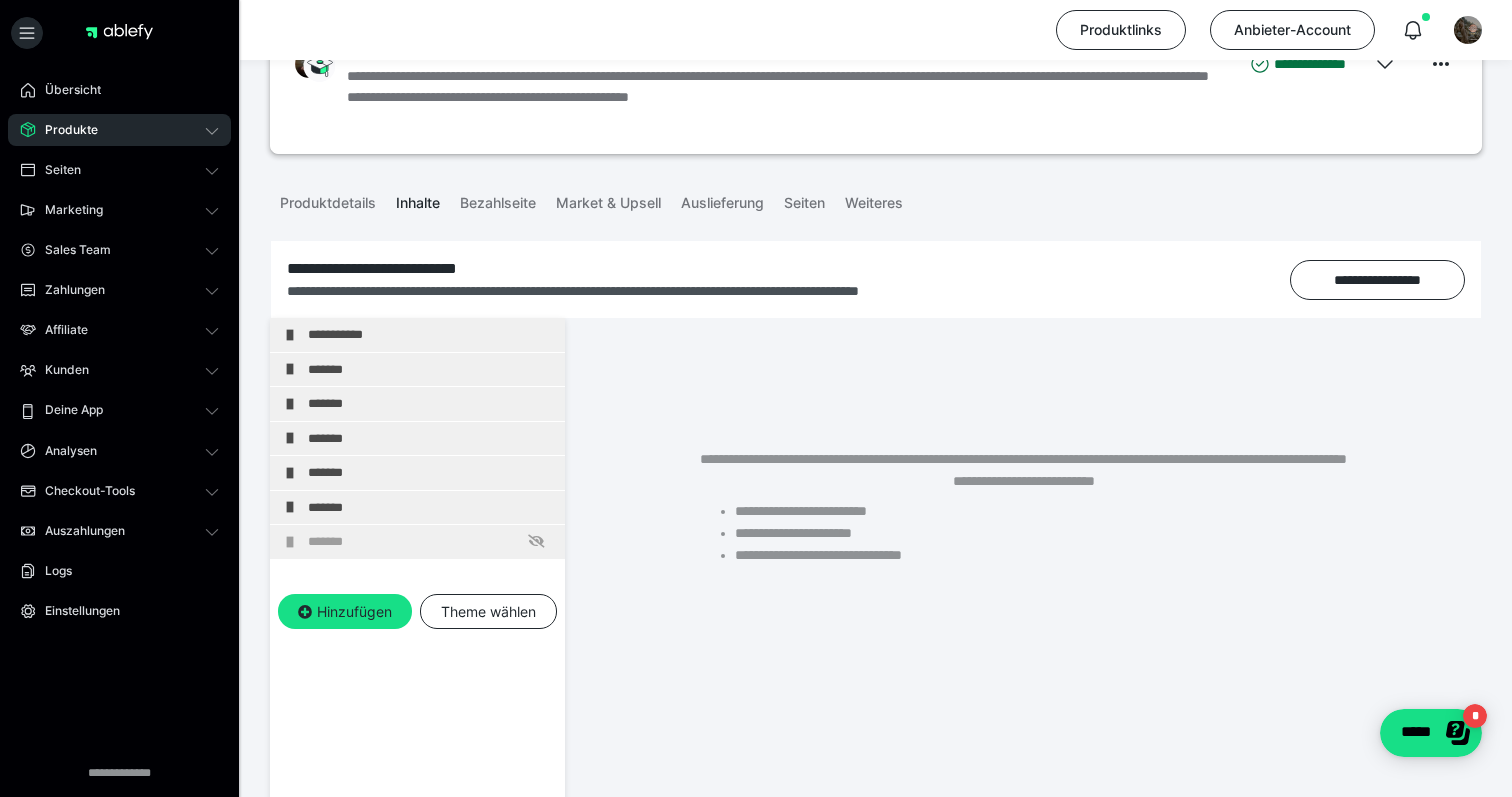 scroll, scrollTop: 181, scrollLeft: 0, axis: vertical 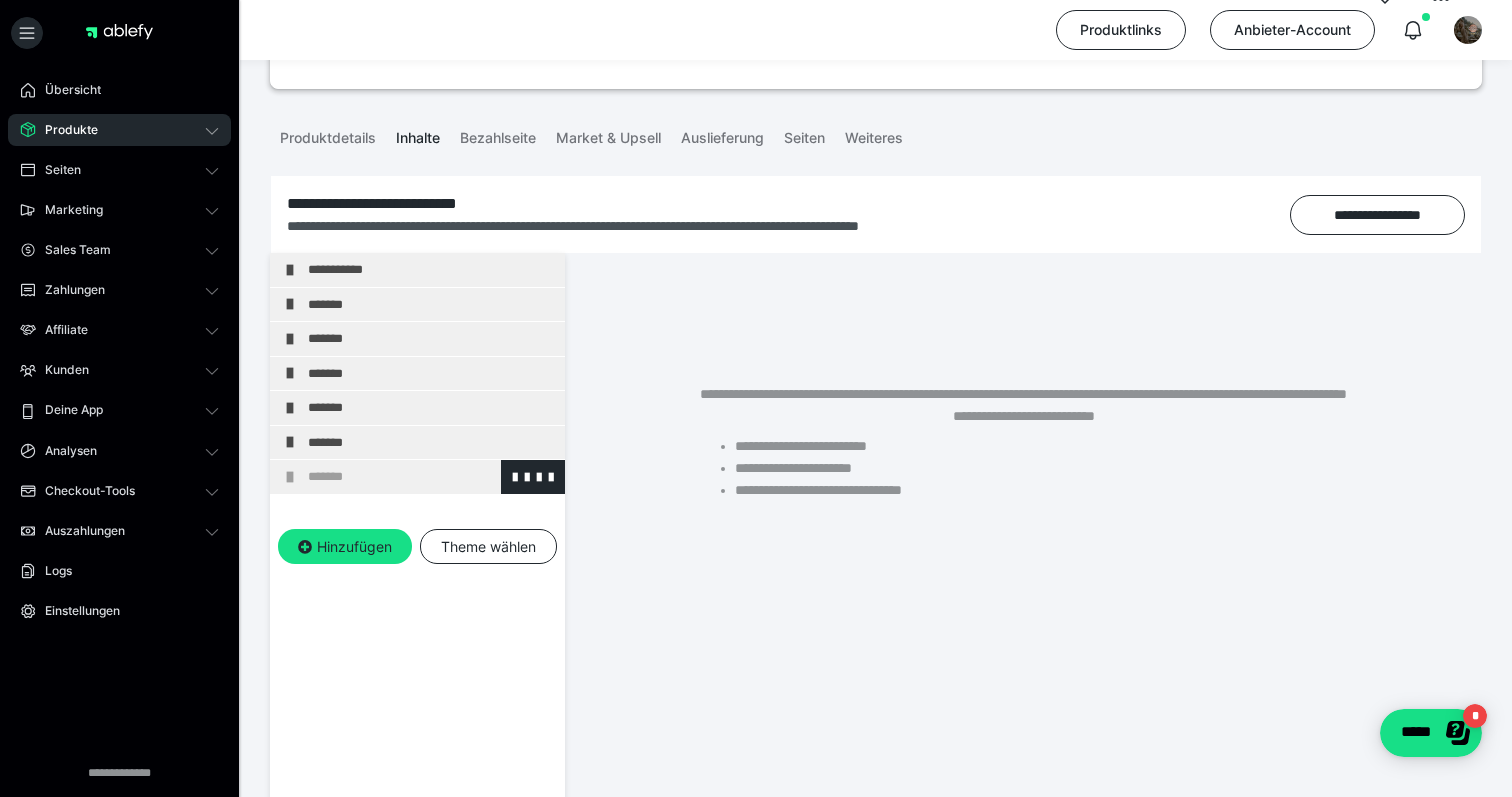 click on "*******" at bounding box center (431, 477) 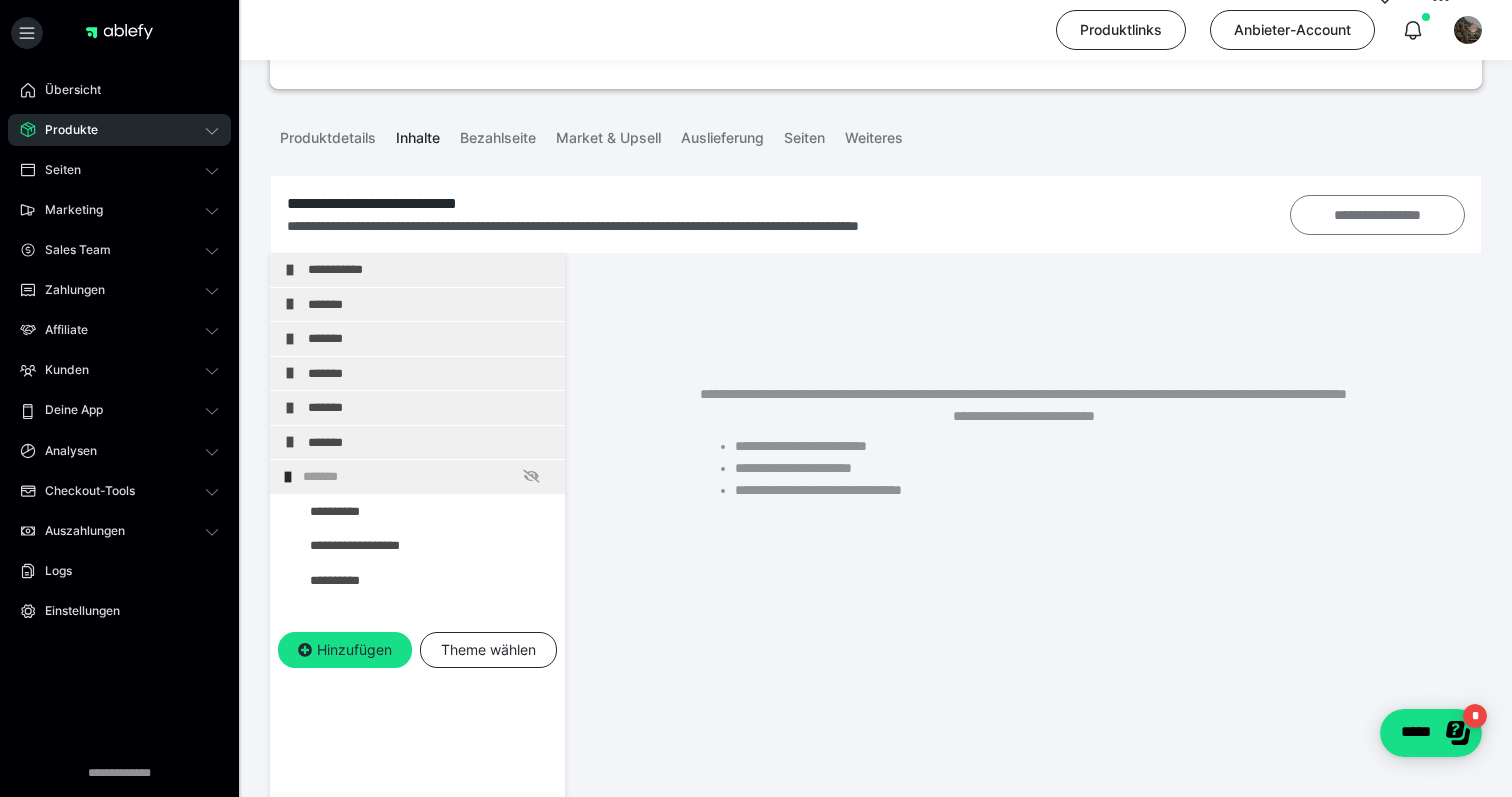 click on "**********" at bounding box center [1377, 215] 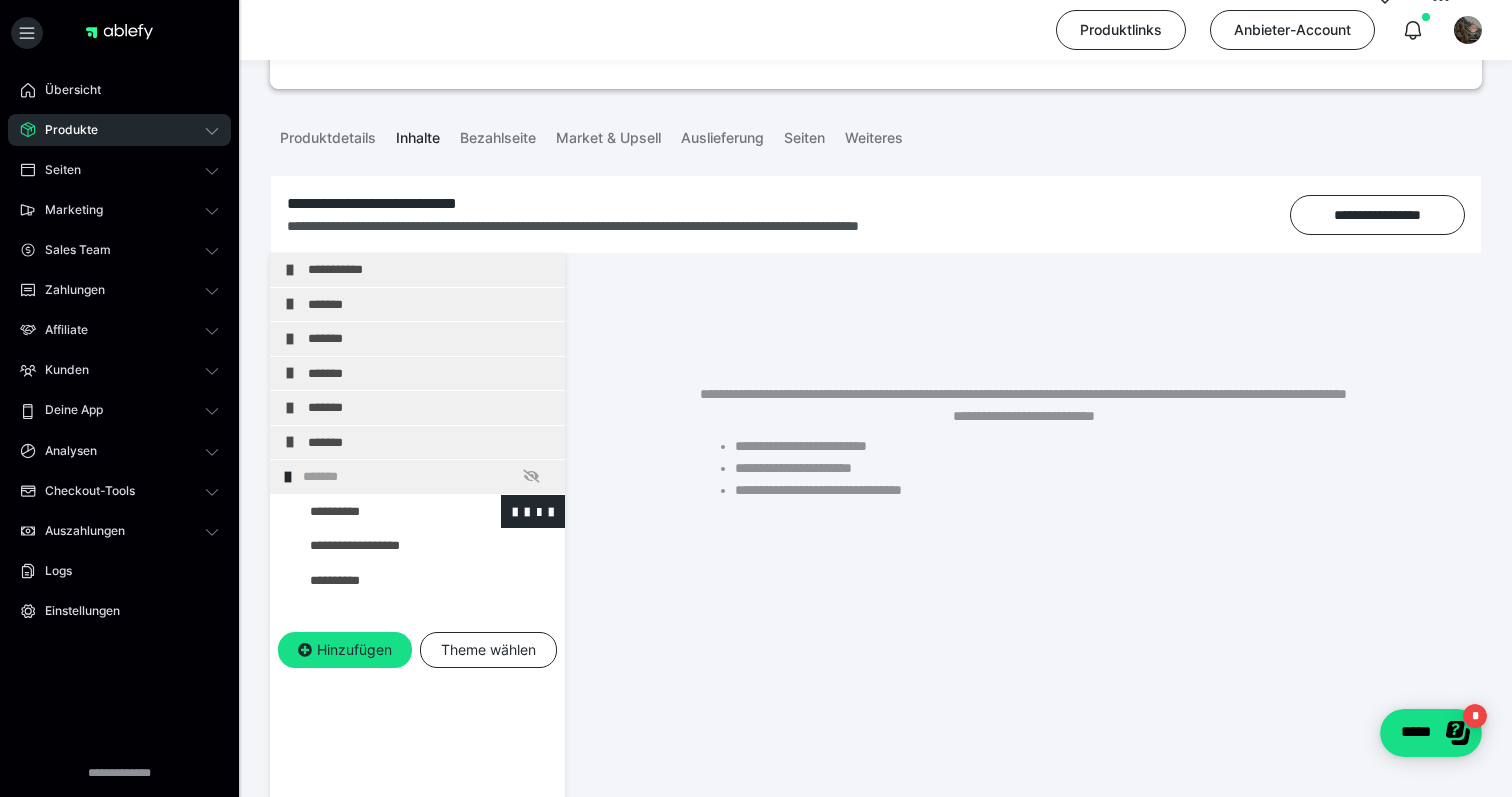 click at bounding box center (375, 512) 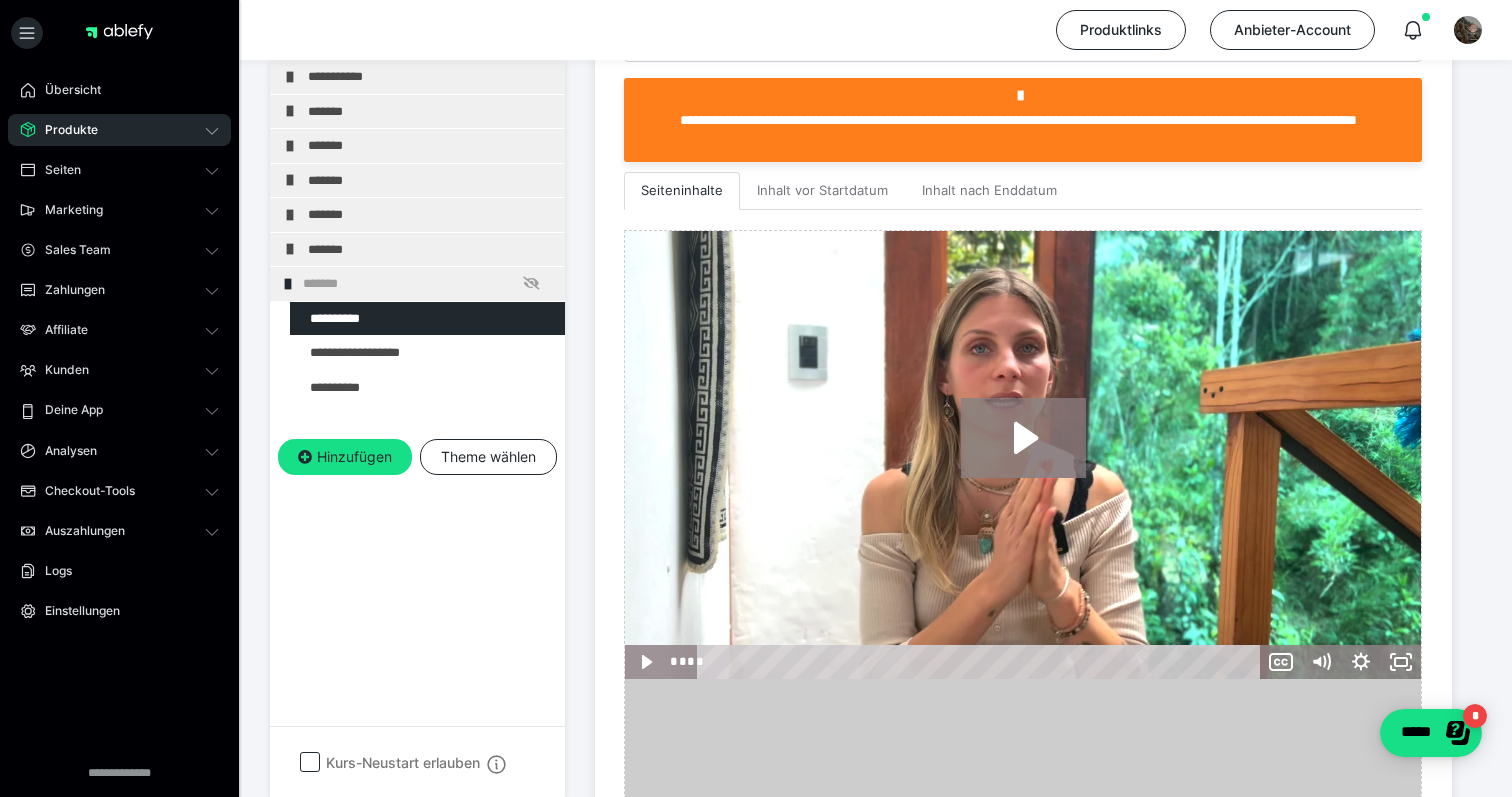 scroll, scrollTop: 594, scrollLeft: 0, axis: vertical 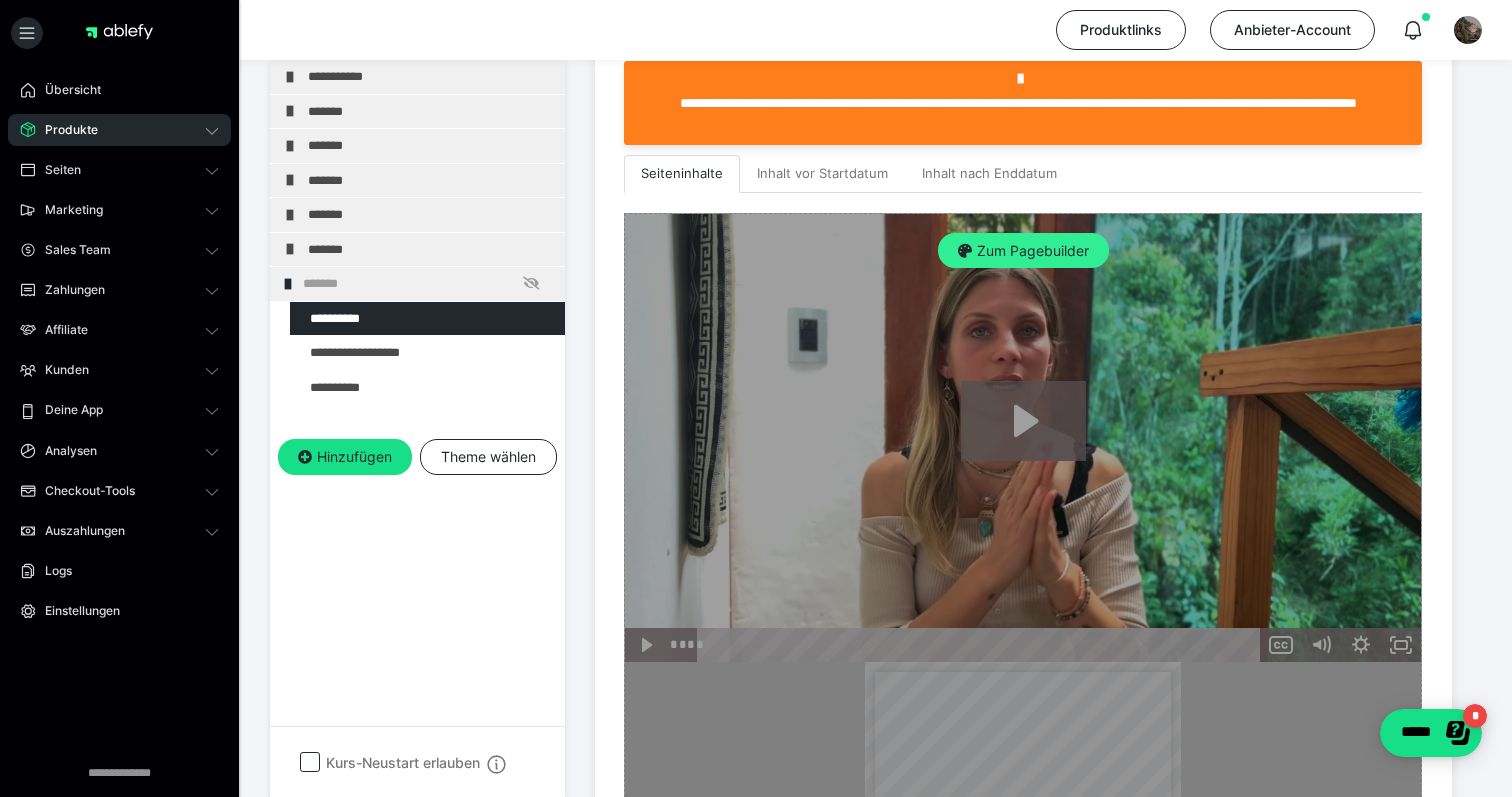 click on "Zum Pagebuilder" at bounding box center [1023, 251] 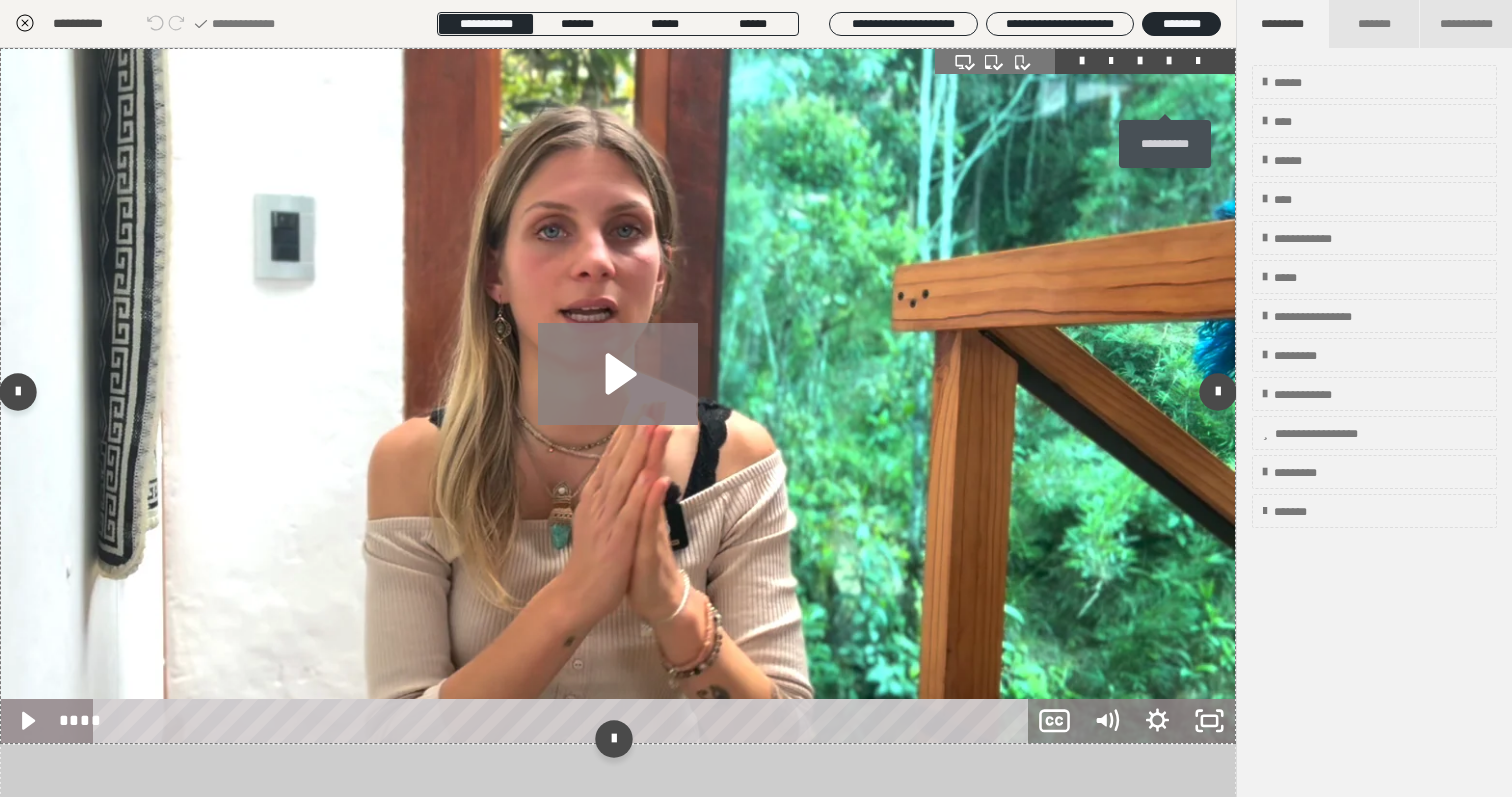 click at bounding box center (1169, 61) 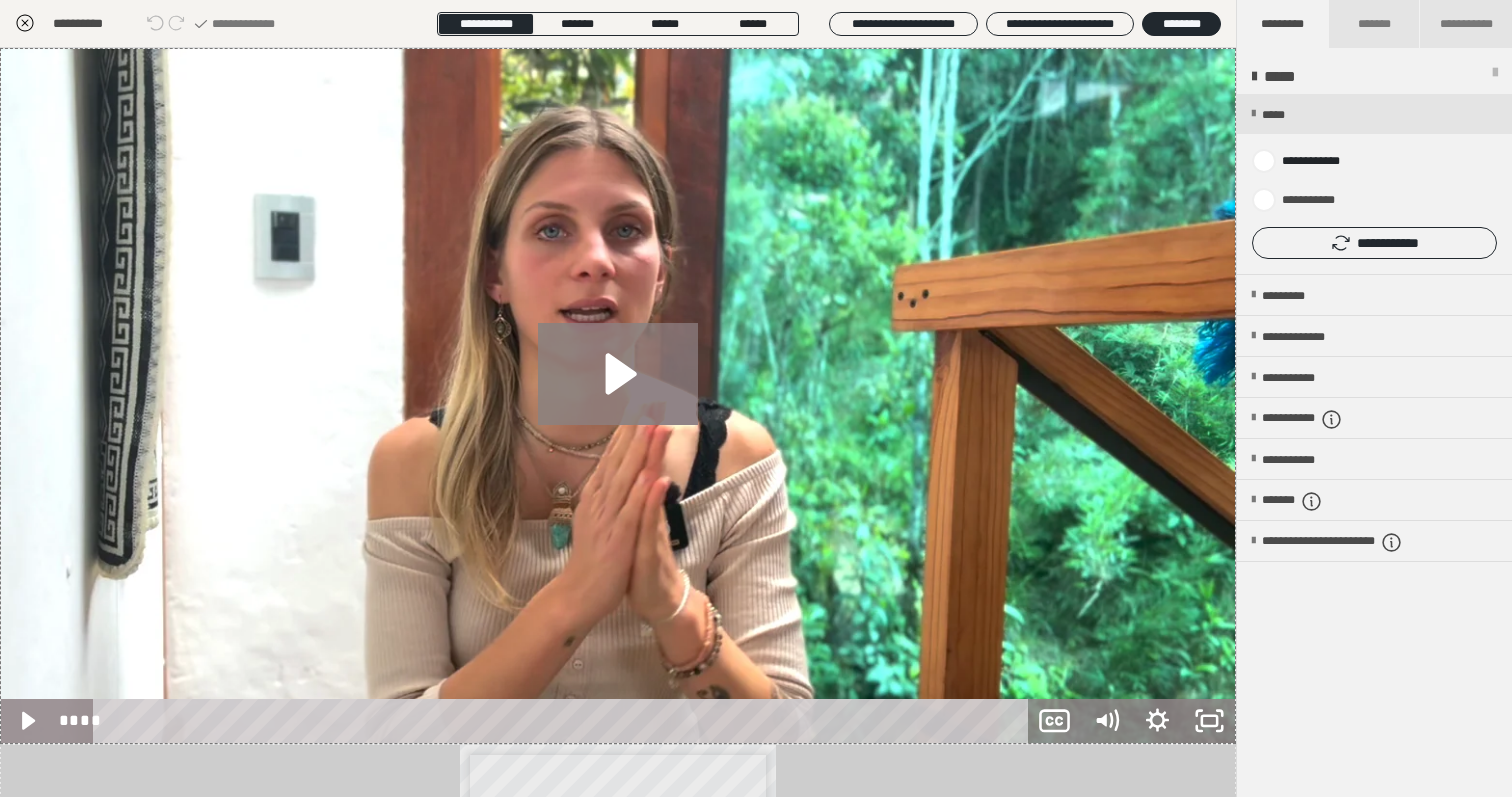 click at bounding box center [1374, 184] 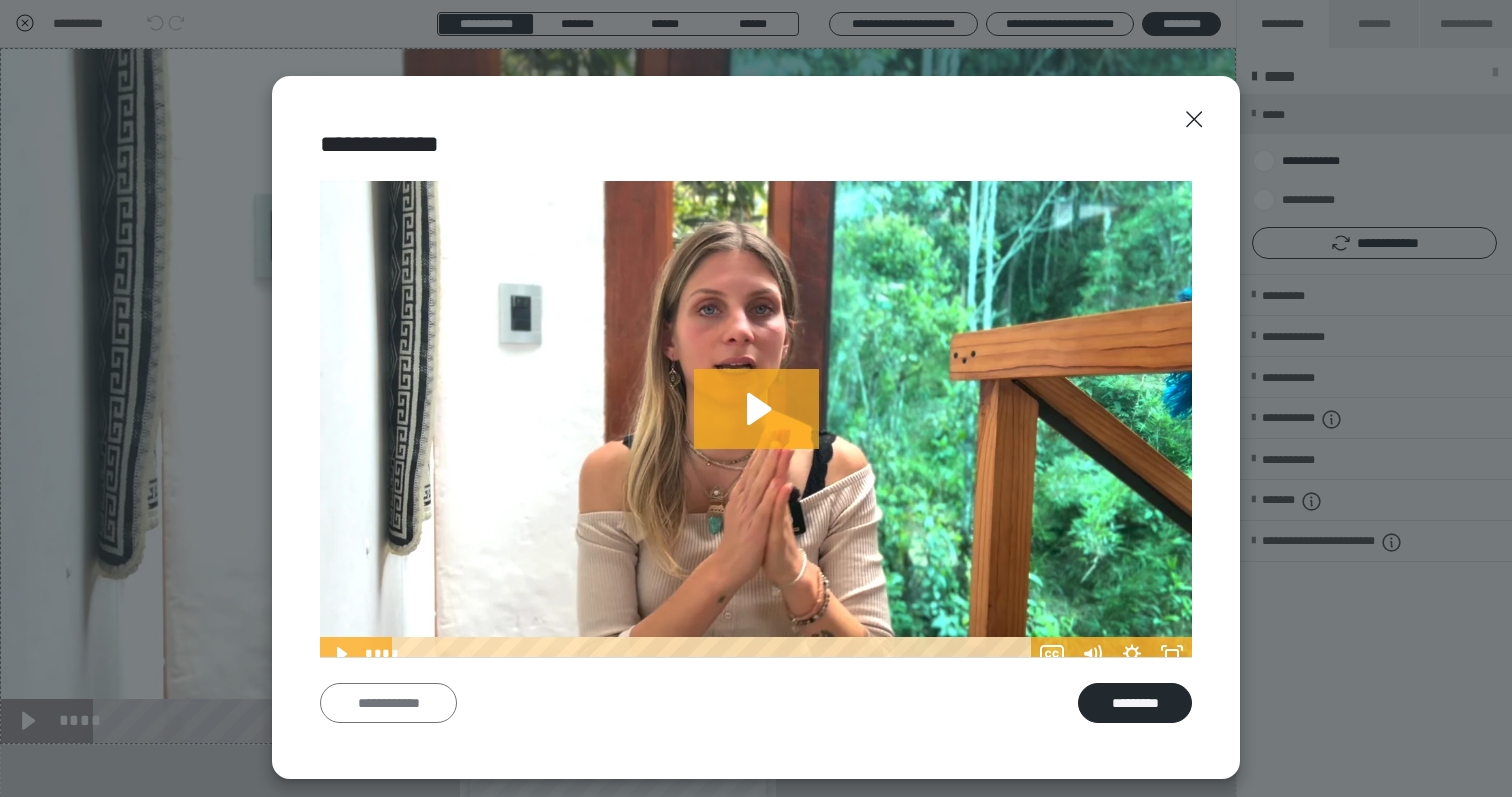 click on "**********" at bounding box center [388, 703] 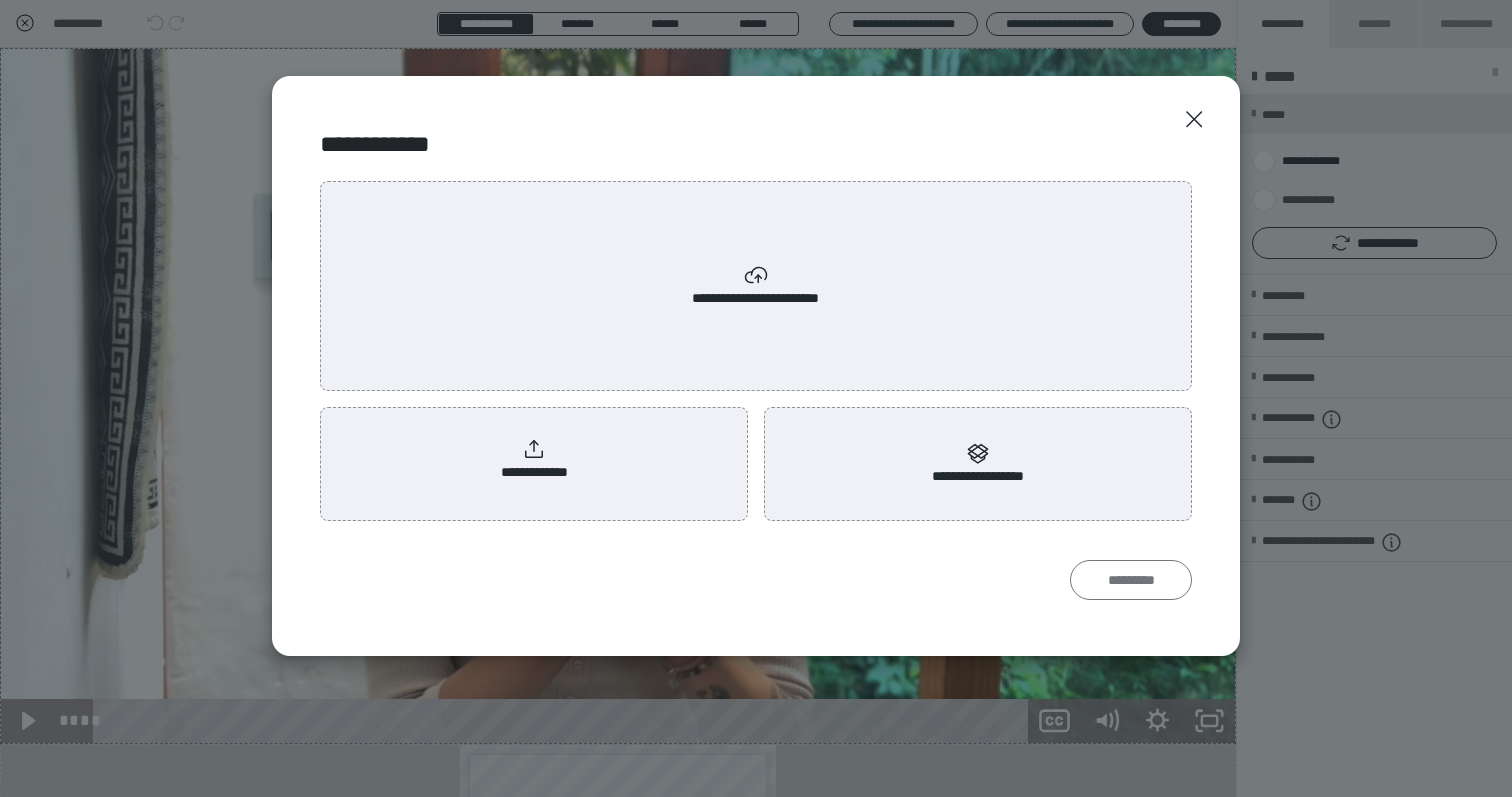 scroll, scrollTop: 0, scrollLeft: 0, axis: both 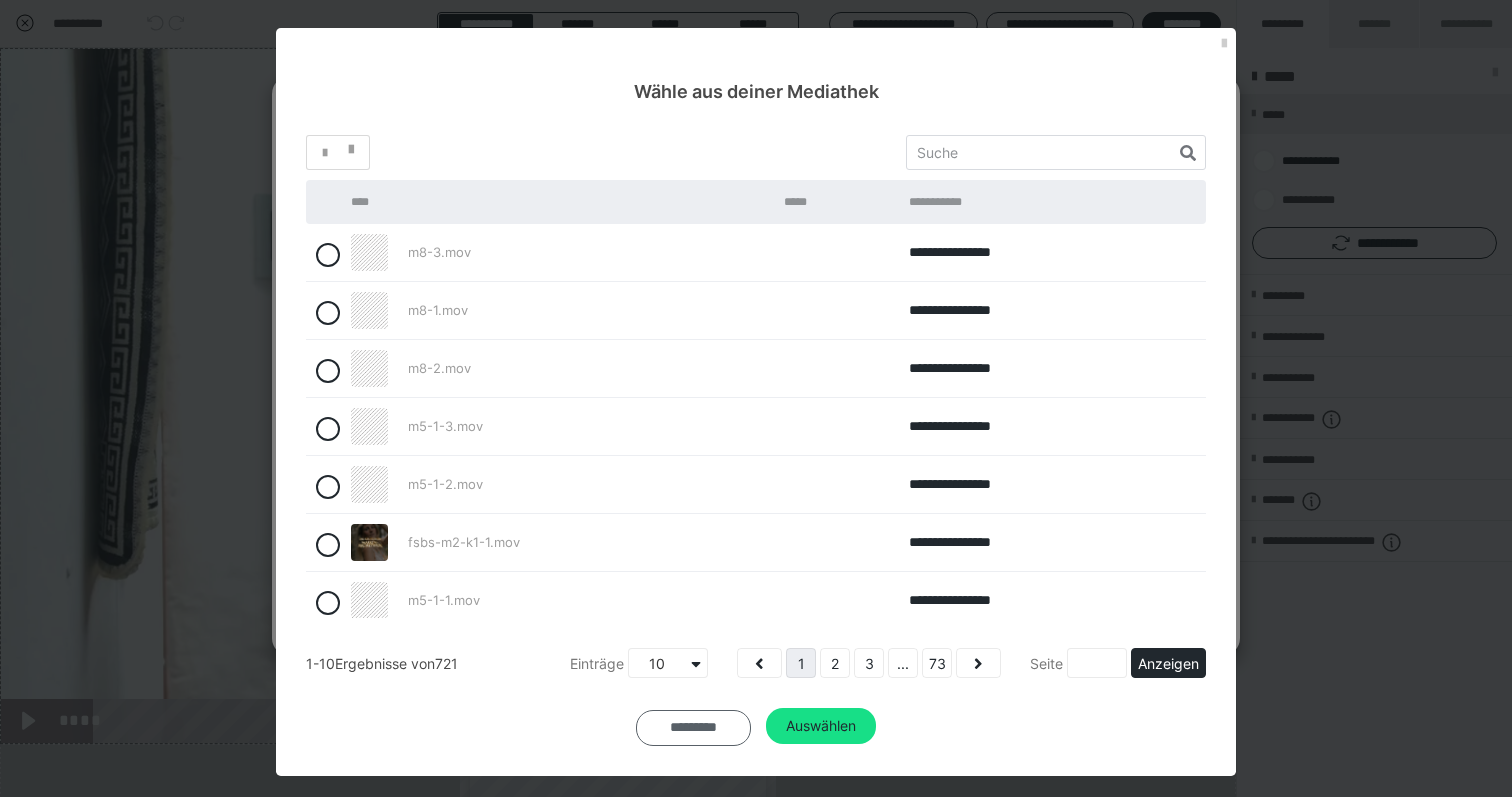 click on "*********" at bounding box center (693, 728) 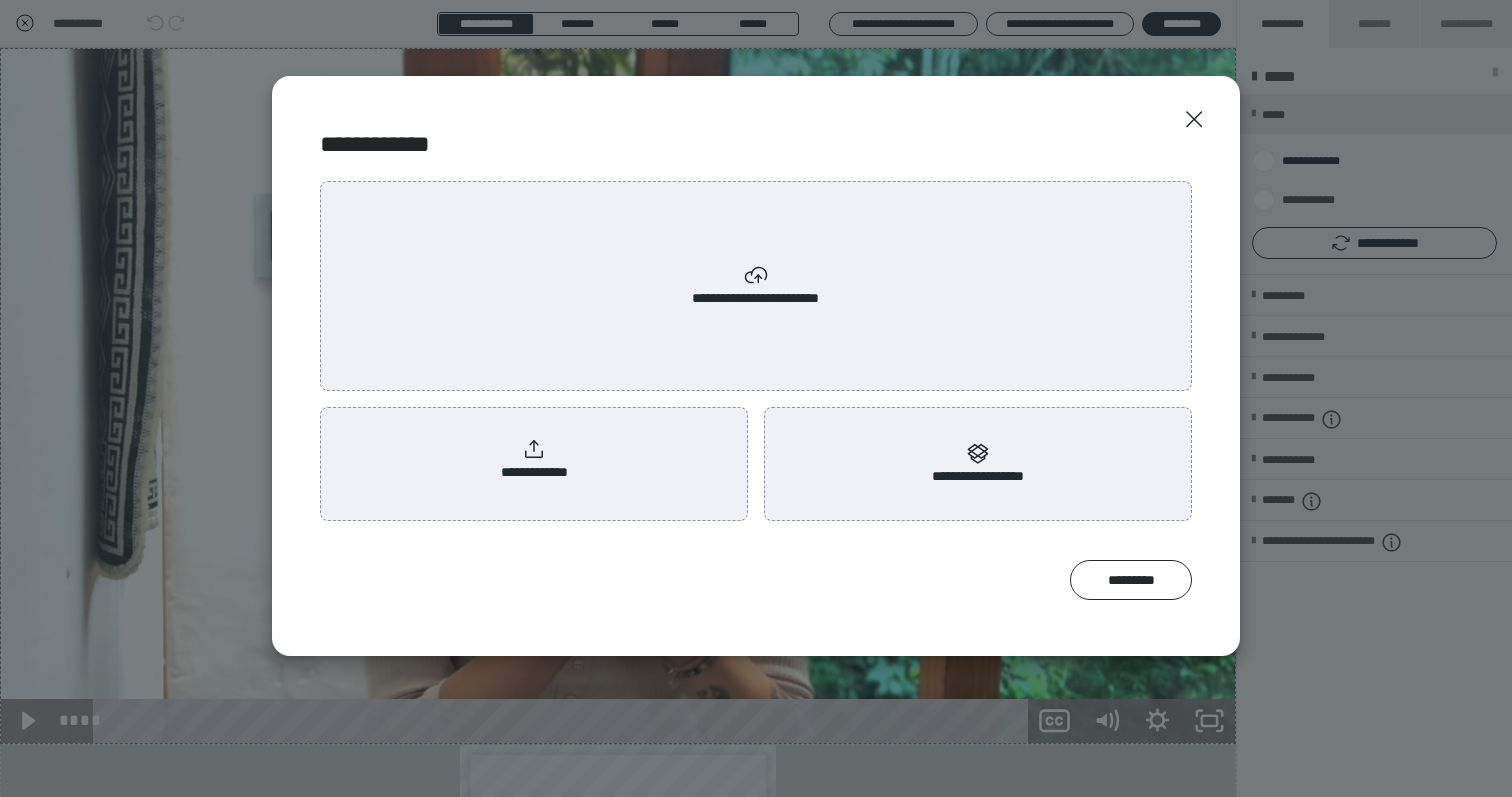 click on "**********" at bounding box center (534, 460) 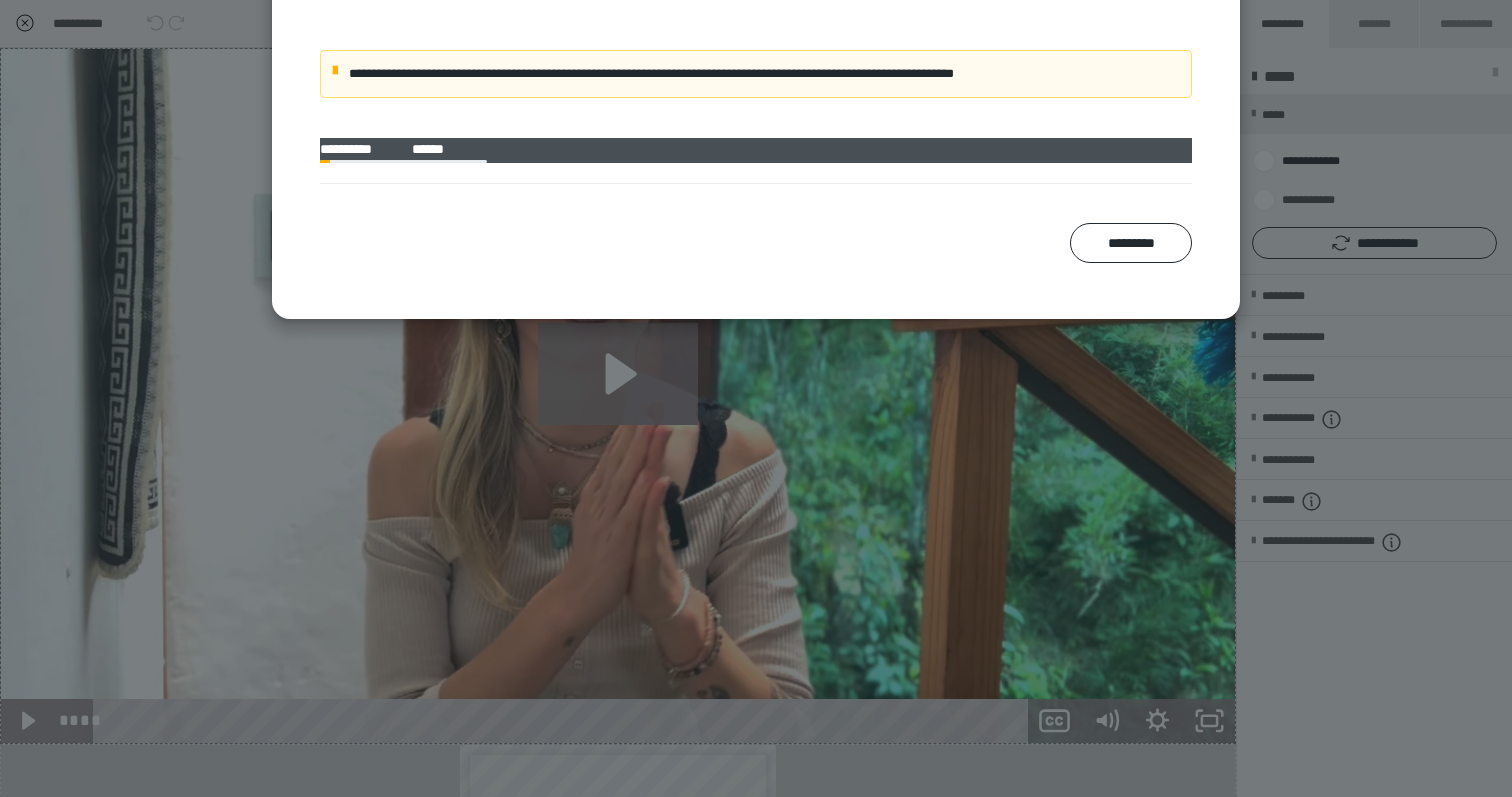 scroll, scrollTop: 0, scrollLeft: 0, axis: both 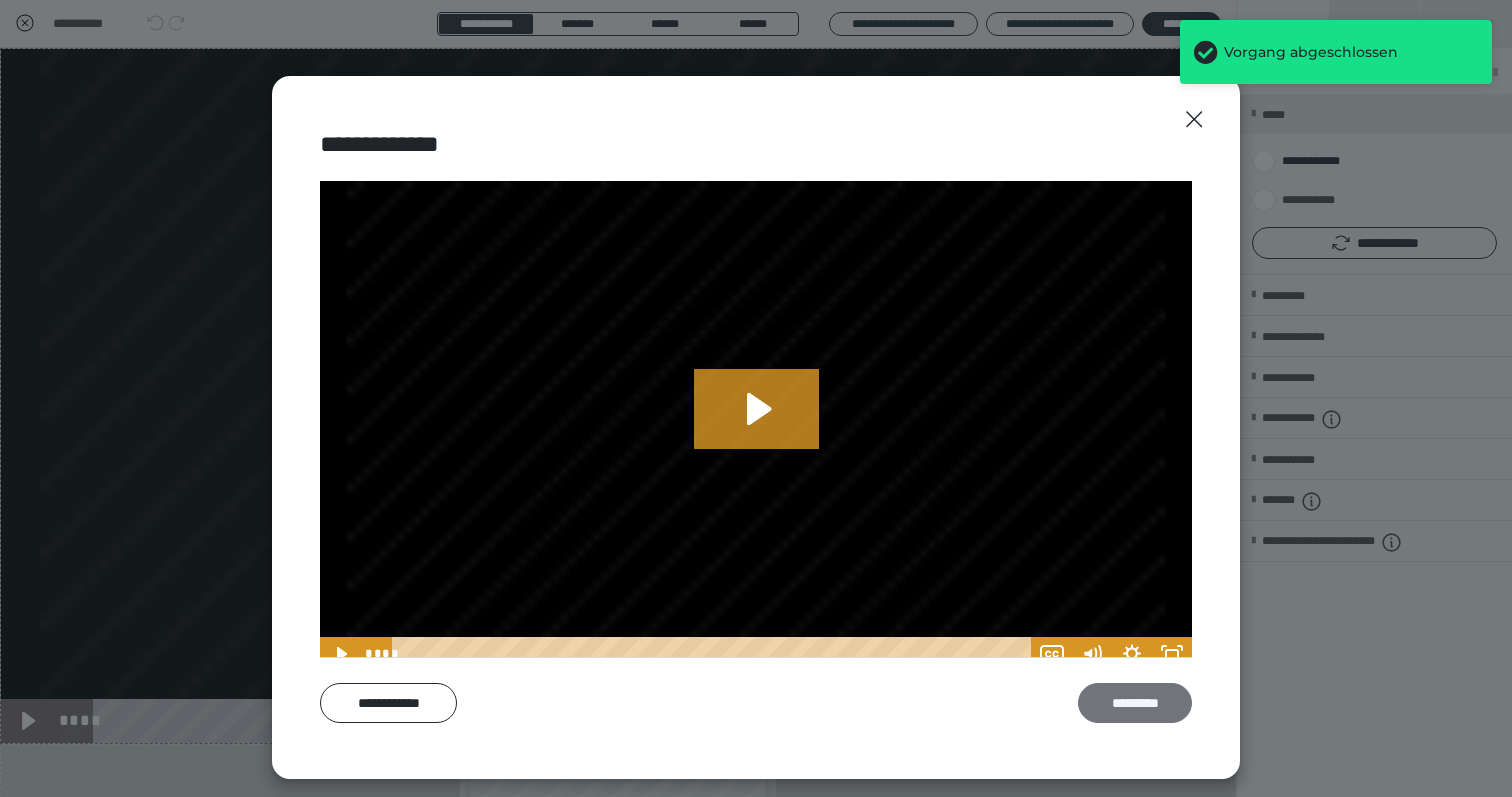 click on "*********" at bounding box center (1135, 703) 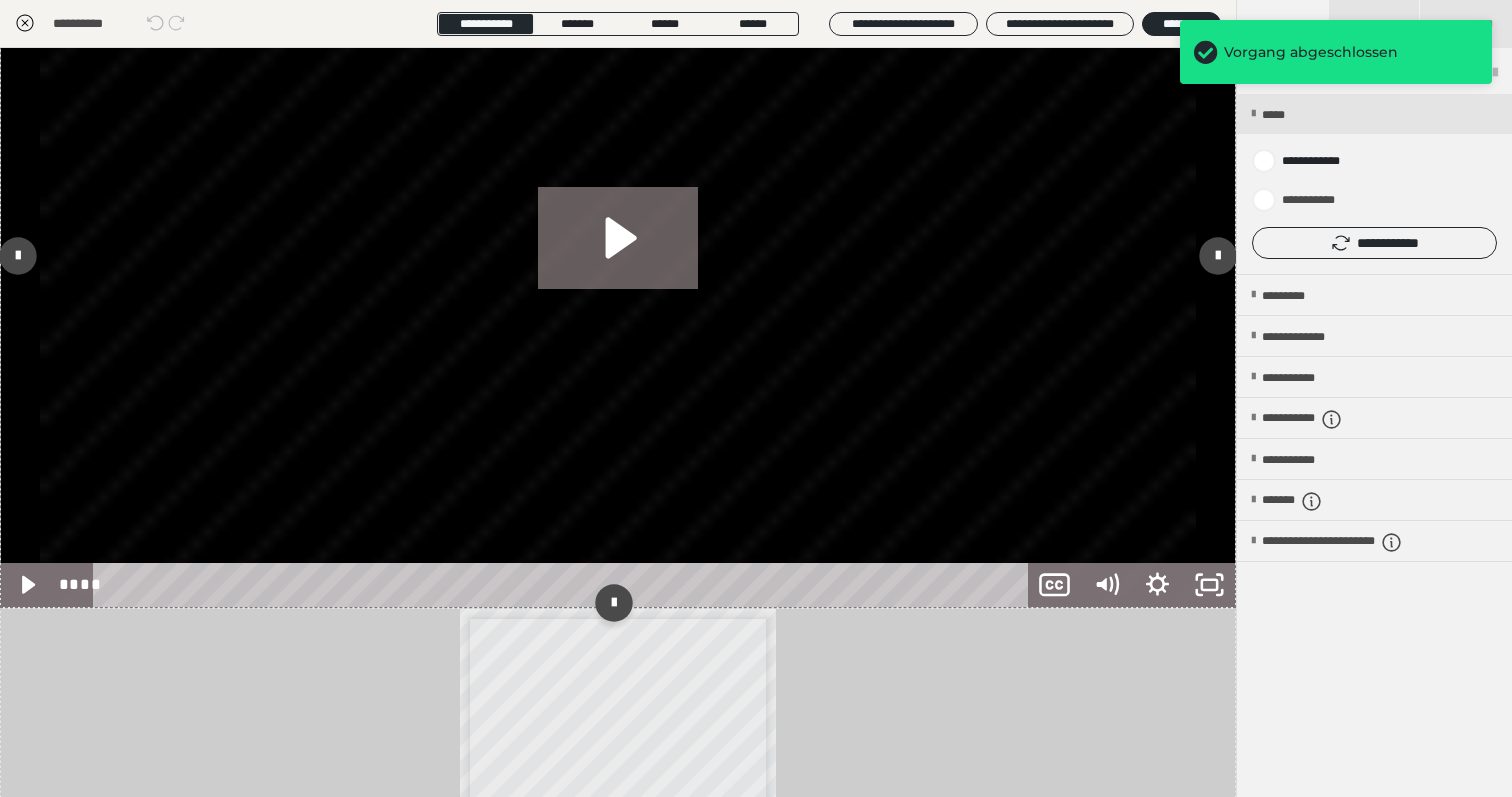 scroll, scrollTop: 0, scrollLeft: 0, axis: both 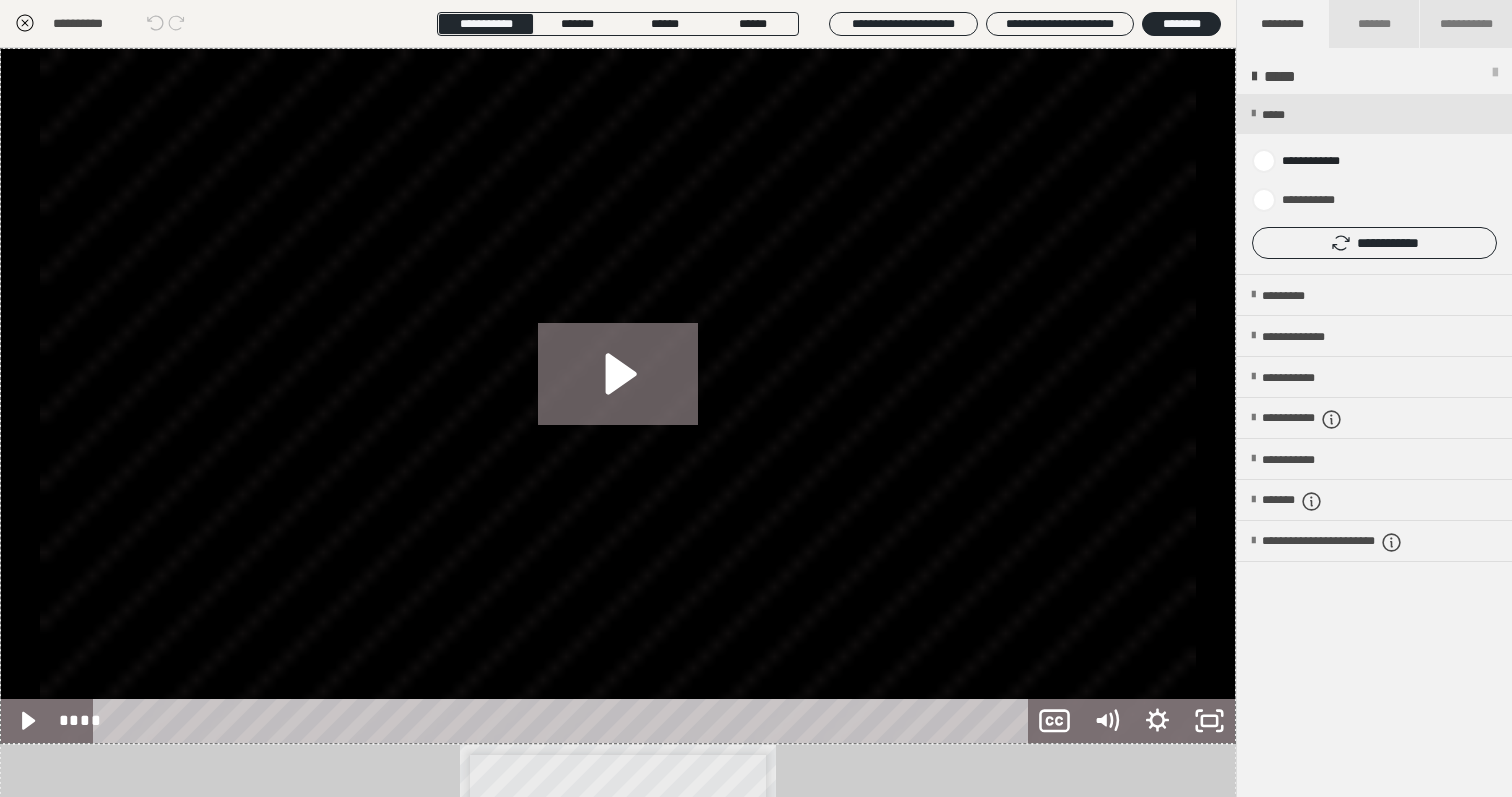 click 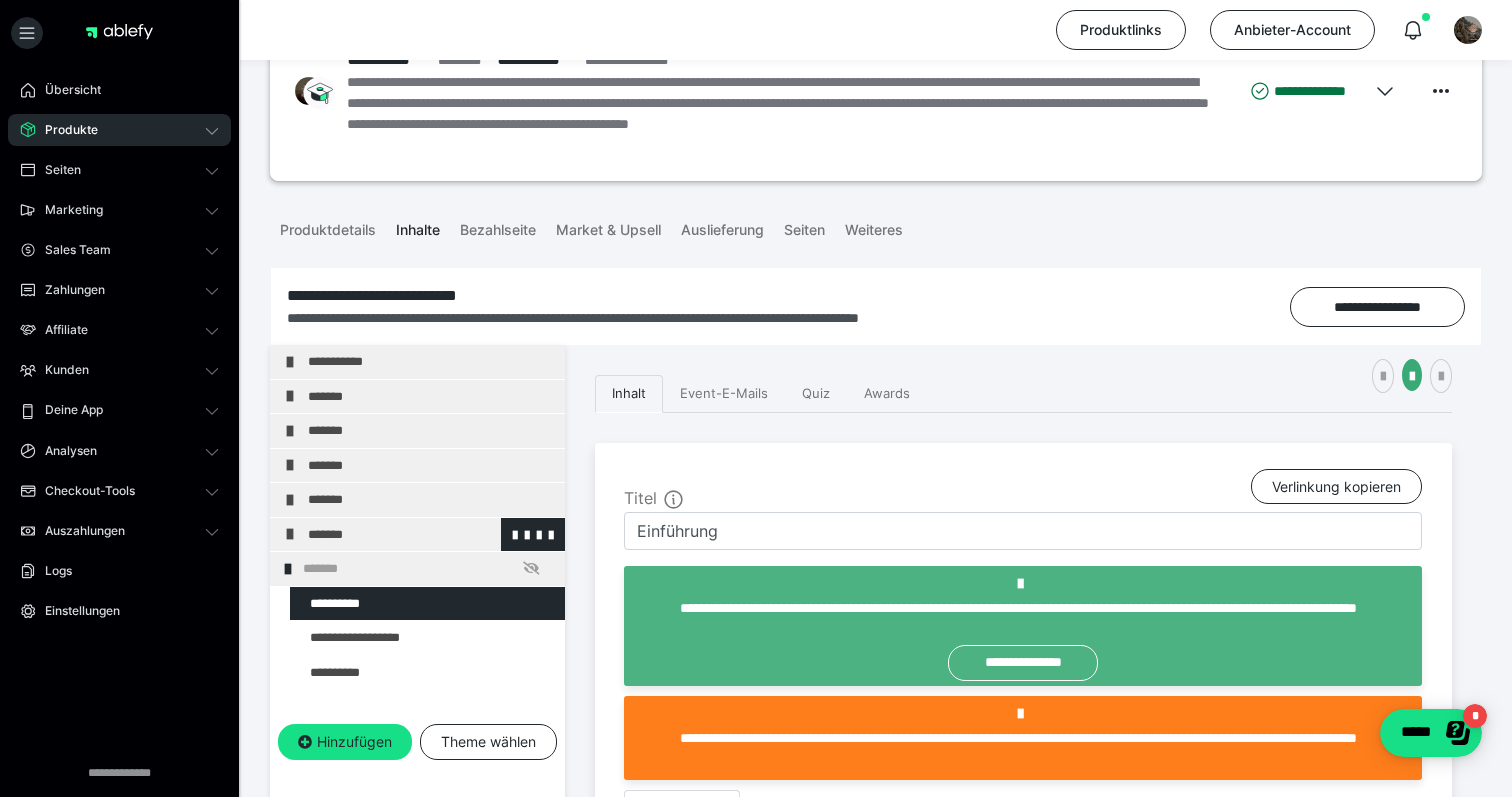 scroll, scrollTop: 100, scrollLeft: 0, axis: vertical 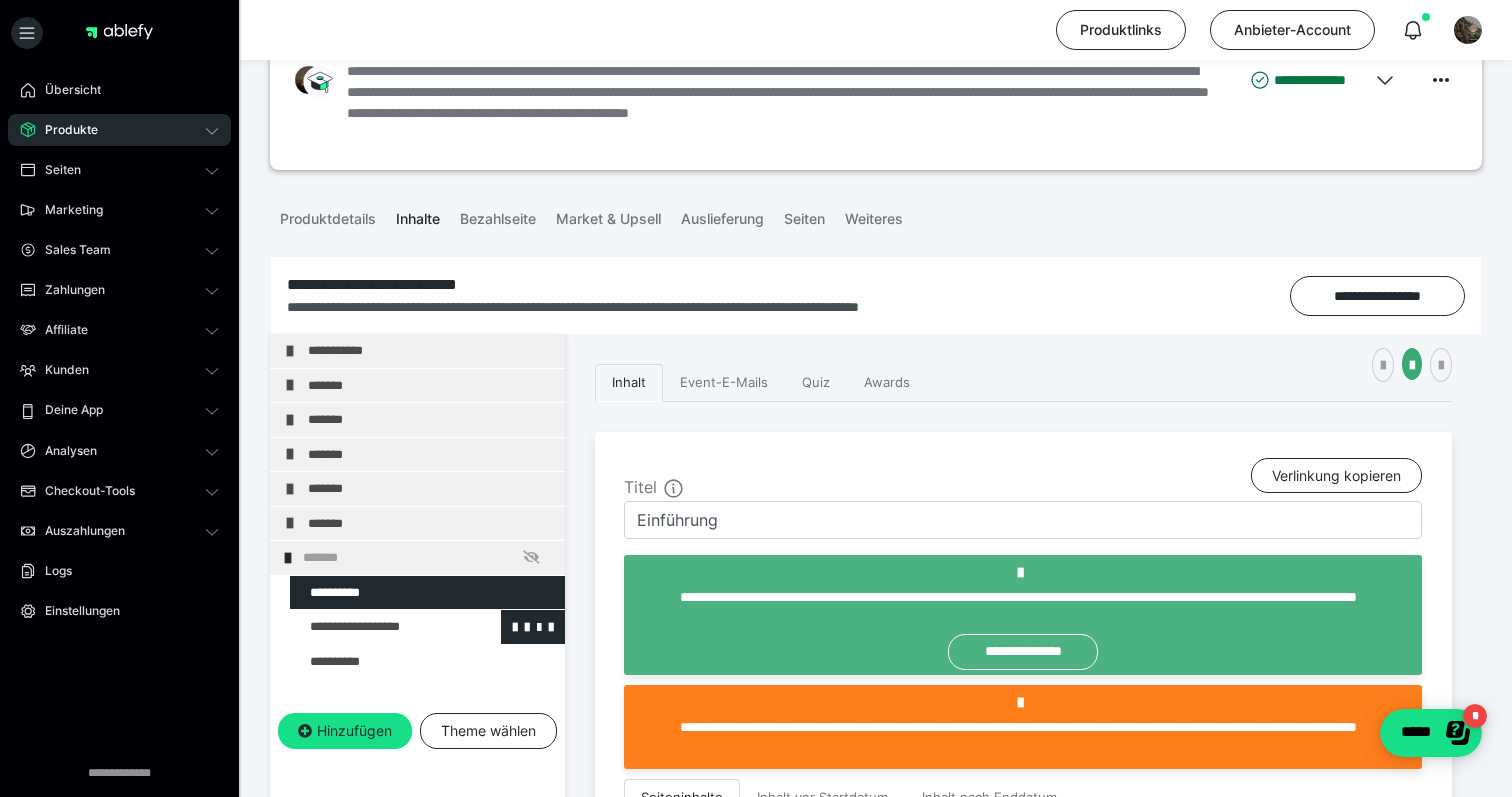 click at bounding box center [375, 627] 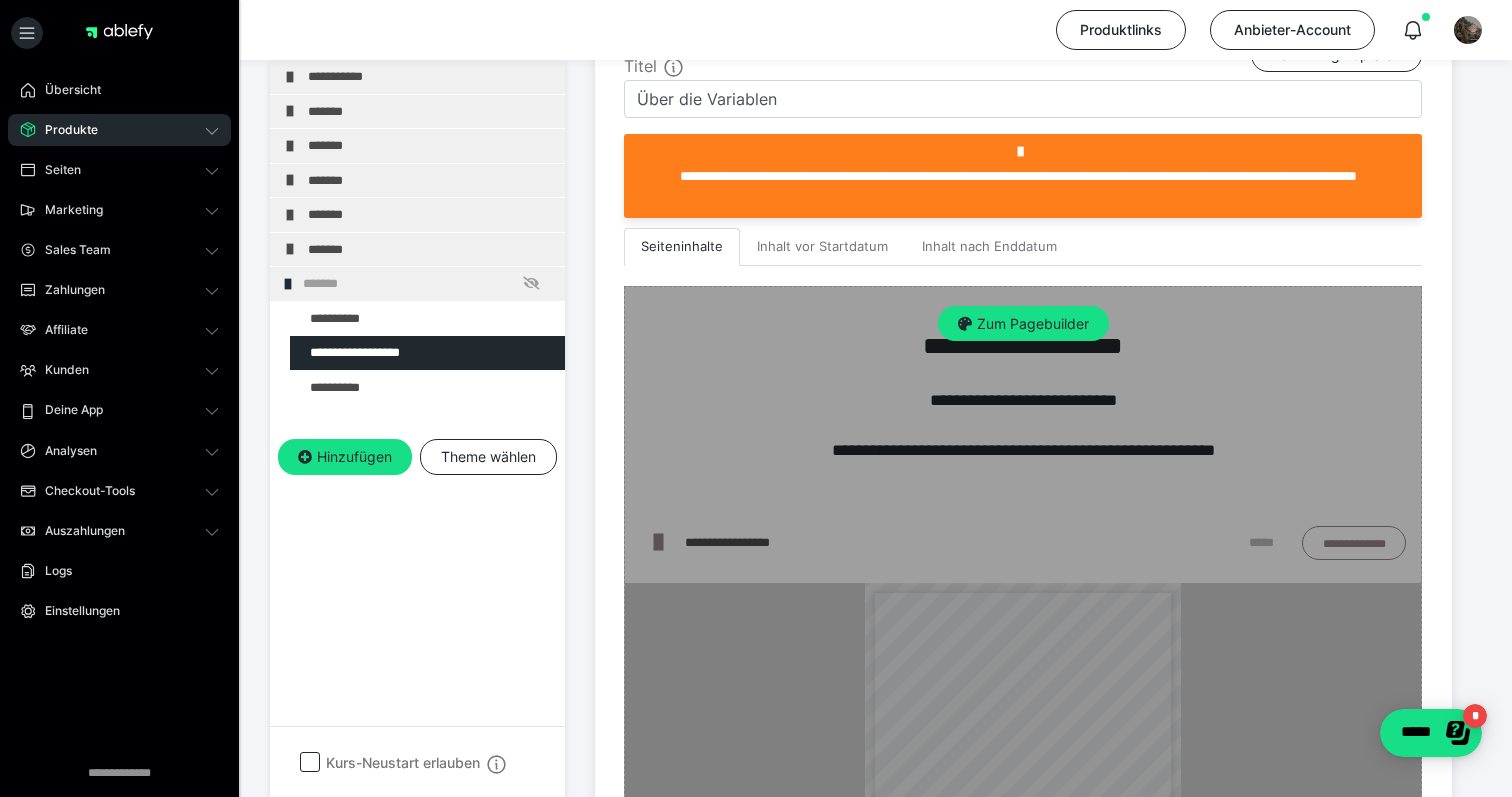 scroll, scrollTop: 341, scrollLeft: 0, axis: vertical 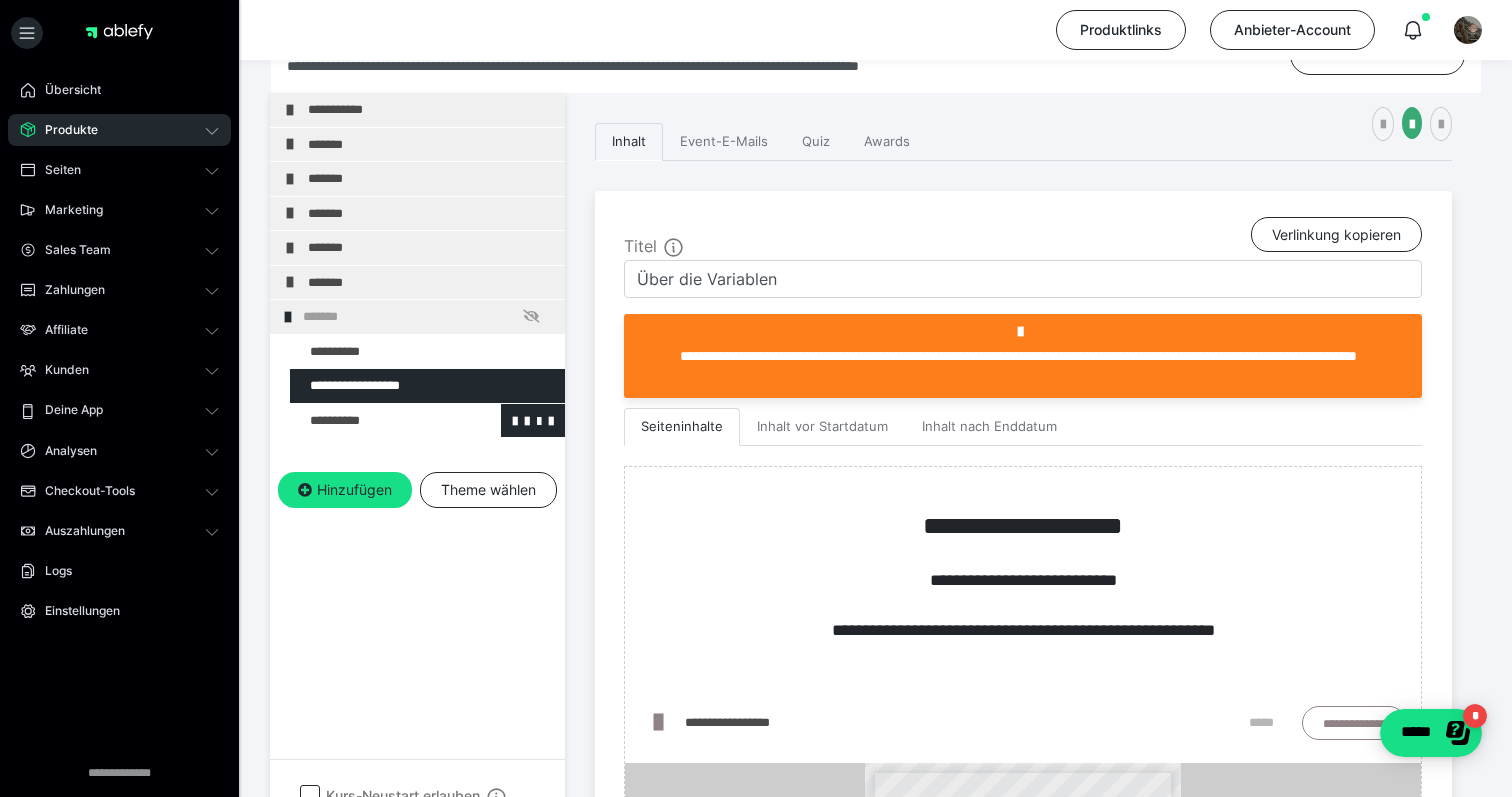 click at bounding box center [375, 421] 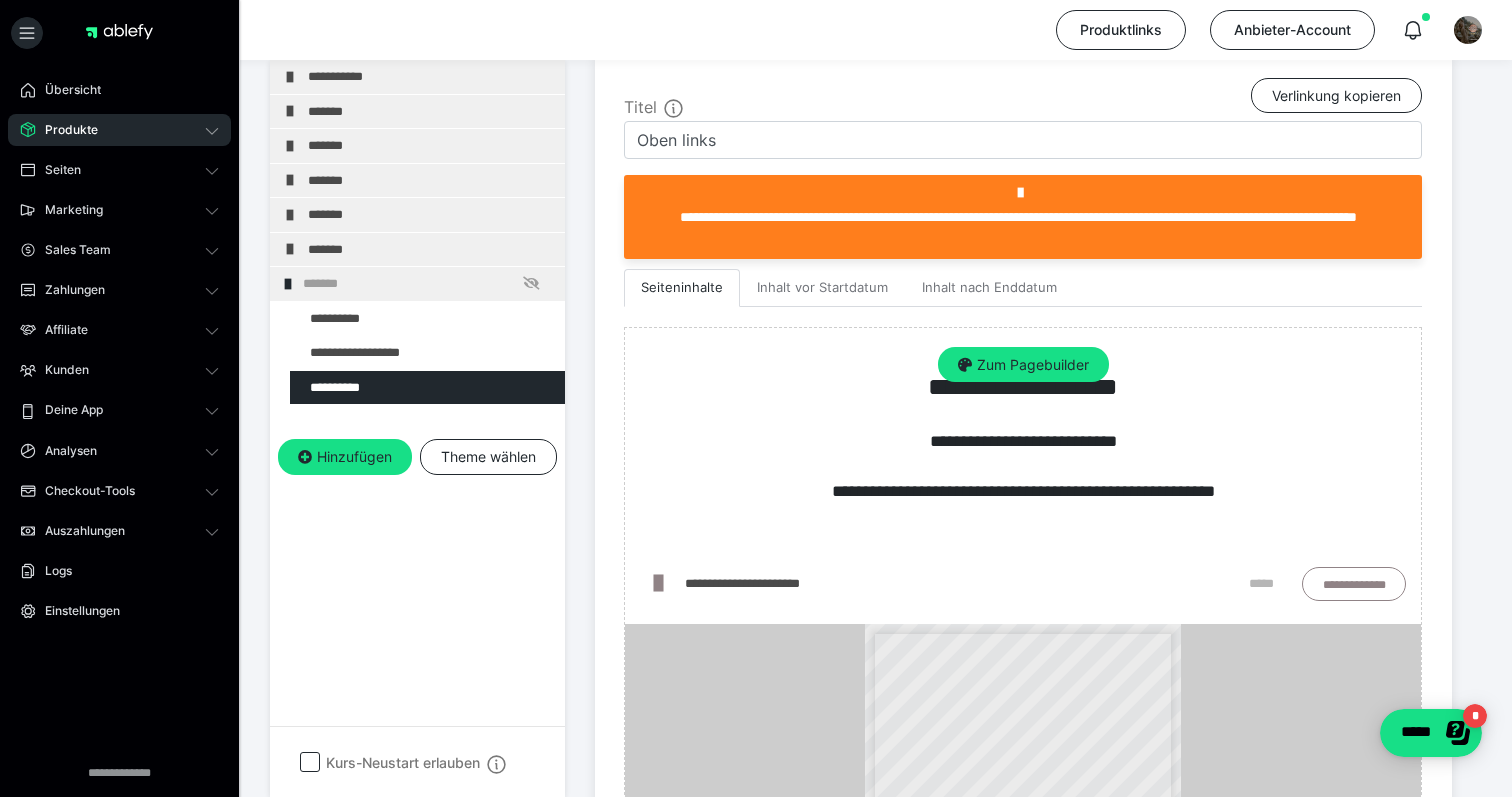 scroll, scrollTop: 467, scrollLeft: 0, axis: vertical 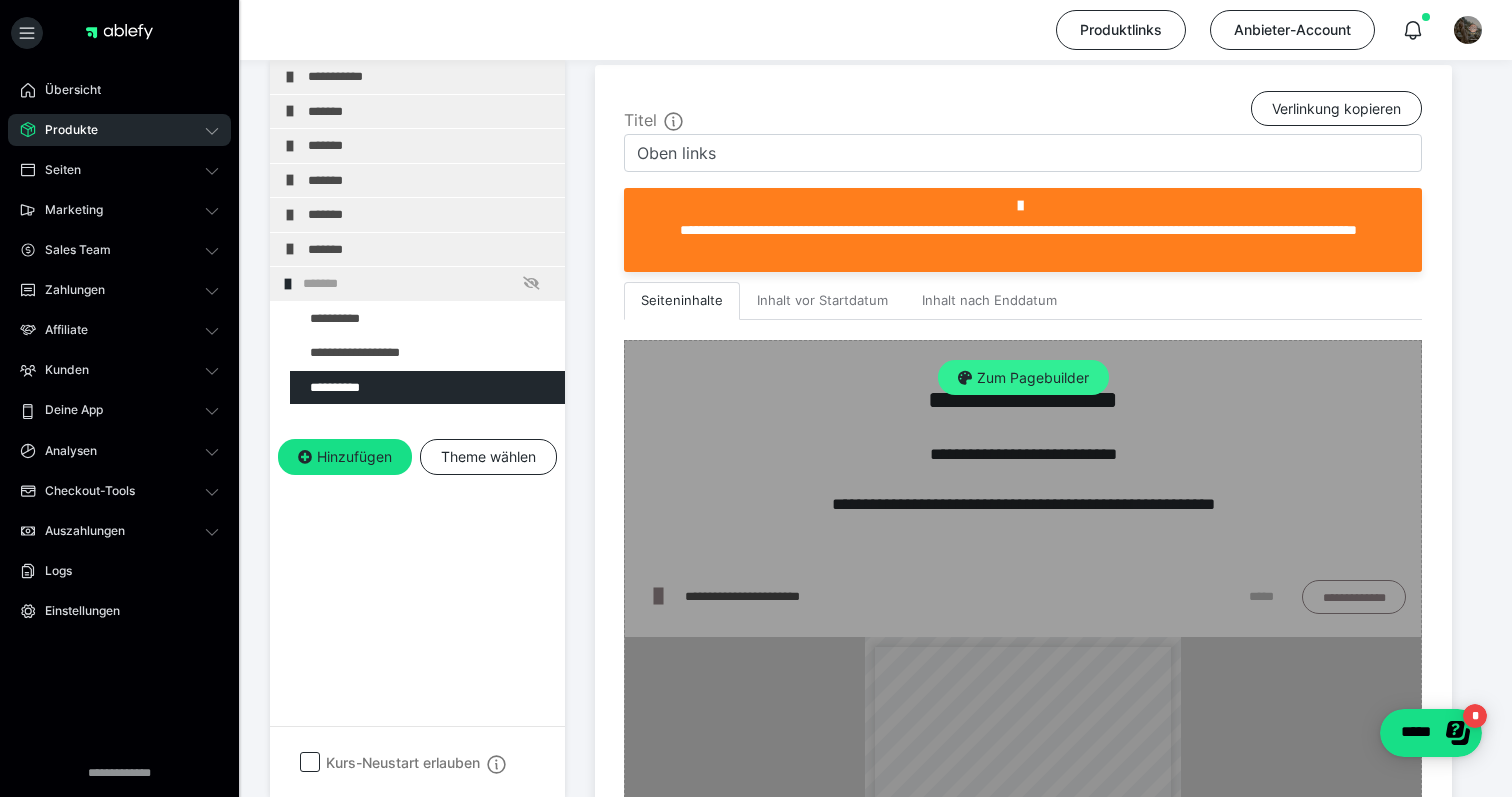 click on "Zum Pagebuilder" at bounding box center (1023, 378) 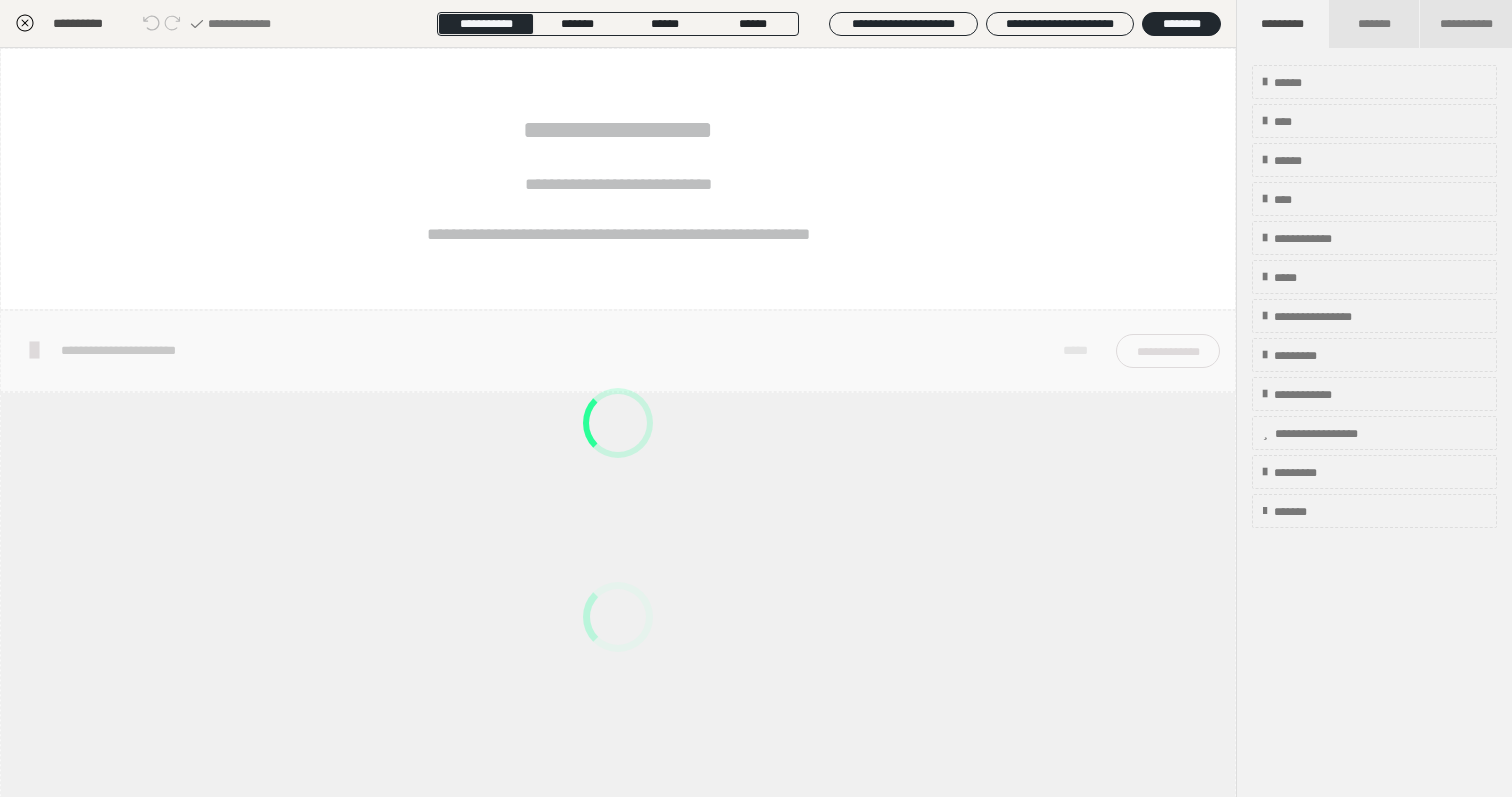 scroll, scrollTop: 374, scrollLeft: 0, axis: vertical 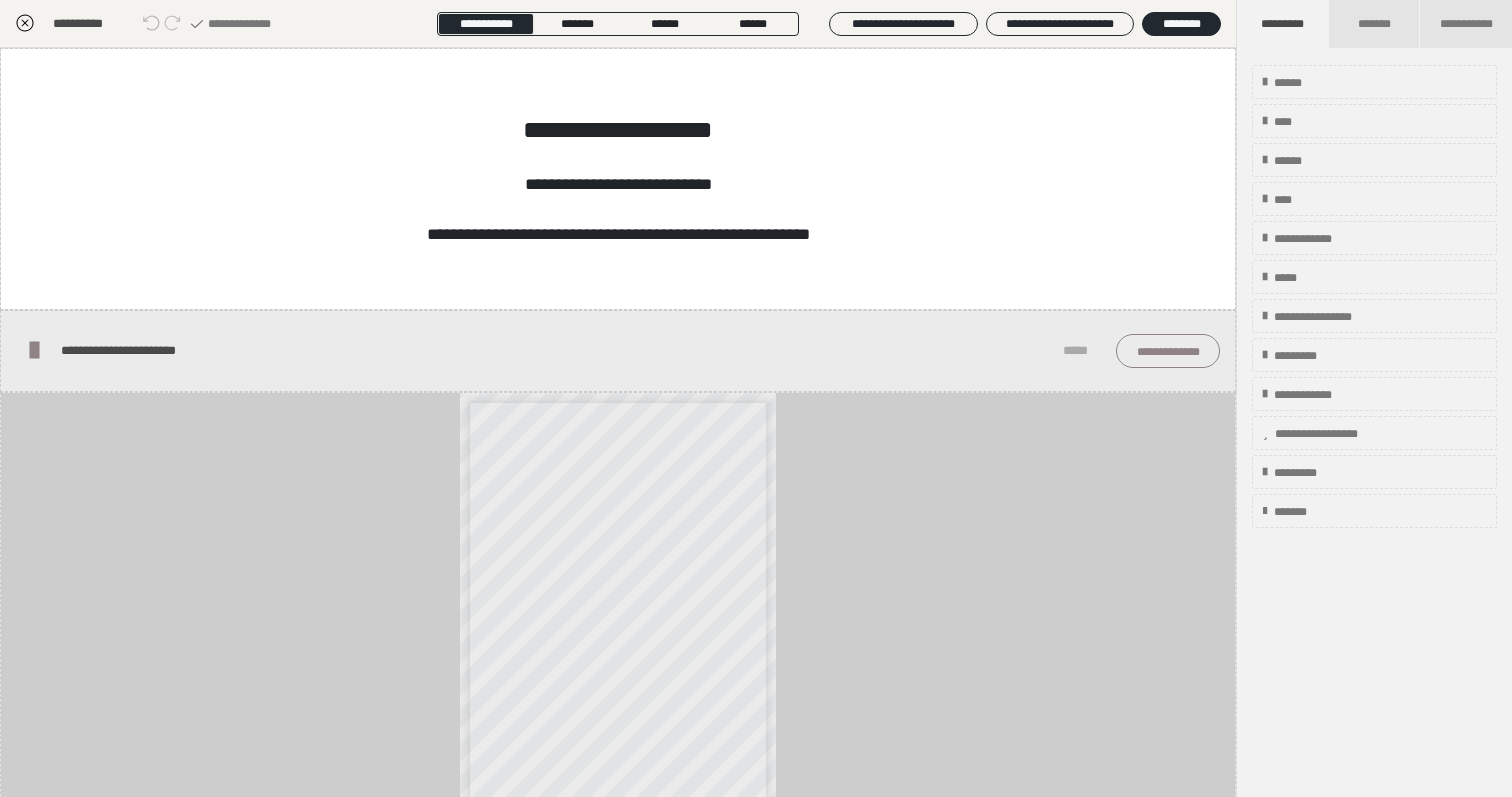 click 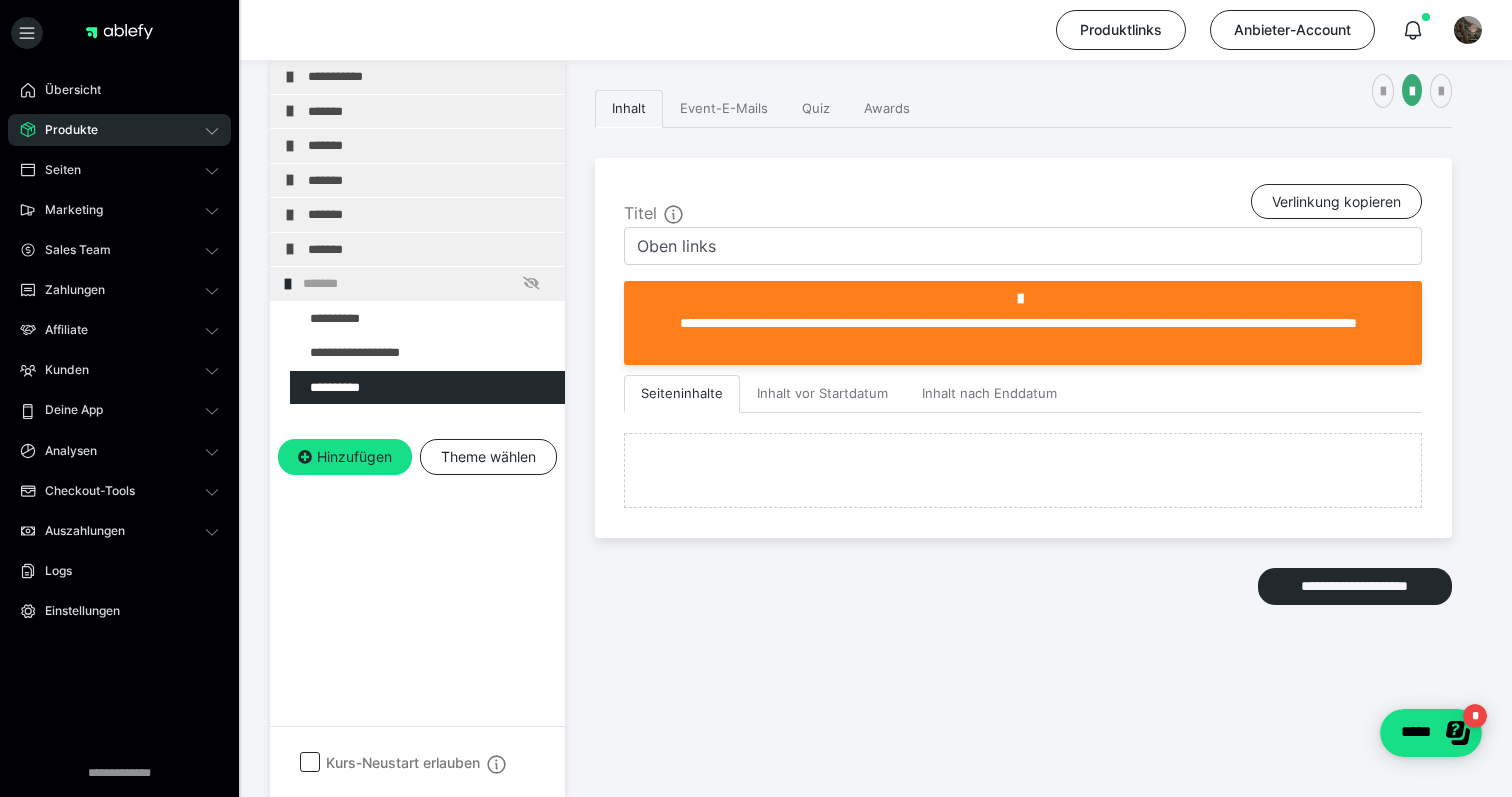 scroll, scrollTop: 467, scrollLeft: 0, axis: vertical 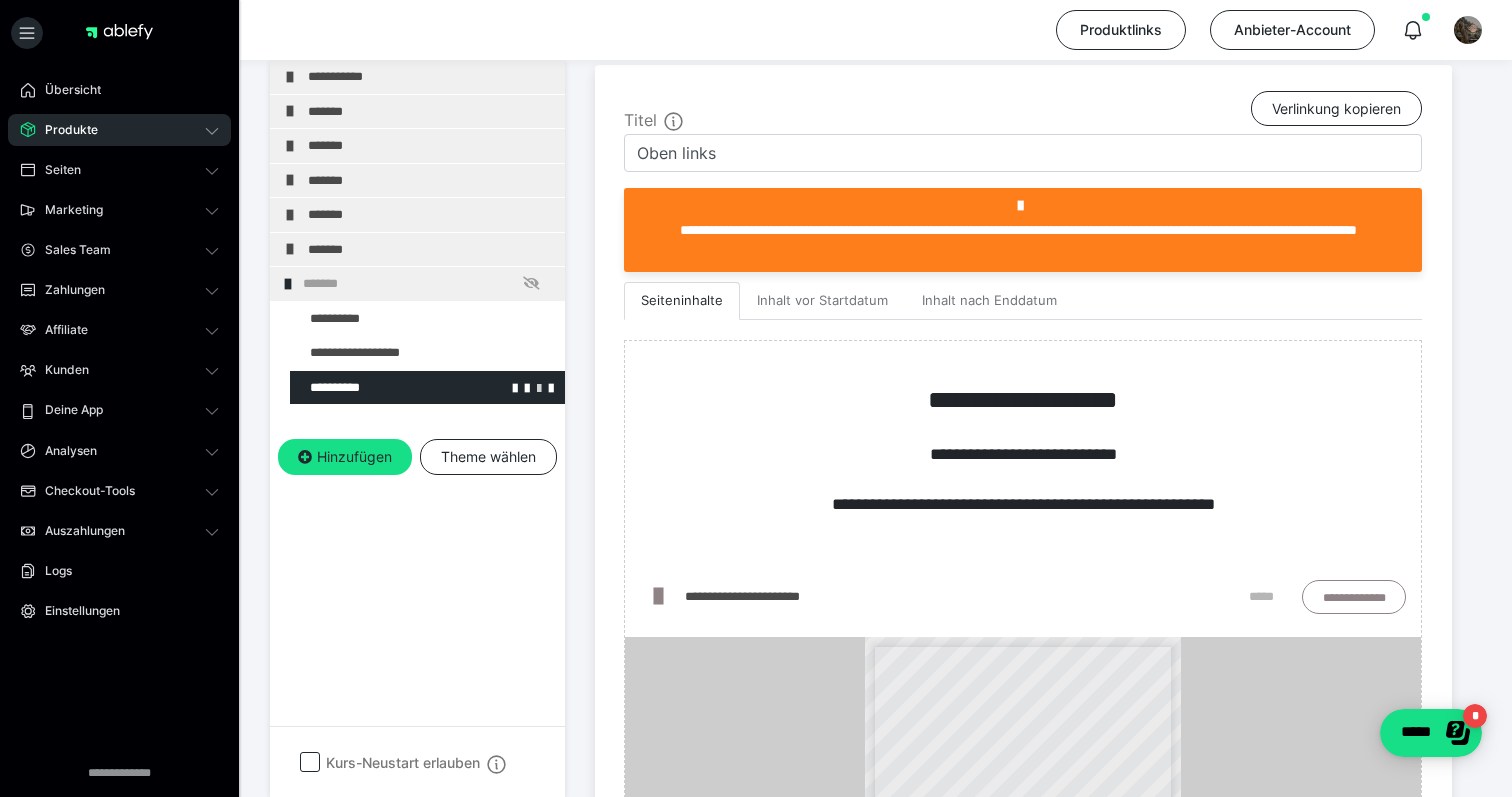 click at bounding box center (539, 387) 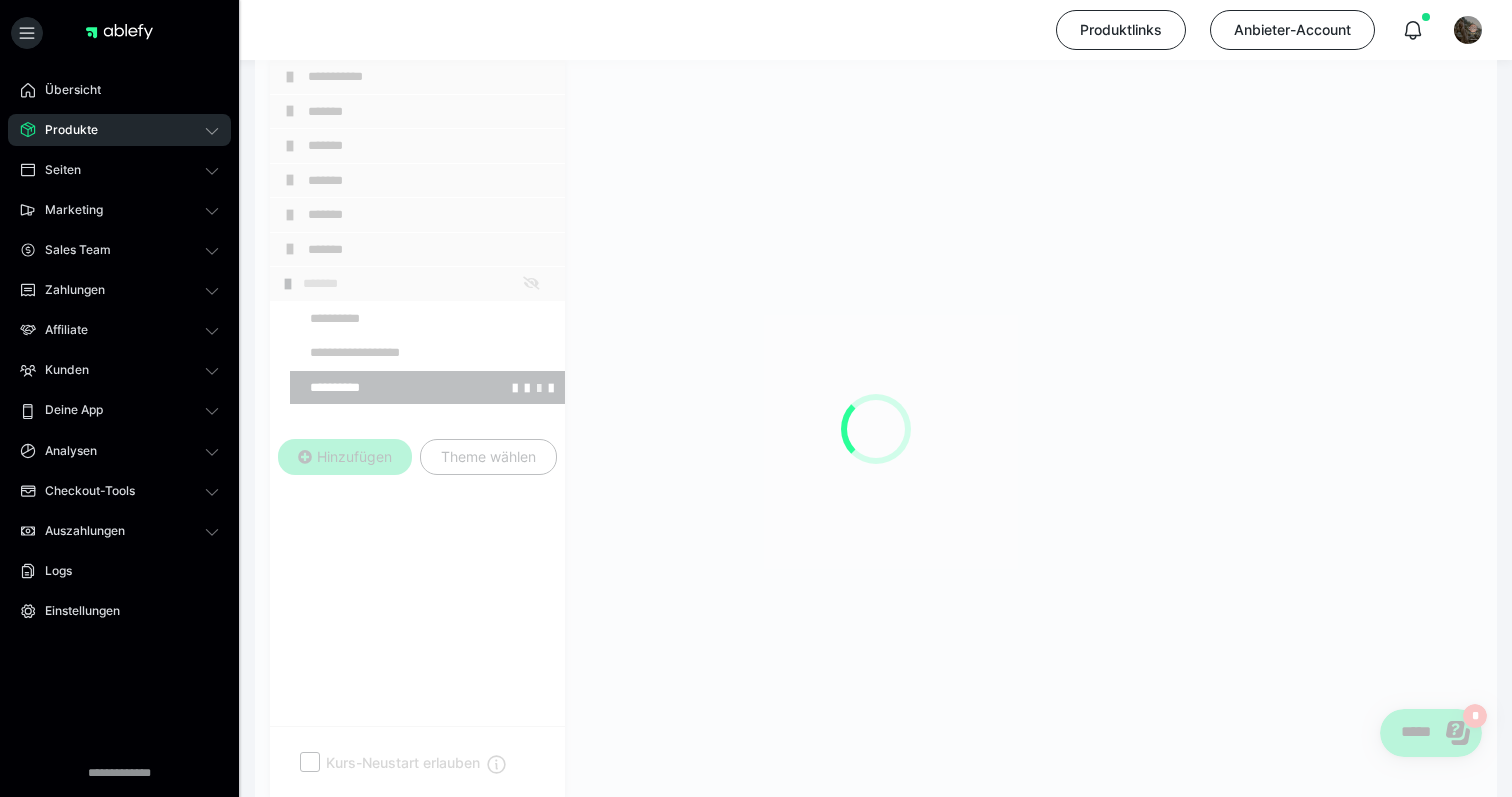 scroll, scrollTop: 374, scrollLeft: 0, axis: vertical 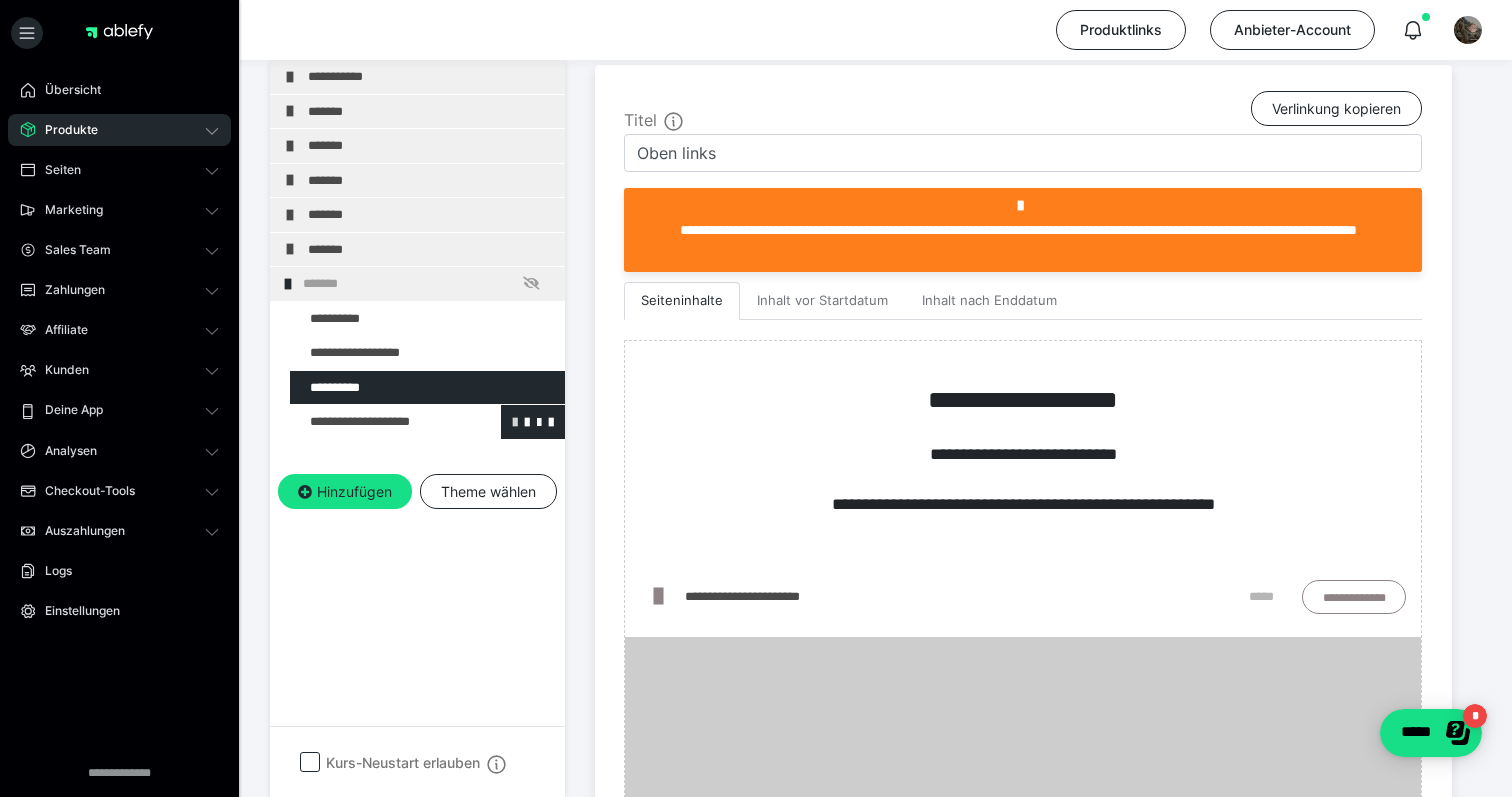 click at bounding box center [515, 421] 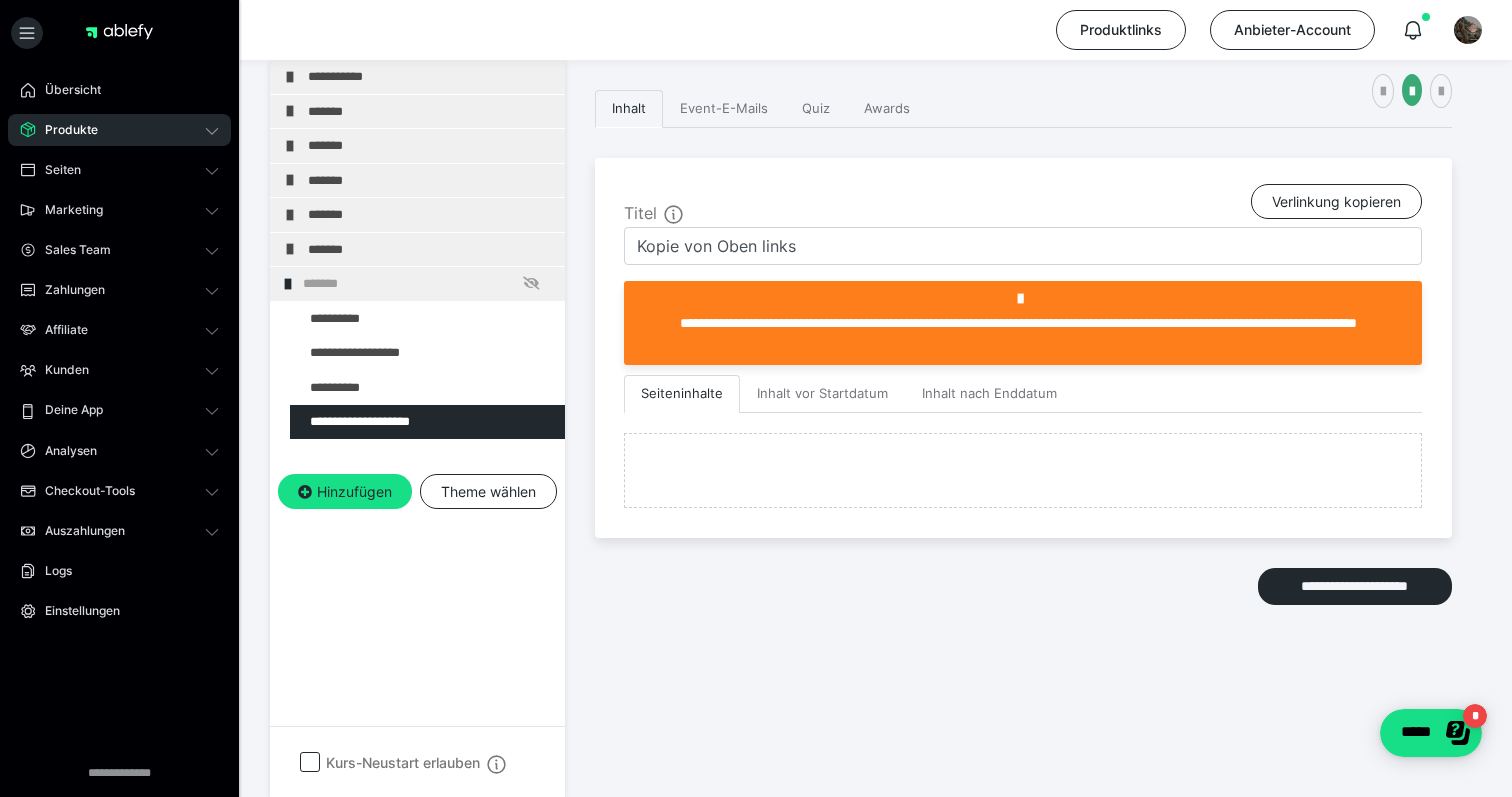 scroll, scrollTop: 467, scrollLeft: 0, axis: vertical 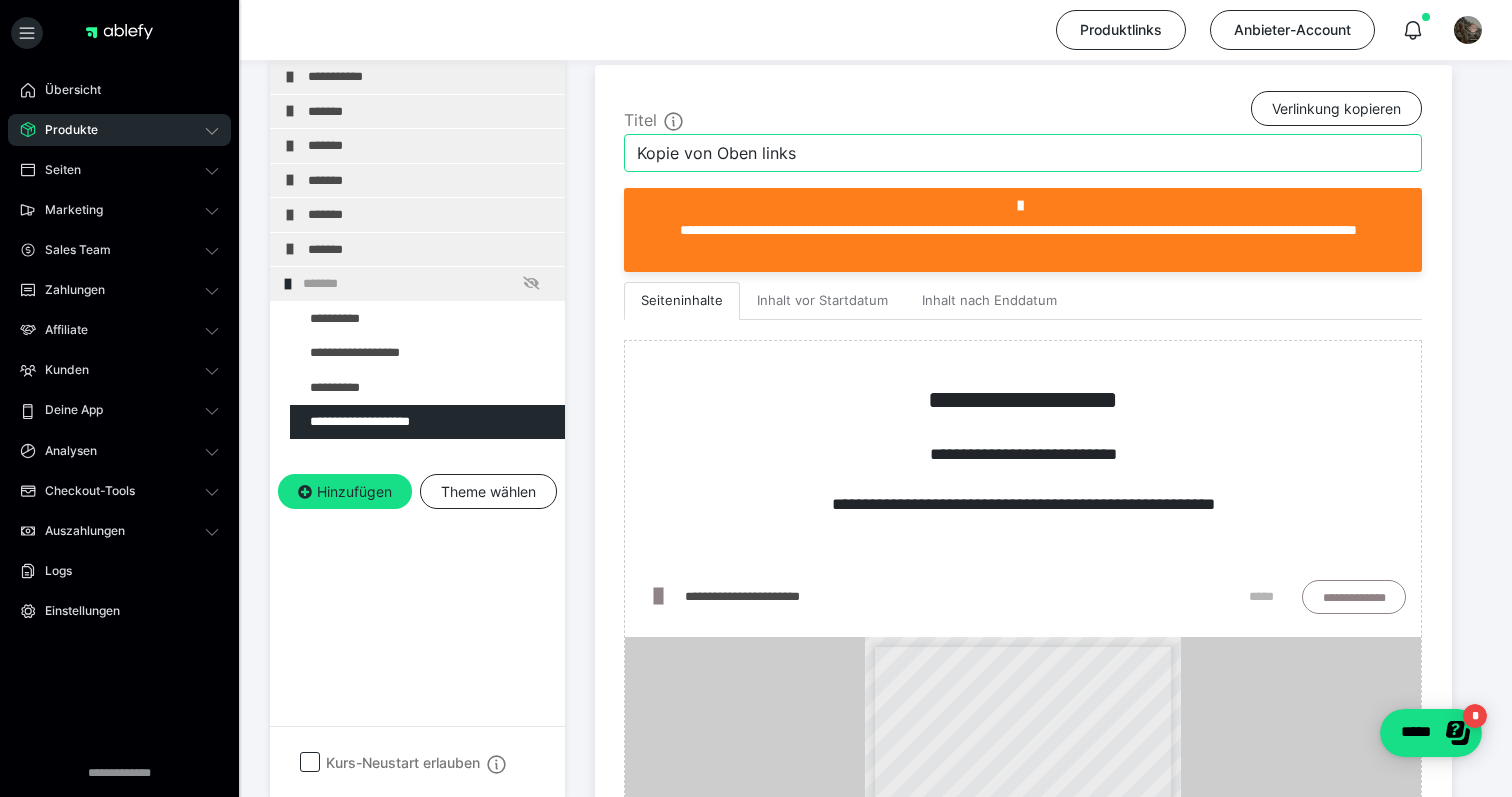 drag, startPoint x: 779, startPoint y: 159, endPoint x: 633, endPoint y: 157, distance: 146.0137 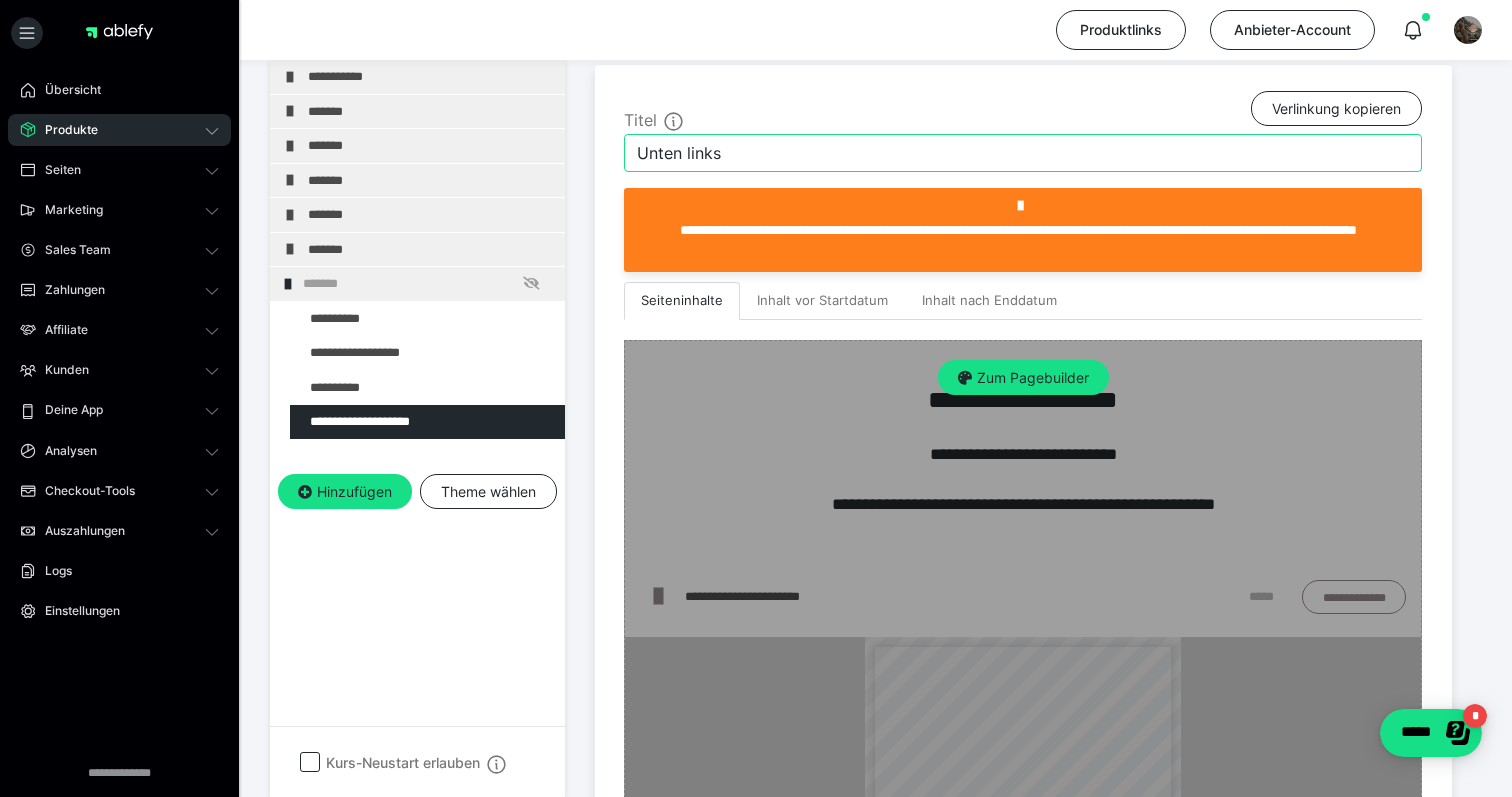 type on "Unten links" 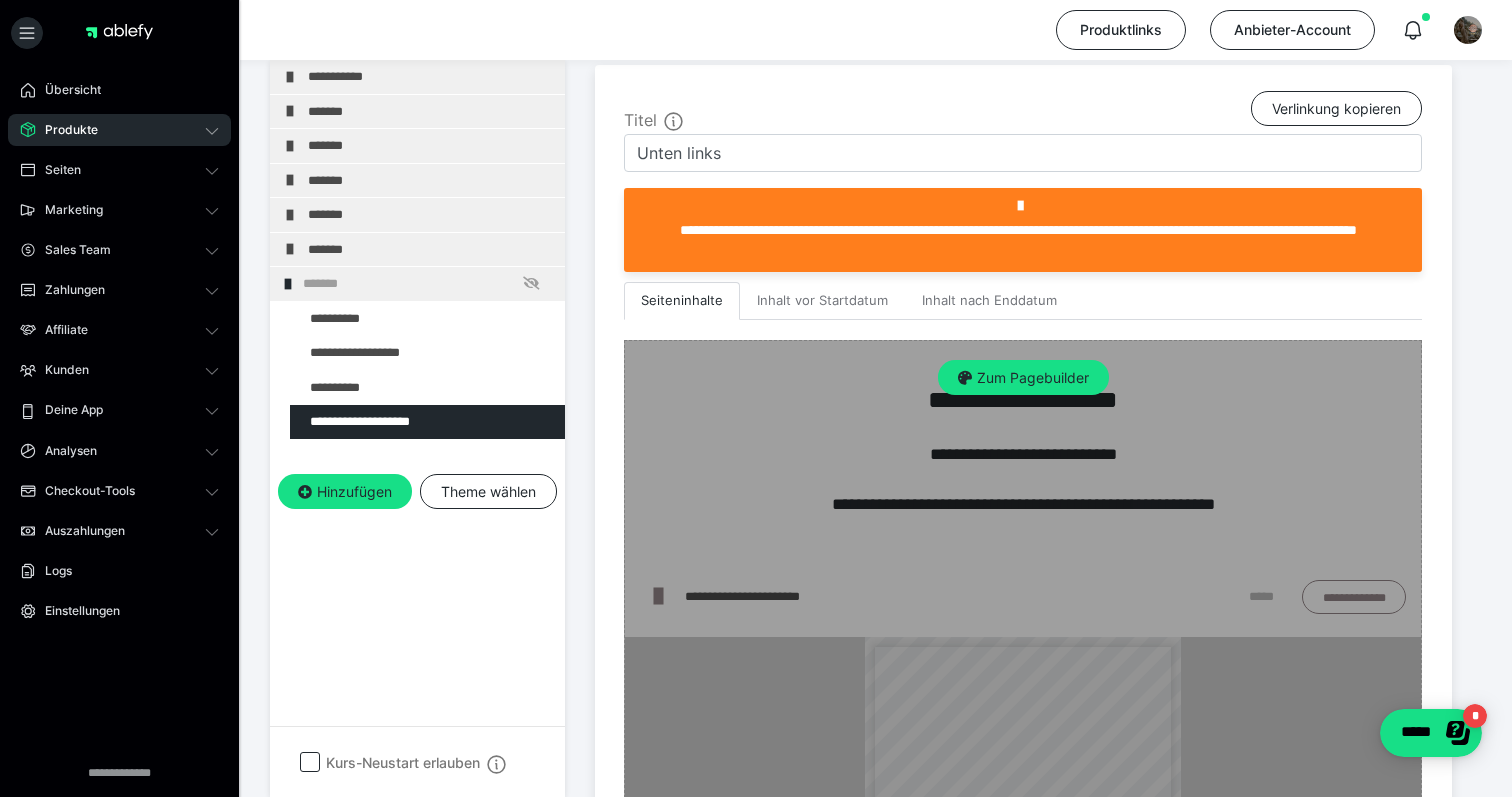 click on "Zum Pagebuilder" at bounding box center (1023, 739) 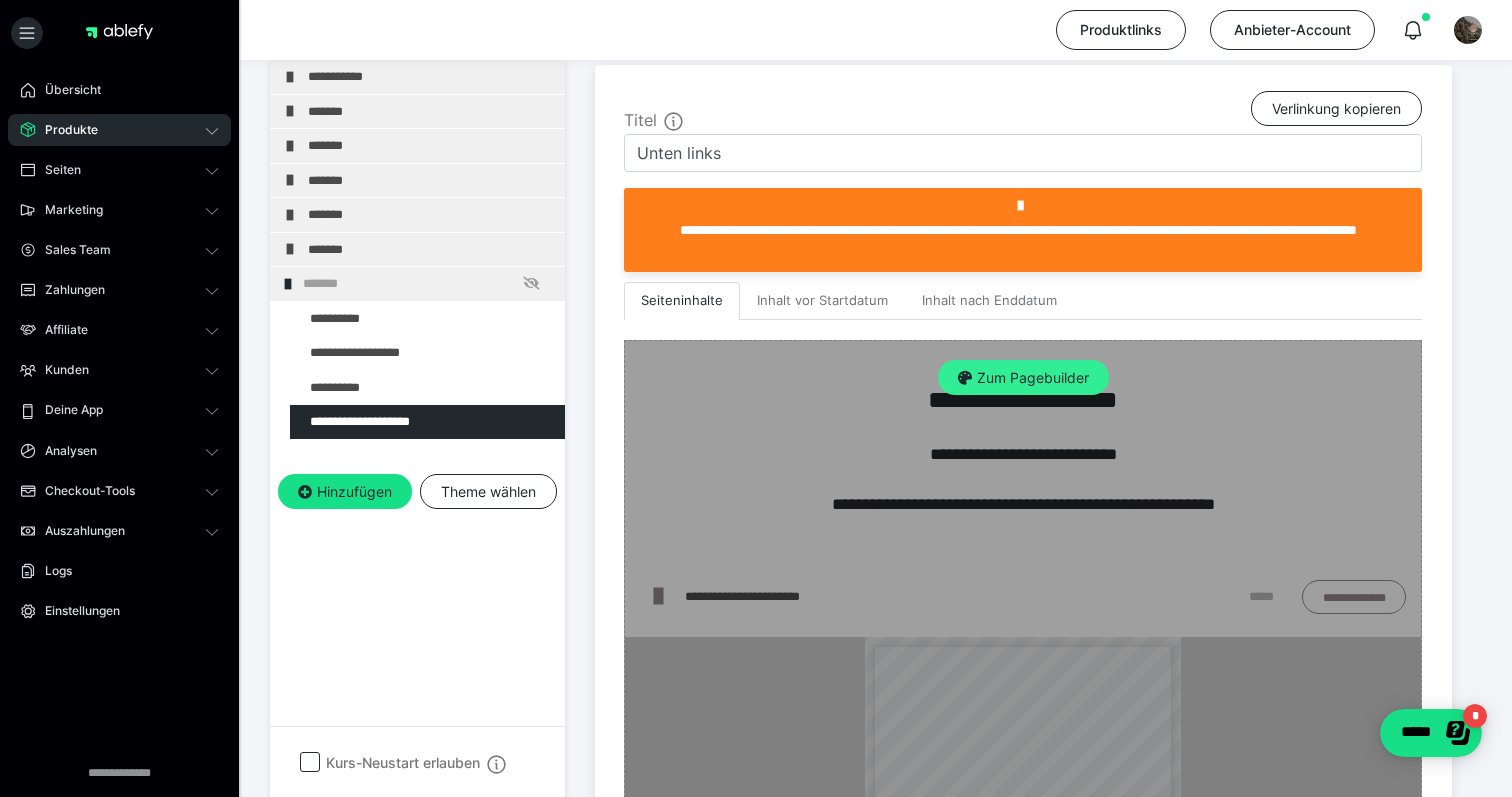 click on "Zum Pagebuilder" at bounding box center (1023, 378) 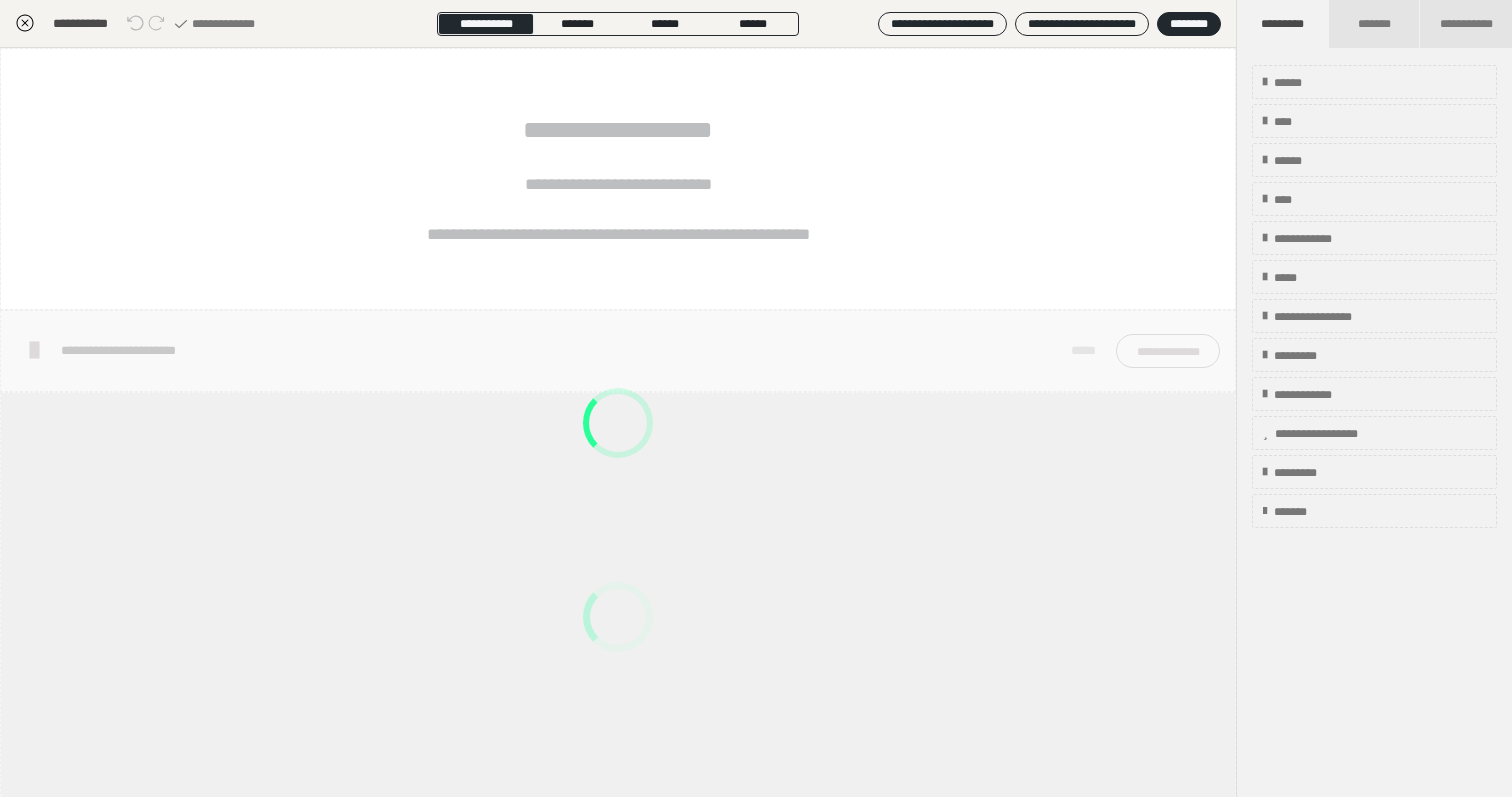 scroll, scrollTop: 374, scrollLeft: 0, axis: vertical 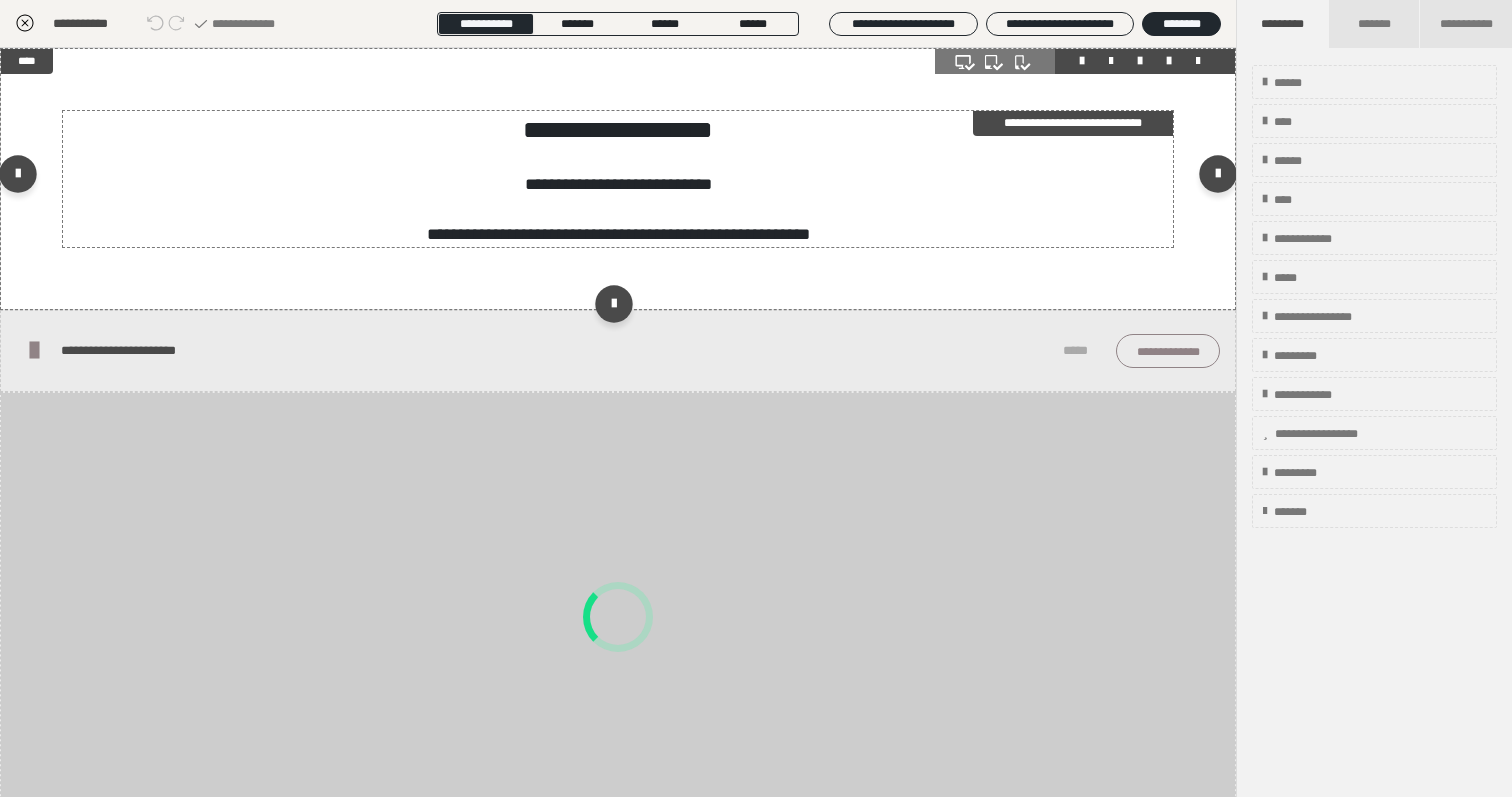 click on "**********" at bounding box center (618, 129) 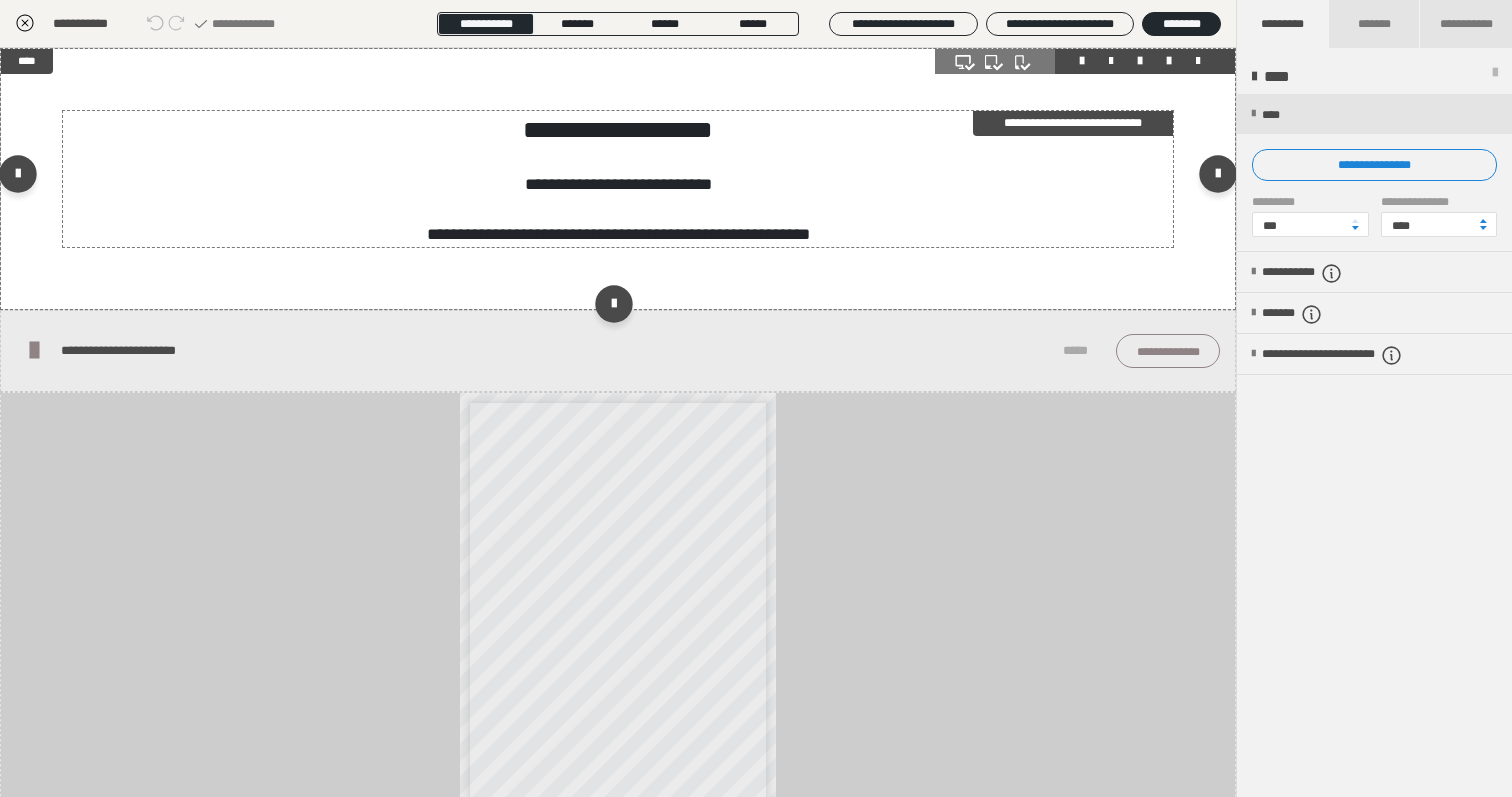 click on "**********" at bounding box center (618, 129) 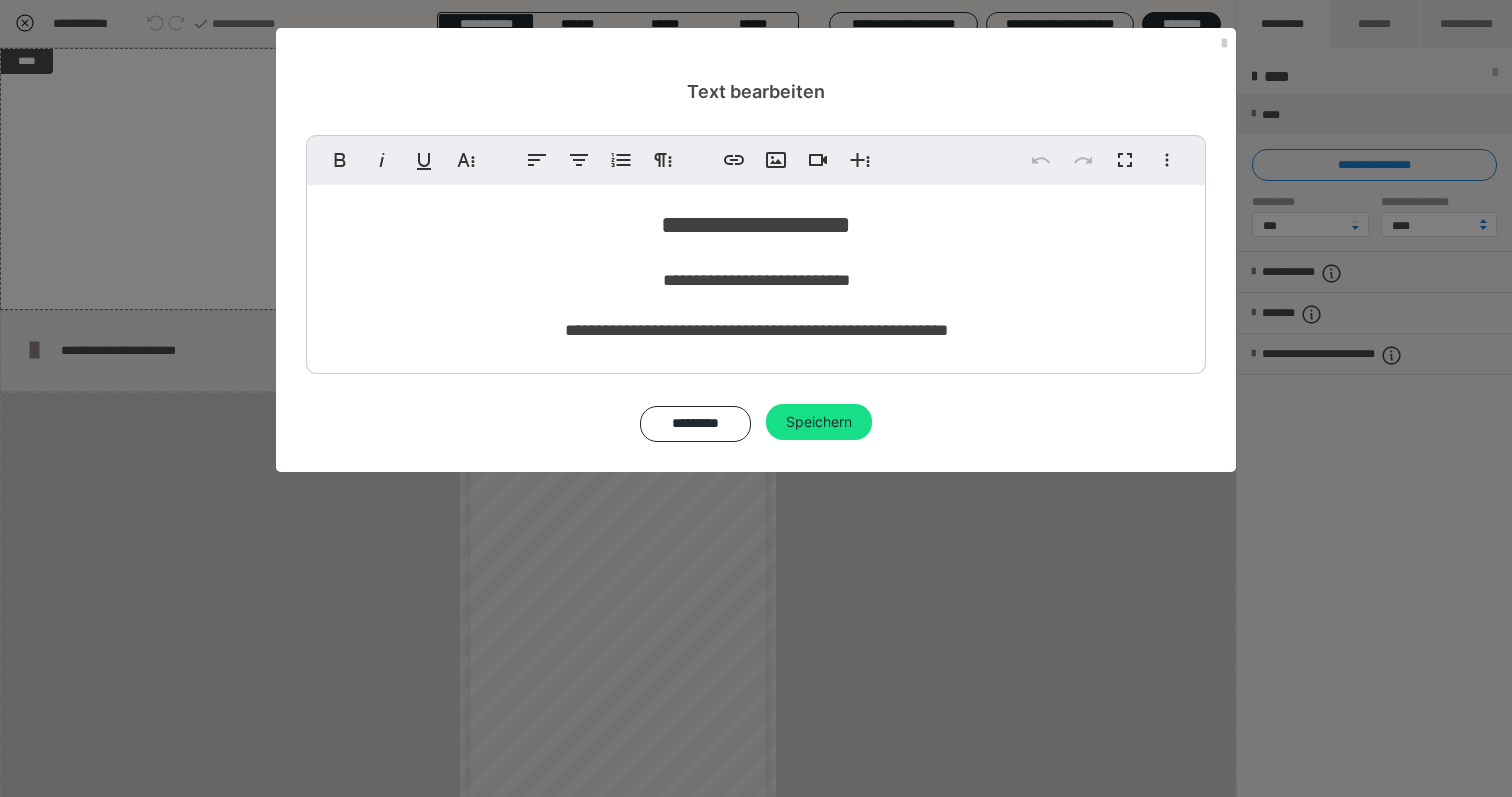 click on "**********" at bounding box center (756, 224) 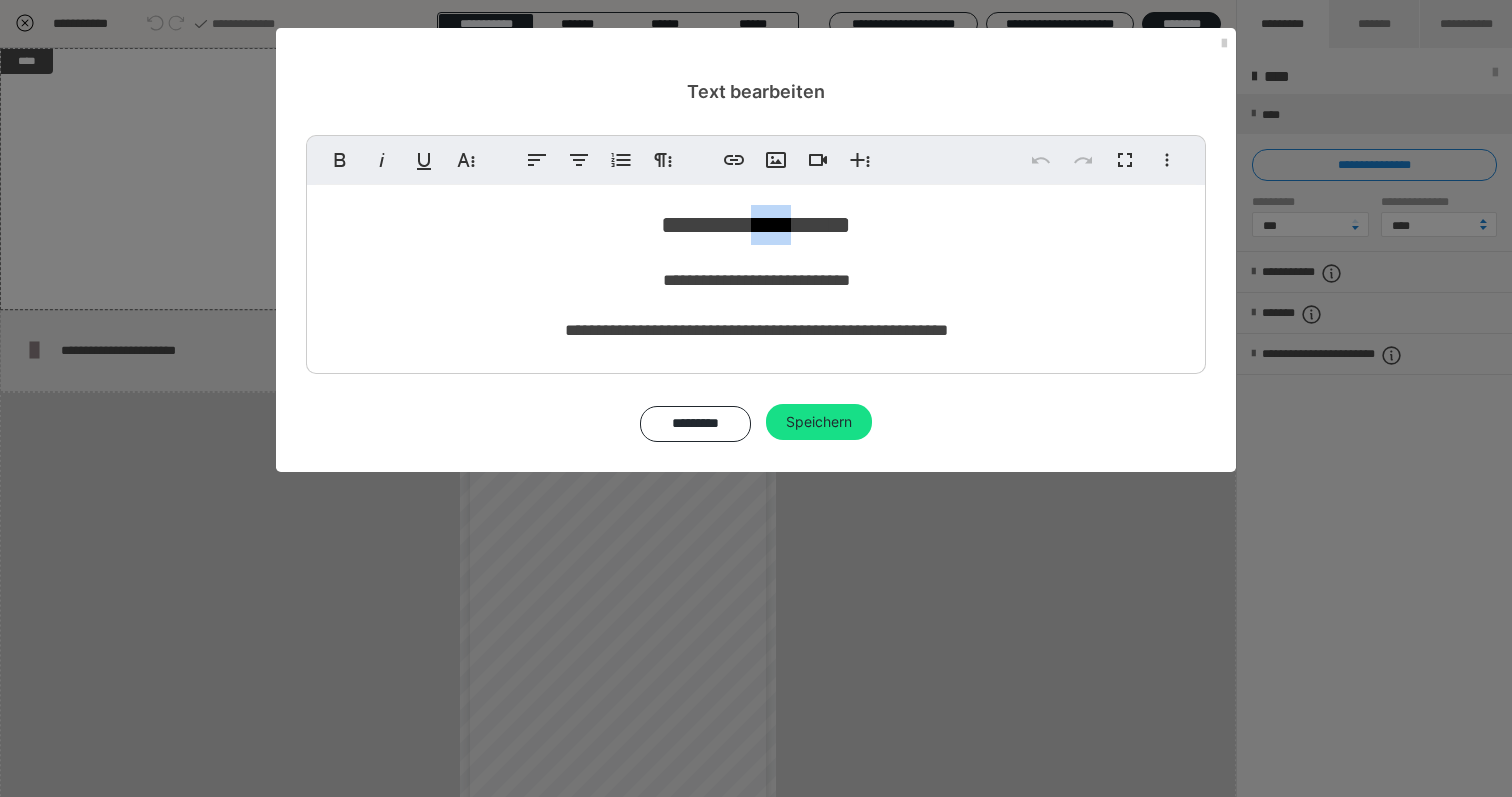 click on "**********" at bounding box center (756, 224) 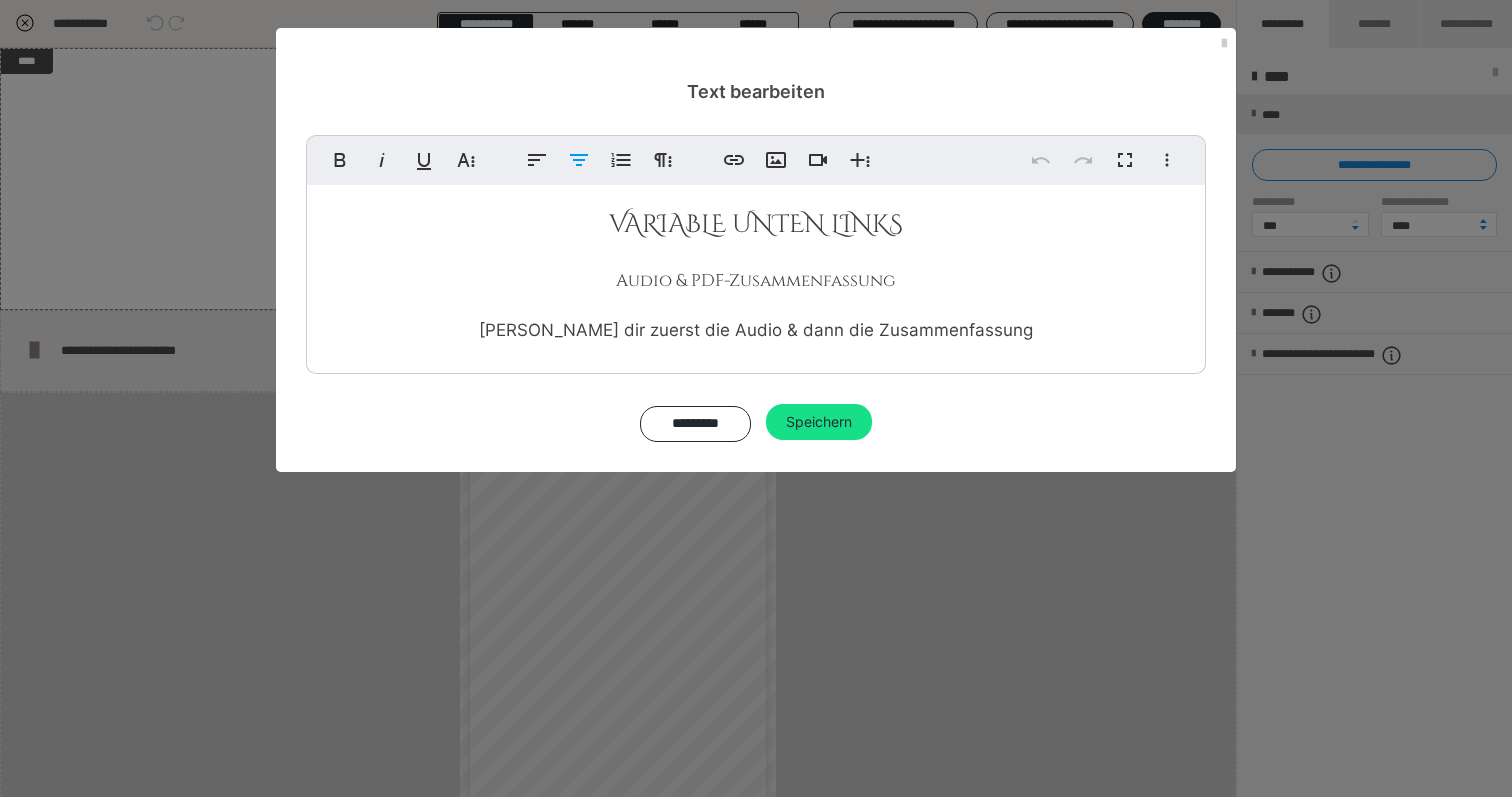 type 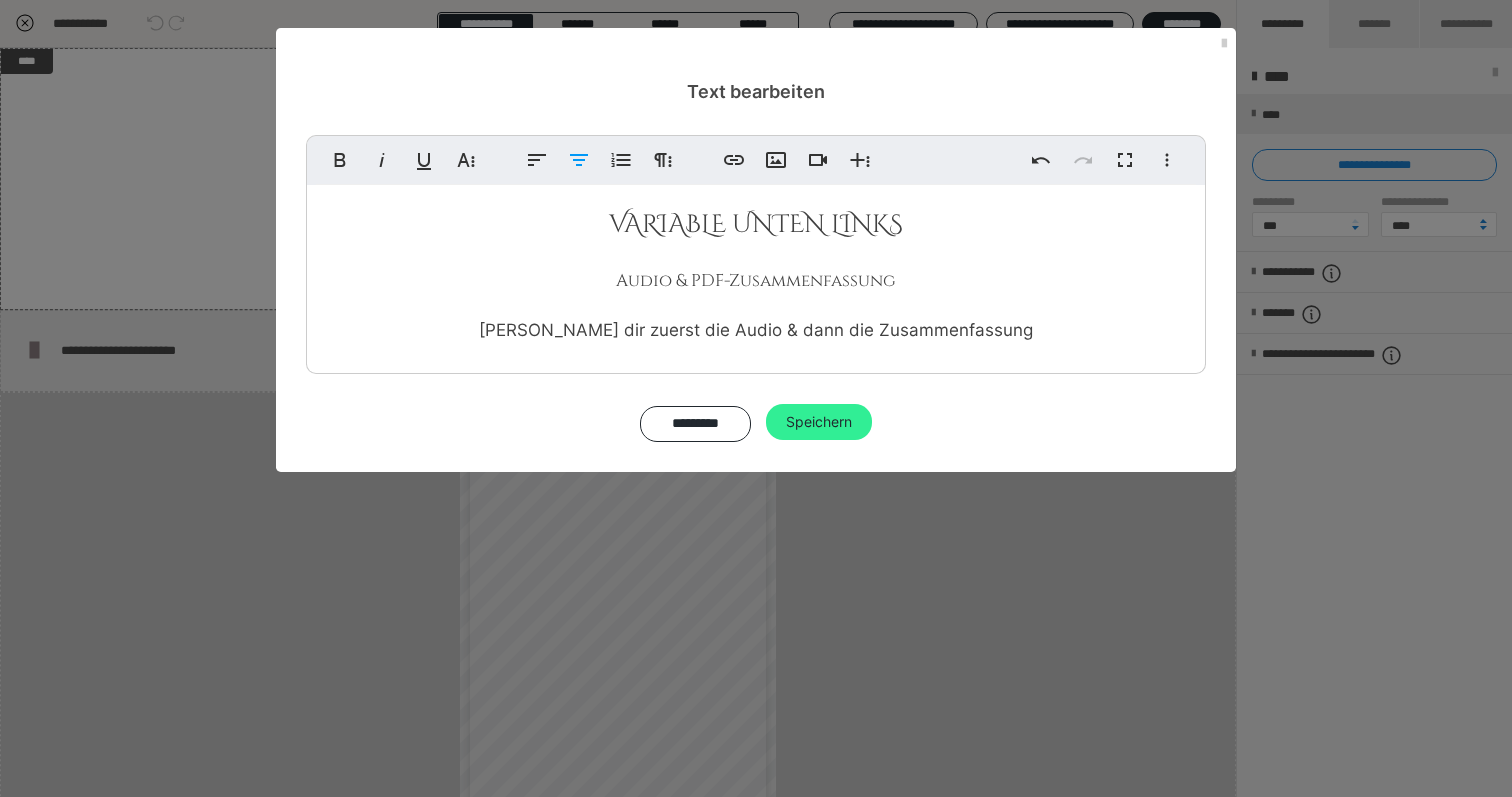 click on "Speichern" at bounding box center [819, 422] 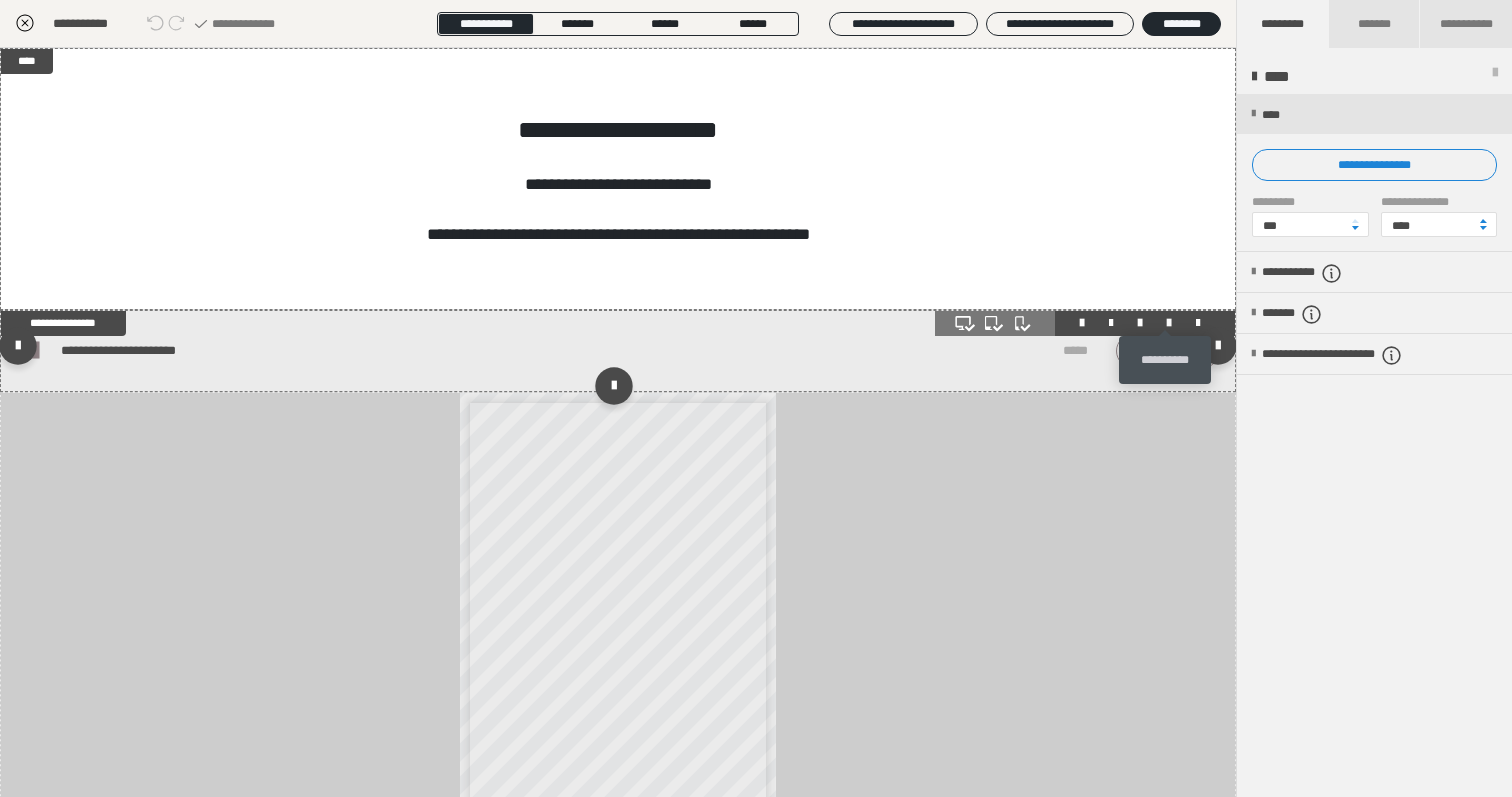 click at bounding box center [1169, 323] 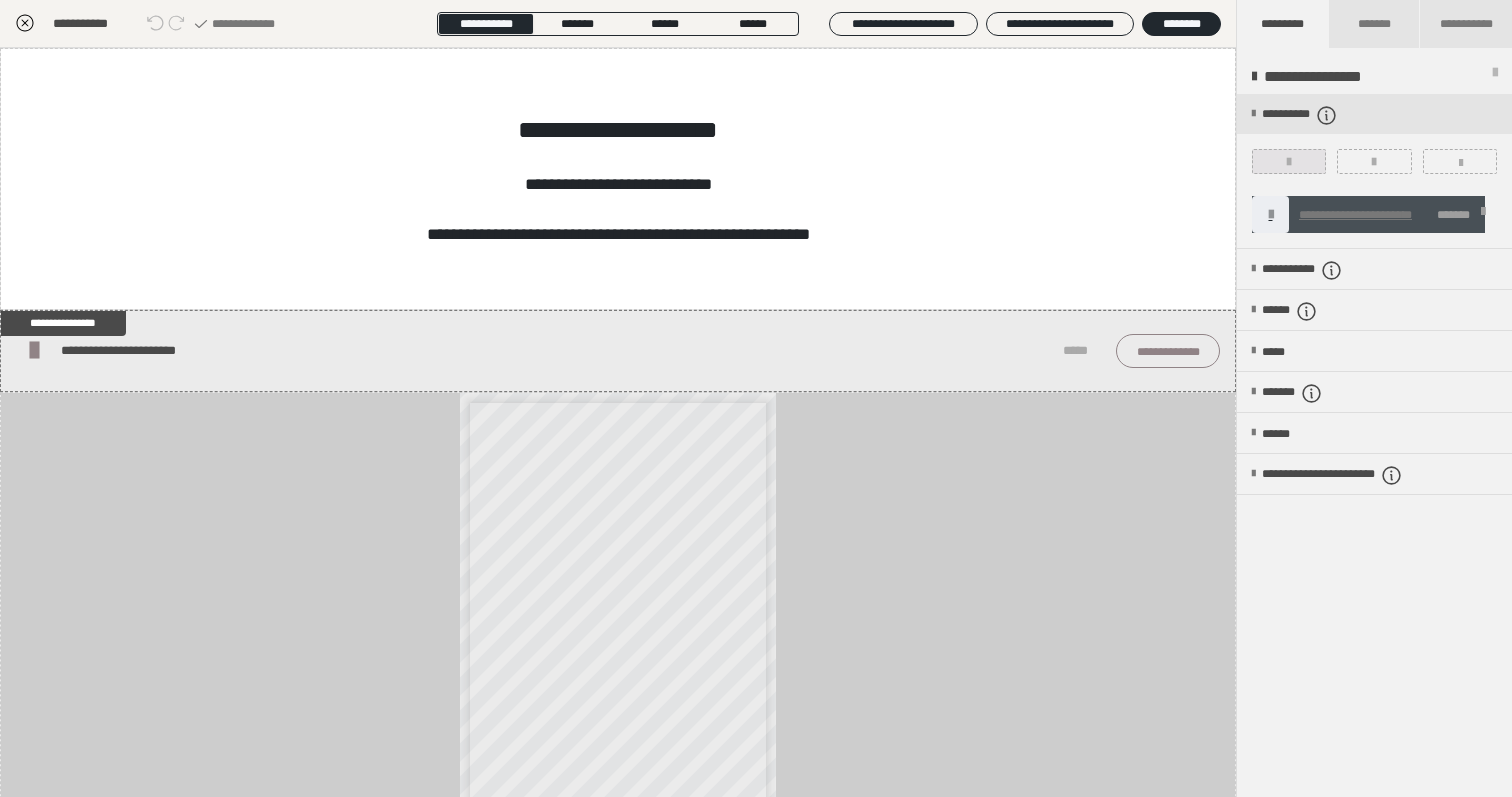 click at bounding box center [1289, 161] 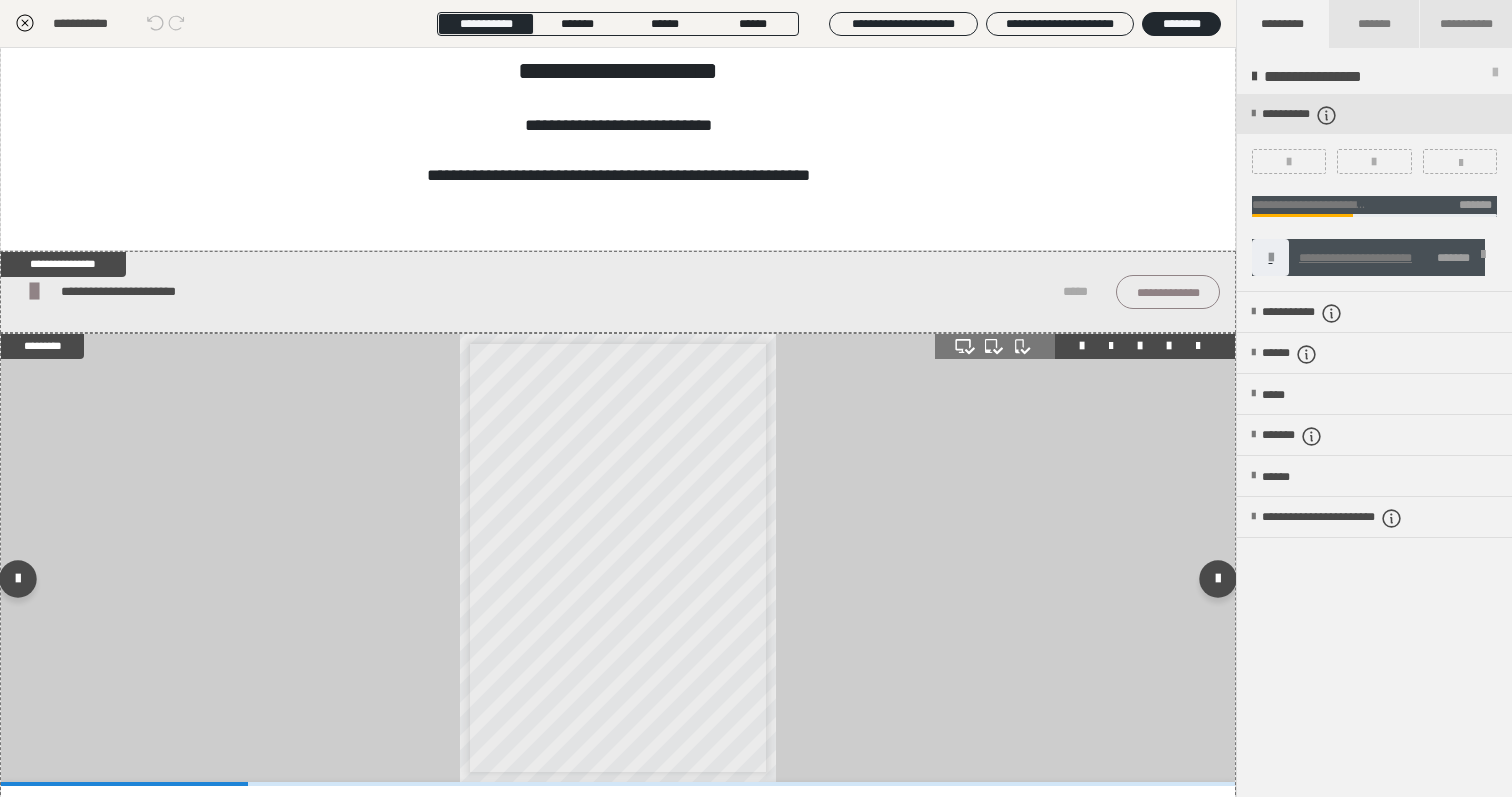 scroll, scrollTop: 167, scrollLeft: 0, axis: vertical 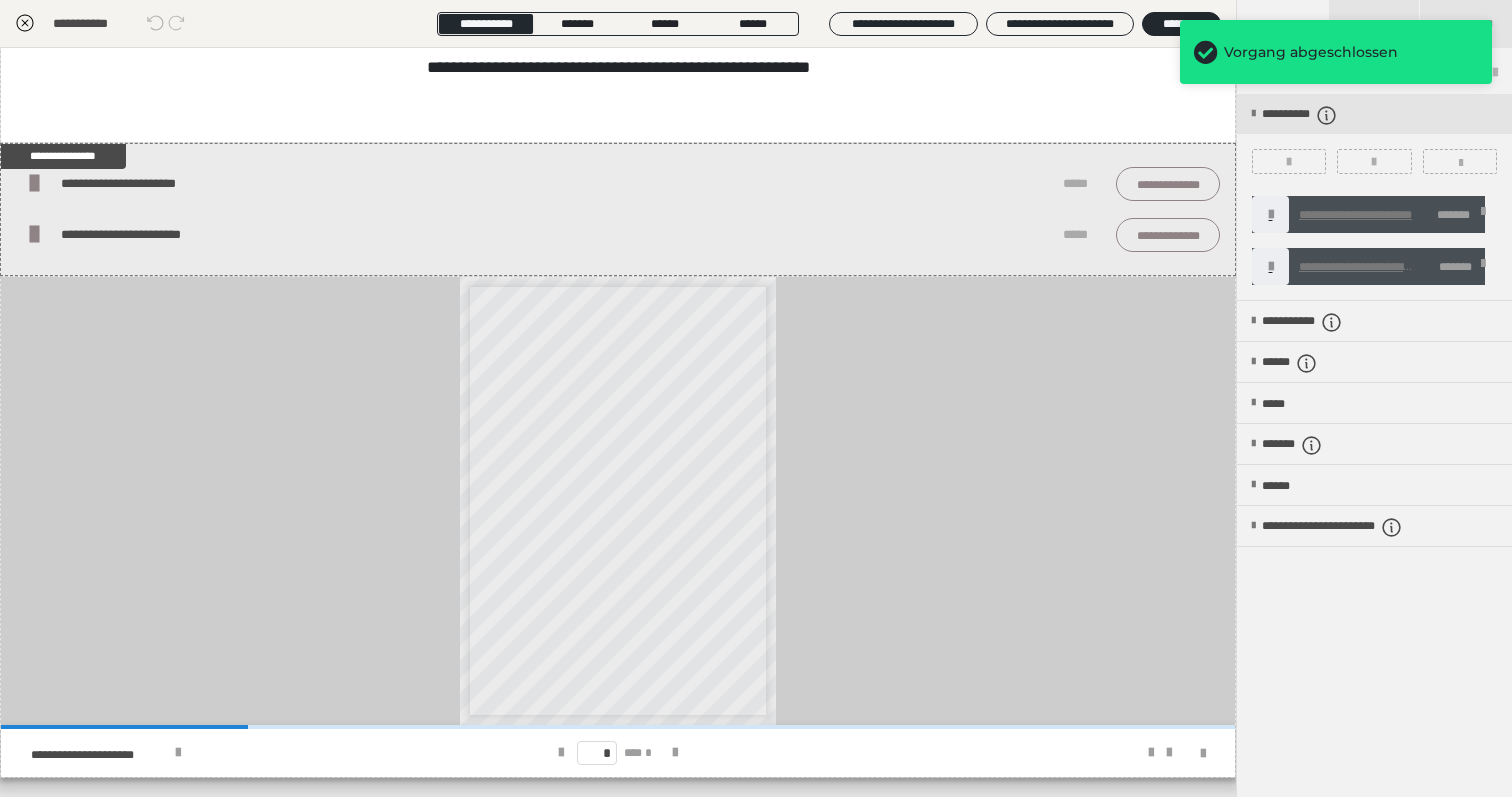 click at bounding box center (1483, 215) 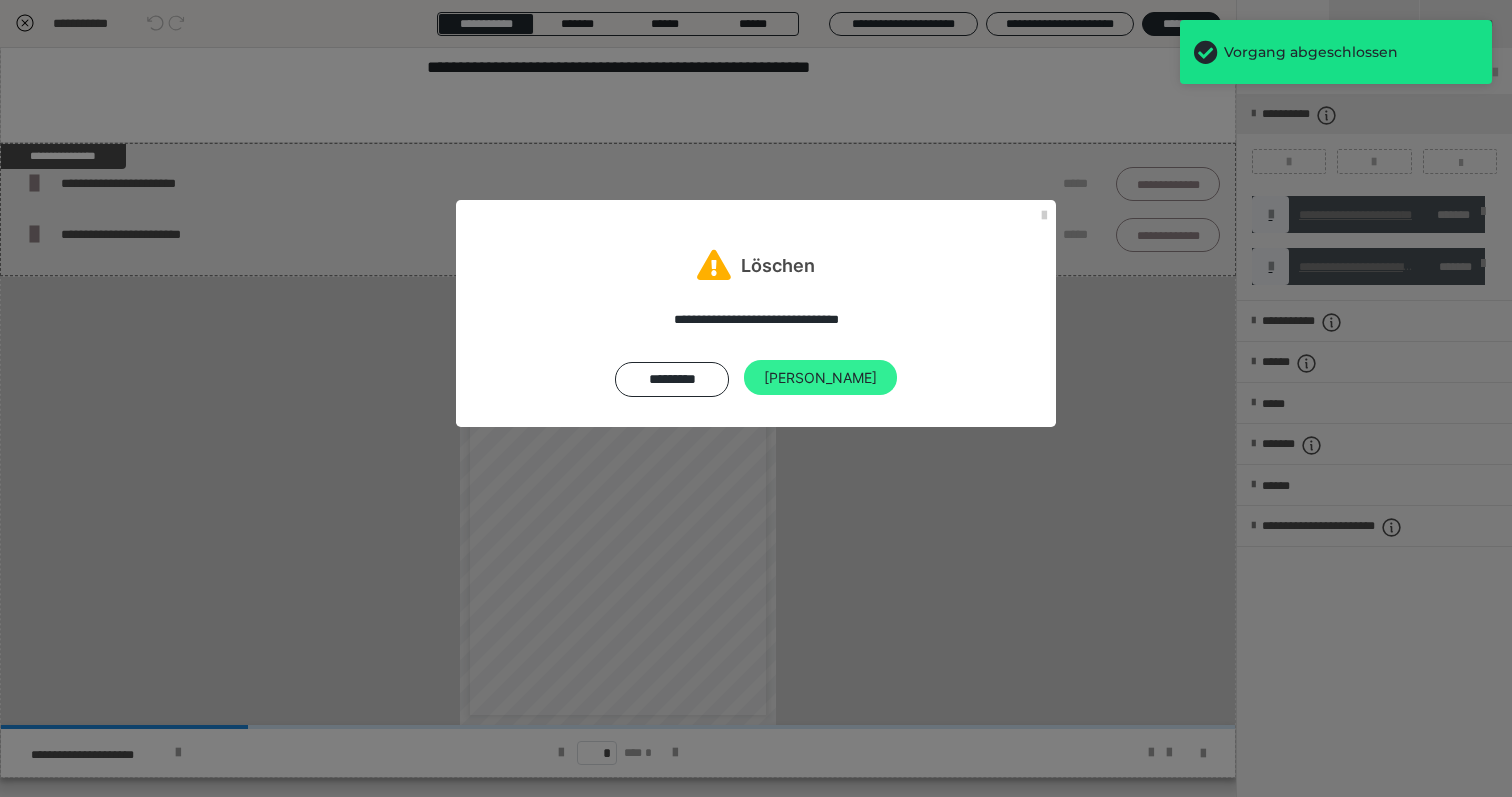 click on "Ja" at bounding box center (820, 378) 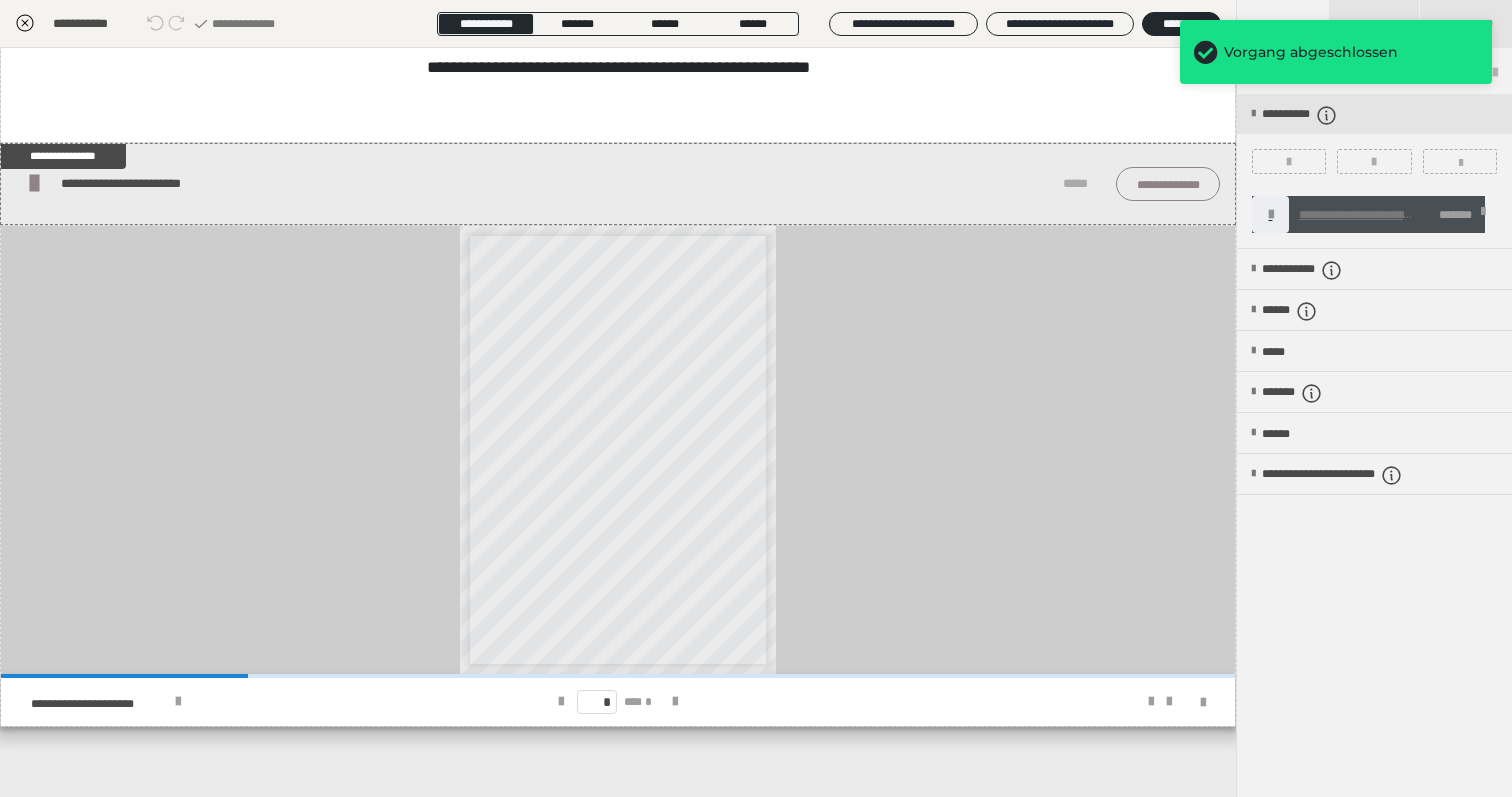 click 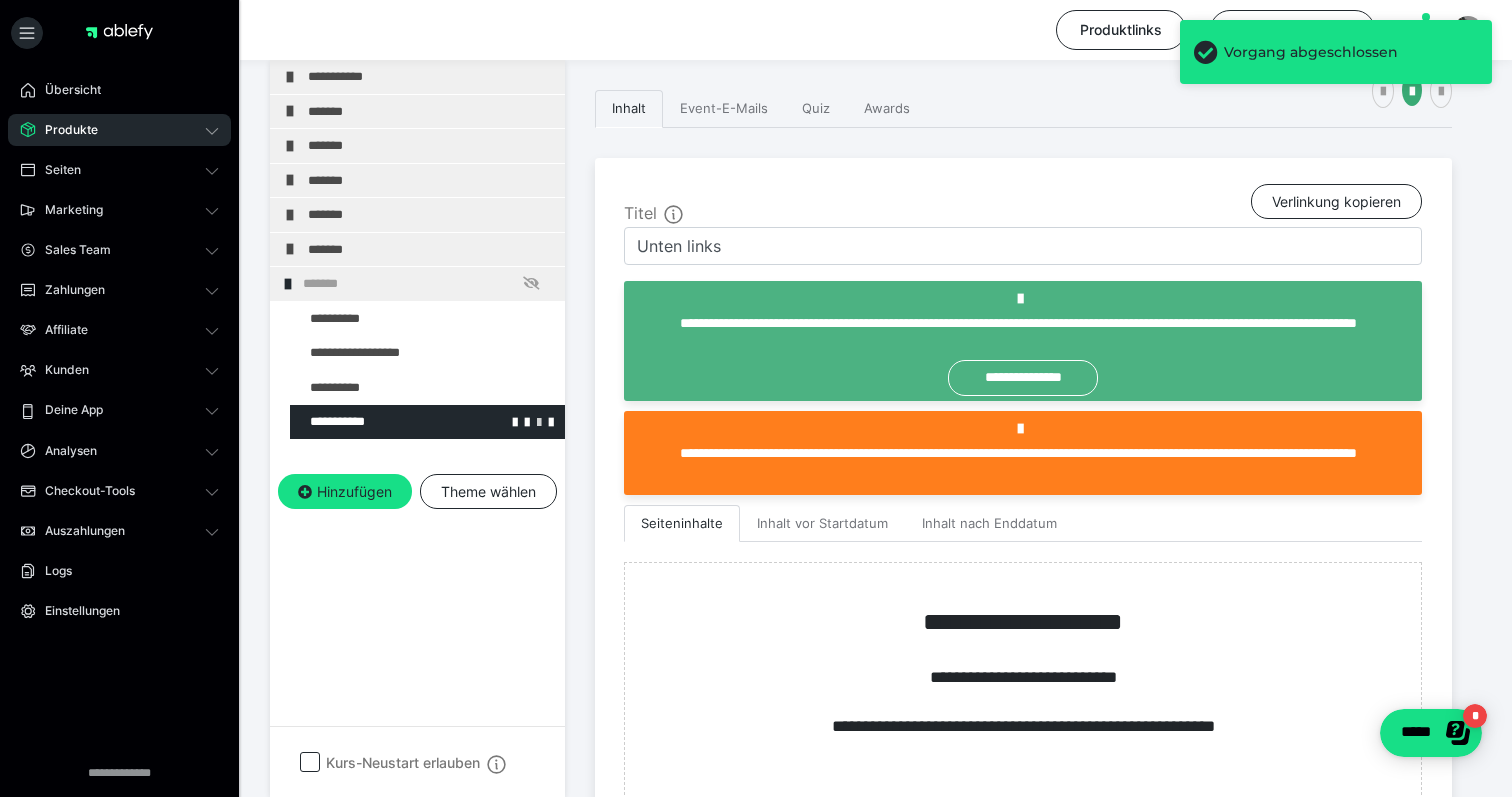 click at bounding box center [539, 421] 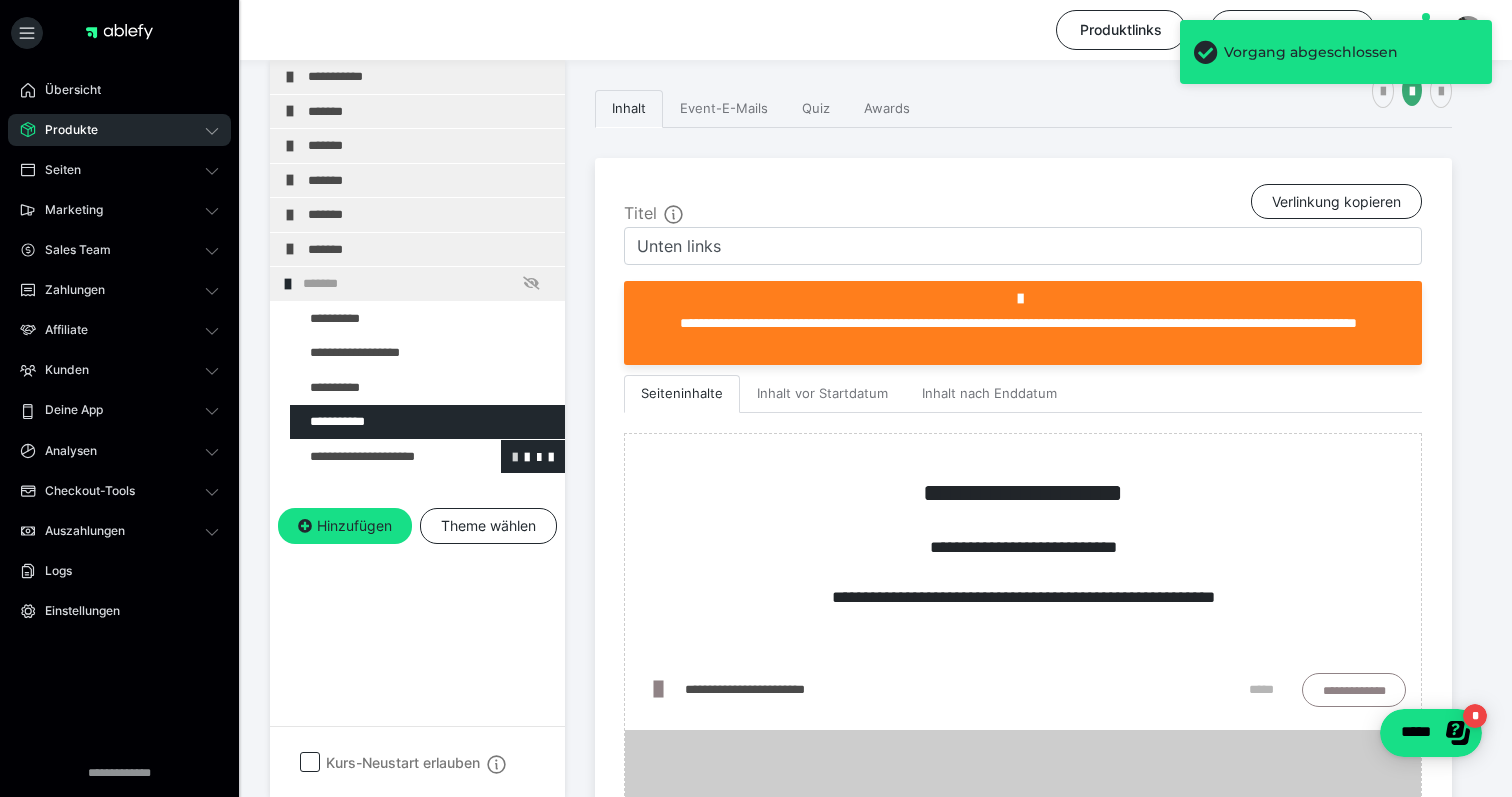 click at bounding box center [515, 456] 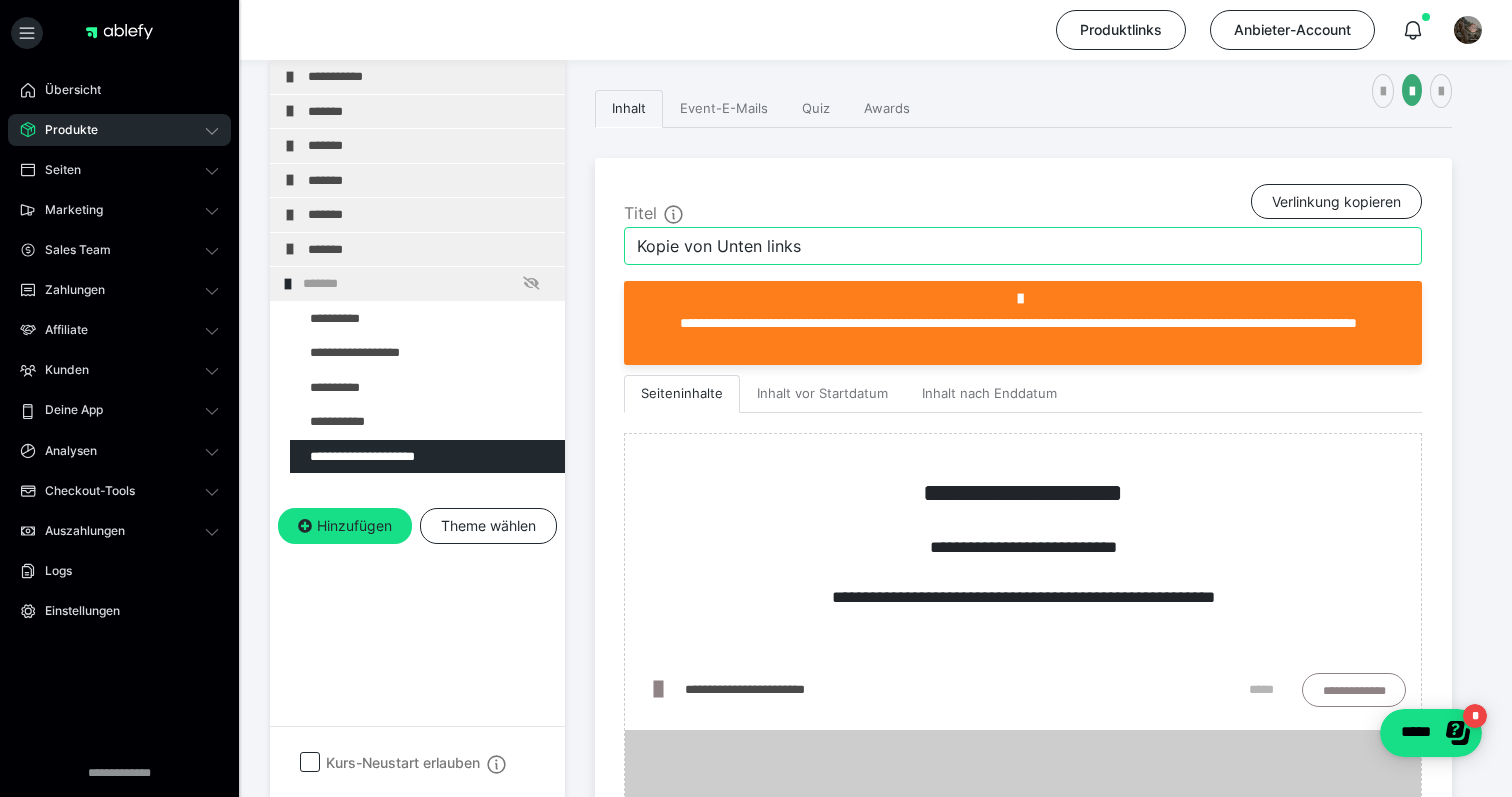 drag, startPoint x: 834, startPoint y: 254, endPoint x: 617, endPoint y: 254, distance: 217 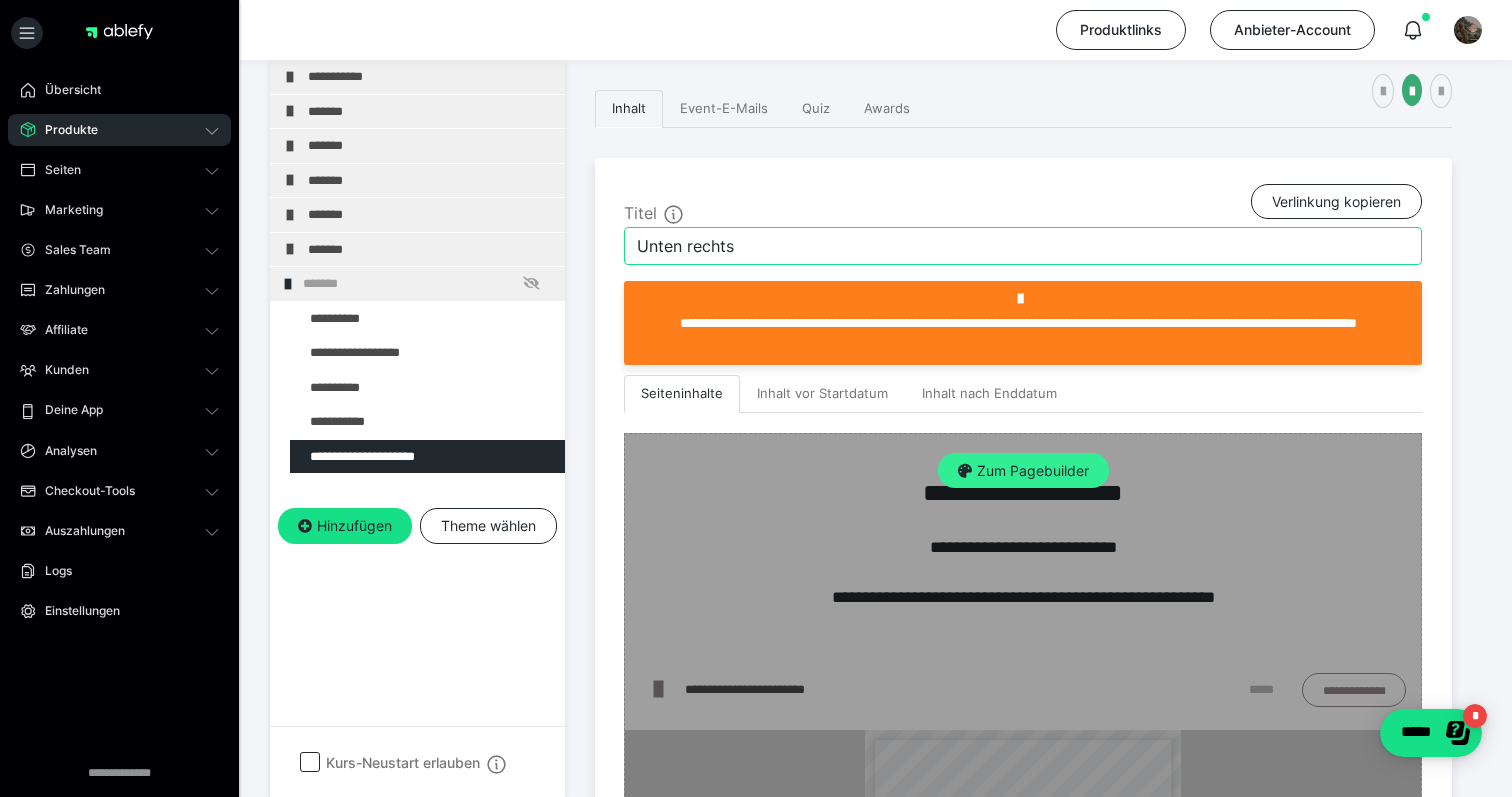 type on "Unten rechts" 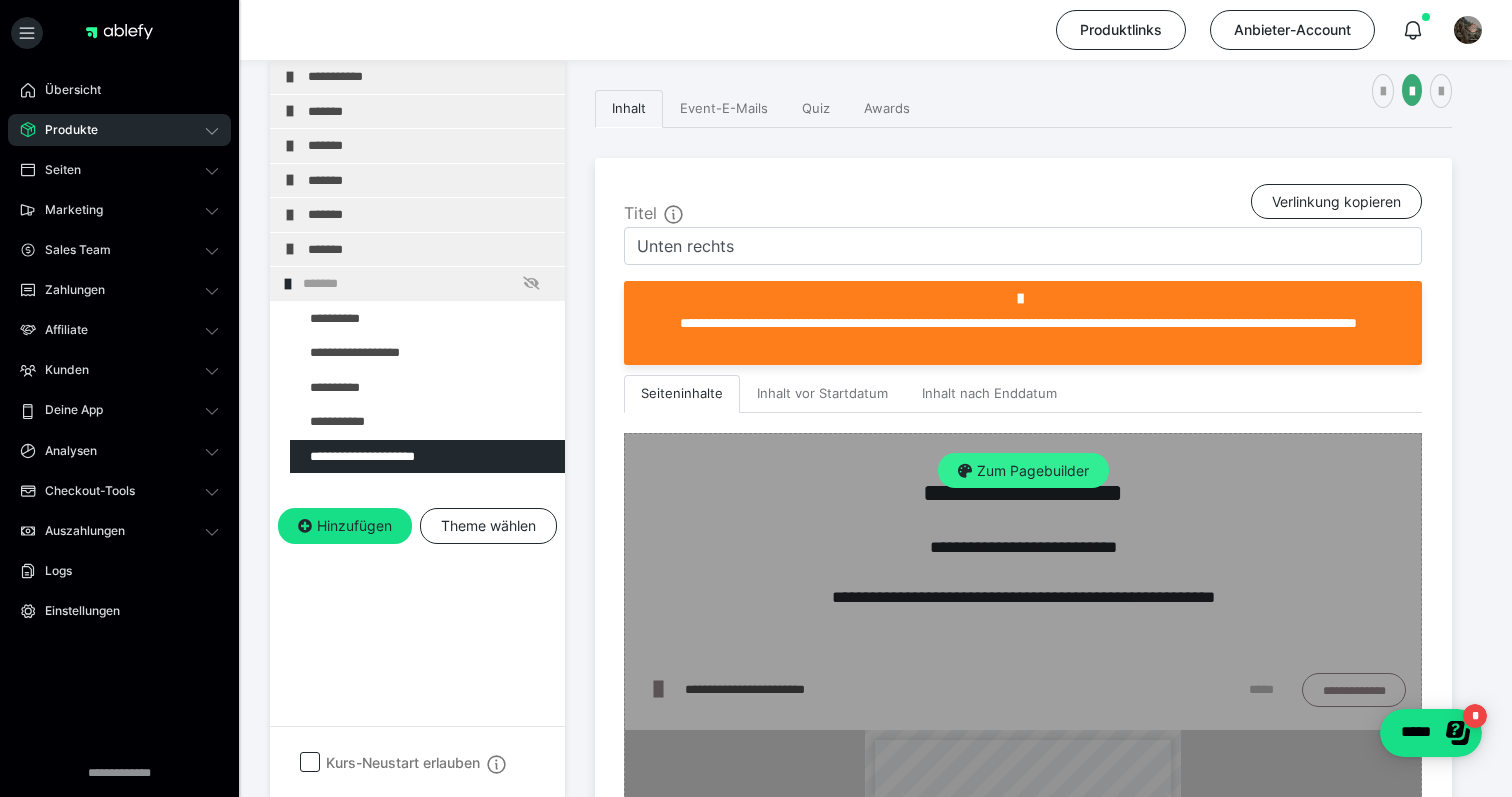 click on "Zum Pagebuilder" at bounding box center [1023, 471] 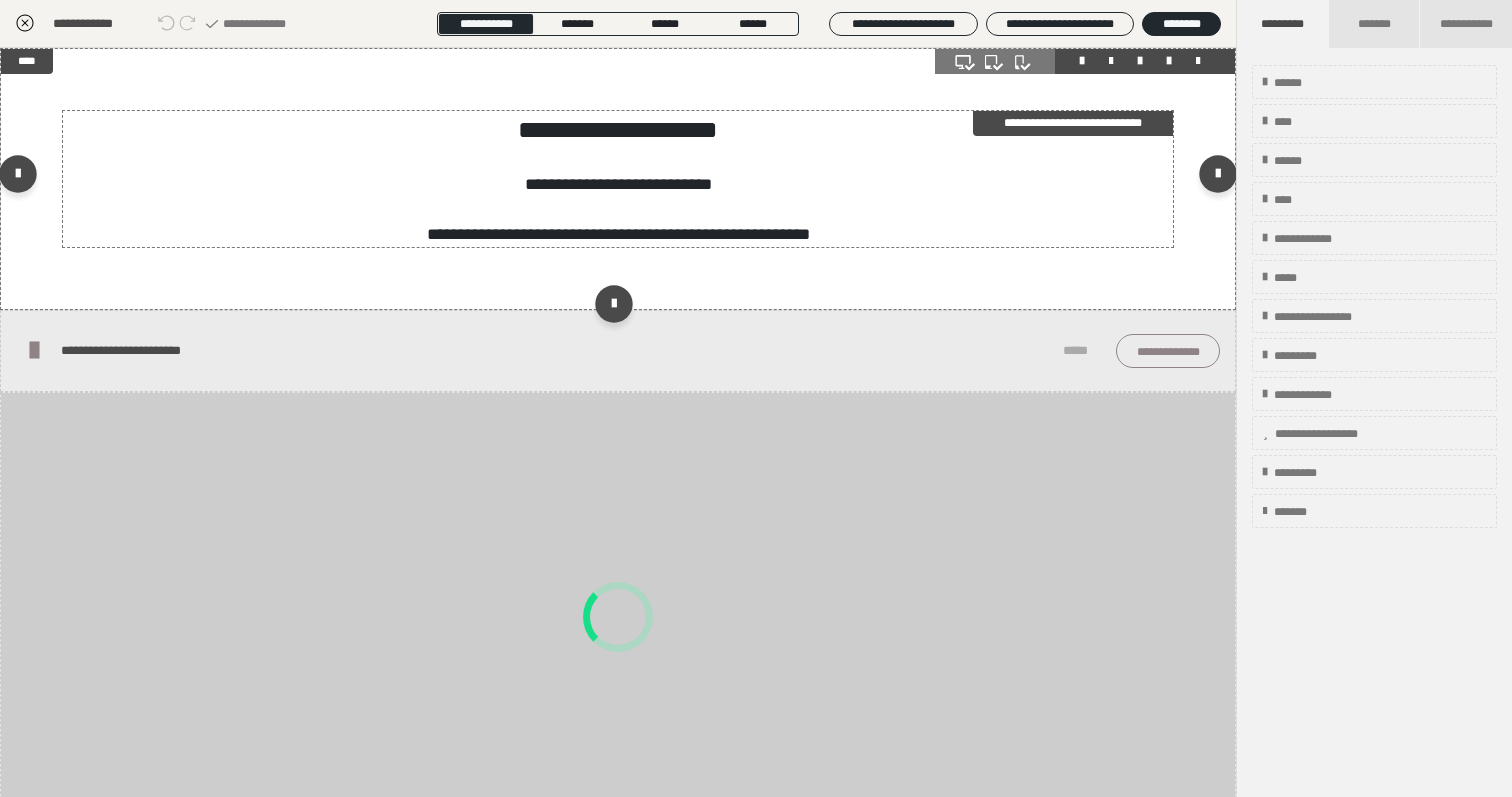 click on "**********" at bounding box center (618, 129) 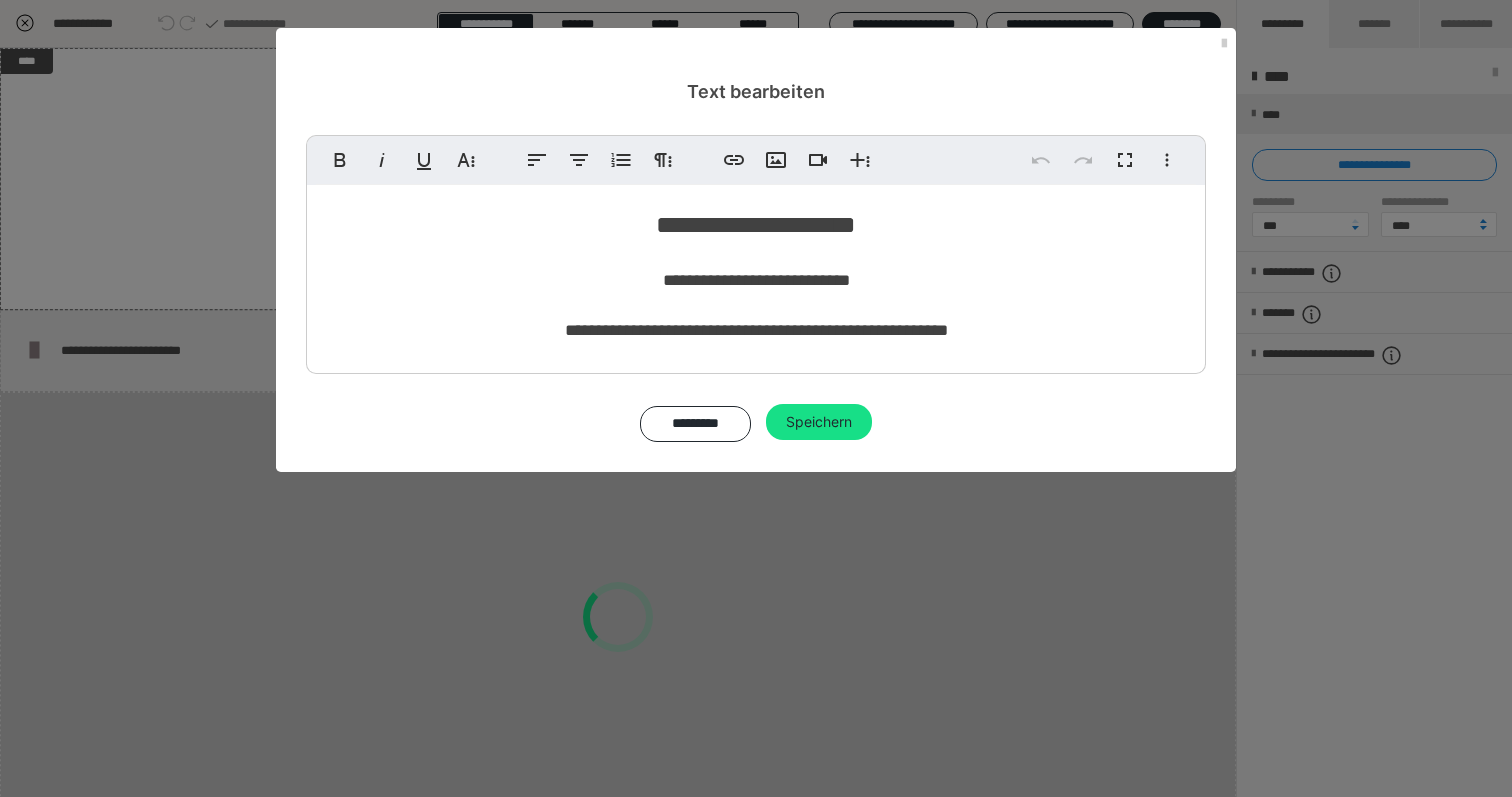 click on "**********" at bounding box center [797, 160] 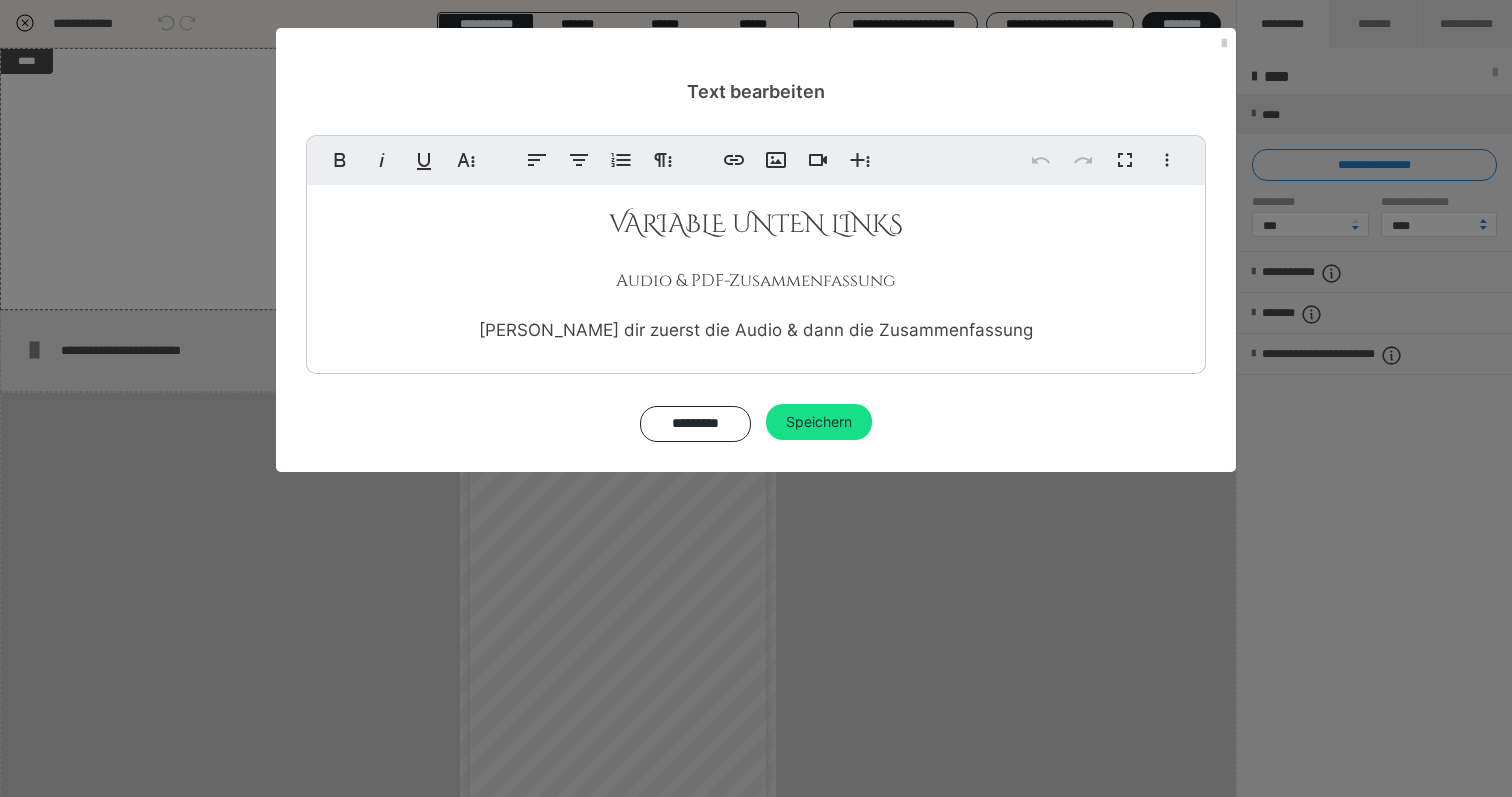 click on "VARIABLE UNTEN LINKS" at bounding box center [756, 224] 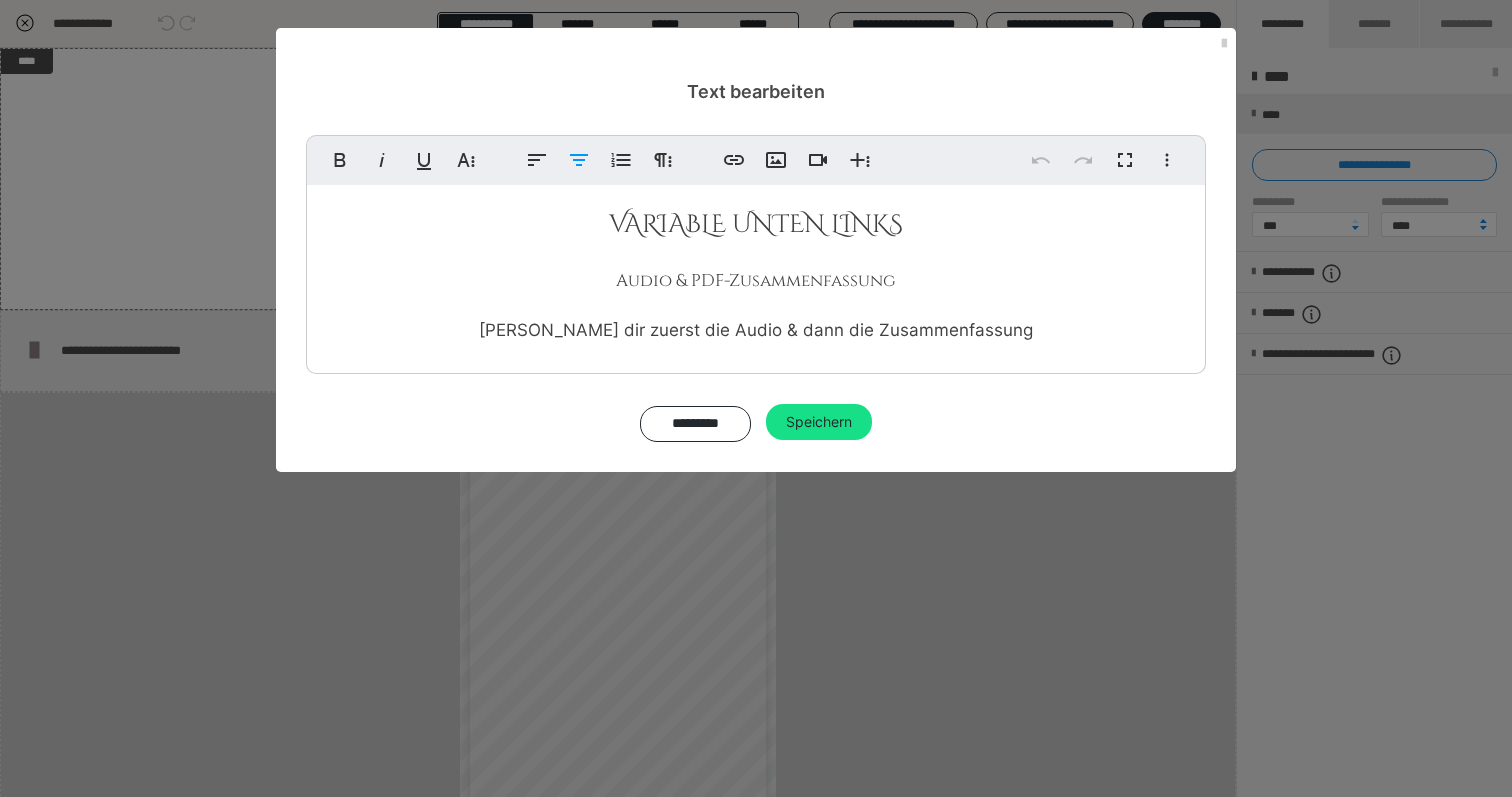 click on "VARIABLE UNTEN LINKS" at bounding box center [756, 224] 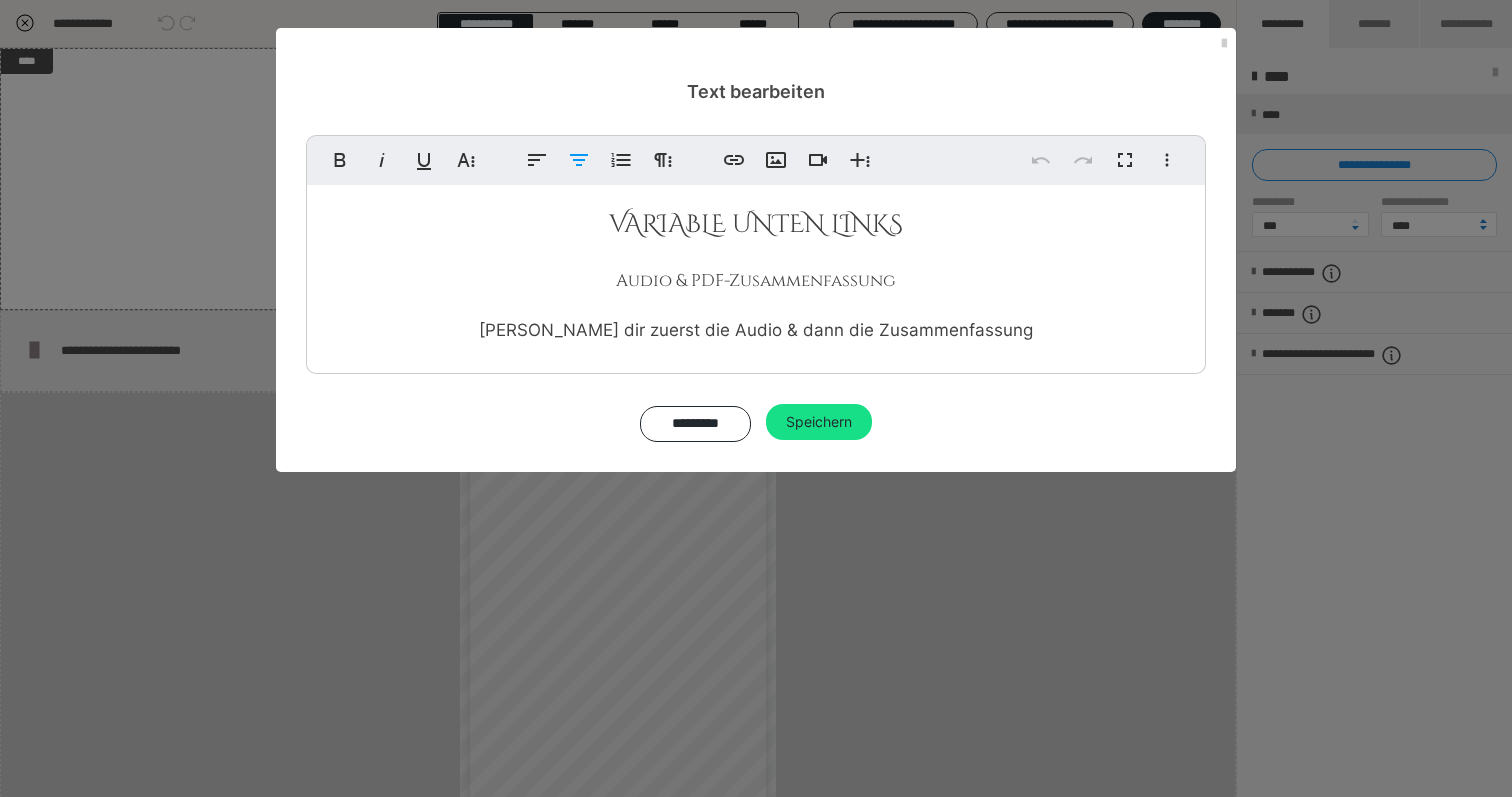 click on "VARIABLE UNTEN LINKS" at bounding box center (756, 224) 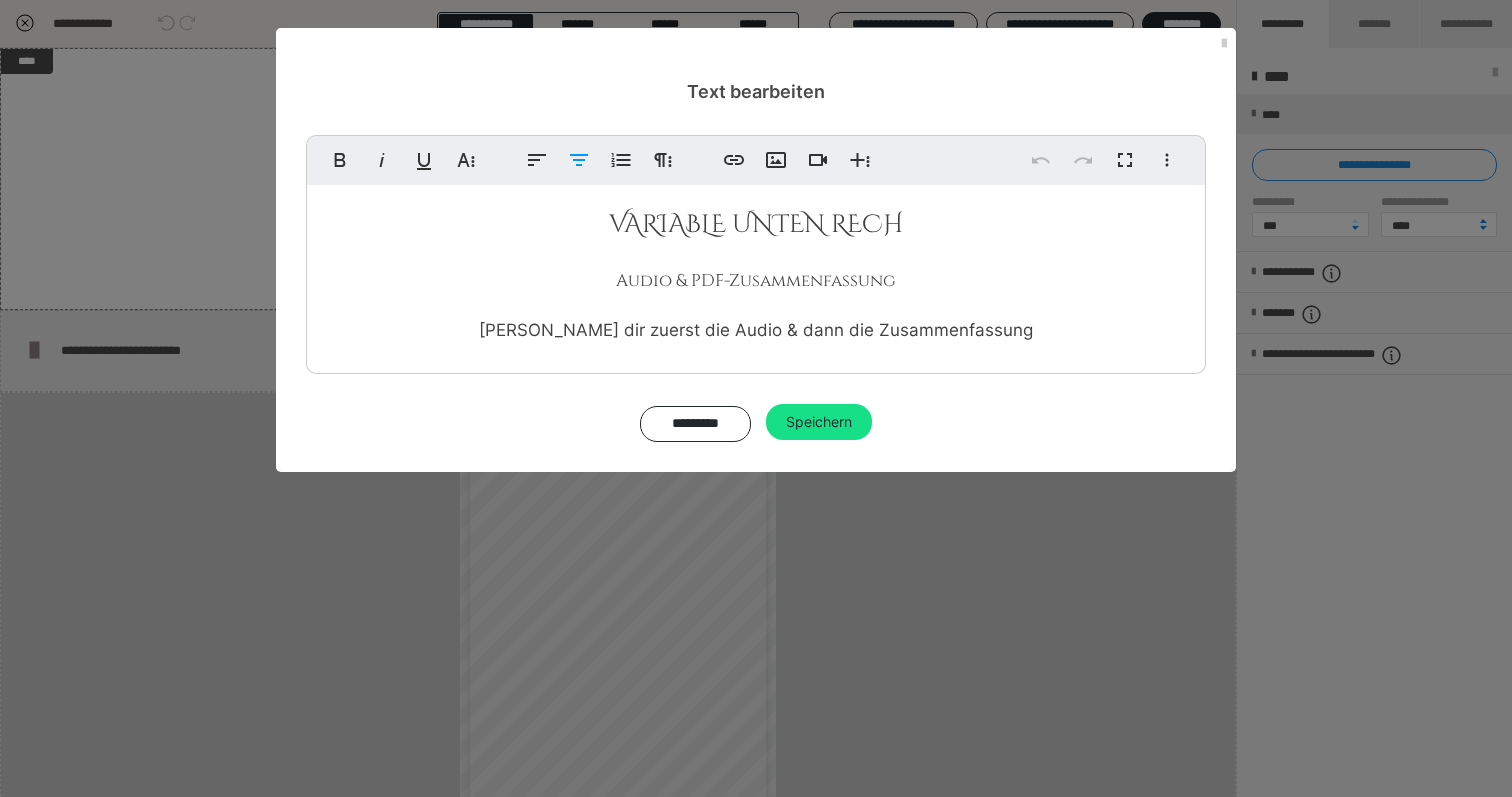 type 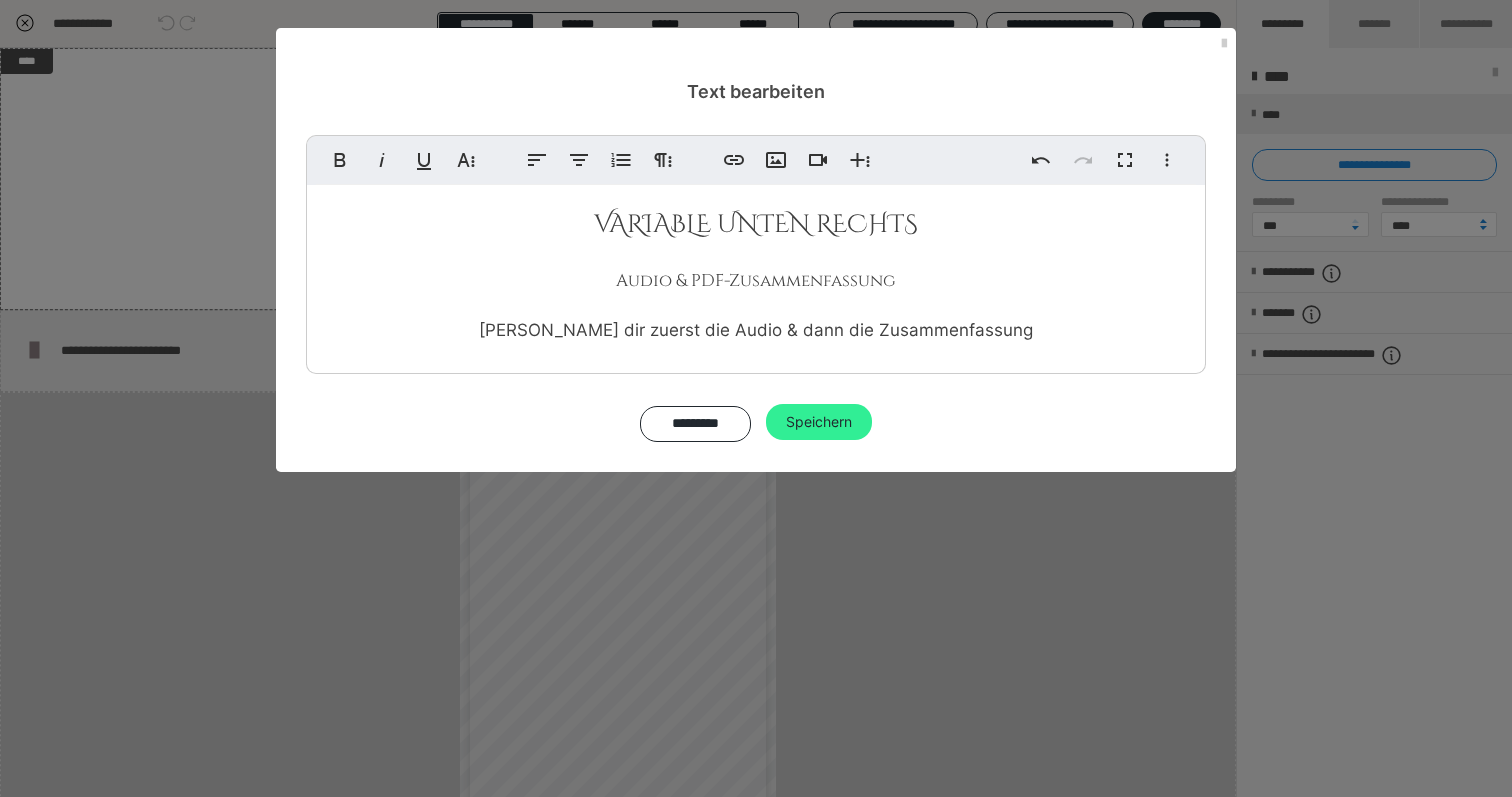 click on "Speichern" at bounding box center [819, 422] 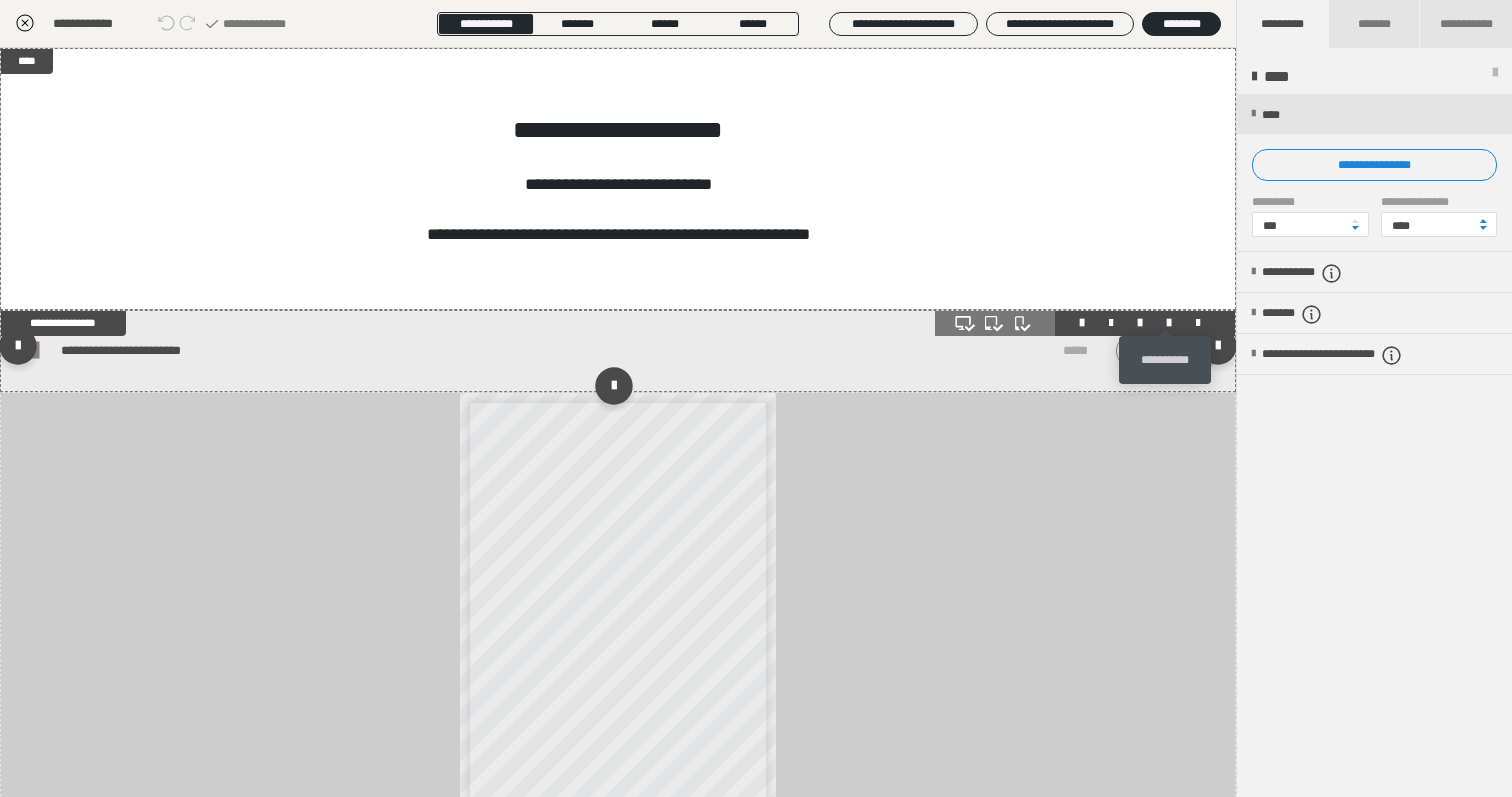 click at bounding box center [1169, 323] 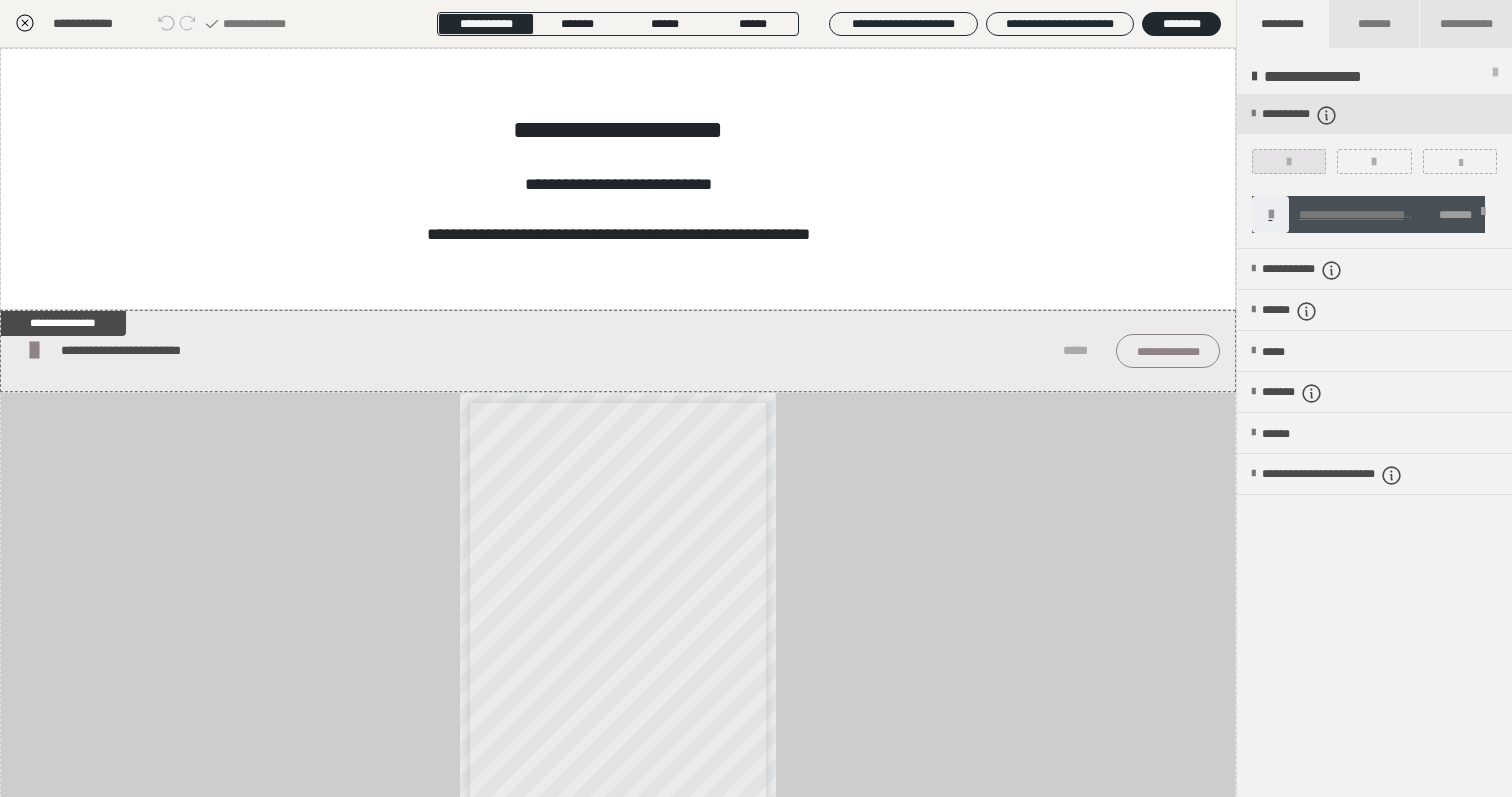 click at bounding box center (1289, 161) 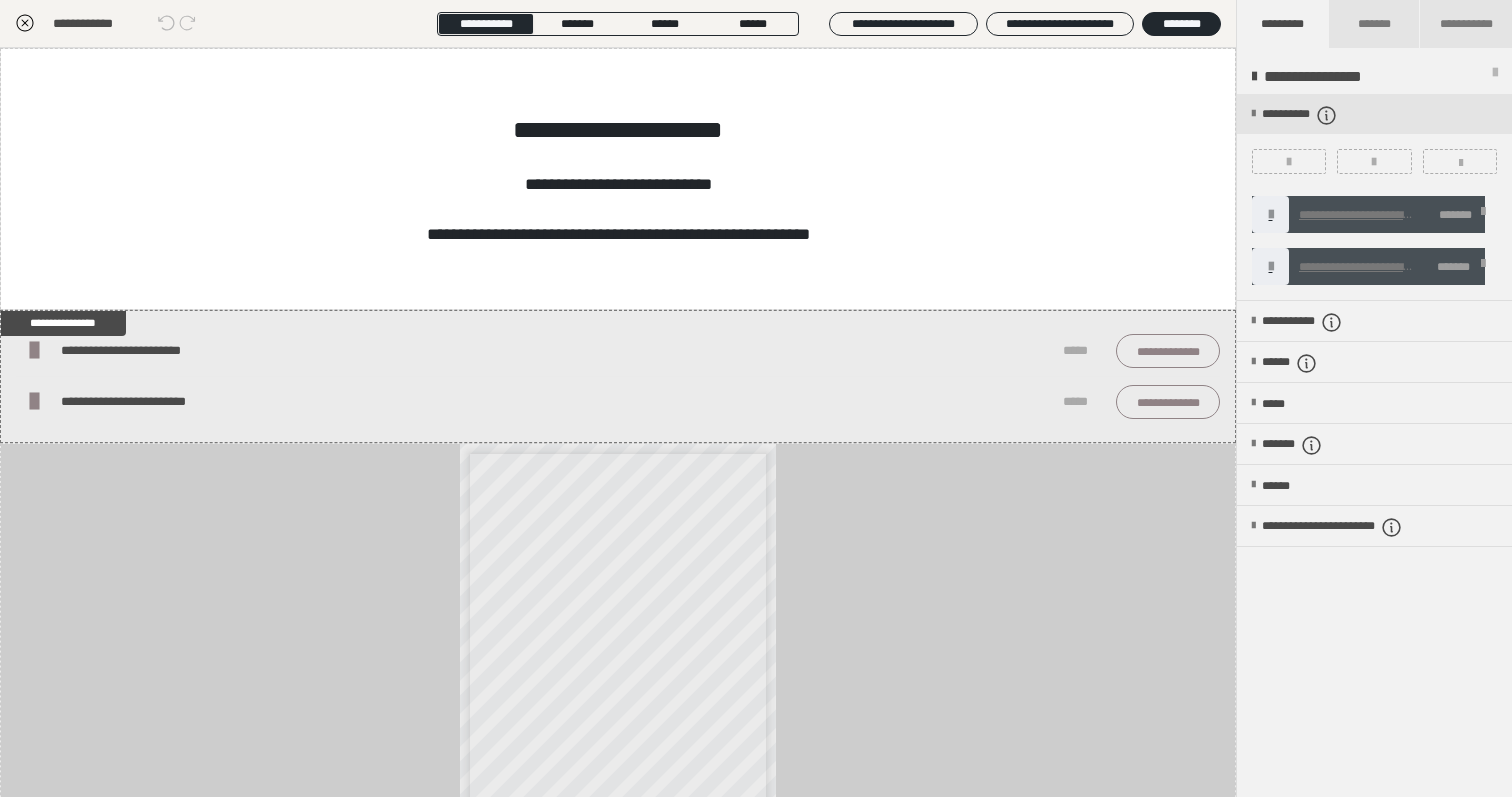 click at bounding box center (1483, 215) 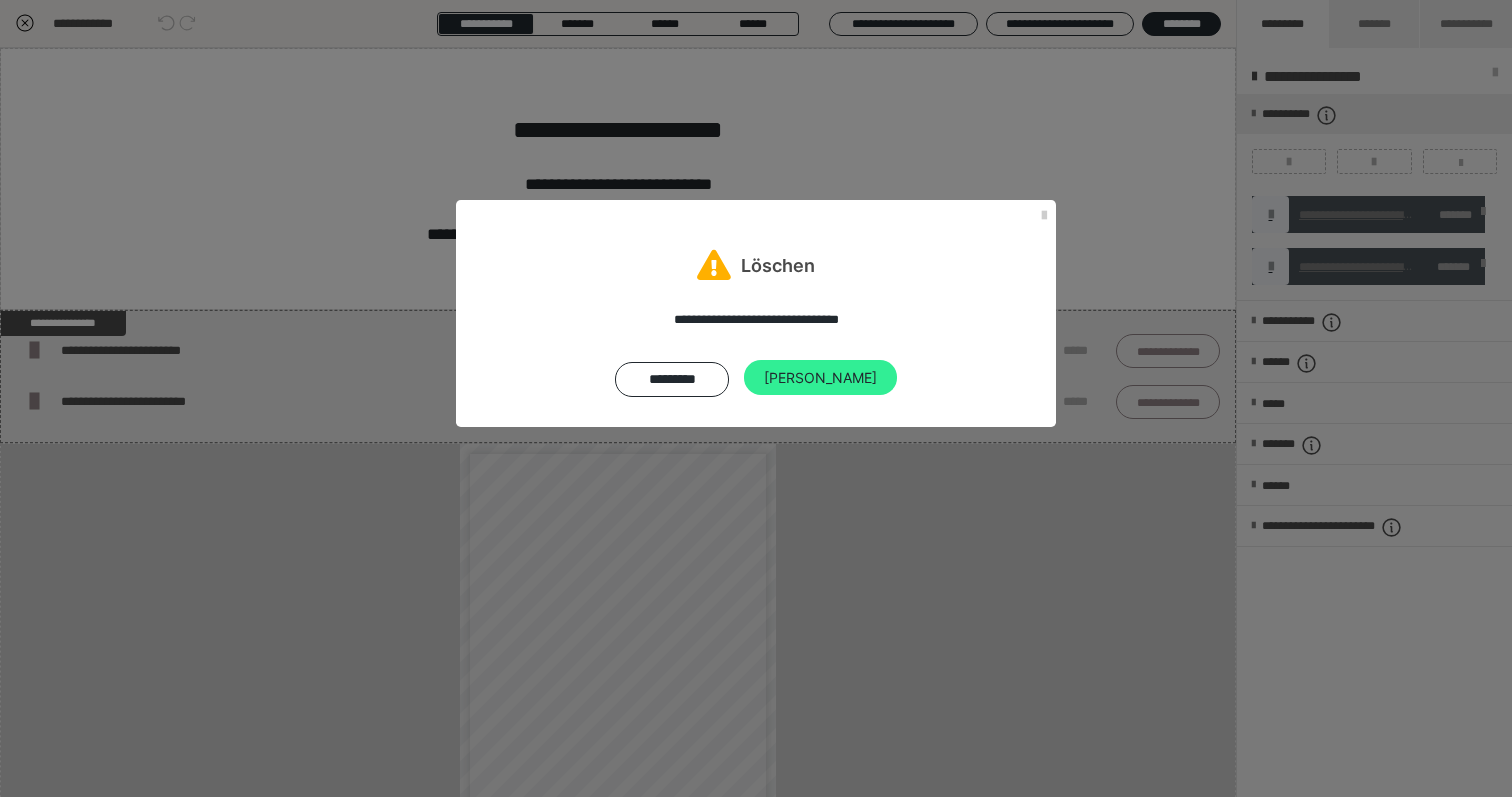 click on "Ja" at bounding box center (820, 378) 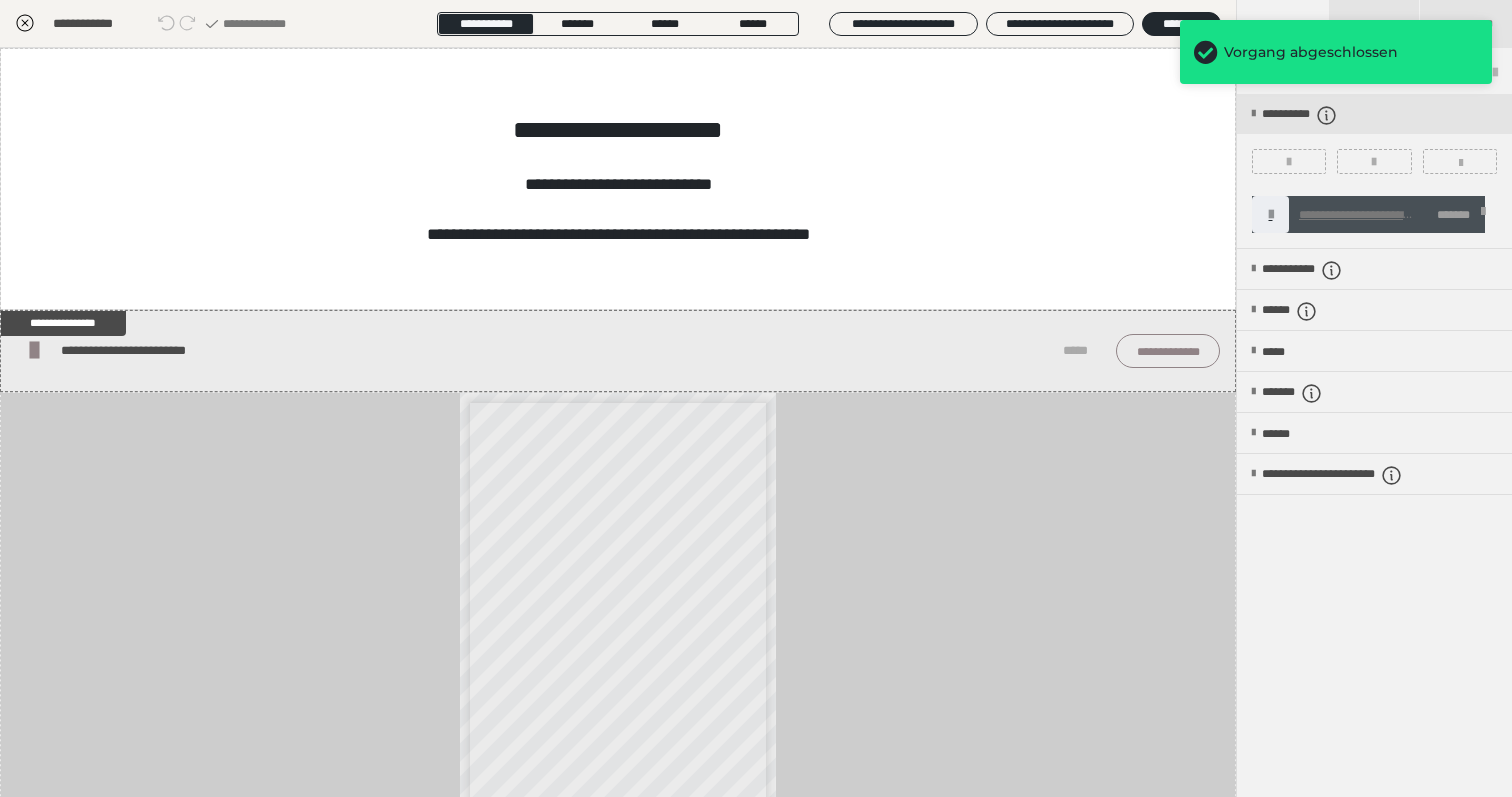 click 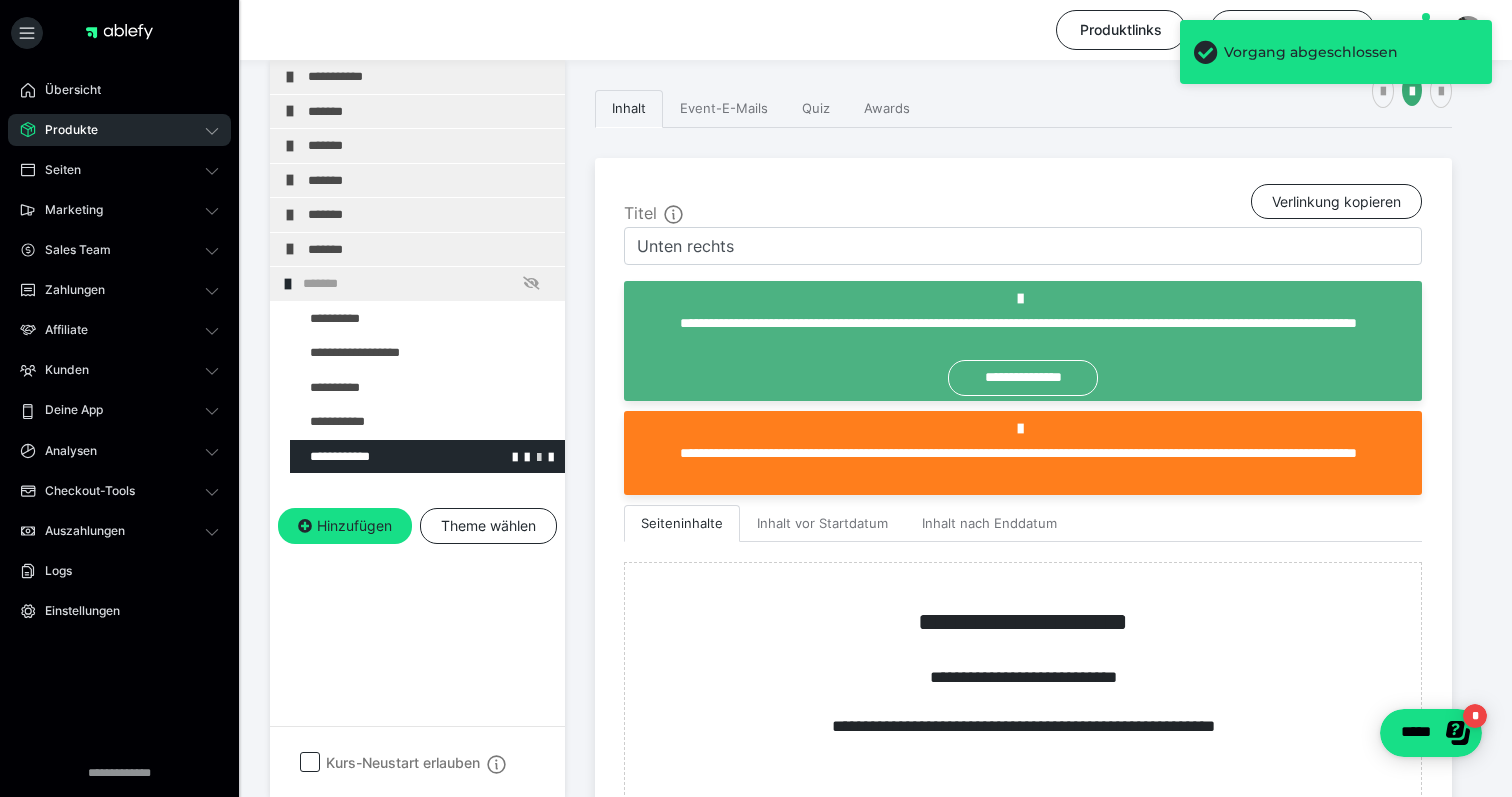 click at bounding box center [539, 456] 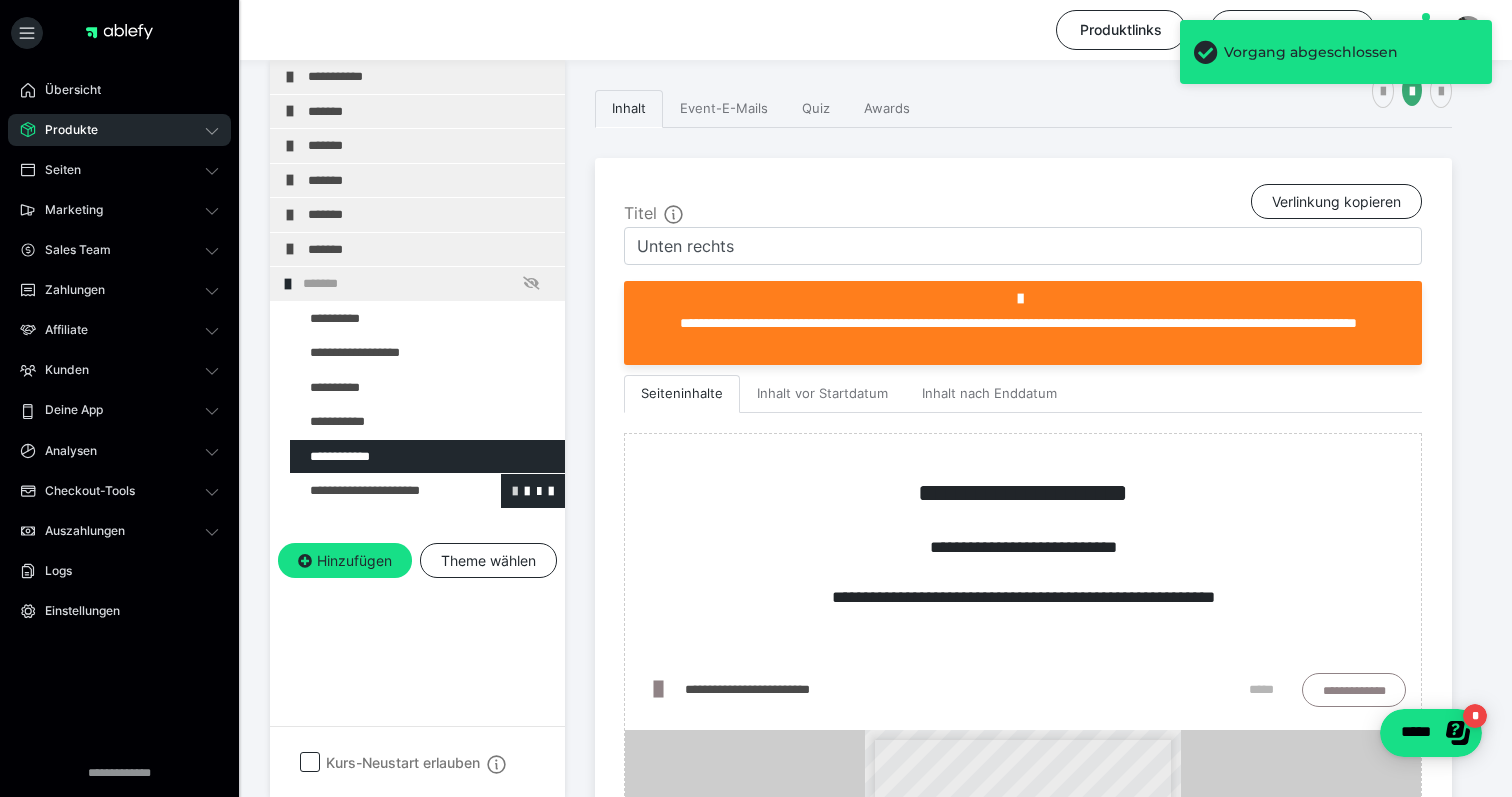 click at bounding box center [515, 490] 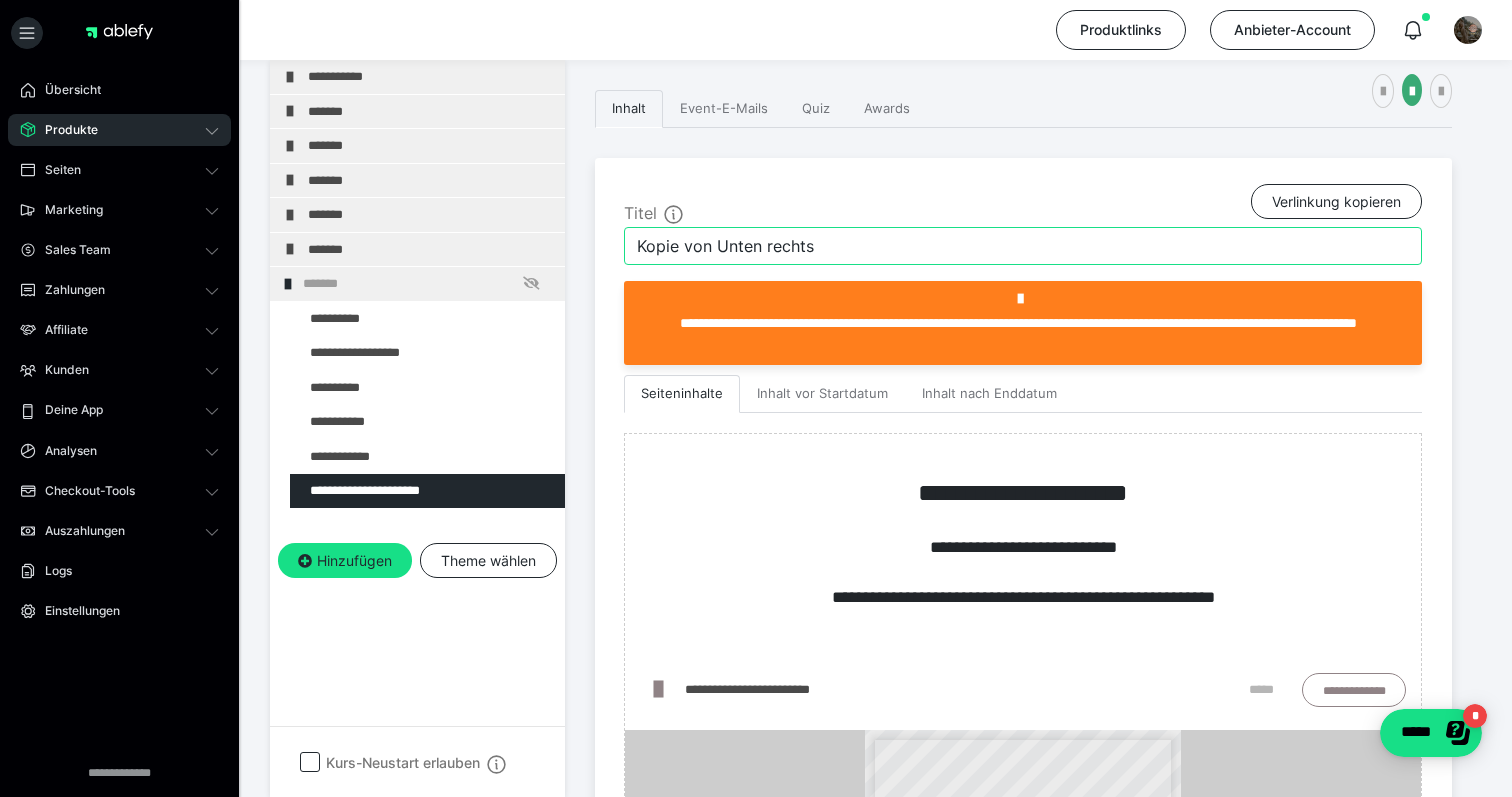 drag, startPoint x: 848, startPoint y: 258, endPoint x: 596, endPoint y: 243, distance: 252.44603 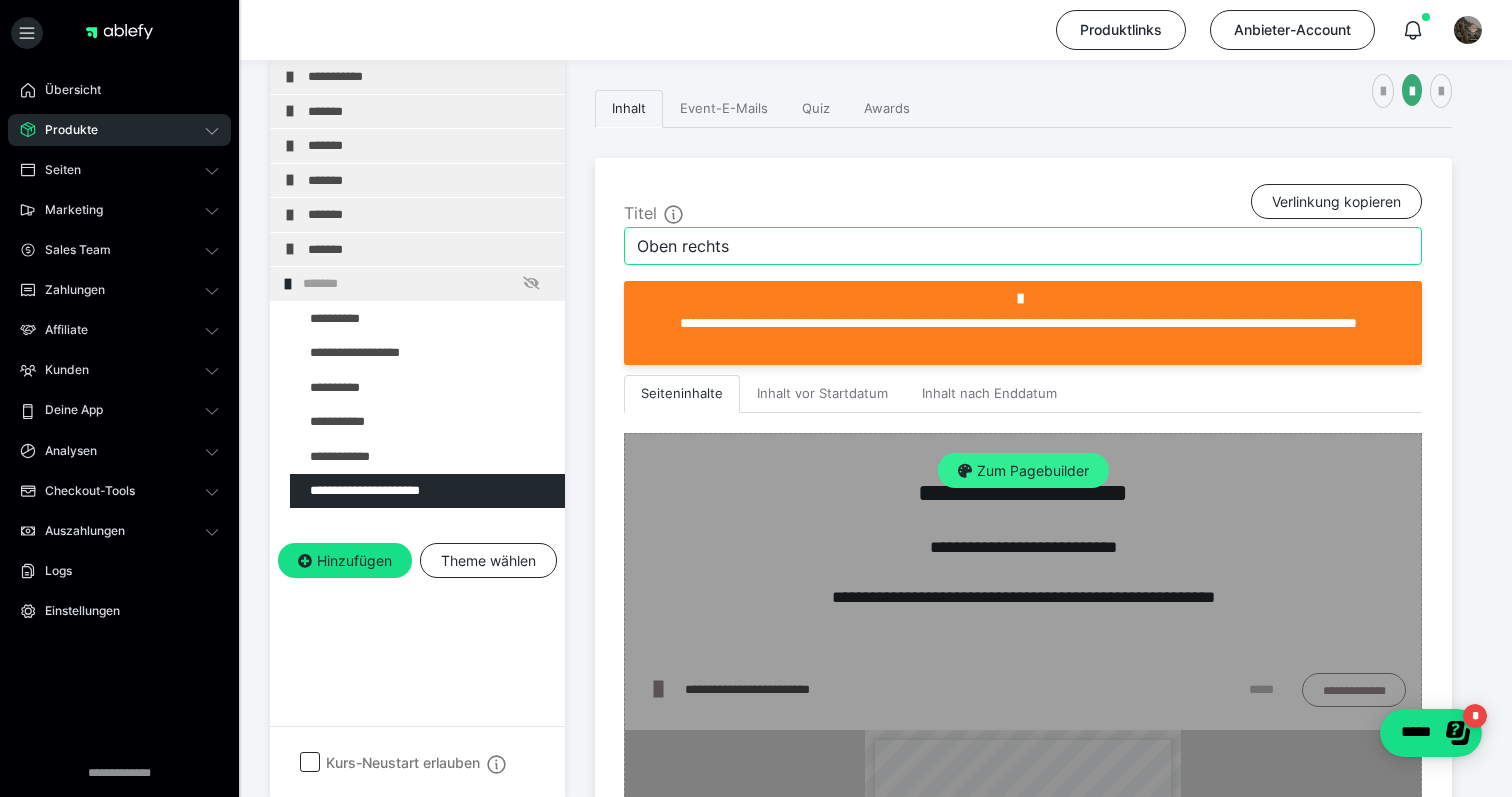 type on "Oben rechts" 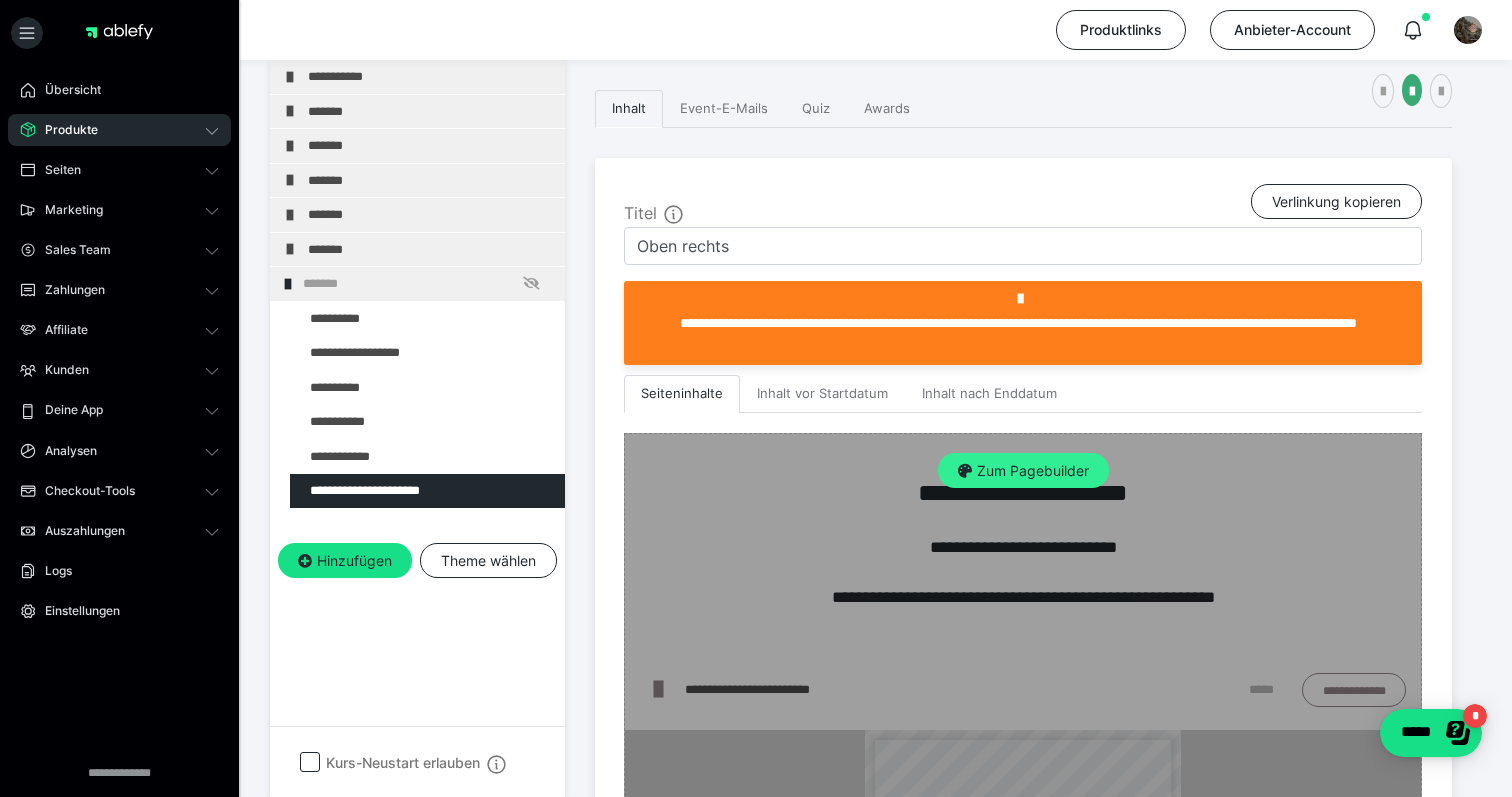 click on "Zum Pagebuilder" at bounding box center [1023, 471] 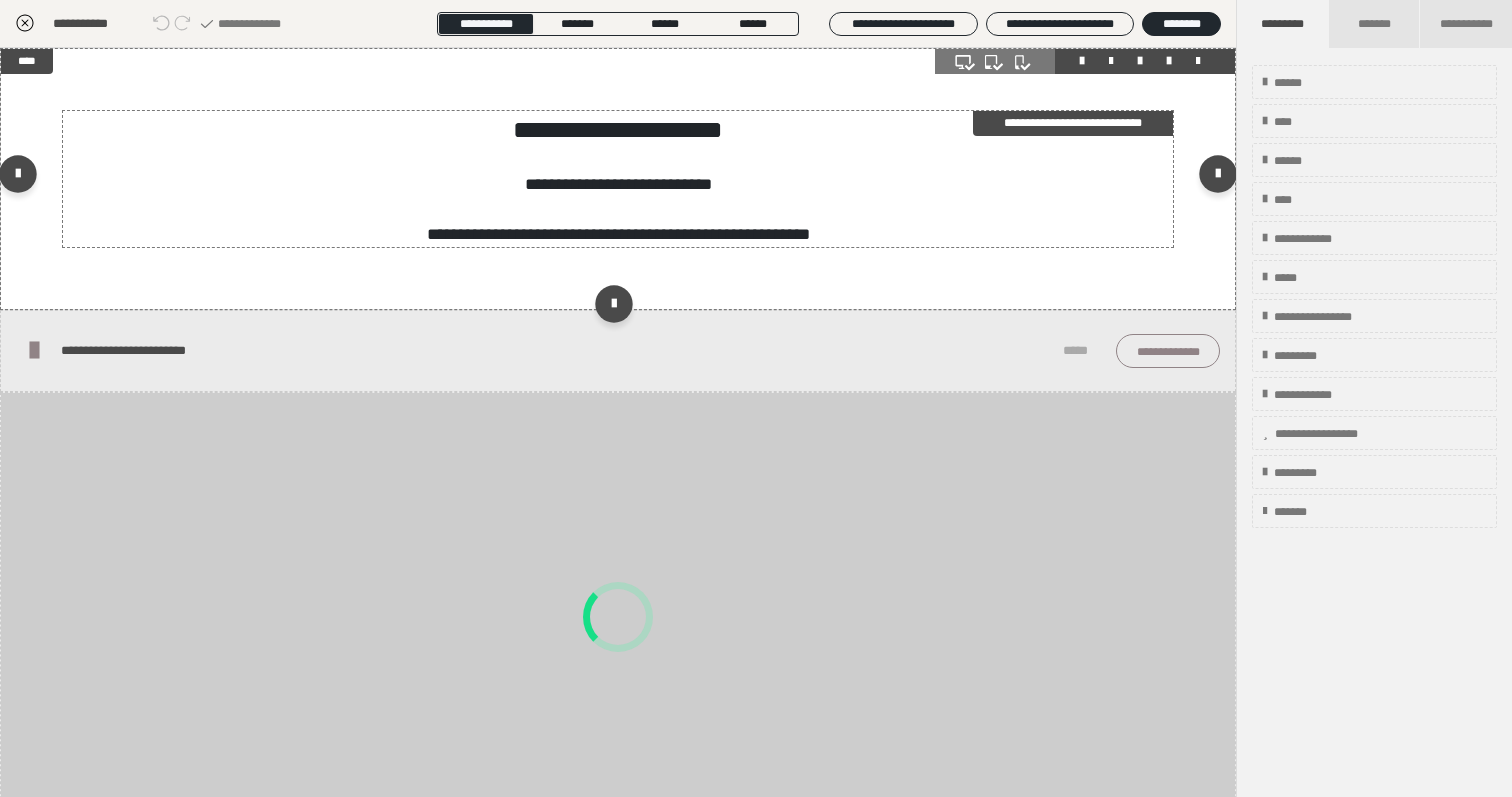 click on "**********" at bounding box center [618, 129] 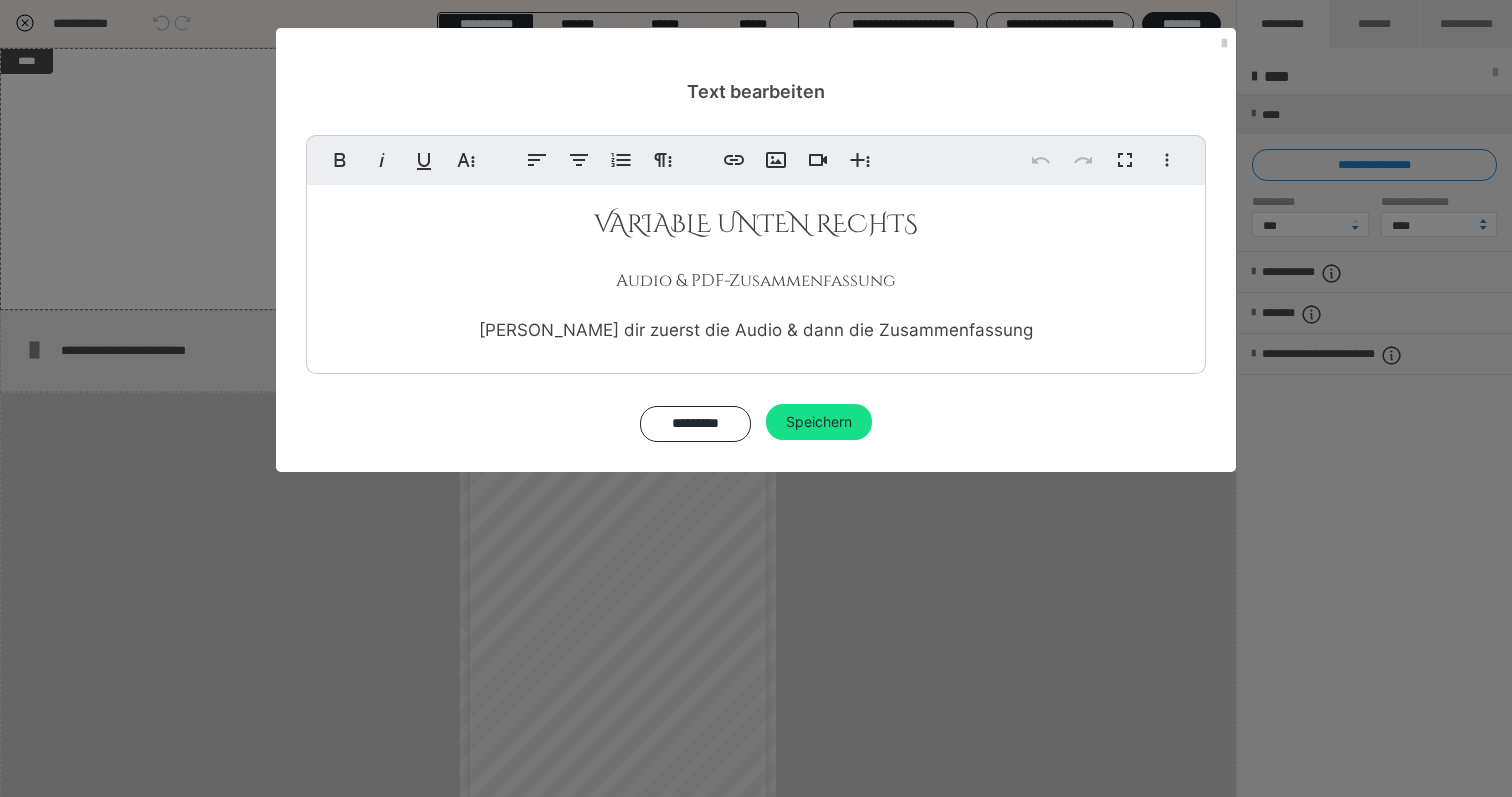click on "VARIABLE UNTEN RECHTS" at bounding box center (756, 224) 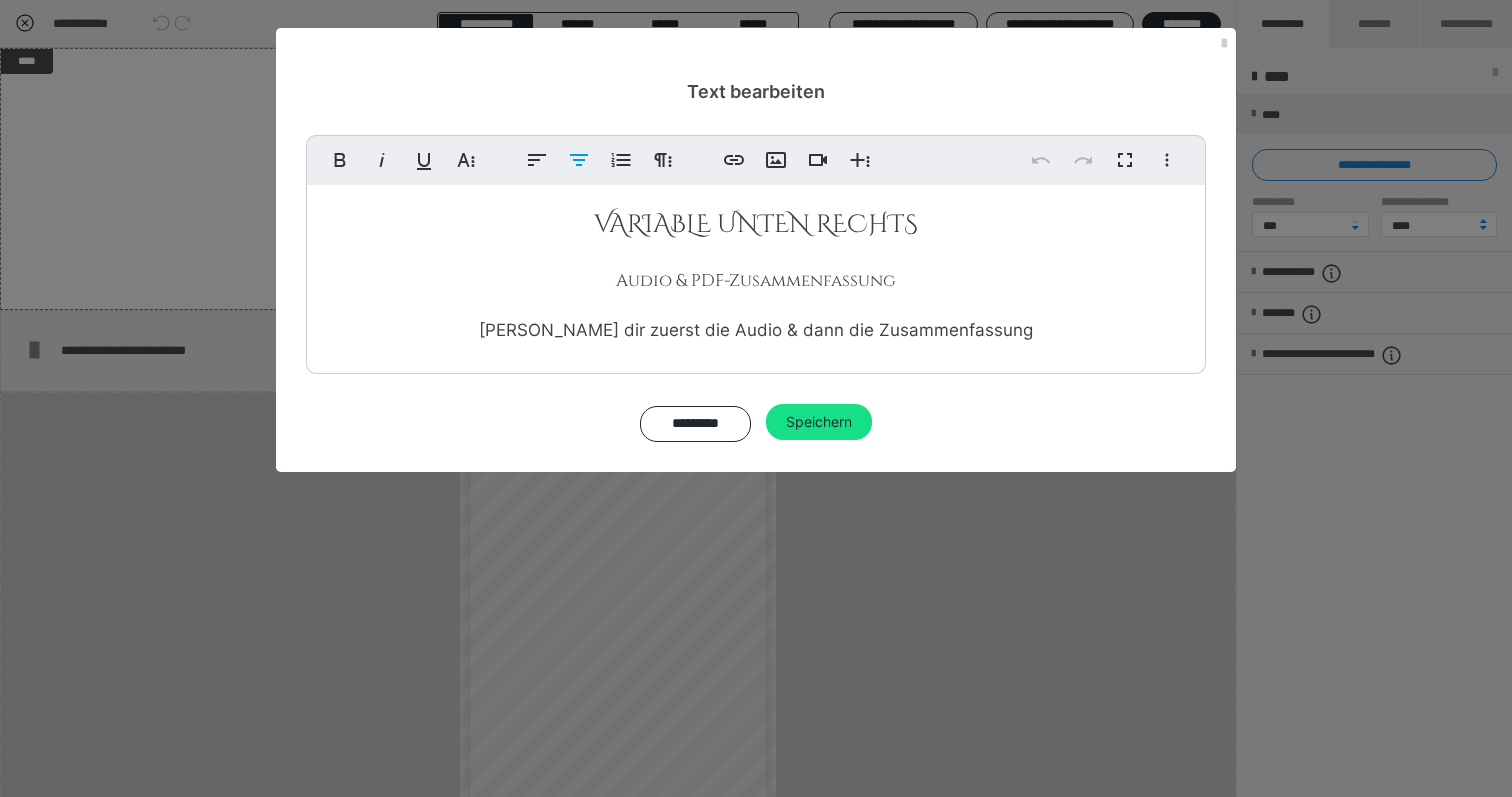 type 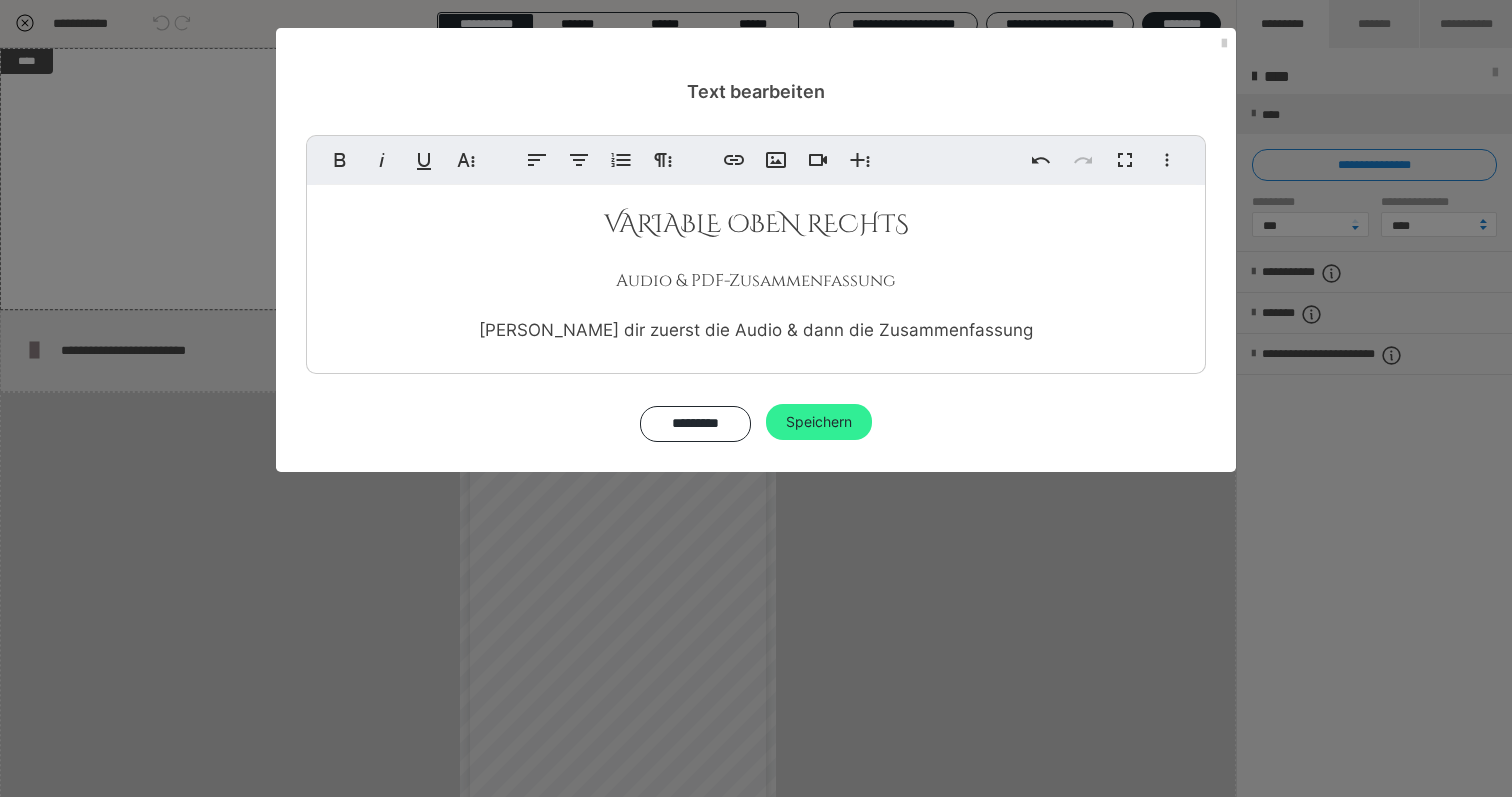 click on "Speichern" at bounding box center (819, 422) 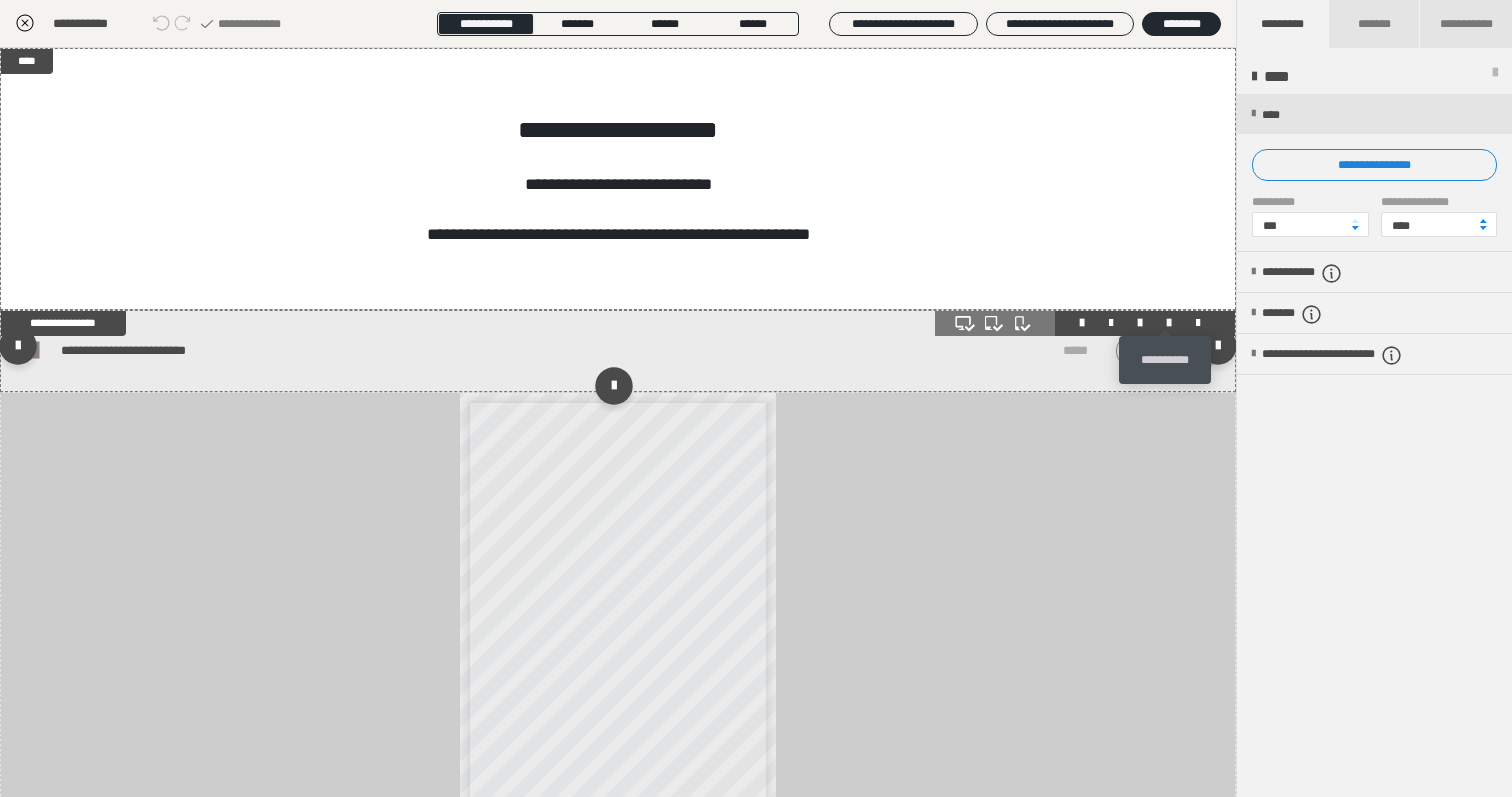 click at bounding box center (1169, 323) 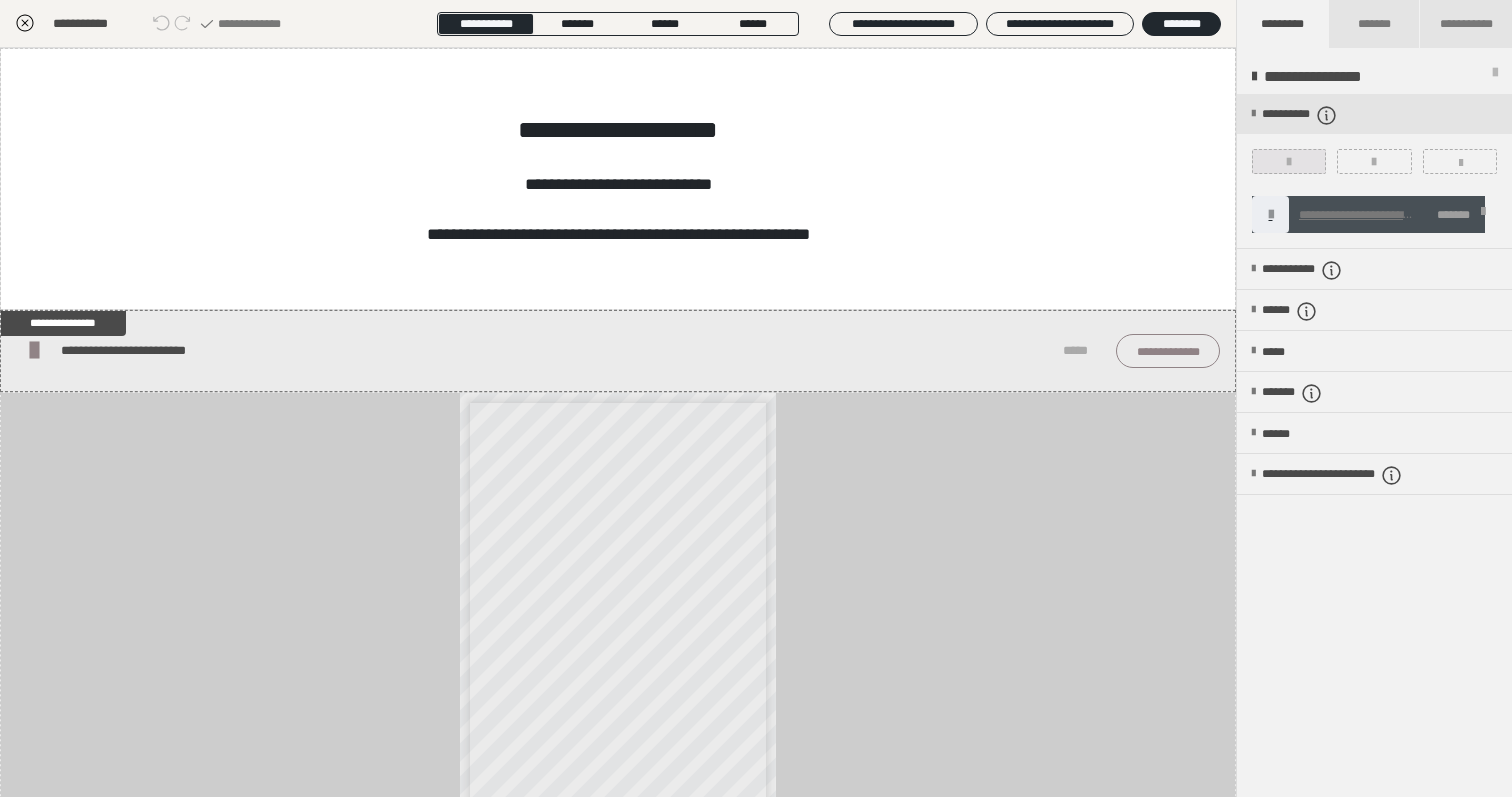 click at bounding box center [1289, 161] 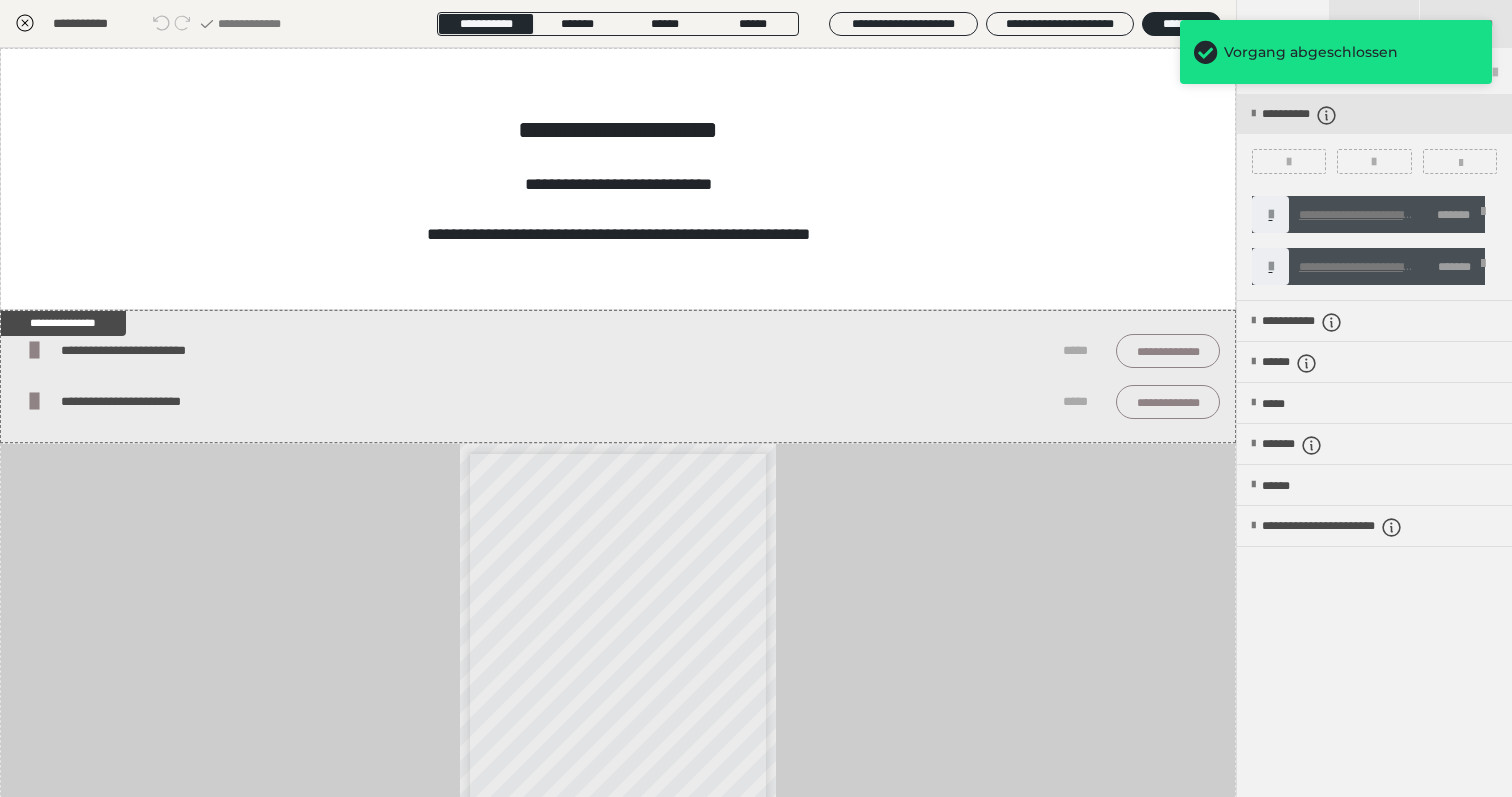 click 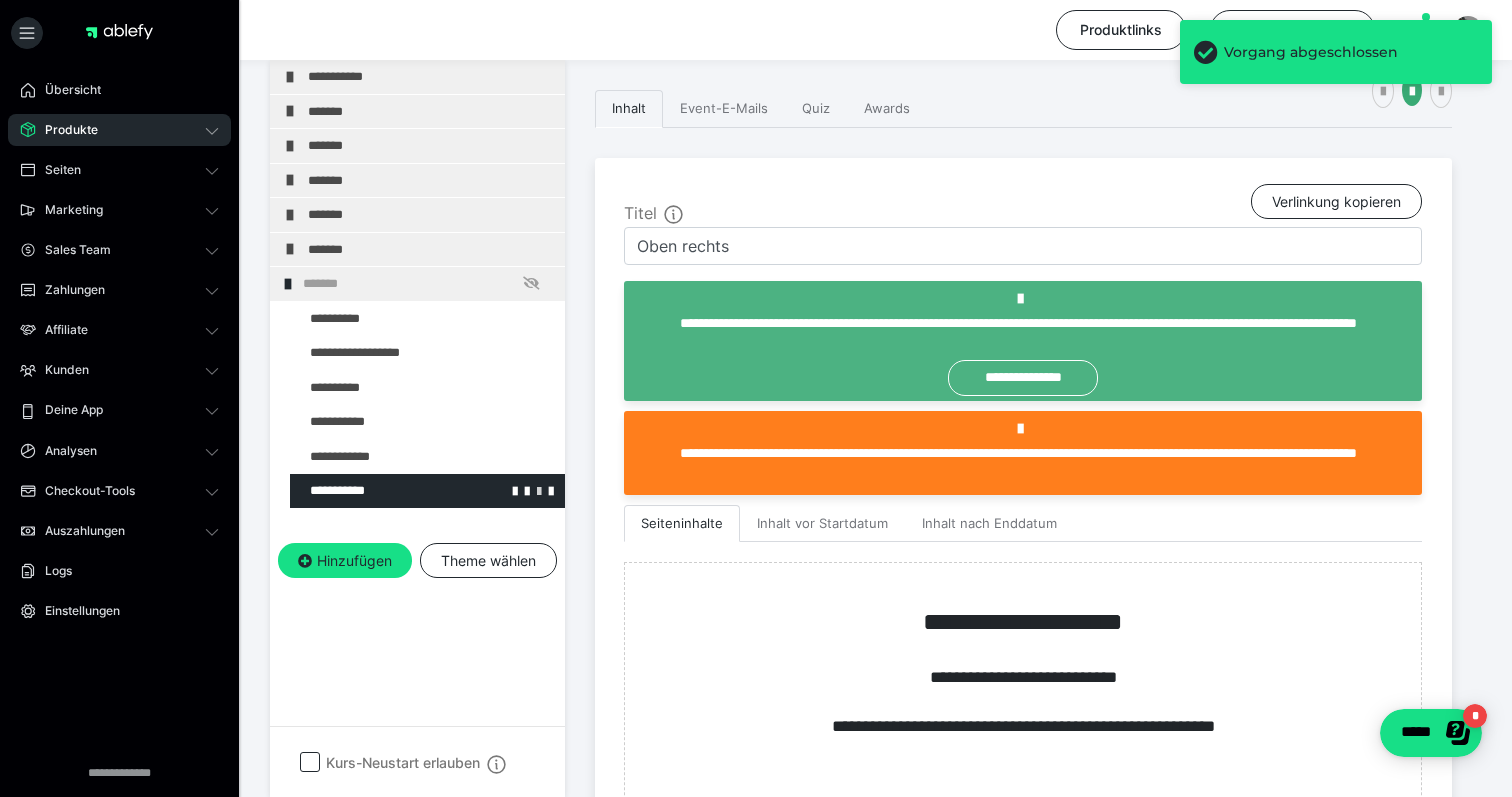click at bounding box center (539, 490) 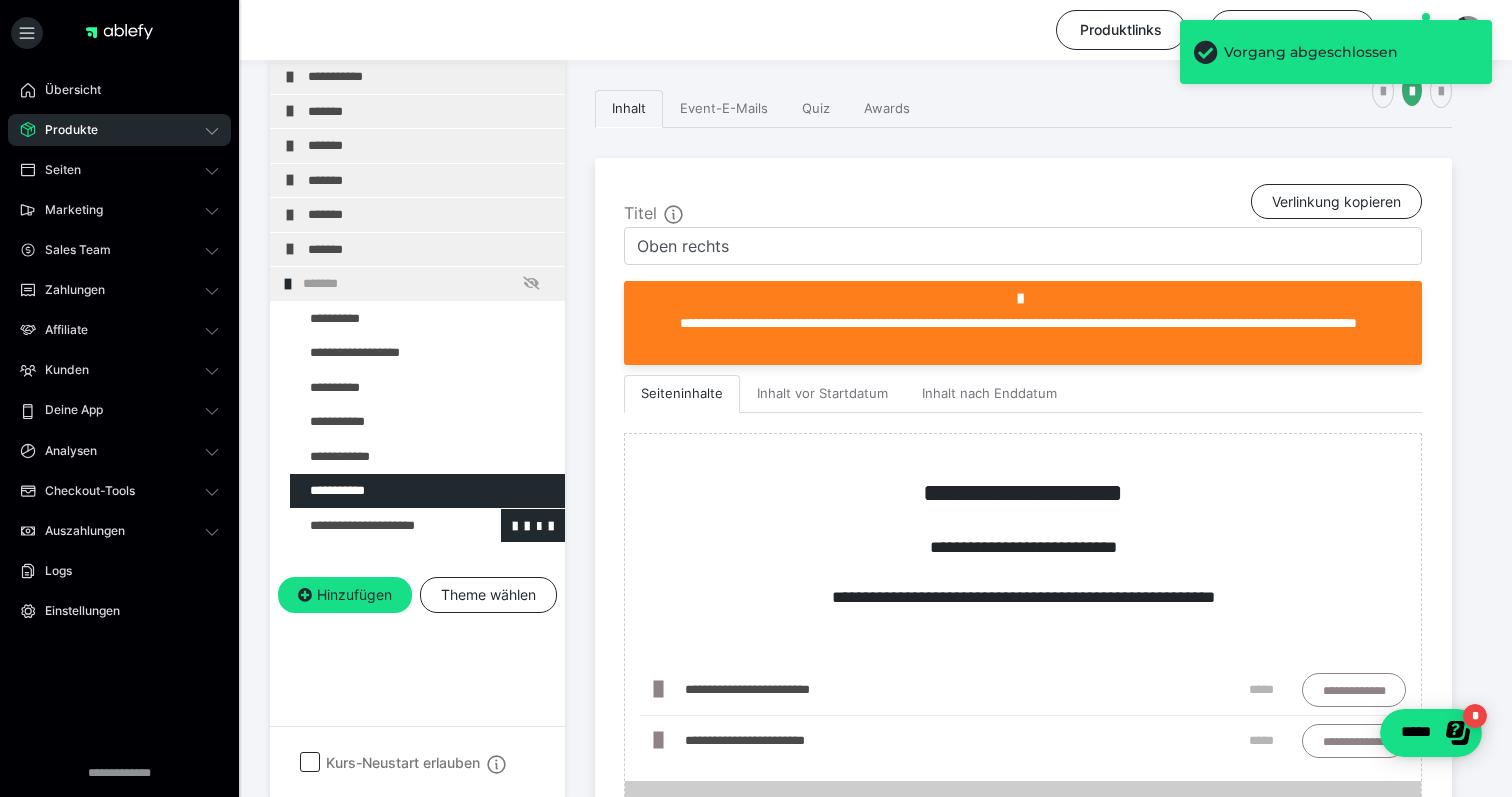 click at bounding box center (533, 526) 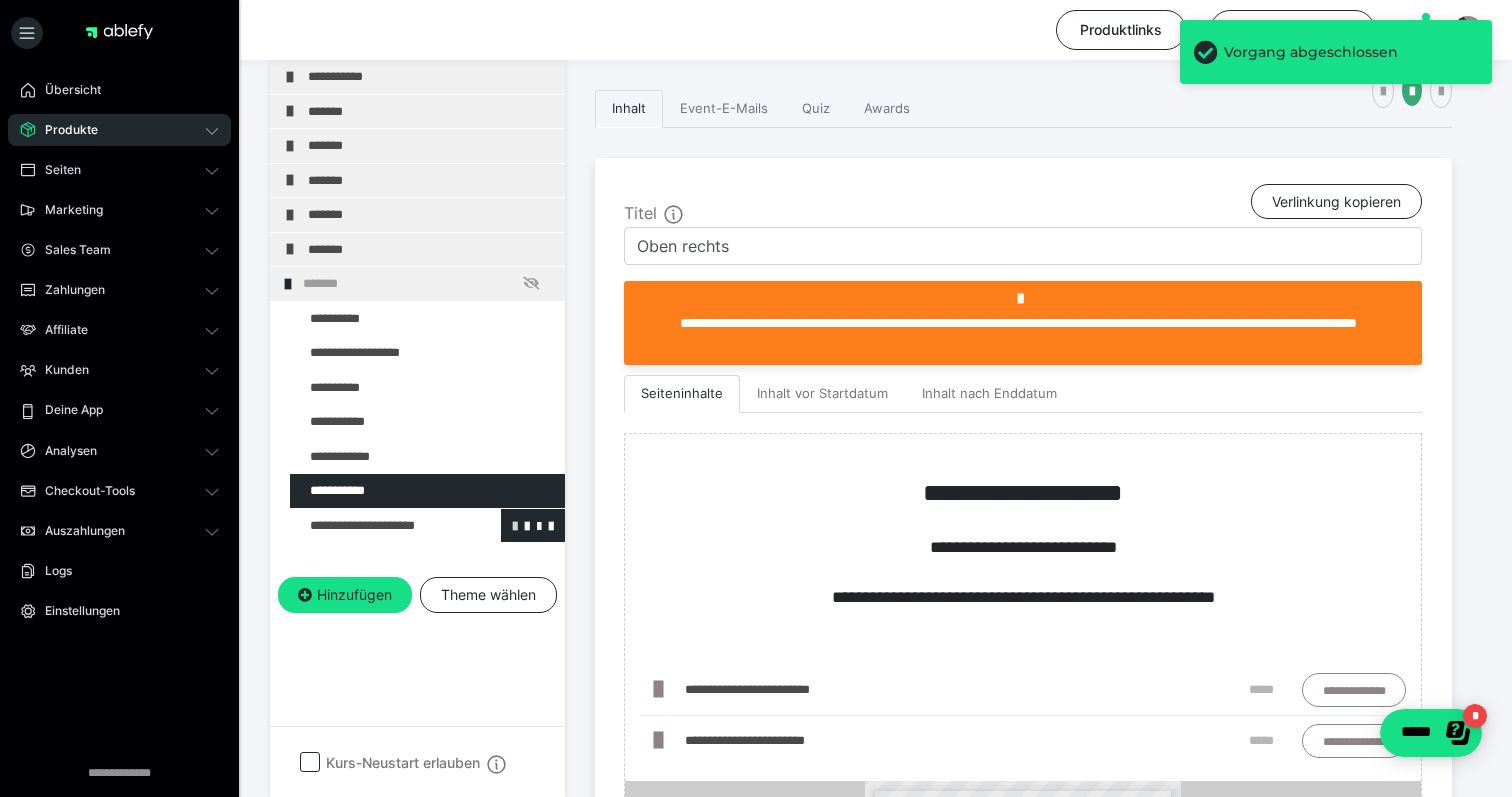 click at bounding box center (515, 525) 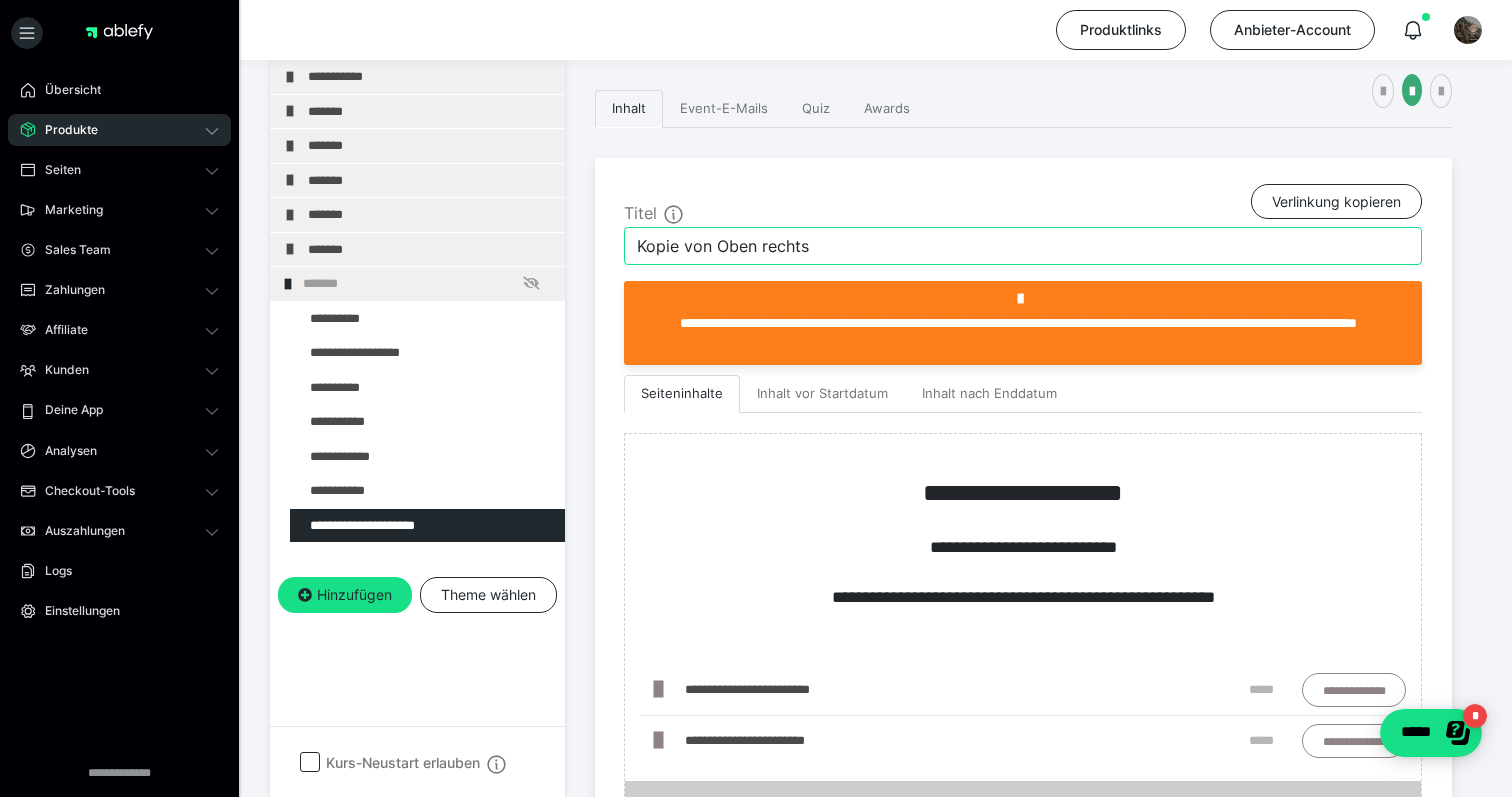 drag, startPoint x: 876, startPoint y: 253, endPoint x: 605, endPoint y: 244, distance: 271.1494 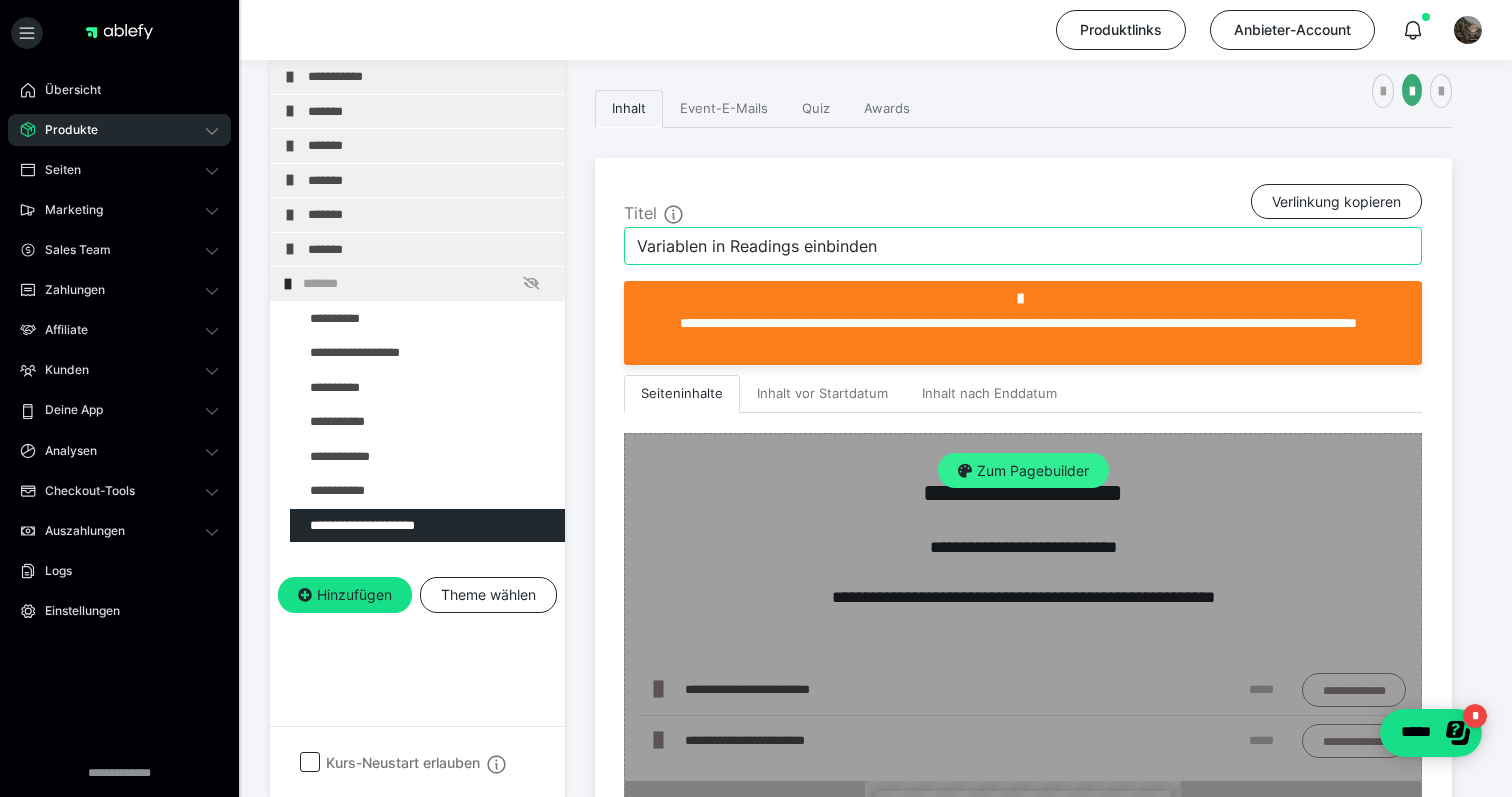 type on "Variablen in Readings einbinden" 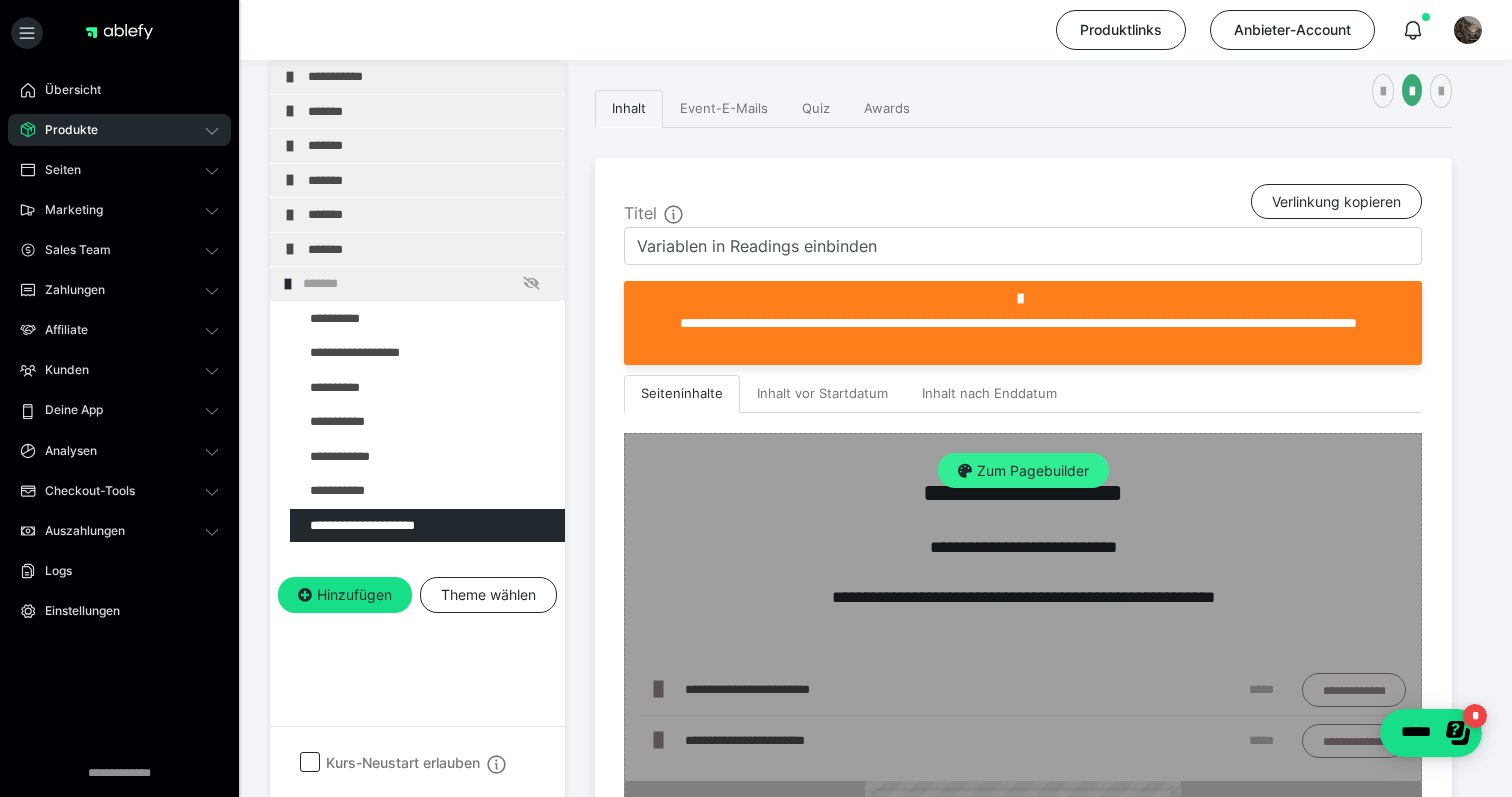 click on "Zum Pagebuilder" at bounding box center [1023, 471] 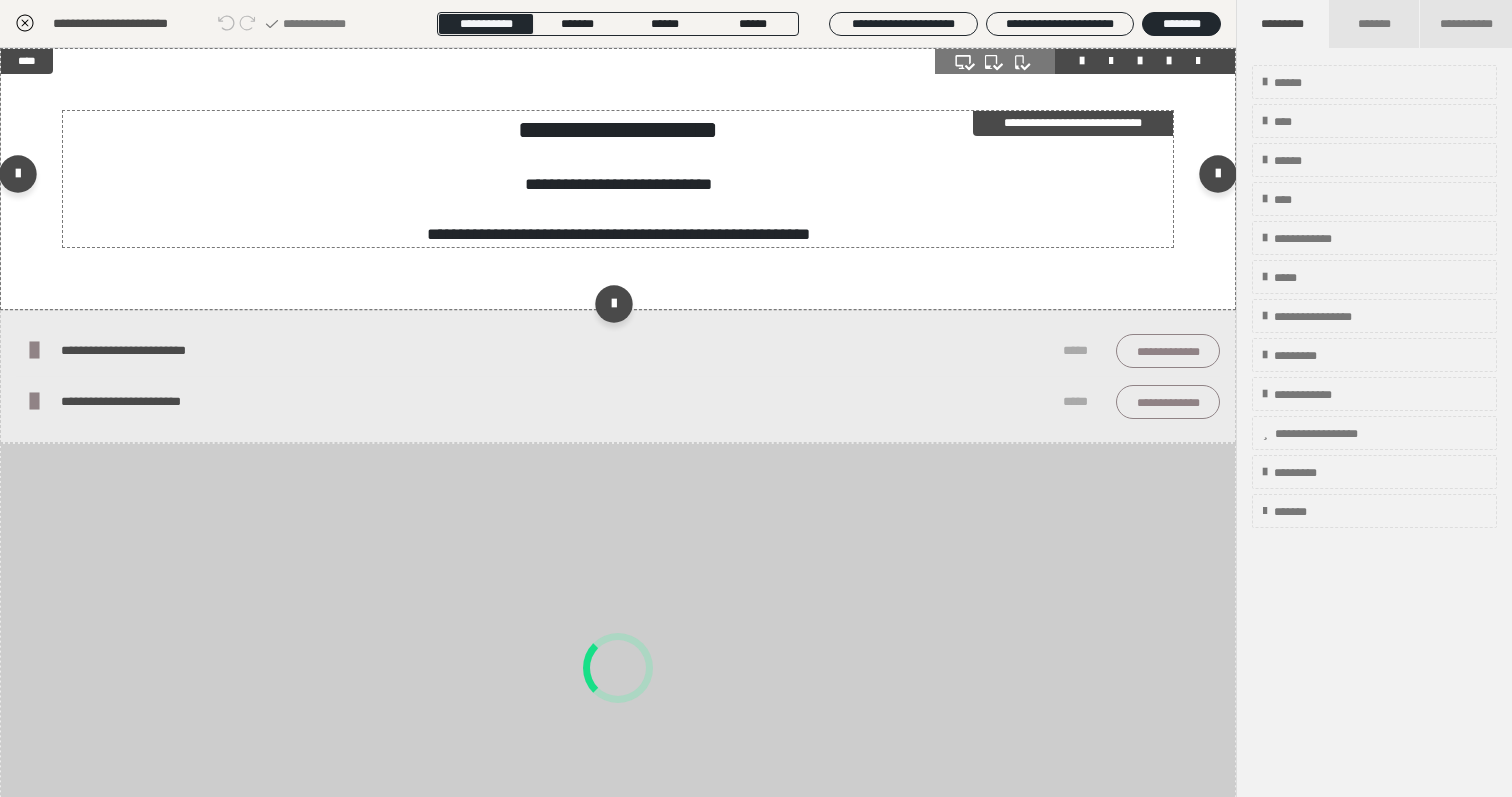 click on "**********" at bounding box center [618, 129] 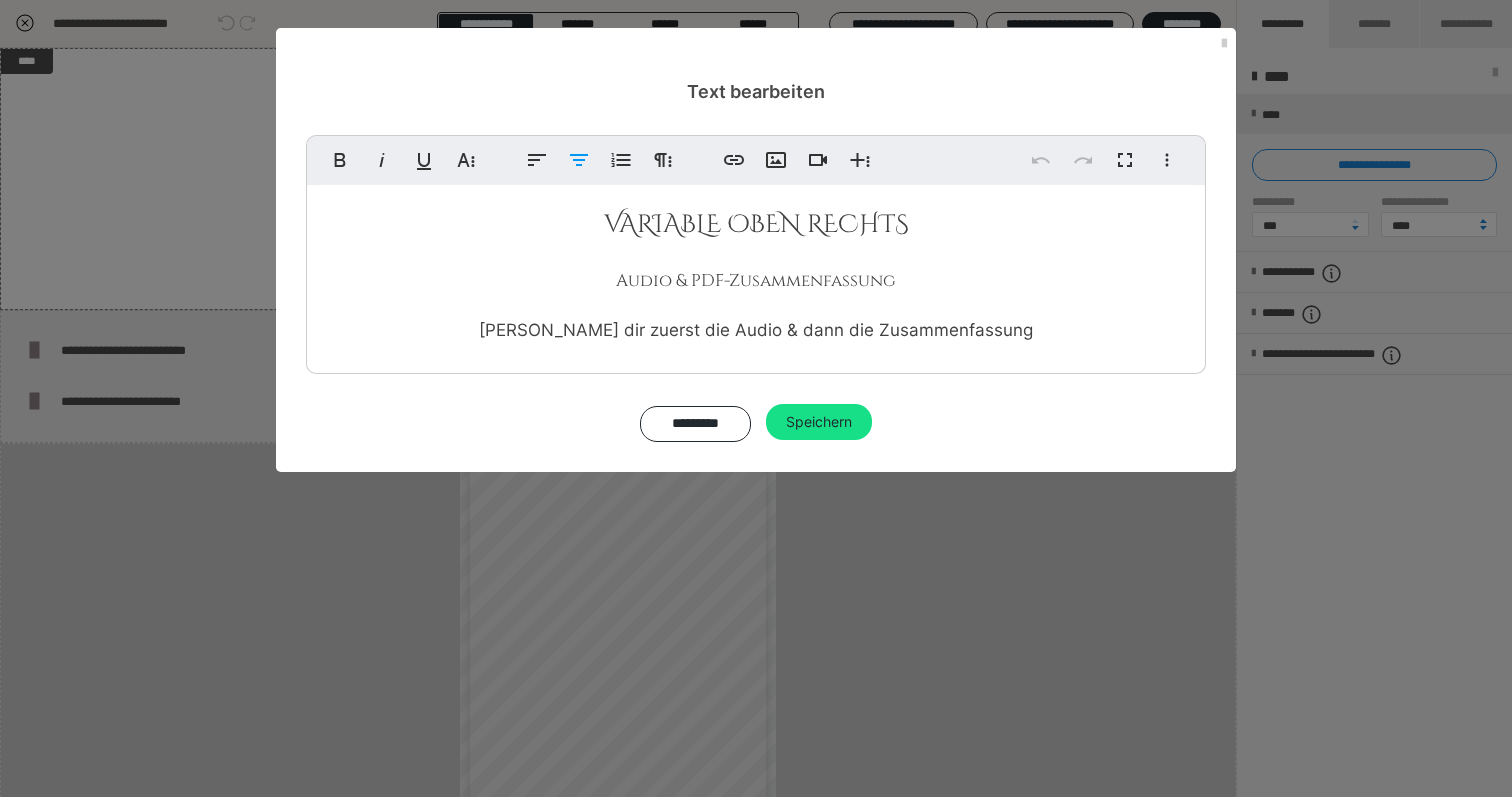 drag, startPoint x: 935, startPoint y: 223, endPoint x: 719, endPoint y: 223, distance: 216 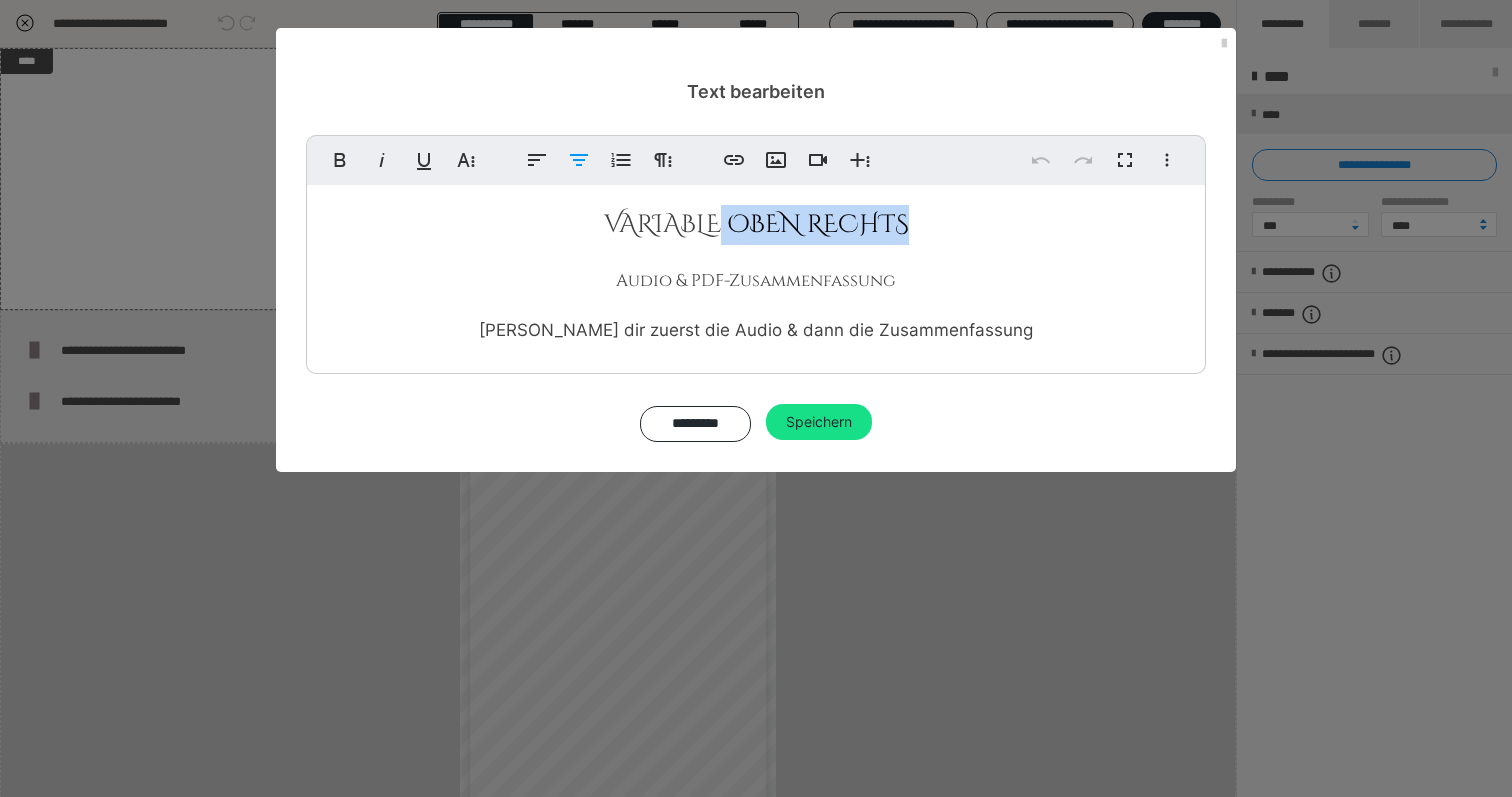 type 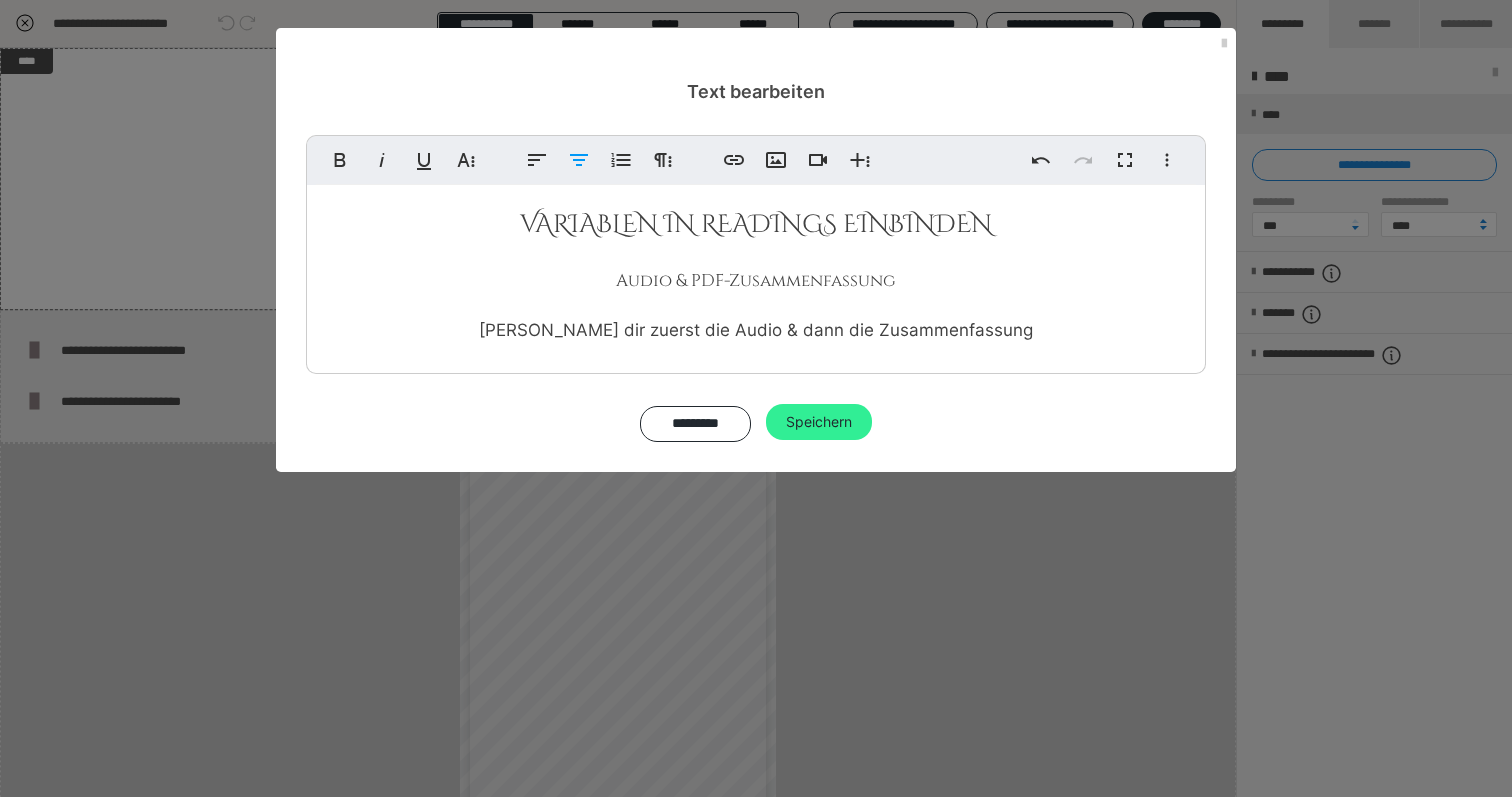 click on "Speichern" at bounding box center (819, 422) 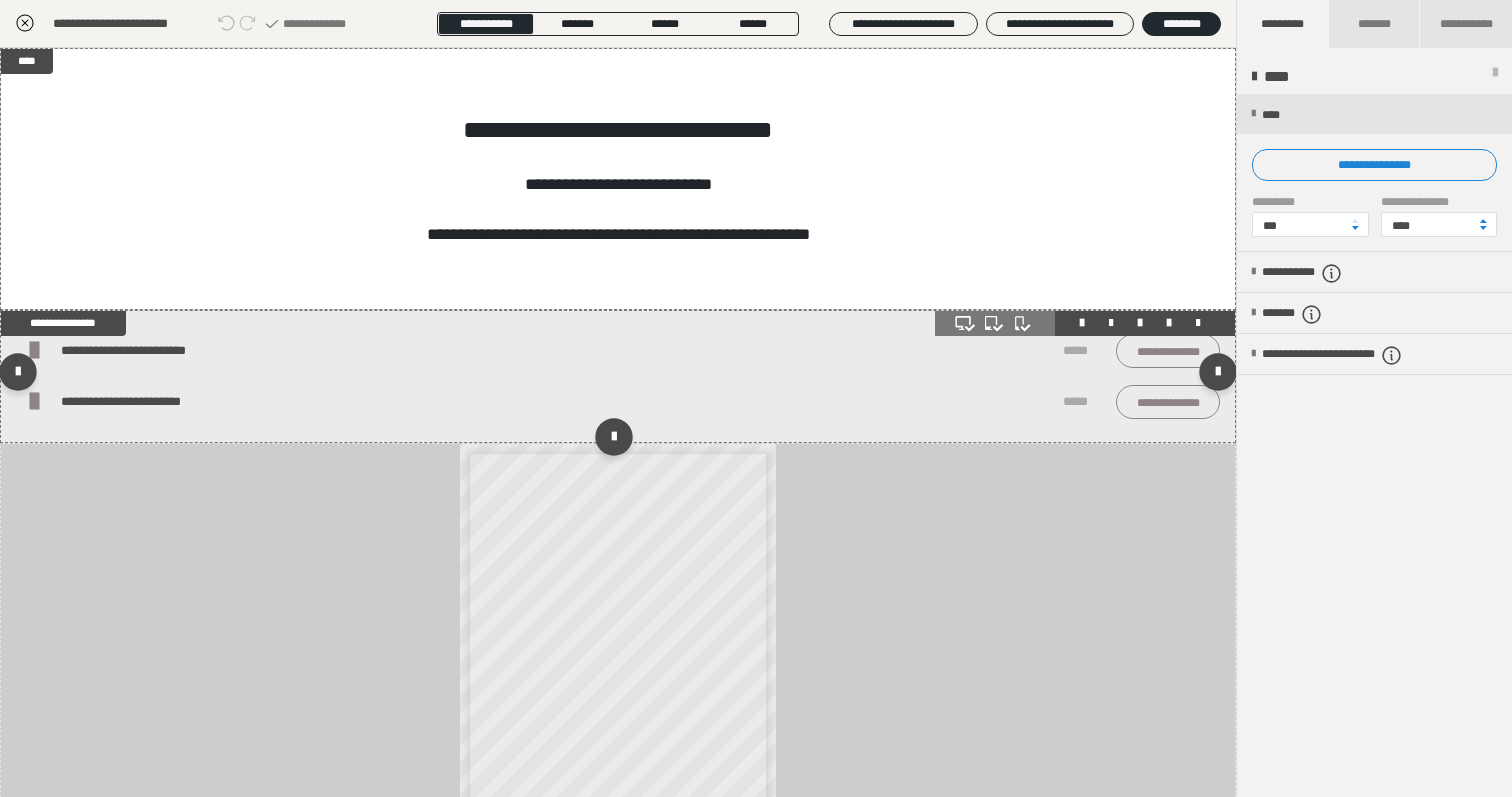 click at bounding box center (1169, 323) 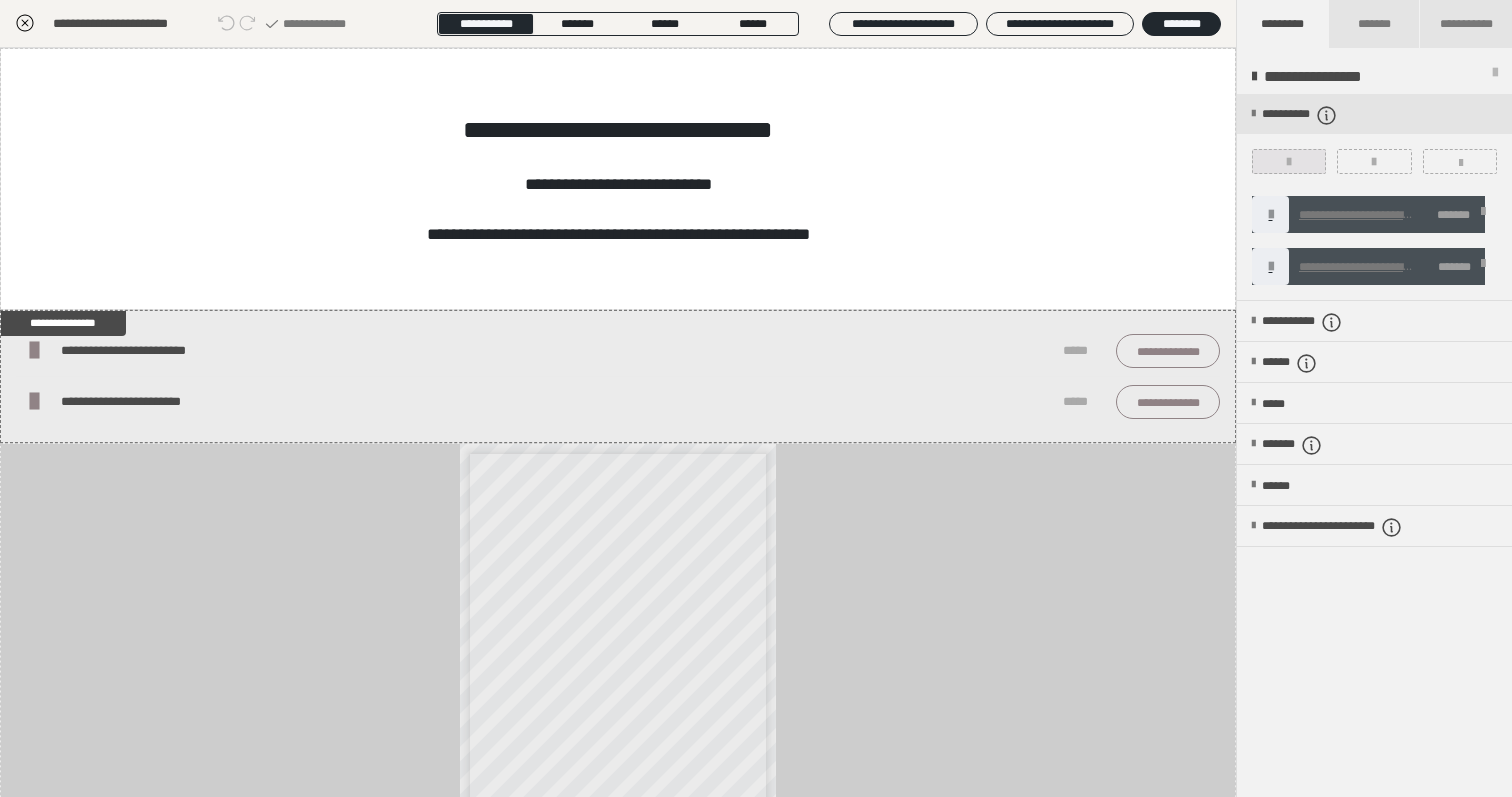 click at bounding box center [1289, 162] 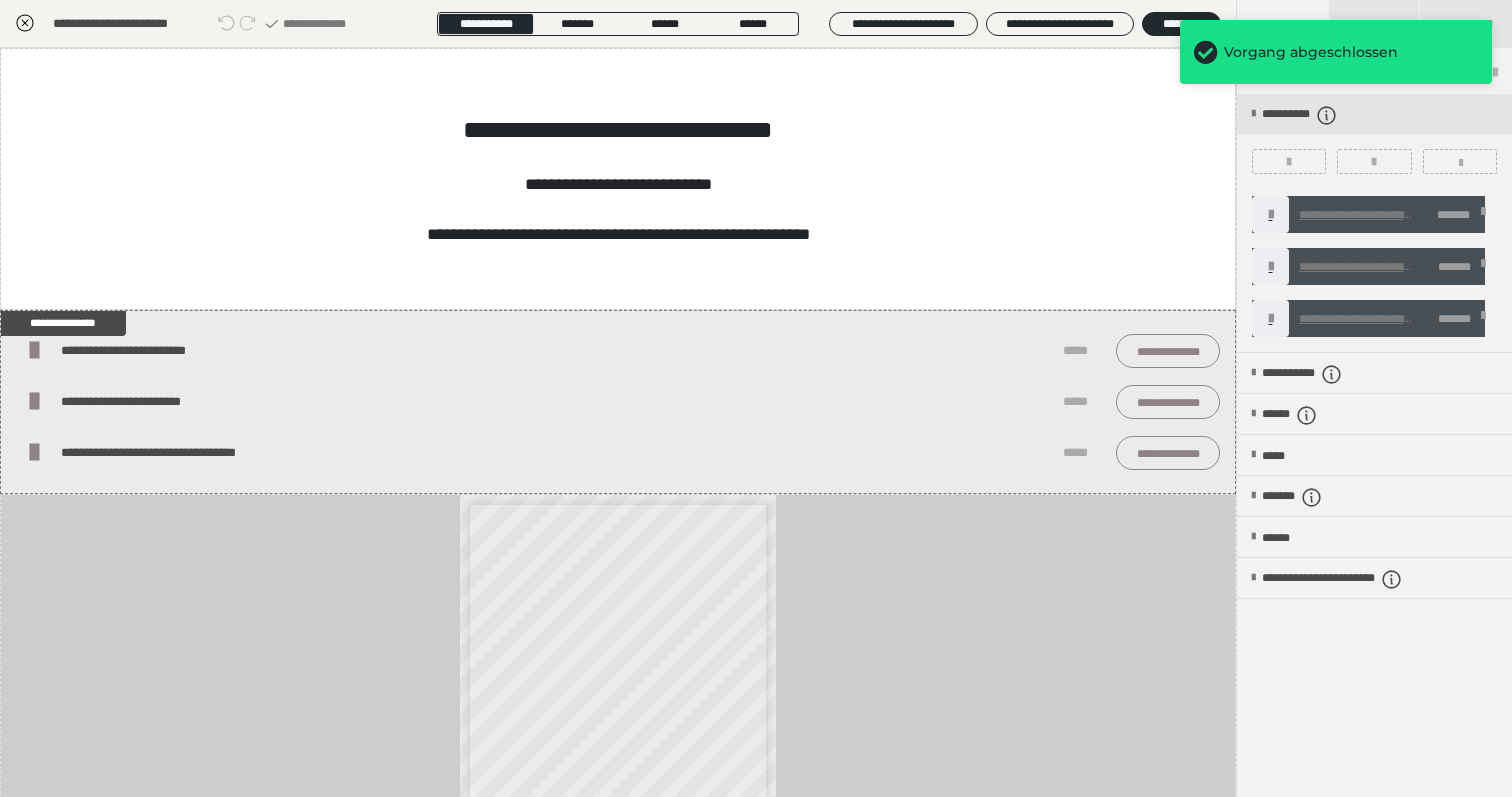 click at bounding box center [1483, 215] 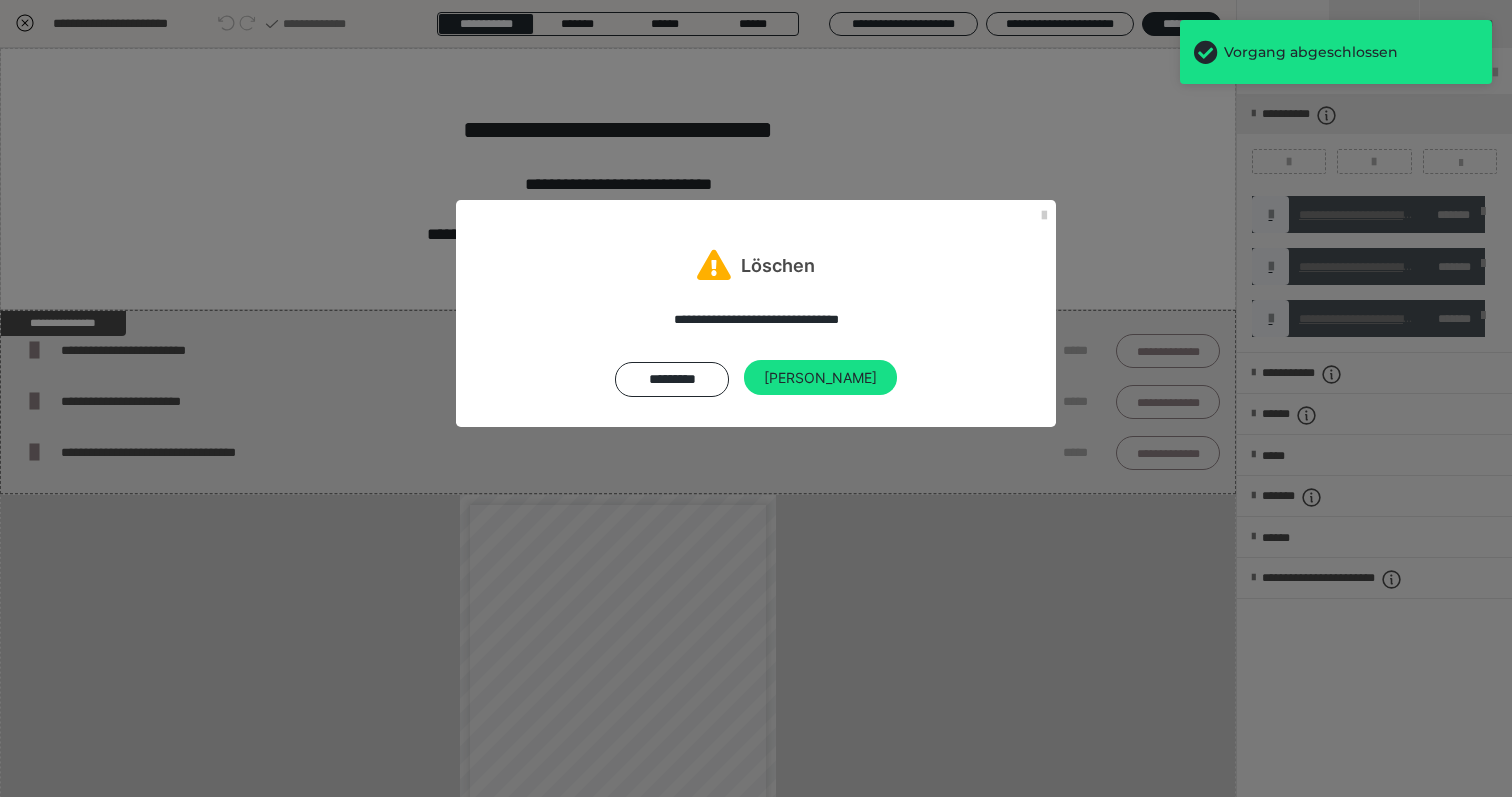 click on "Ja" at bounding box center (820, 378) 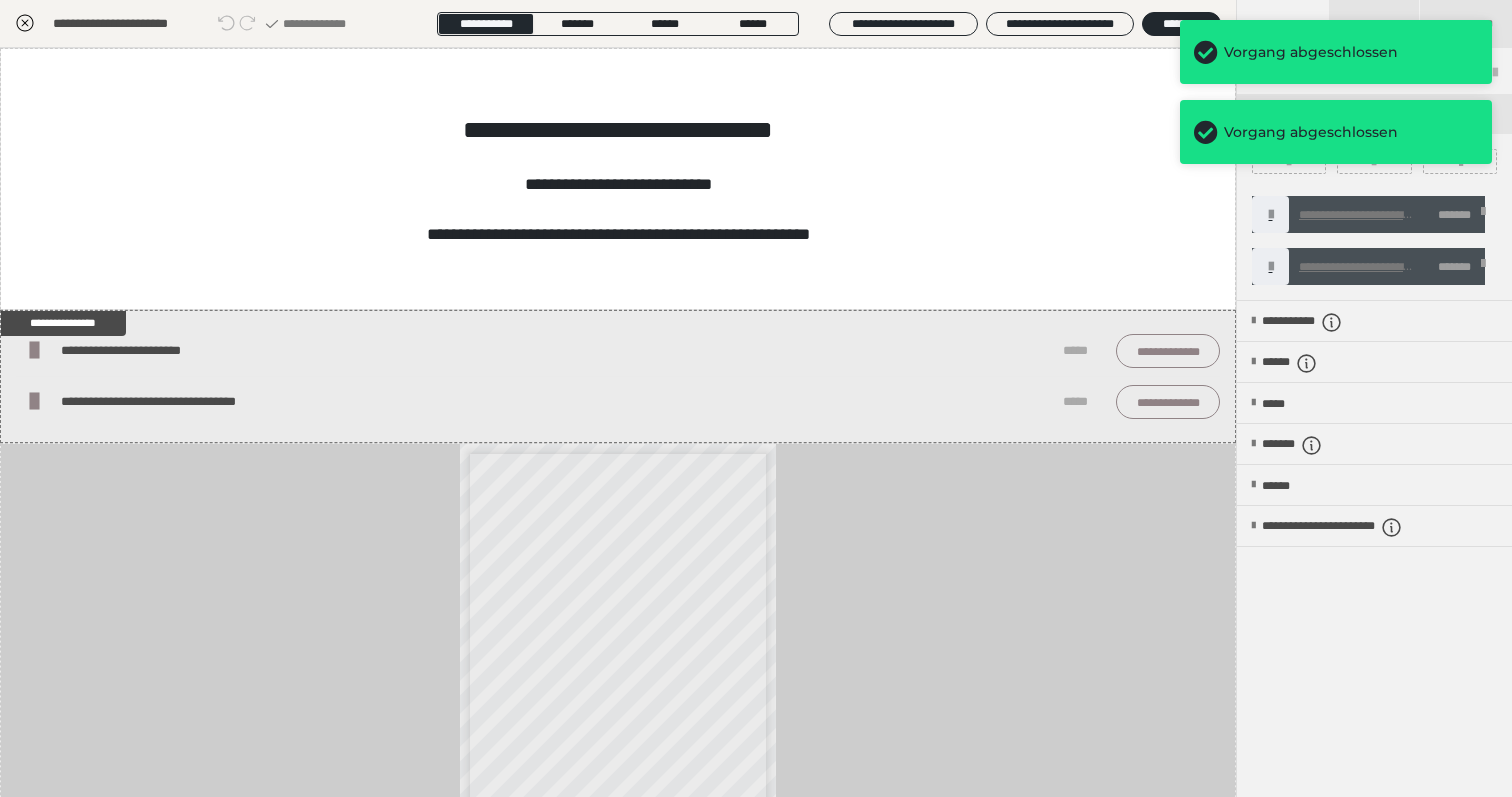 click at bounding box center (1483, 215) 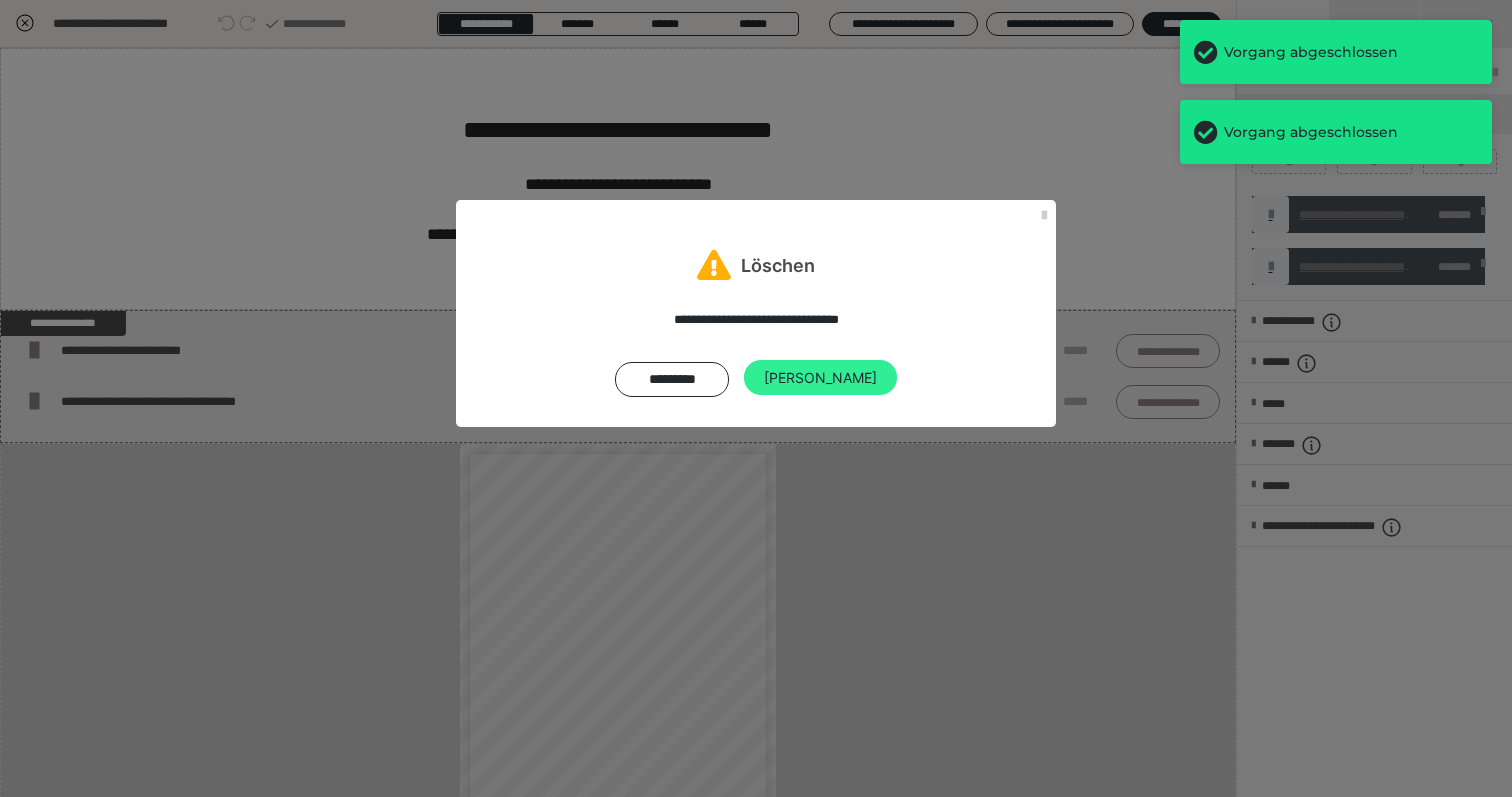 click on "Ja" at bounding box center (820, 378) 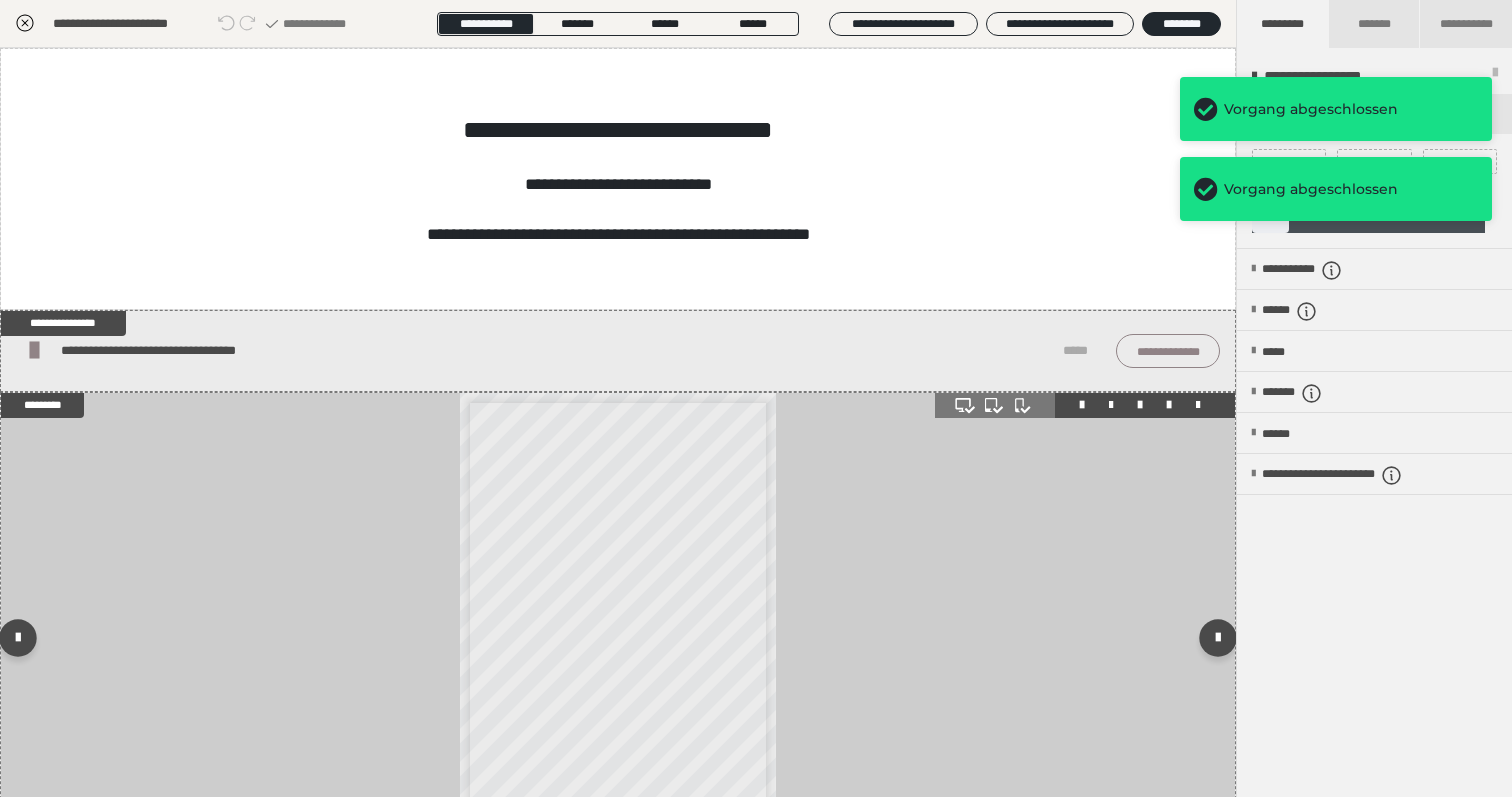 scroll, scrollTop: 167, scrollLeft: 0, axis: vertical 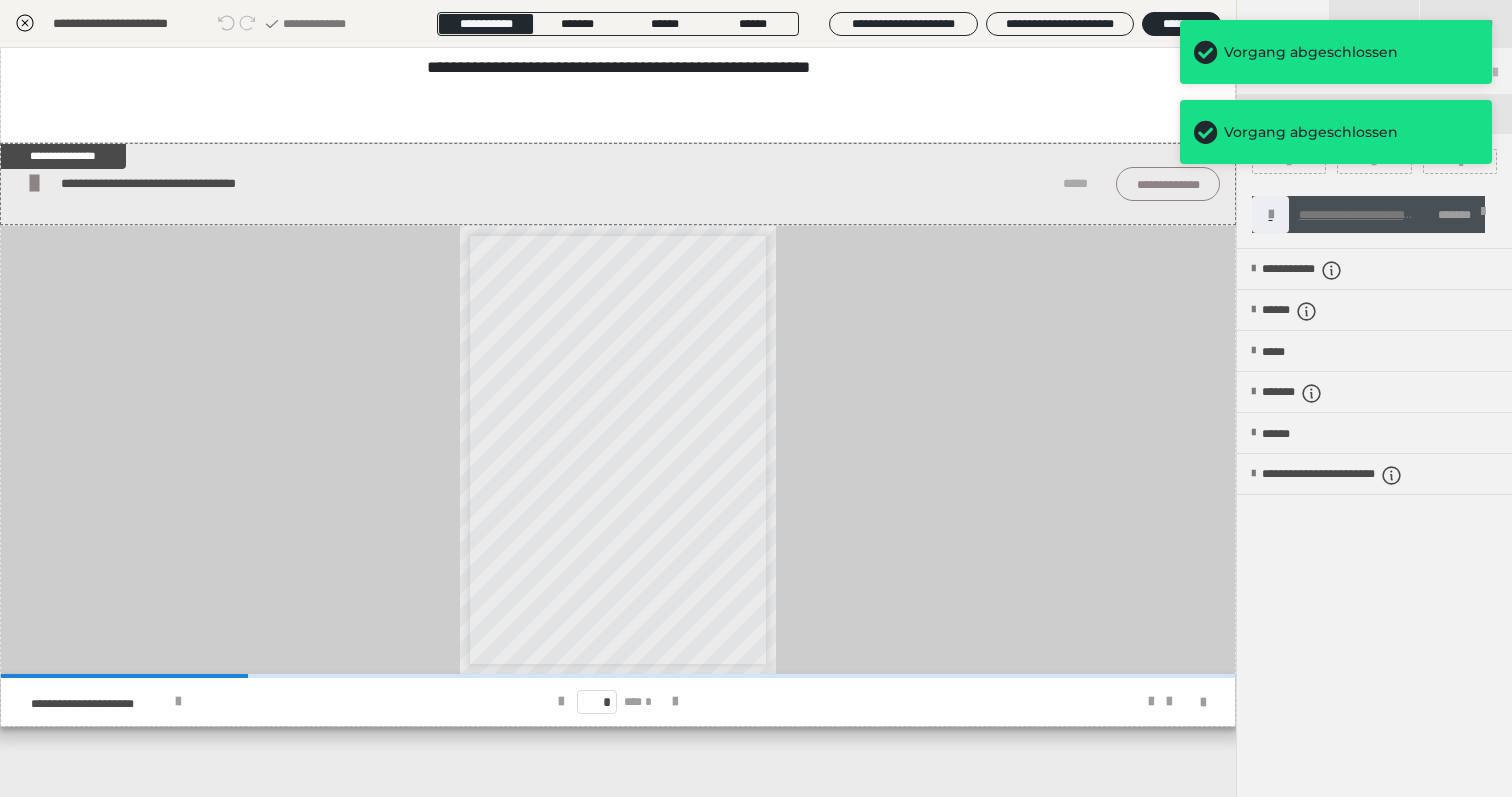 click 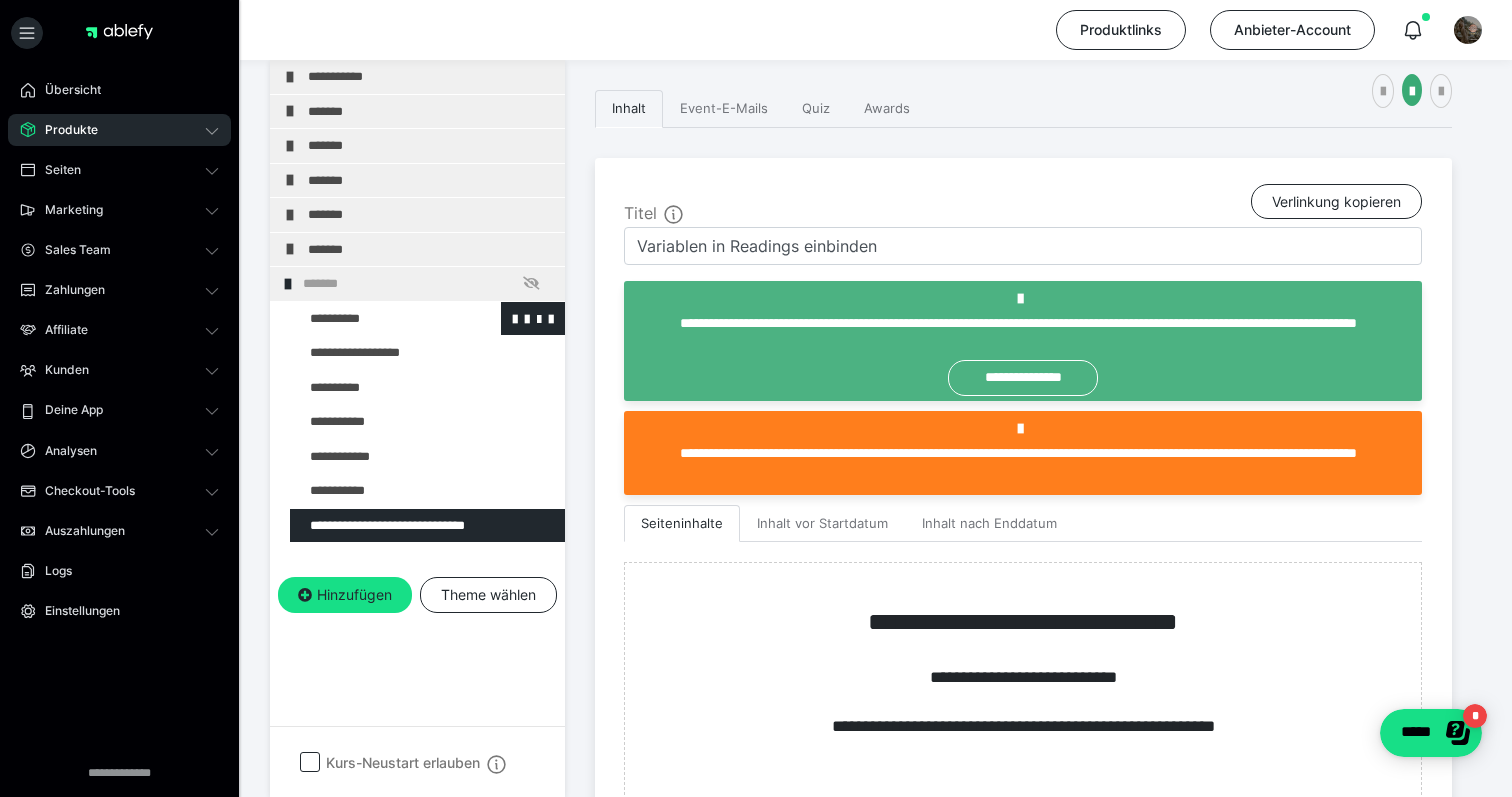 click at bounding box center (375, 319) 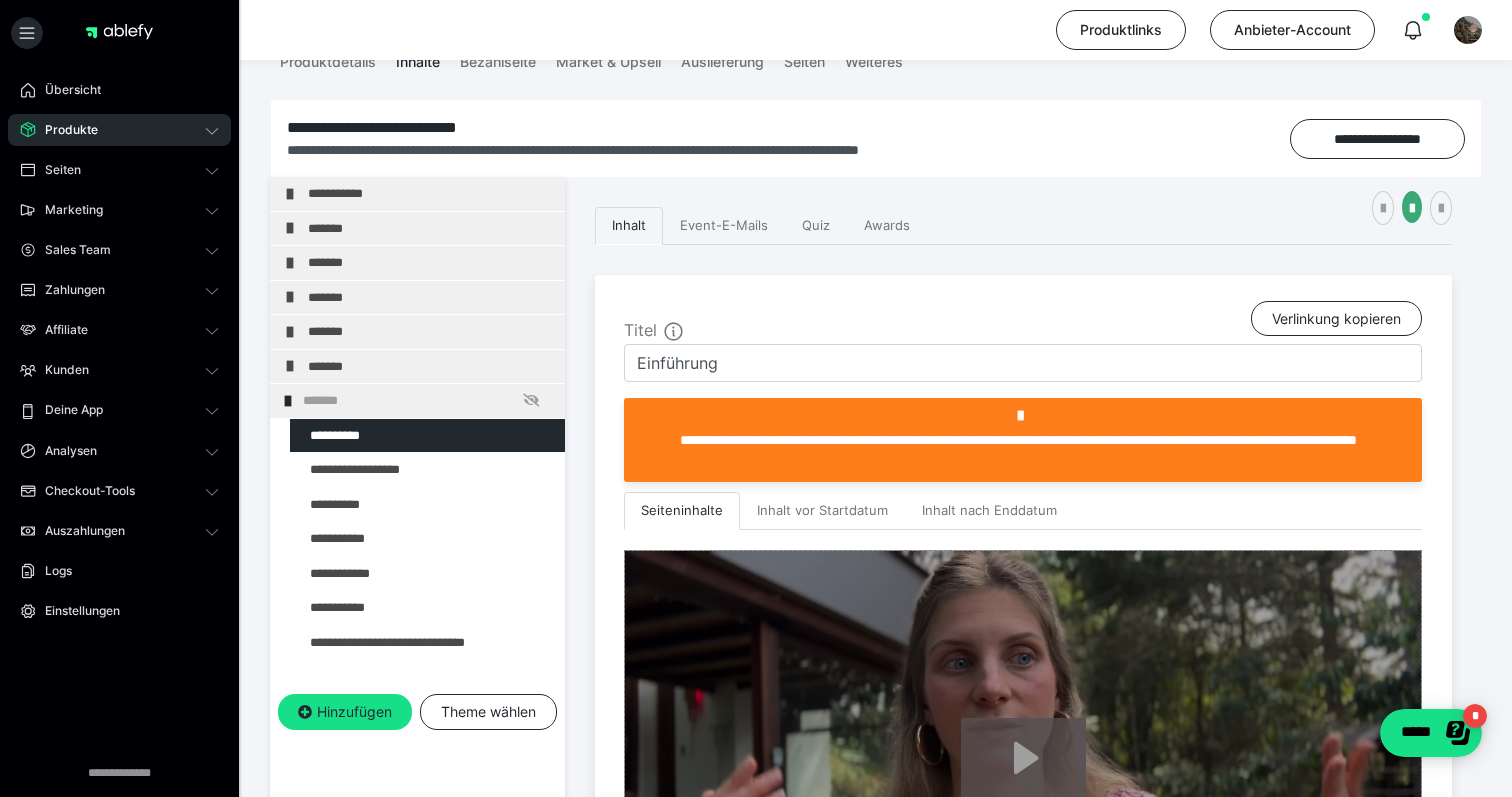 scroll, scrollTop: 255, scrollLeft: 0, axis: vertical 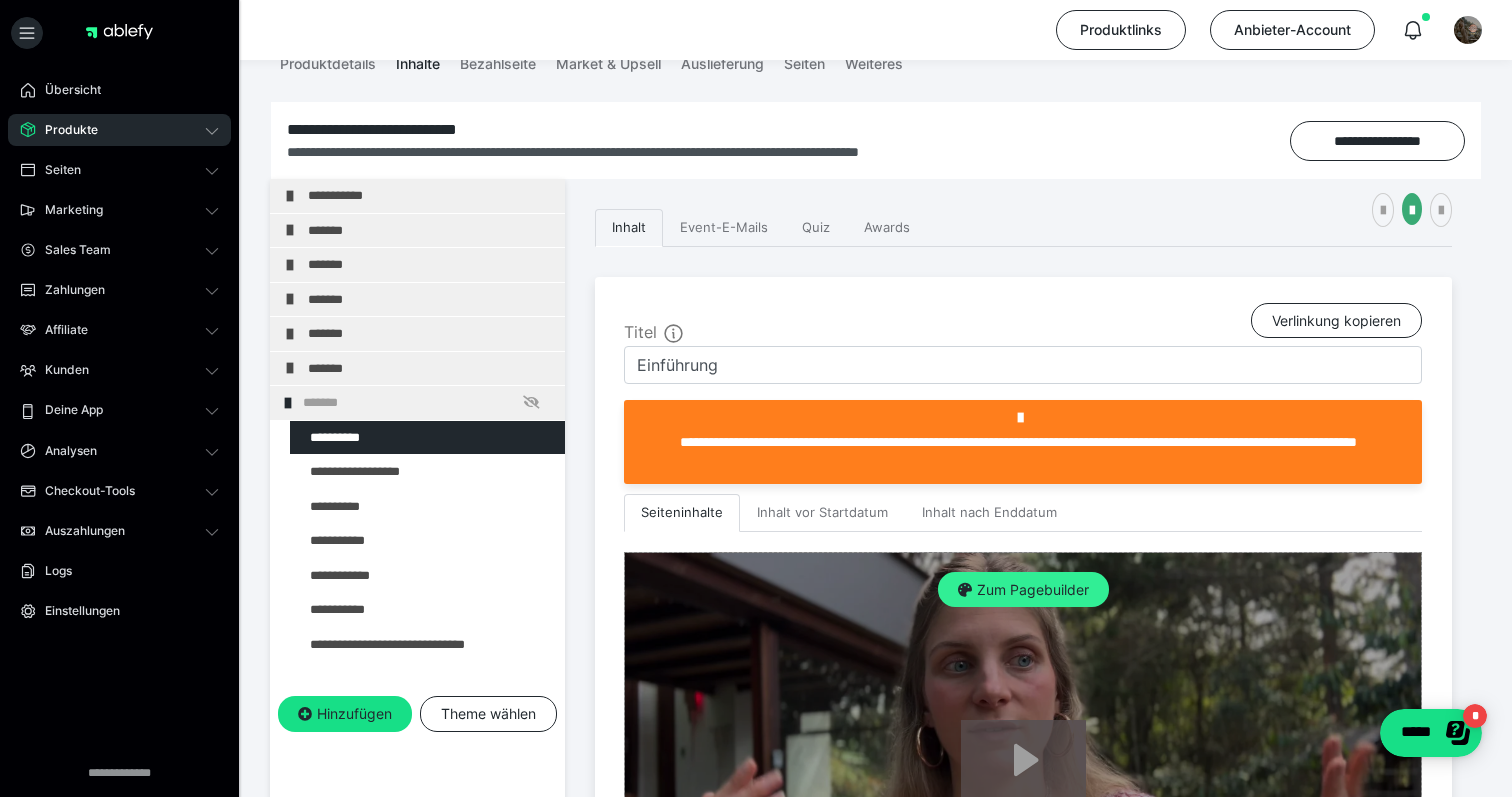 click on "Zum Pagebuilder" at bounding box center [1023, 590] 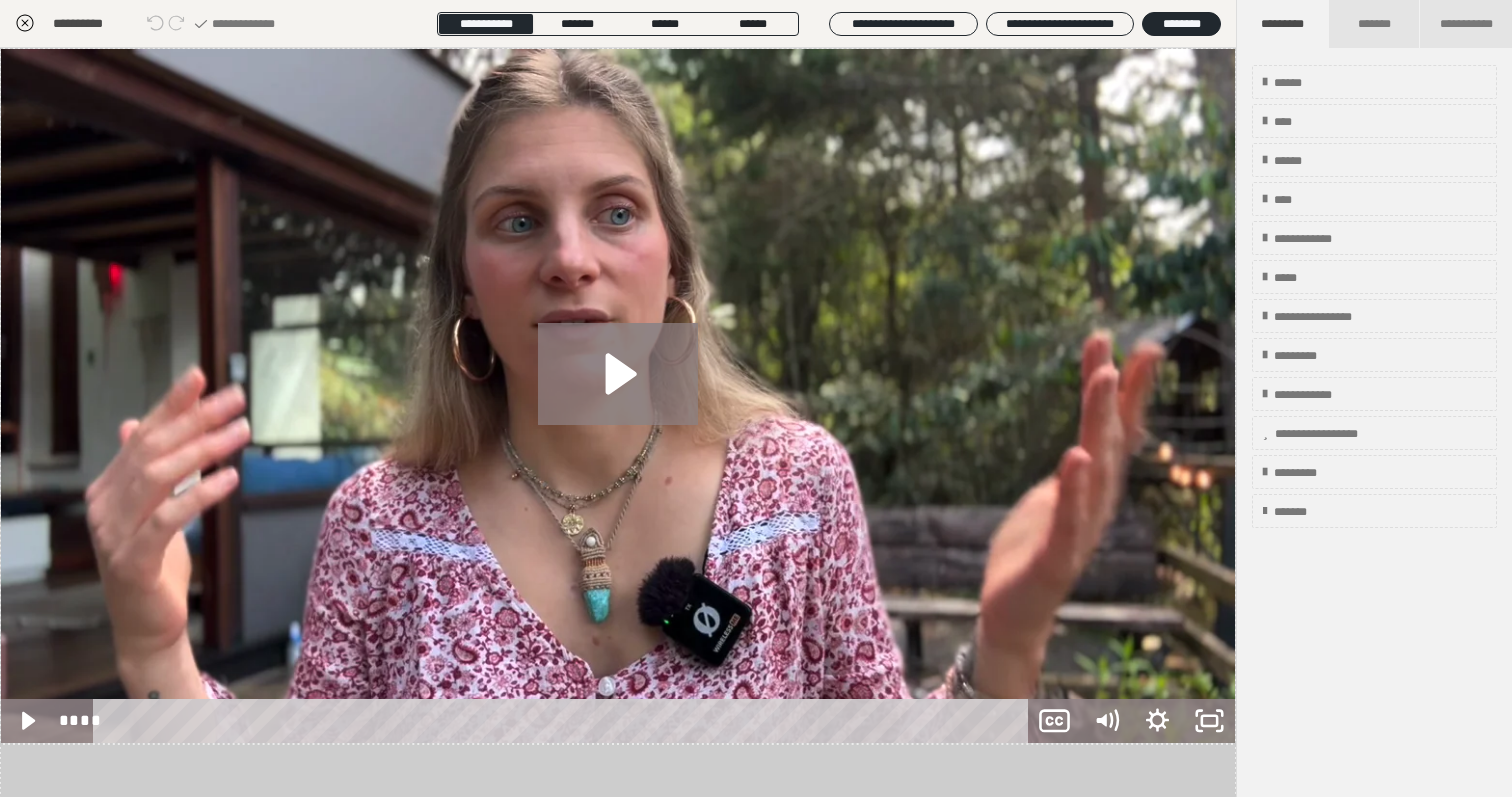 scroll, scrollTop: 531, scrollLeft: 0, axis: vertical 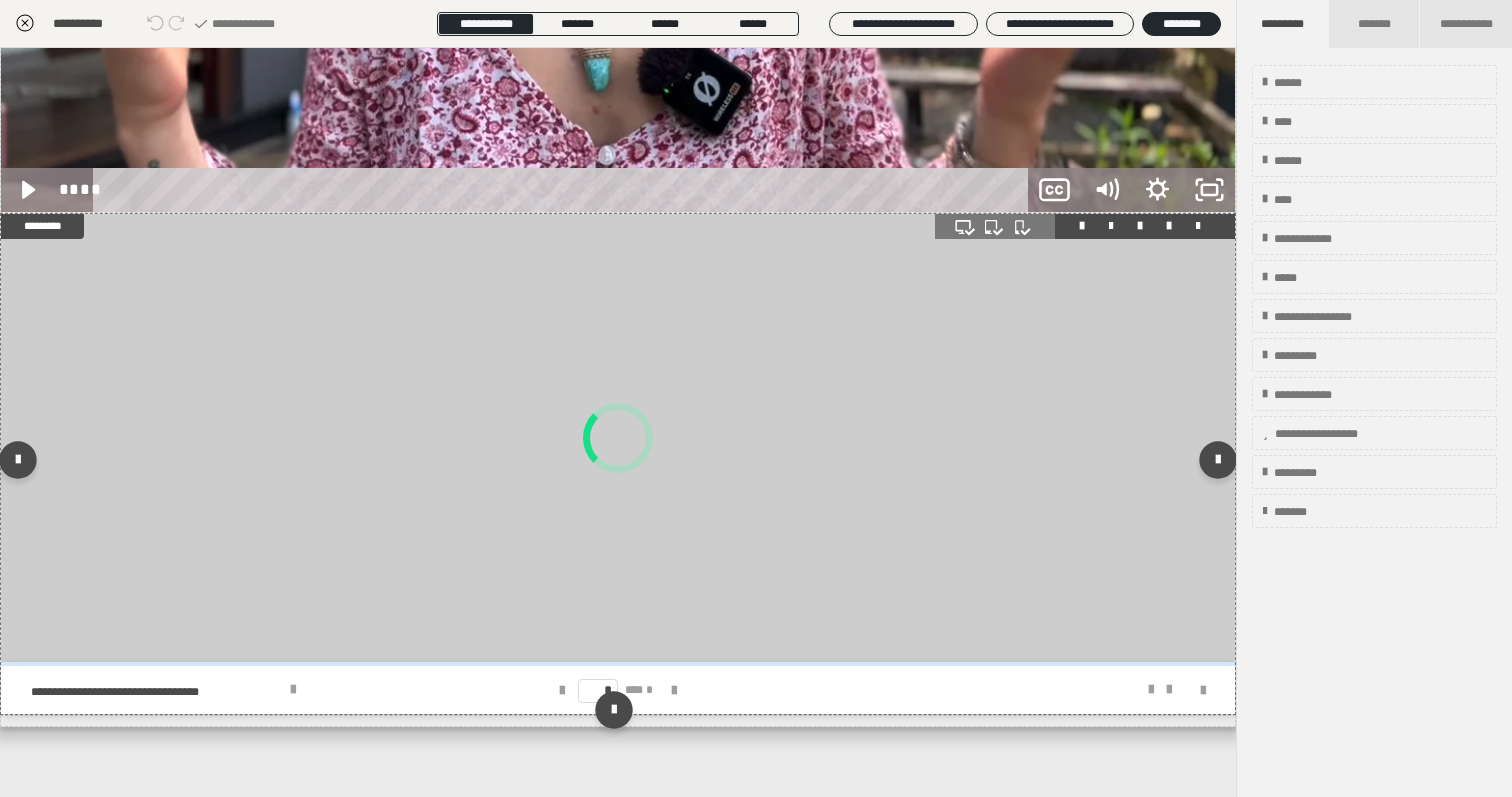 click at bounding box center [1198, 226] 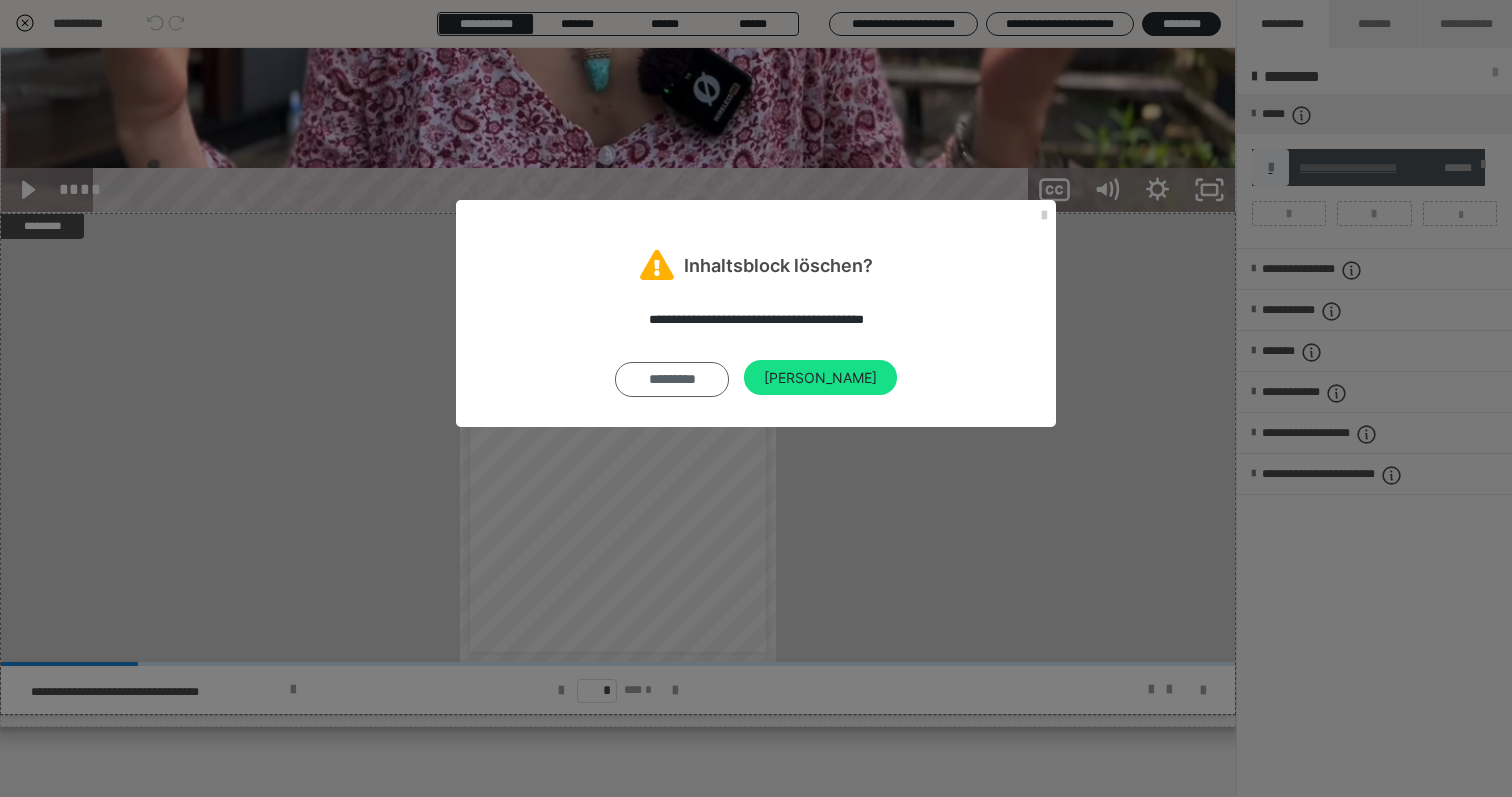 click on "*********" at bounding box center [672, 380] 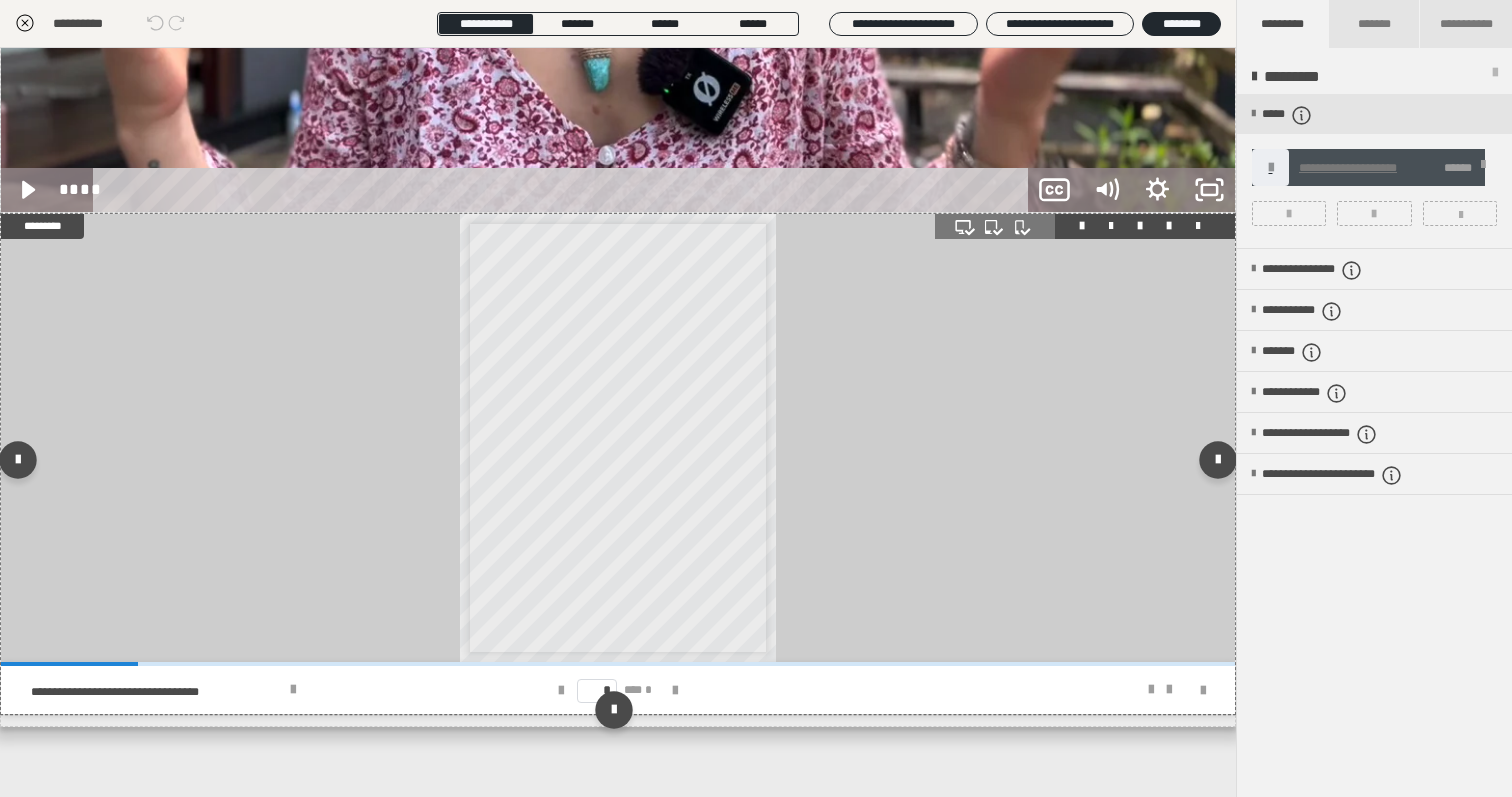 click at bounding box center [1198, 226] 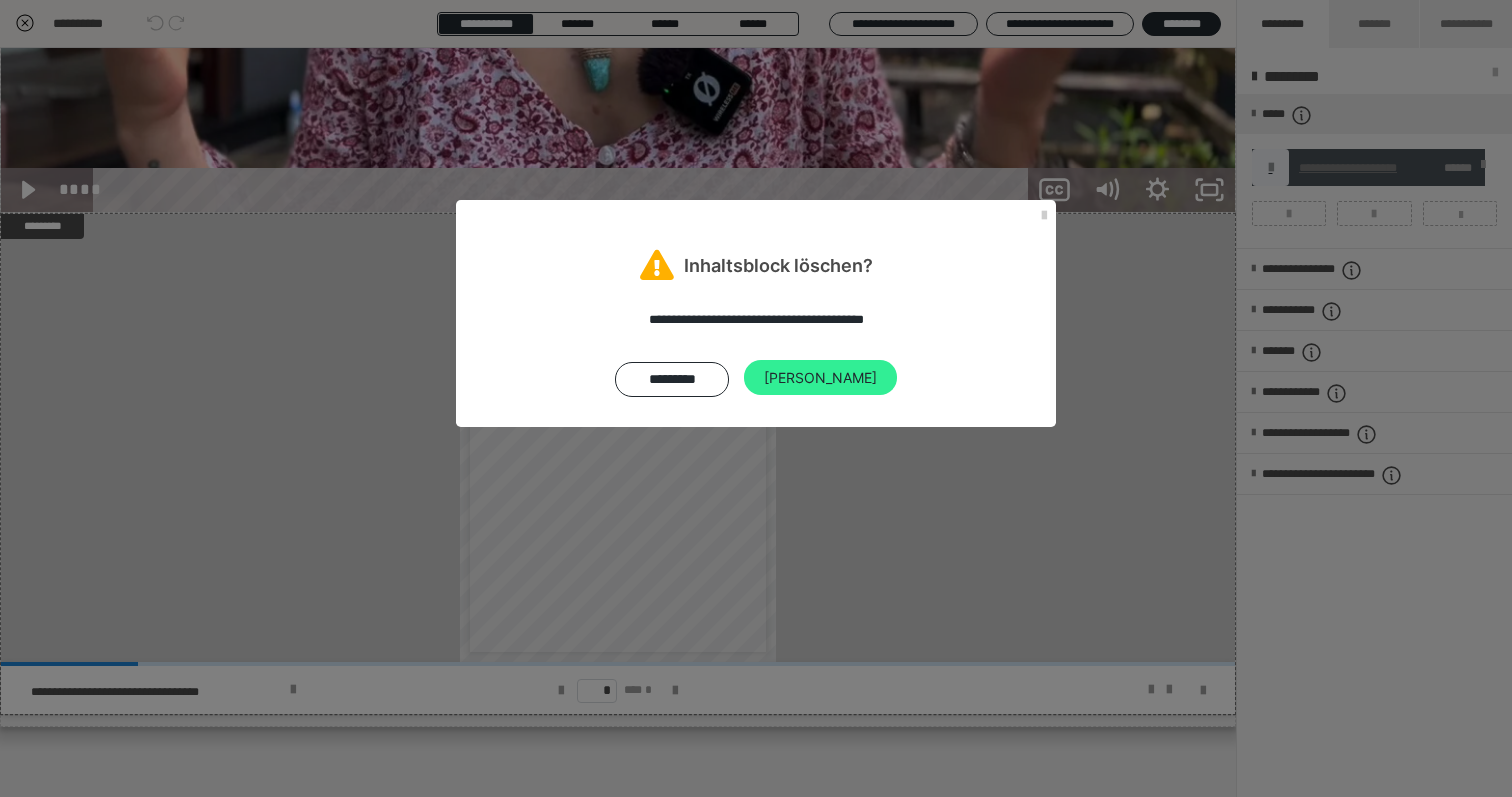 click on "Ja" at bounding box center (820, 378) 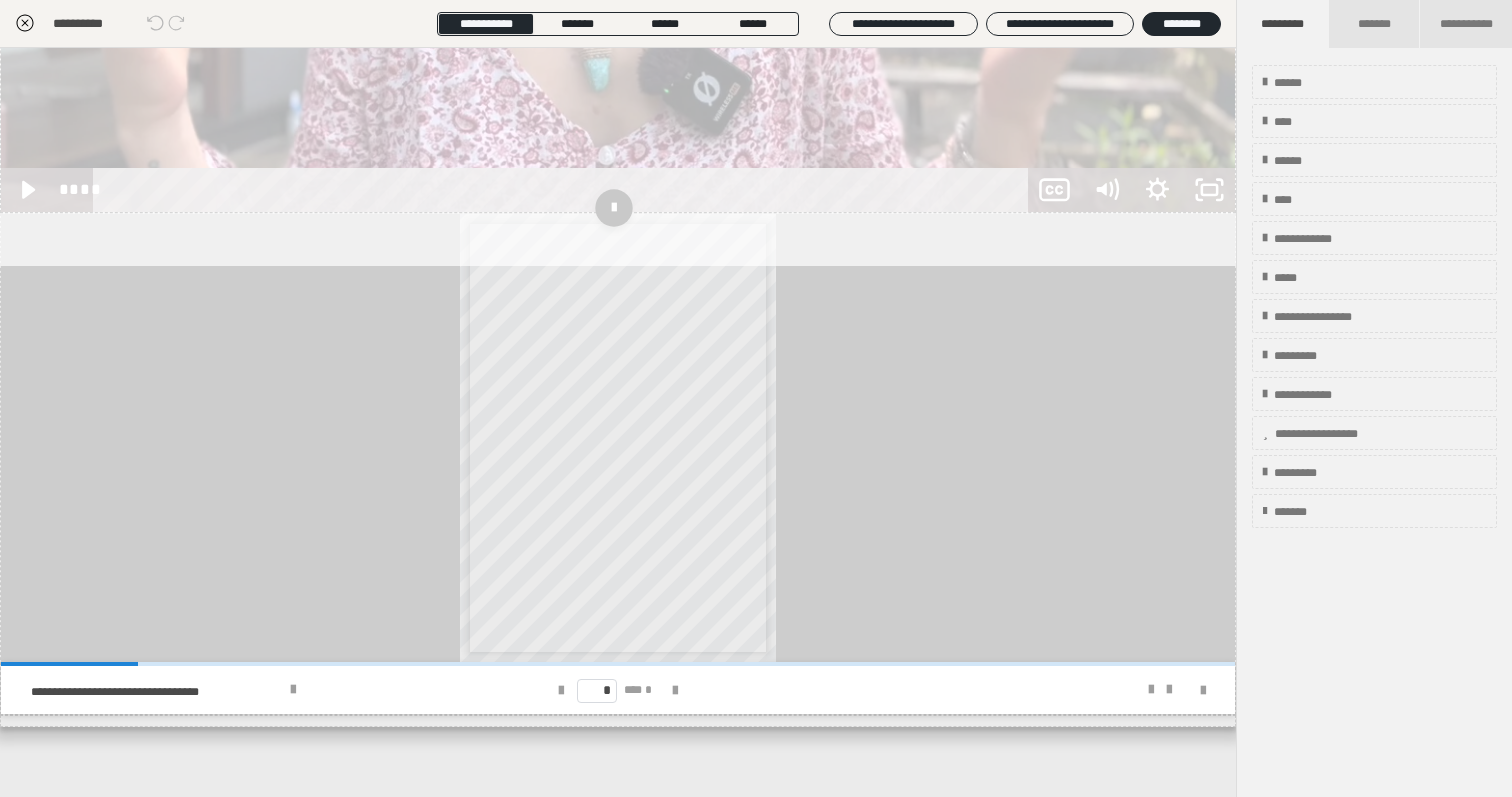 scroll, scrollTop: 29, scrollLeft: 0, axis: vertical 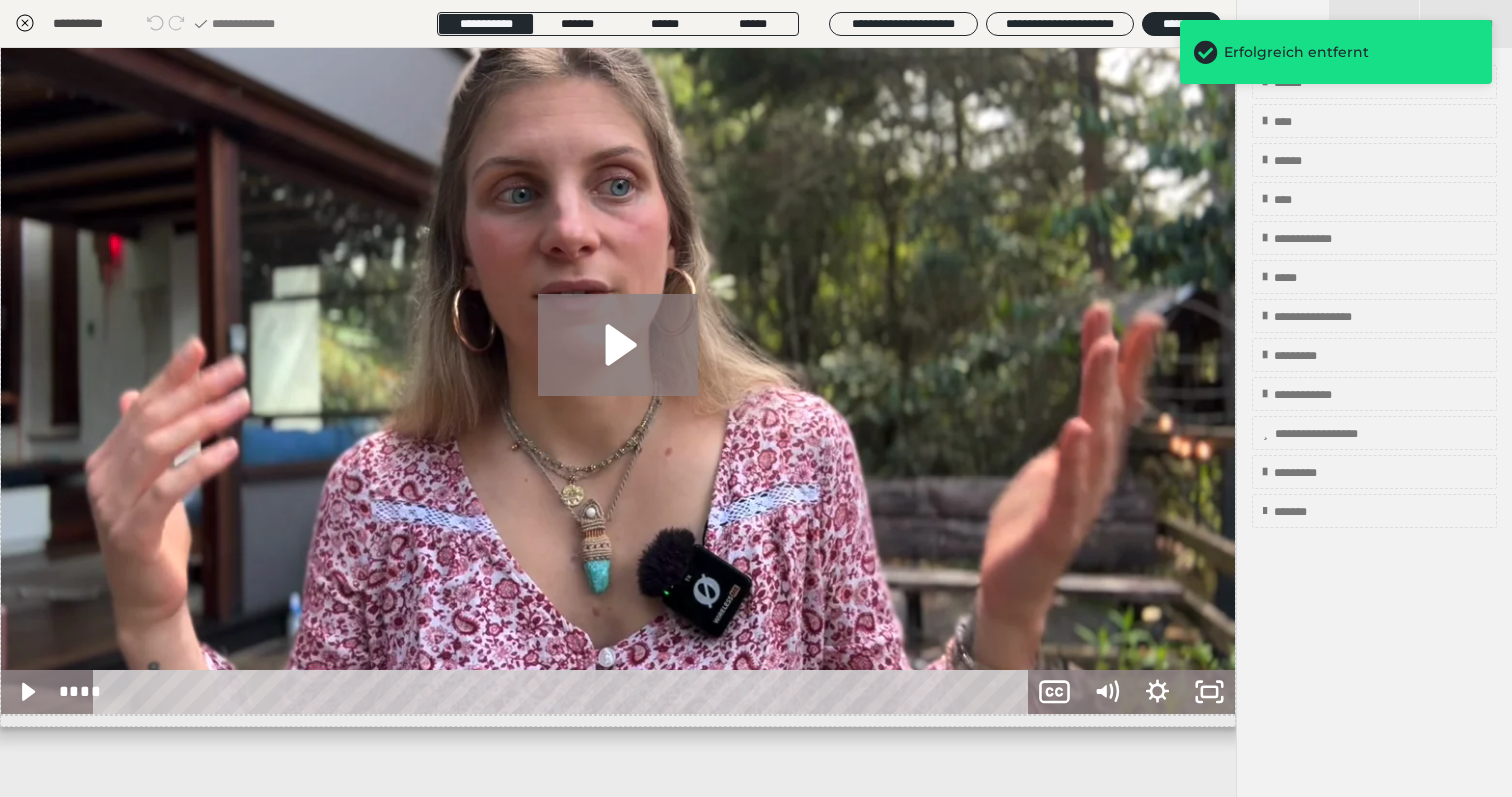 click 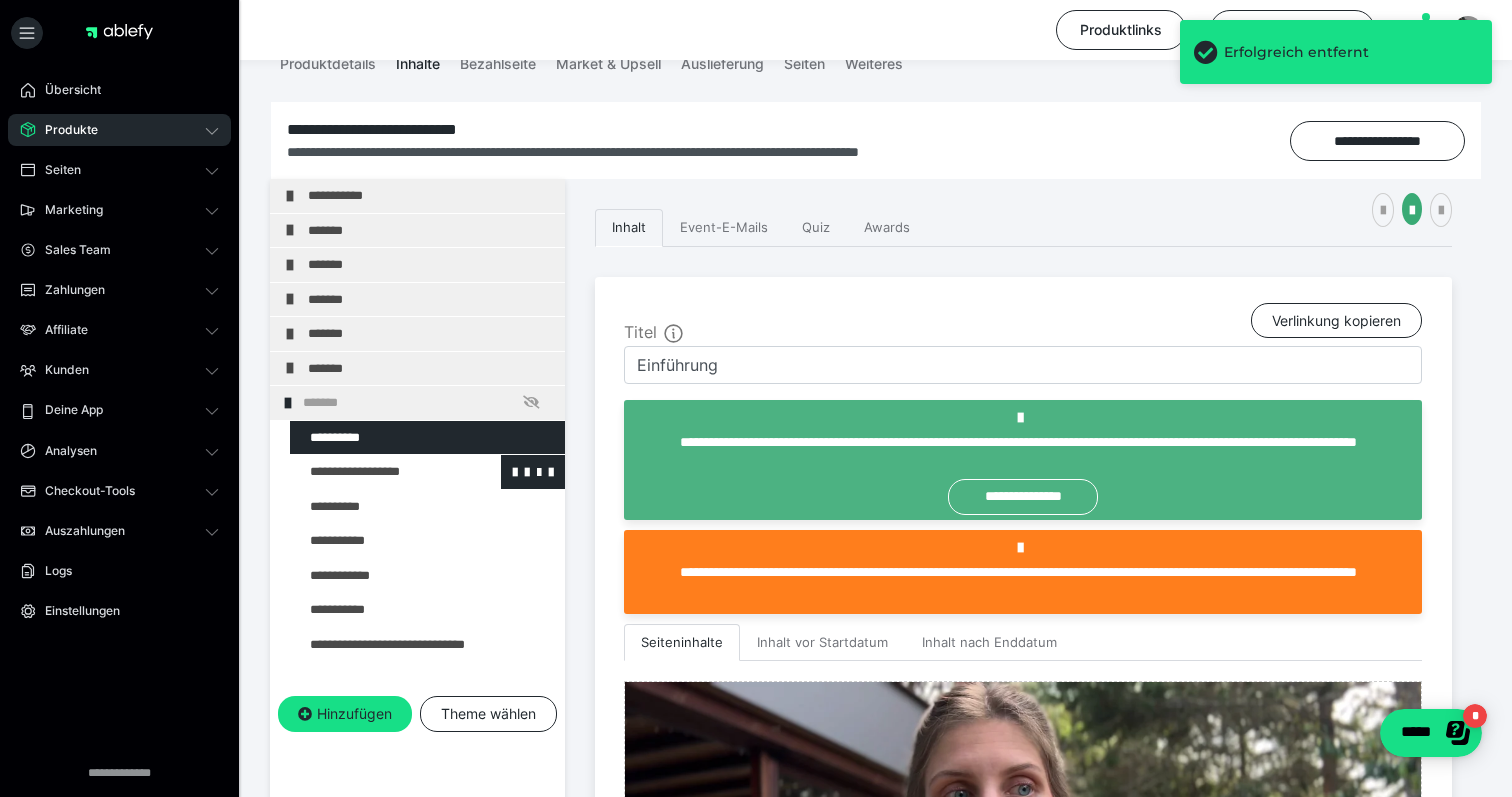 click at bounding box center (375, 472) 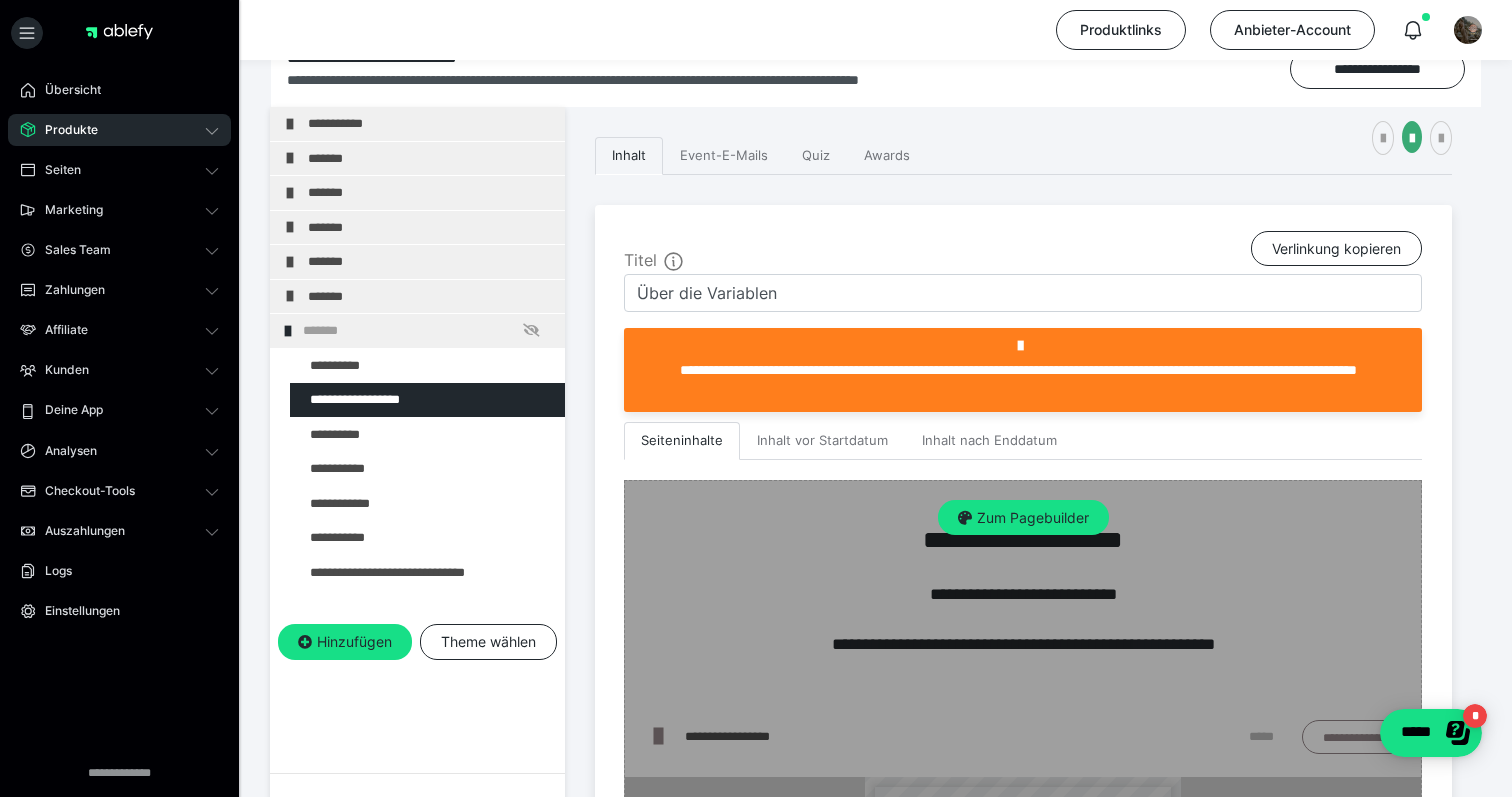 scroll, scrollTop: 348, scrollLeft: 0, axis: vertical 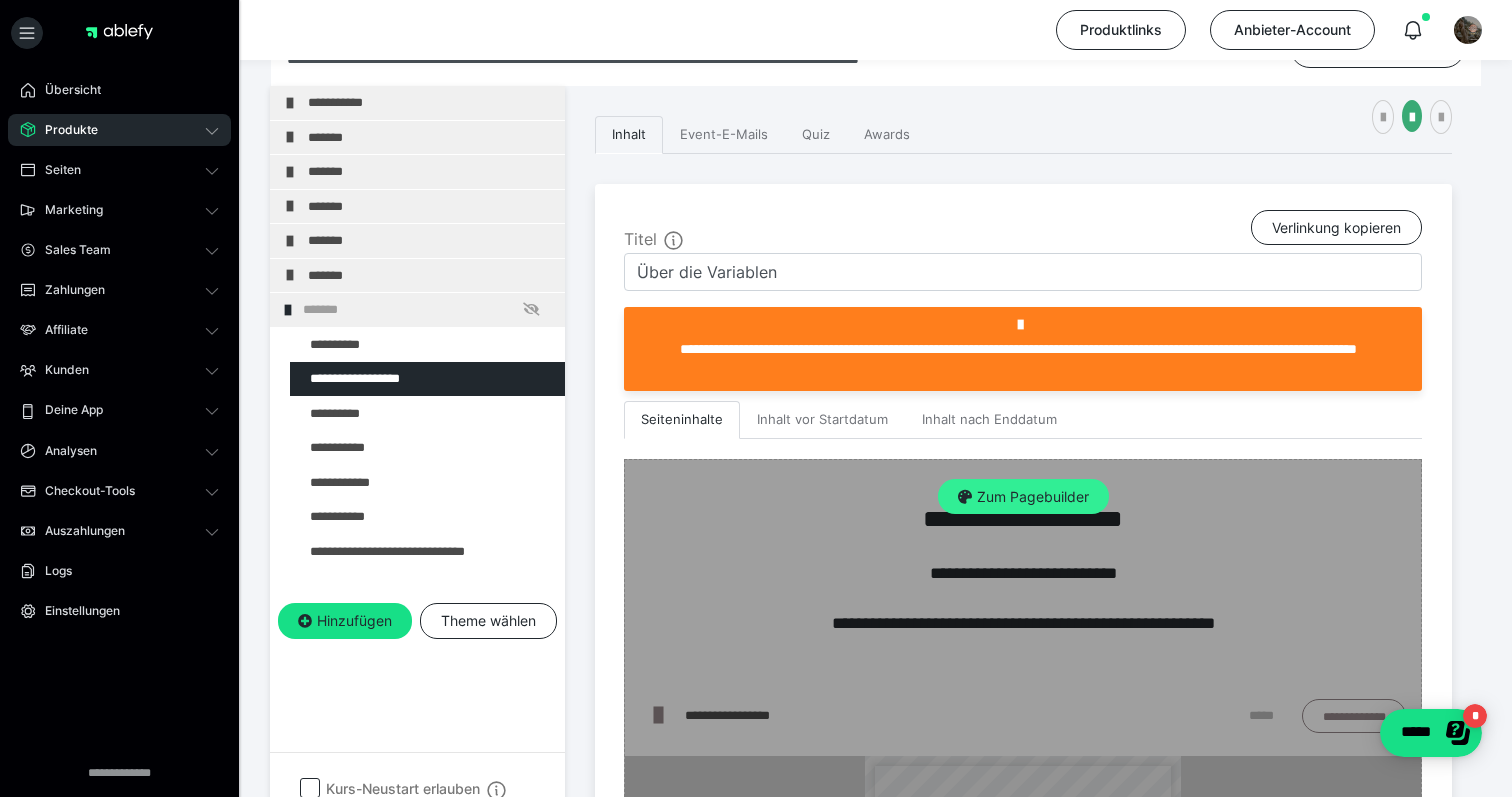 click on "Zum Pagebuilder" at bounding box center (1023, 497) 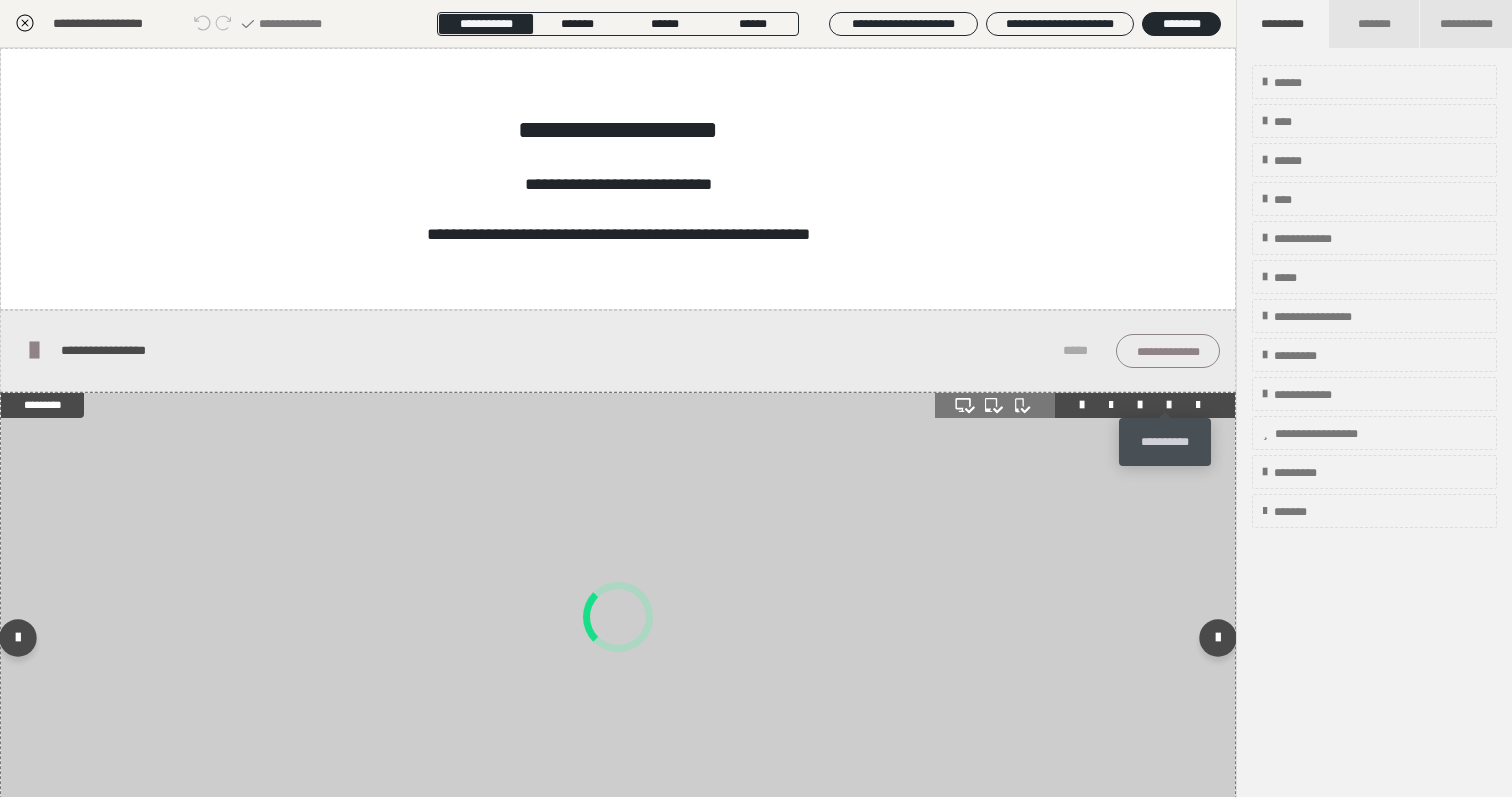 click at bounding box center [1169, 405] 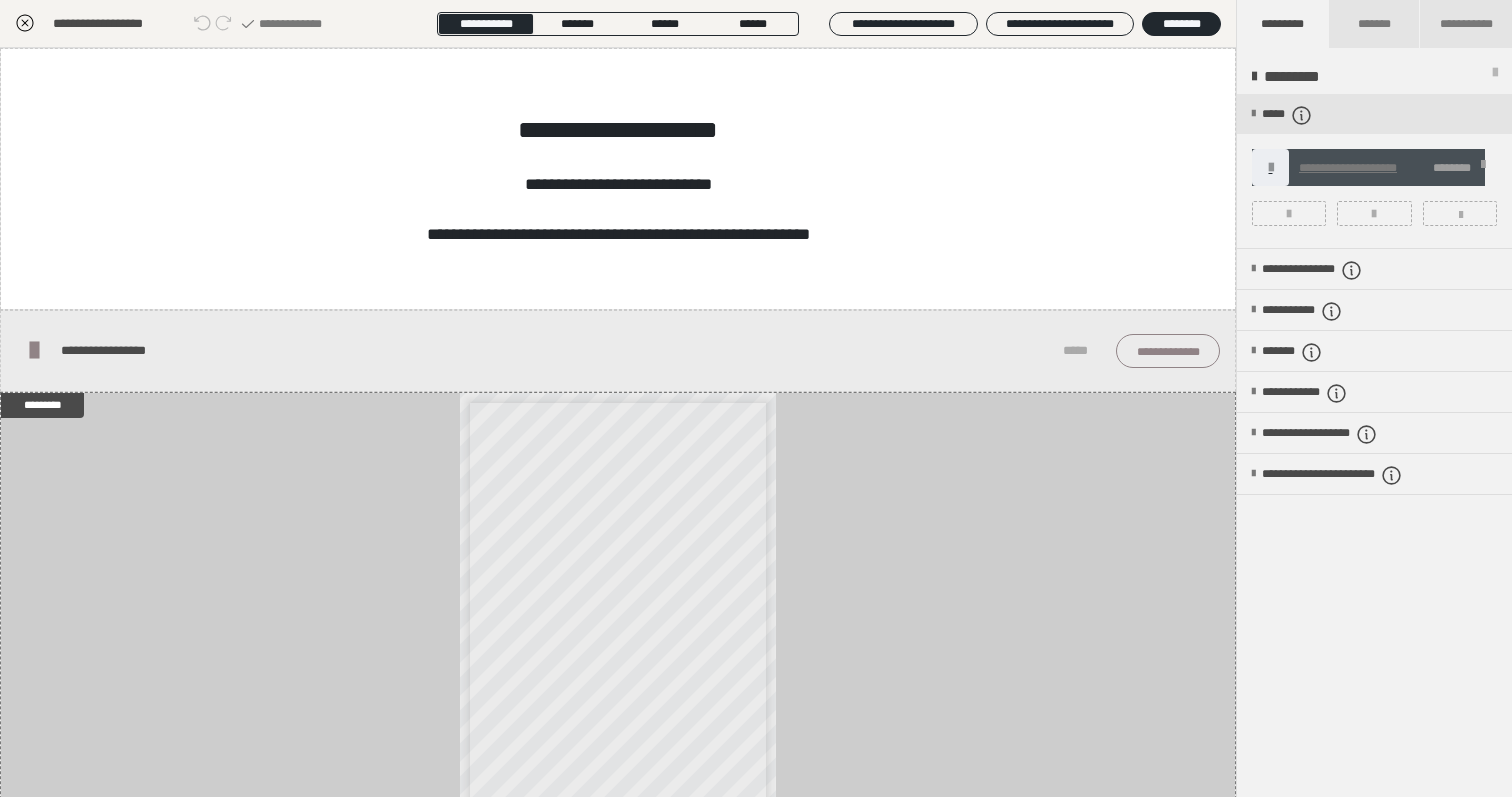 click at bounding box center (1374, 171) 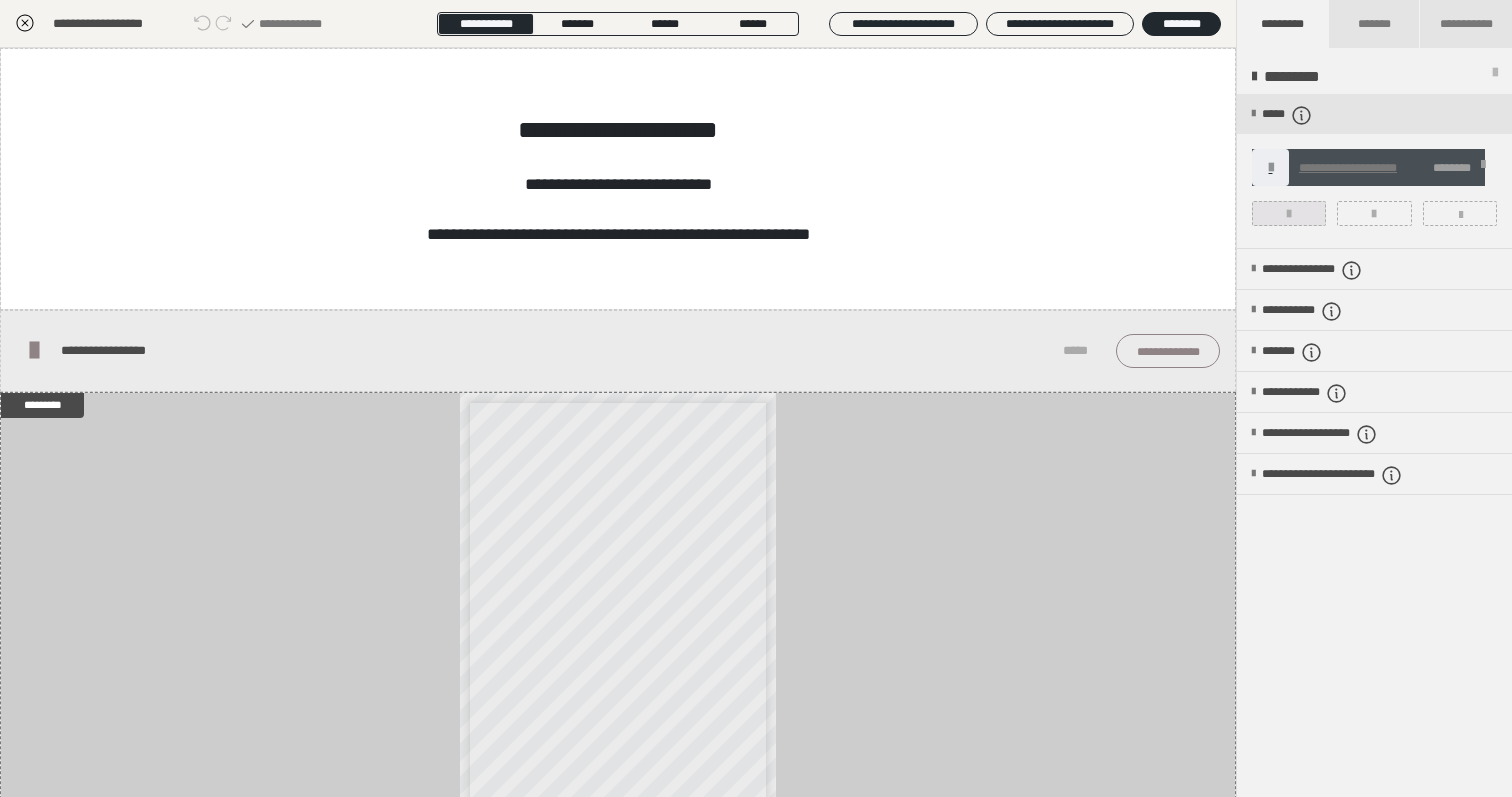 click at bounding box center [1289, 213] 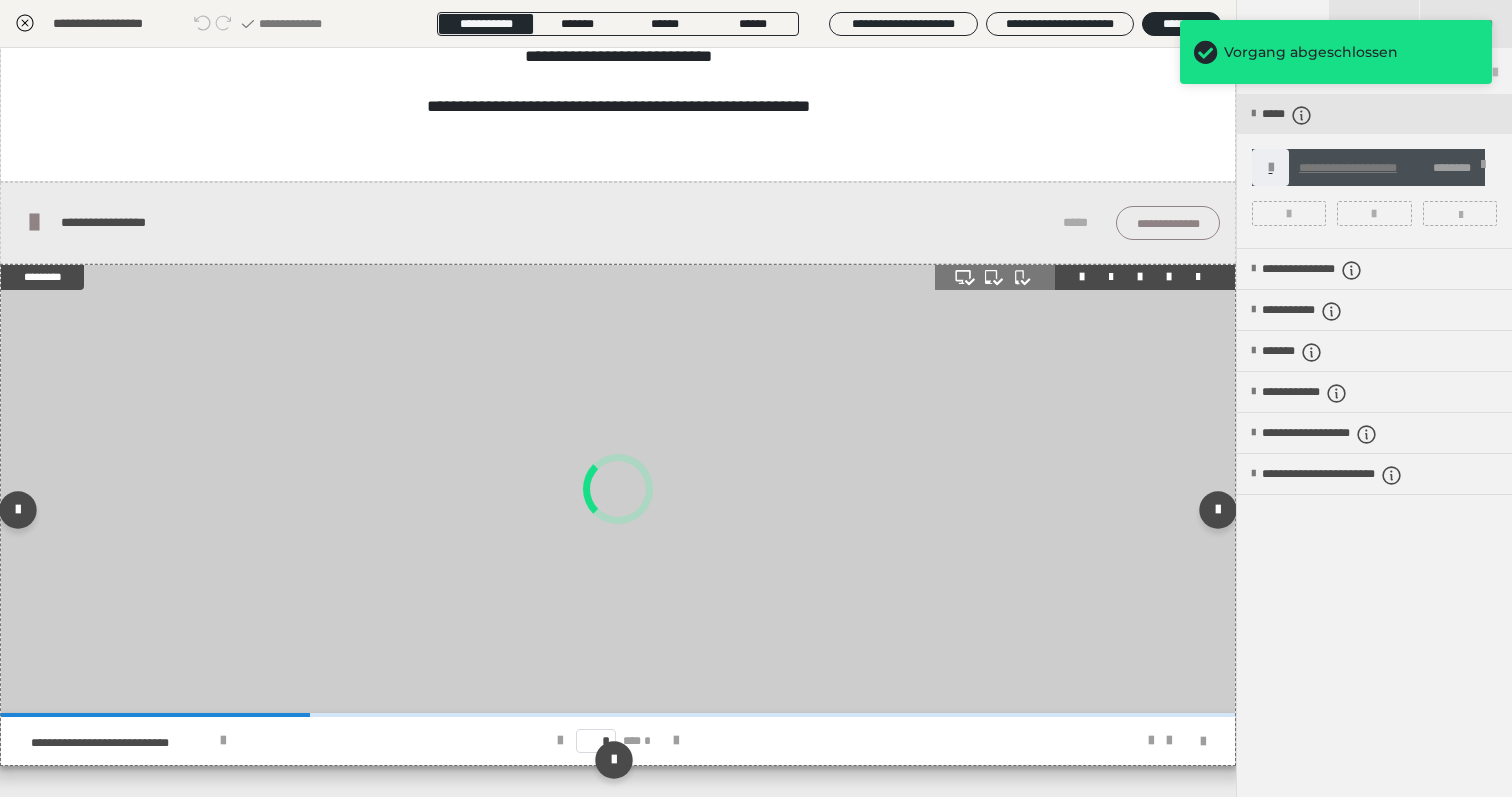 scroll, scrollTop: 167, scrollLeft: 0, axis: vertical 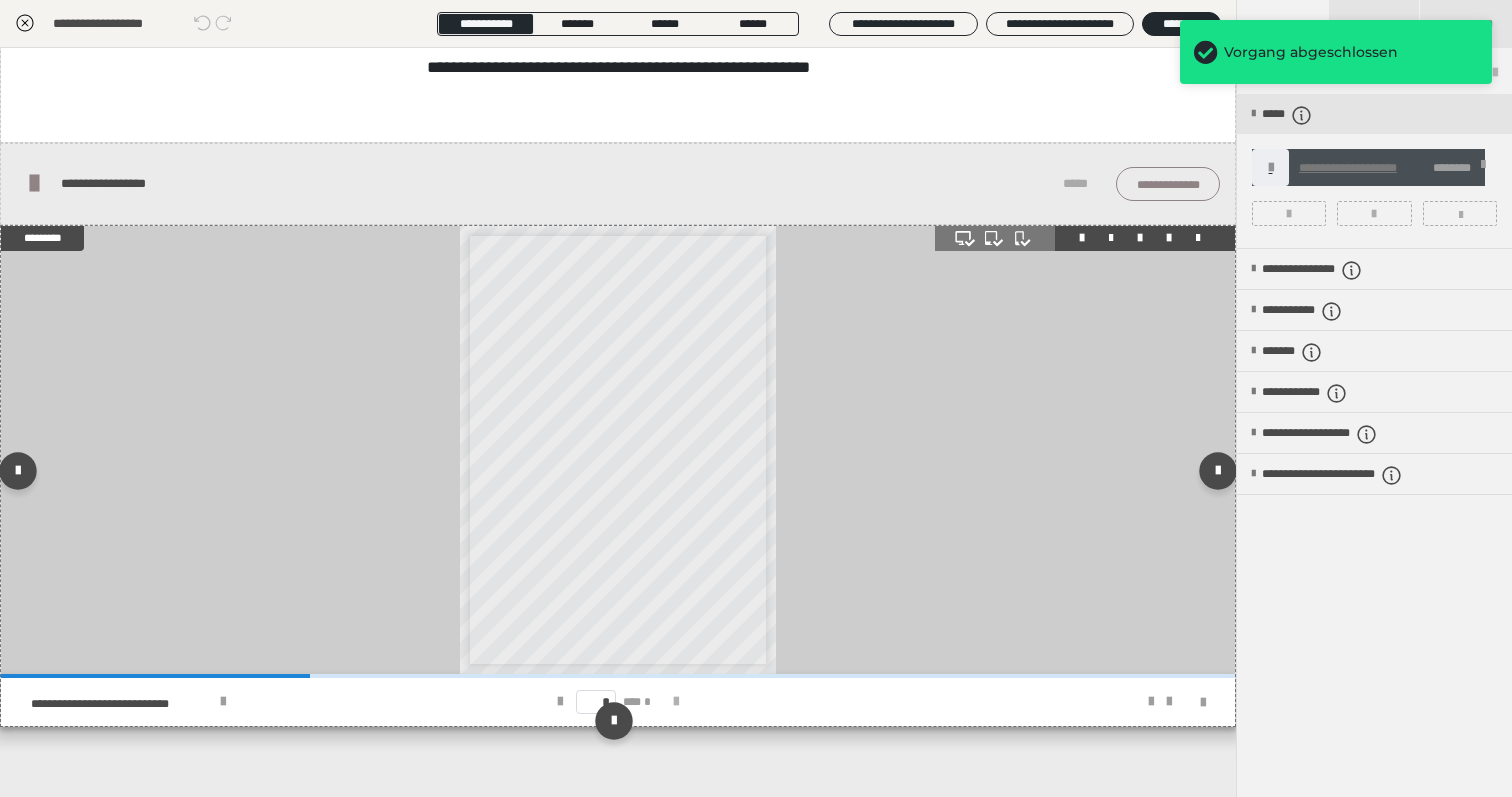 click at bounding box center (676, 702) 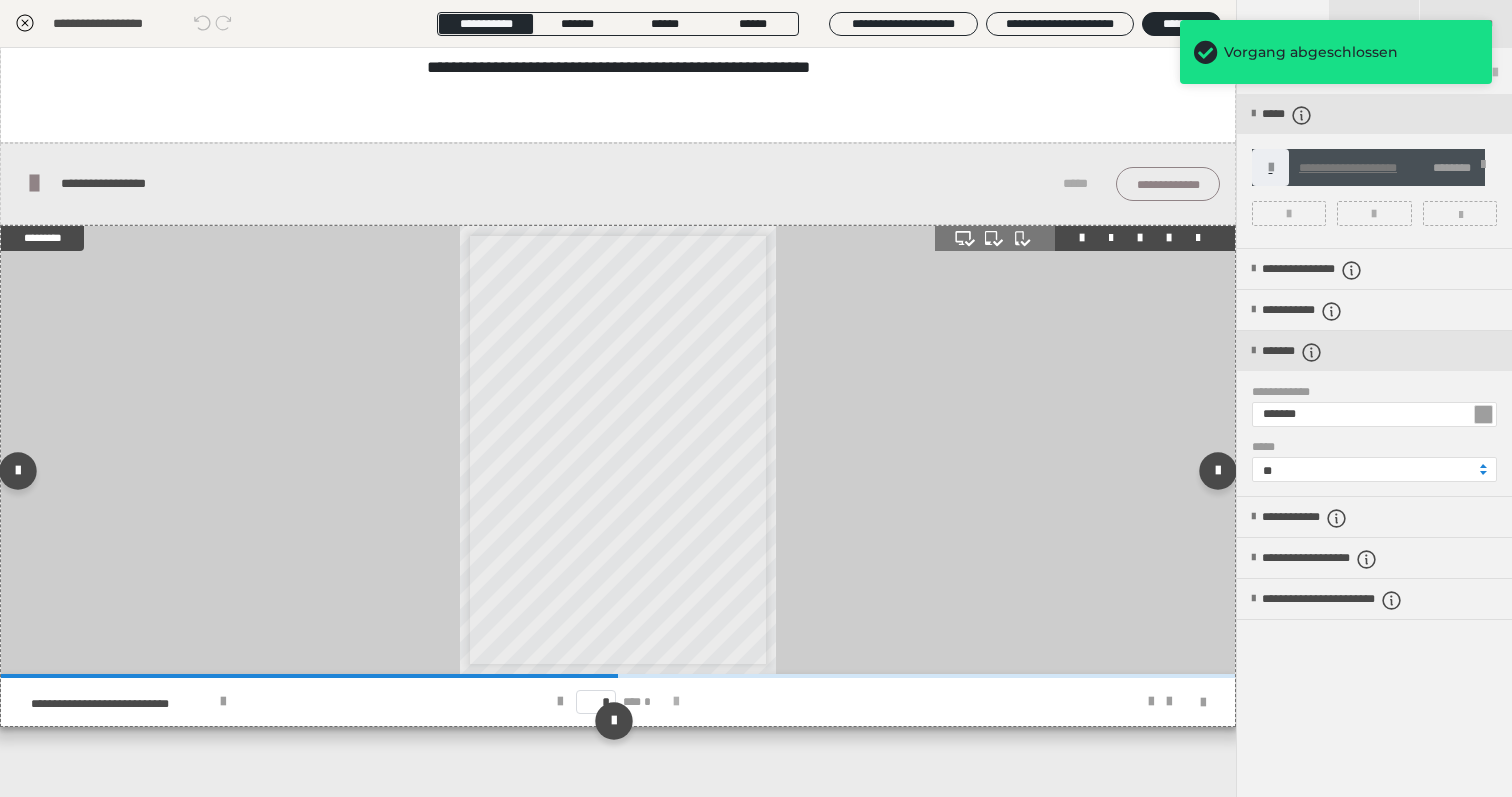 click at bounding box center (676, 702) 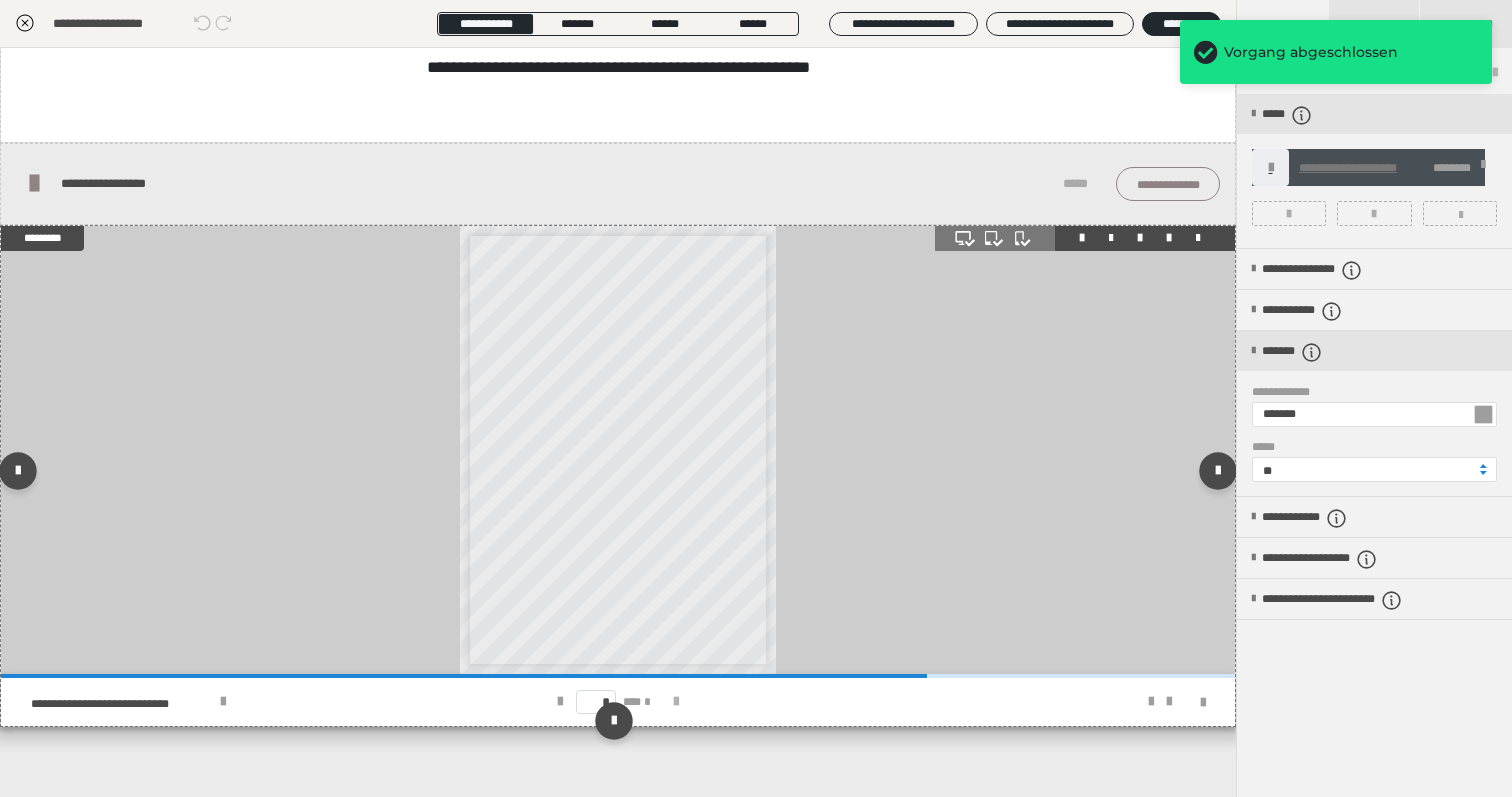 click at bounding box center (676, 702) 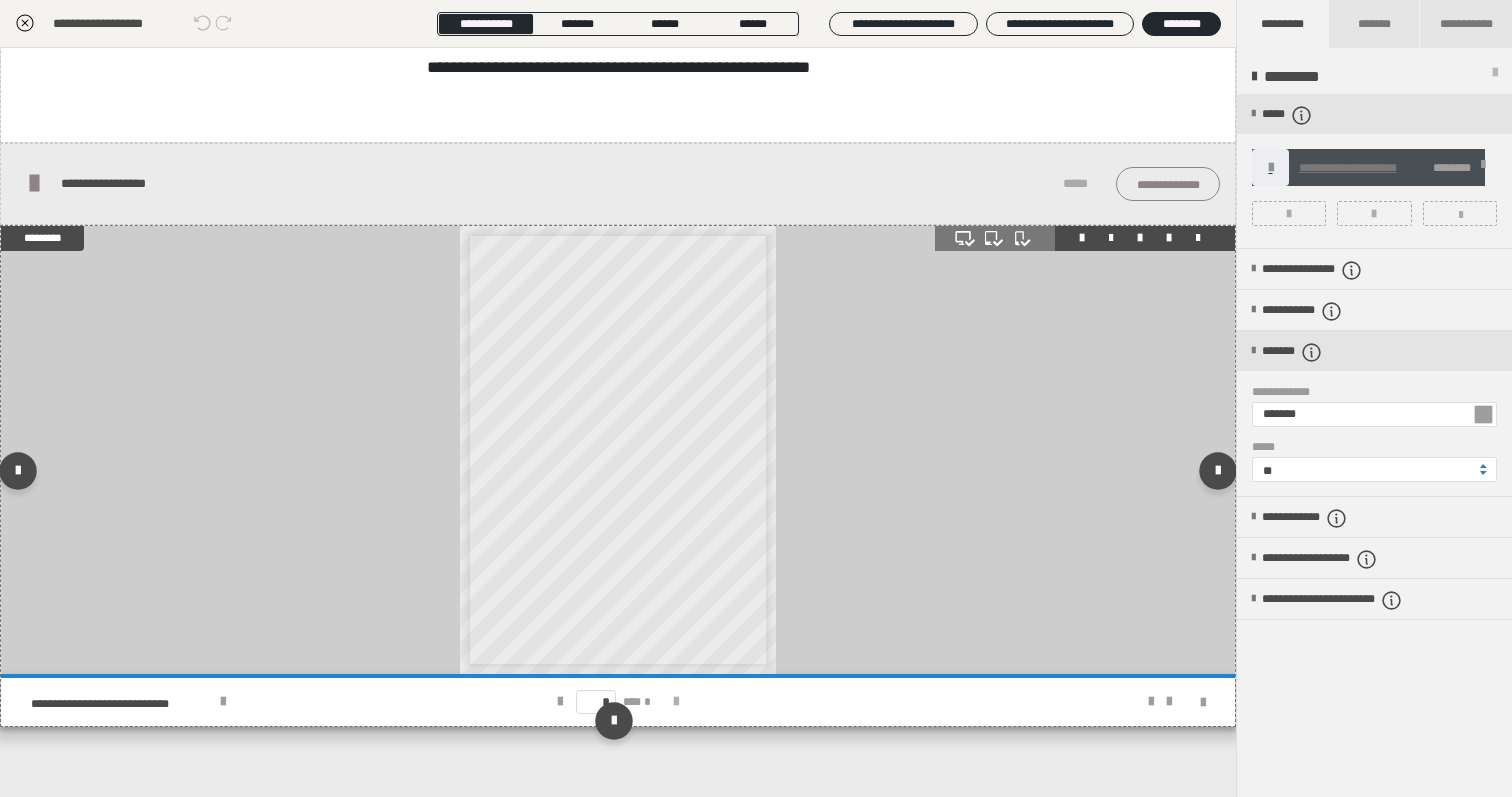 click on "* *** *" at bounding box center (618, 702) 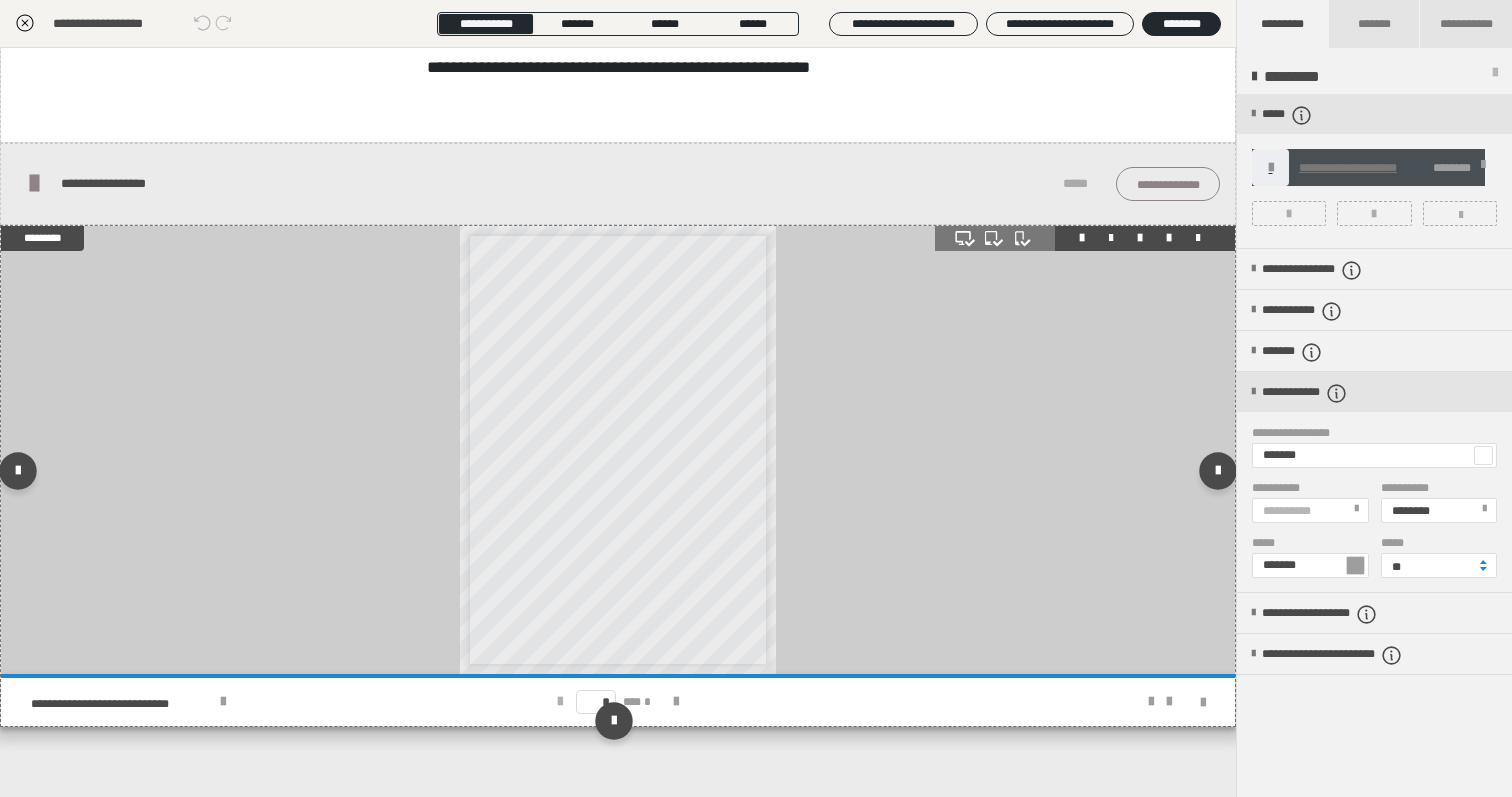 click at bounding box center (560, 702) 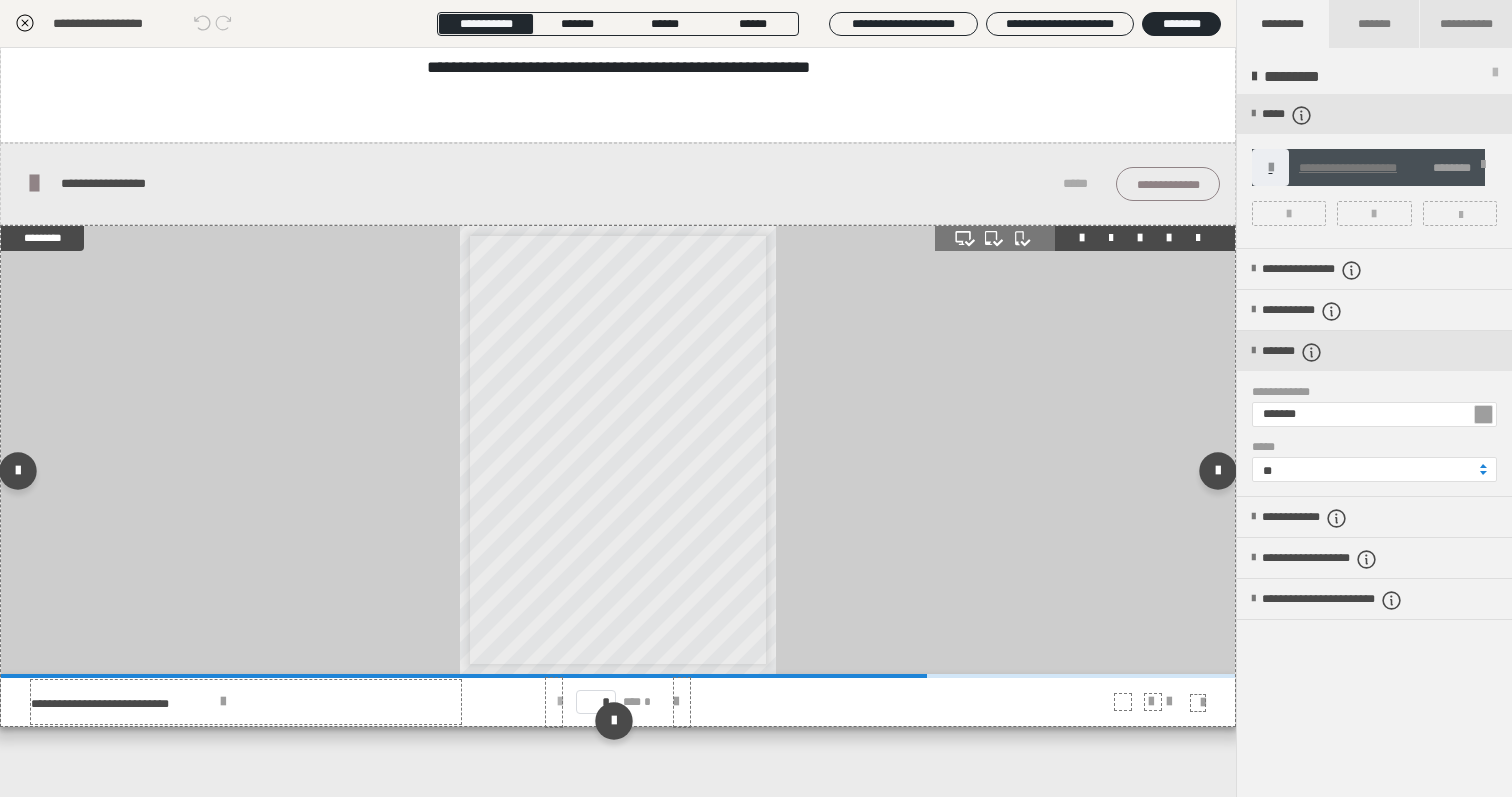 click at bounding box center [560, 702] 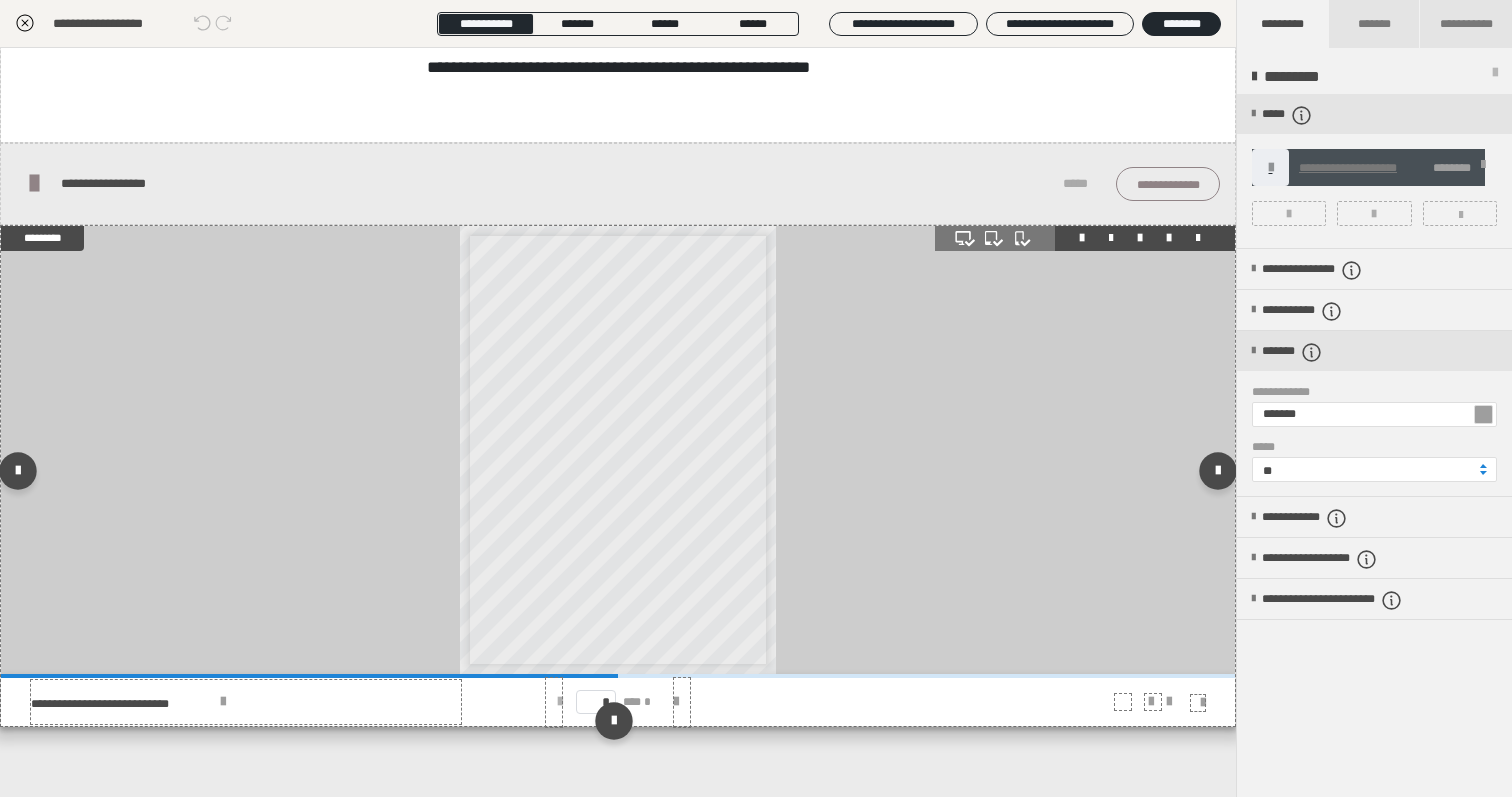 click at bounding box center (560, 702) 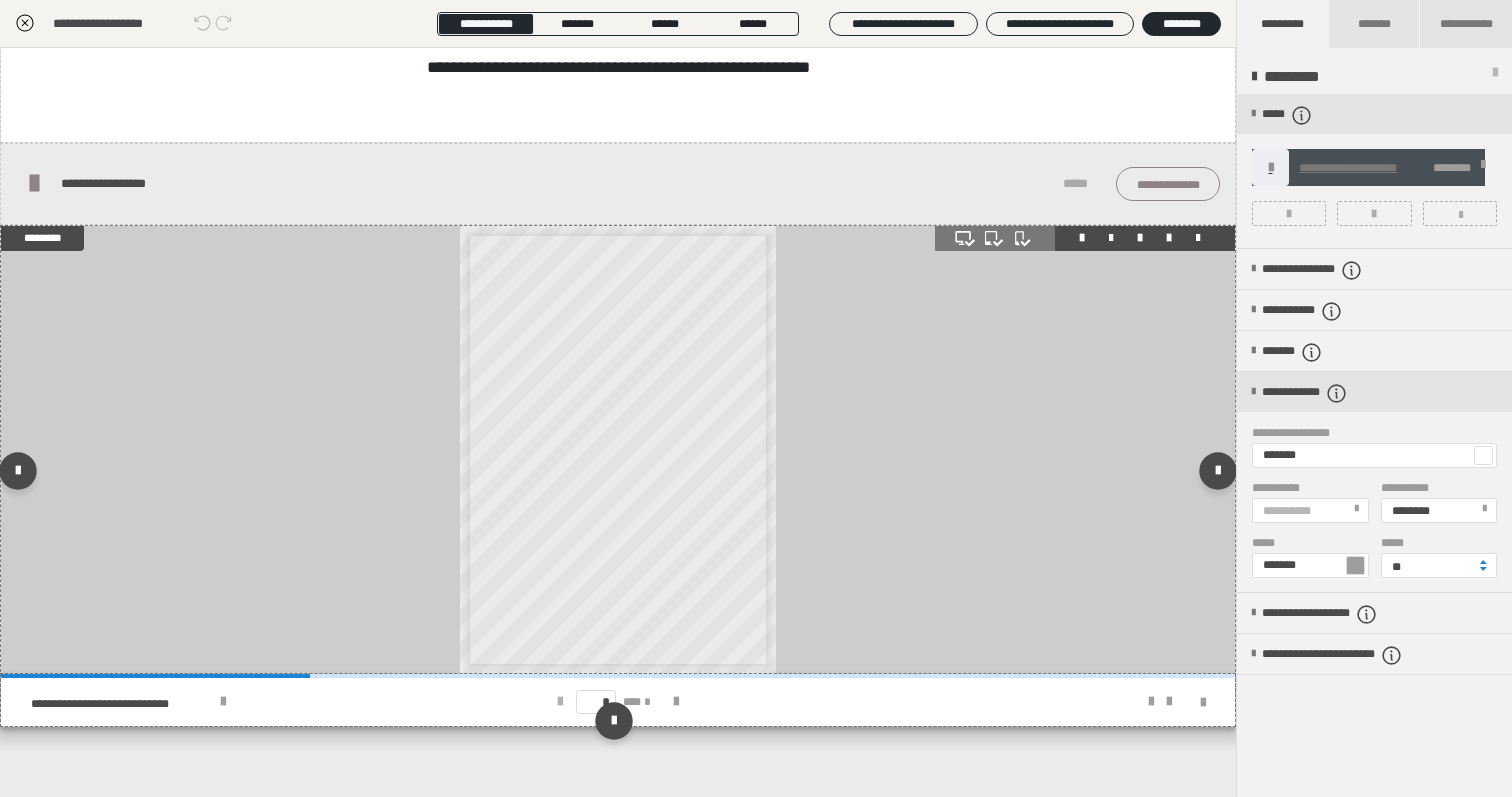 click on "* *** *" at bounding box center (618, 702) 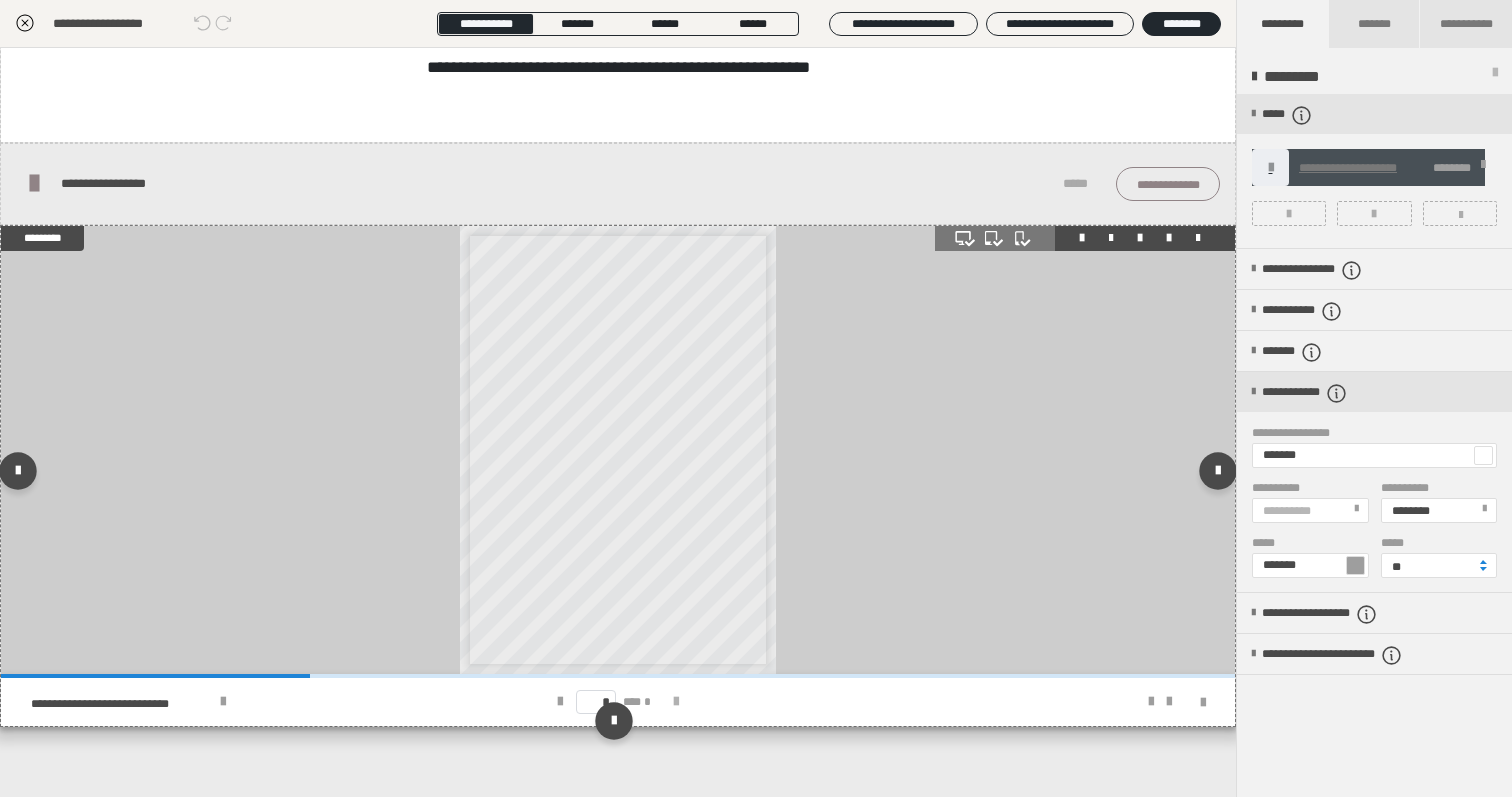 click at bounding box center (676, 702) 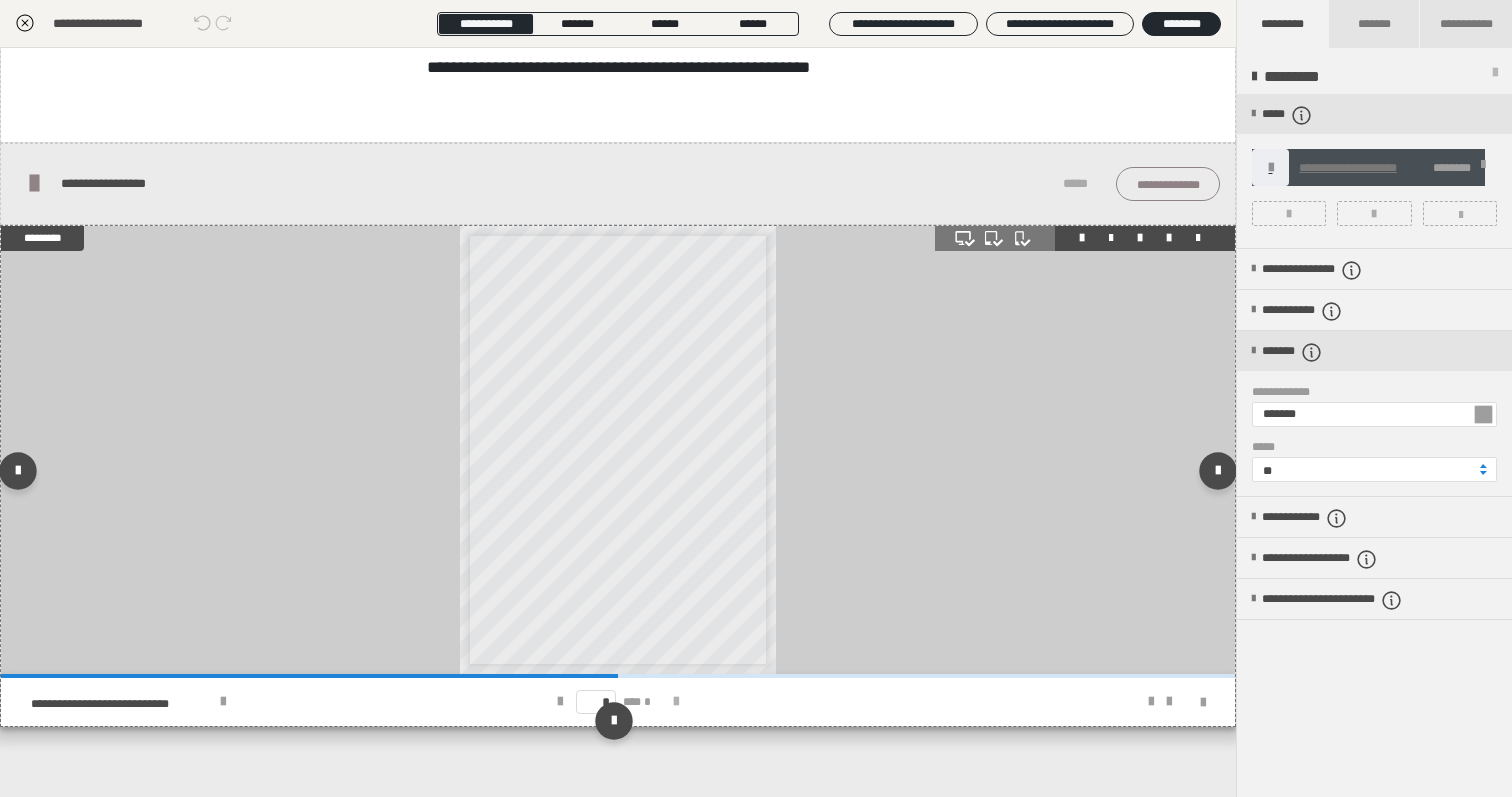 click at bounding box center [676, 702] 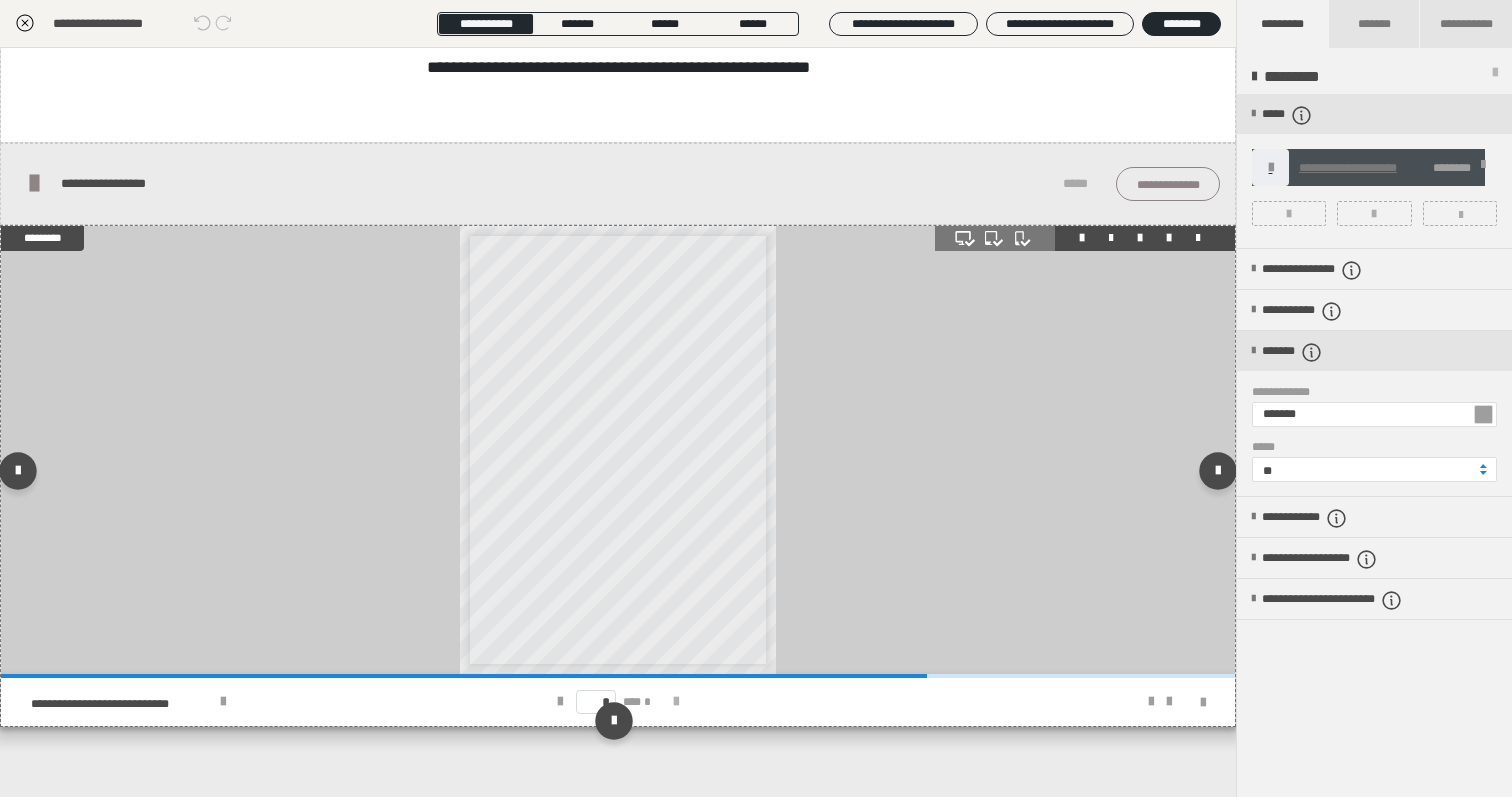 click at bounding box center [676, 702] 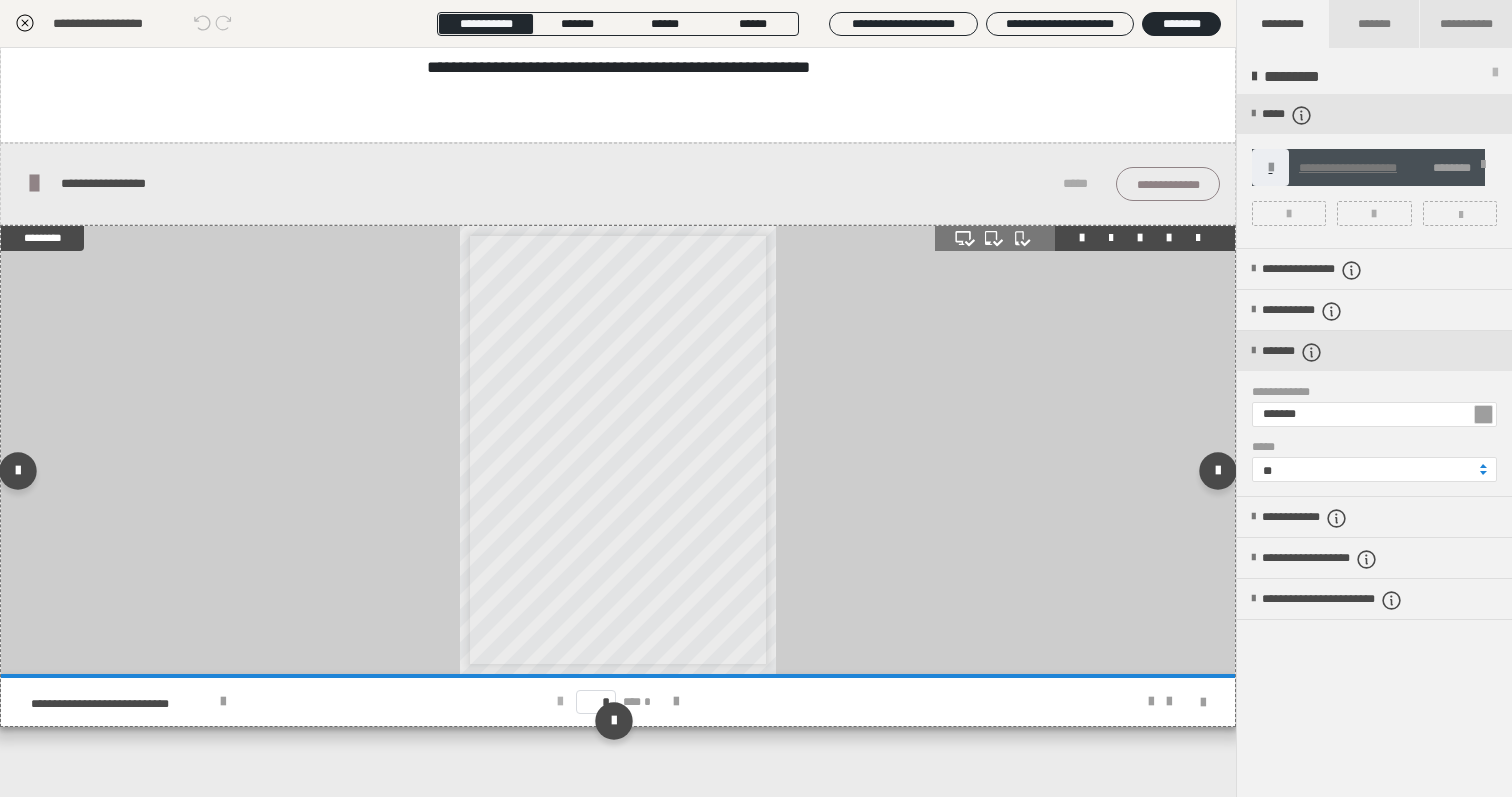 click at bounding box center (560, 702) 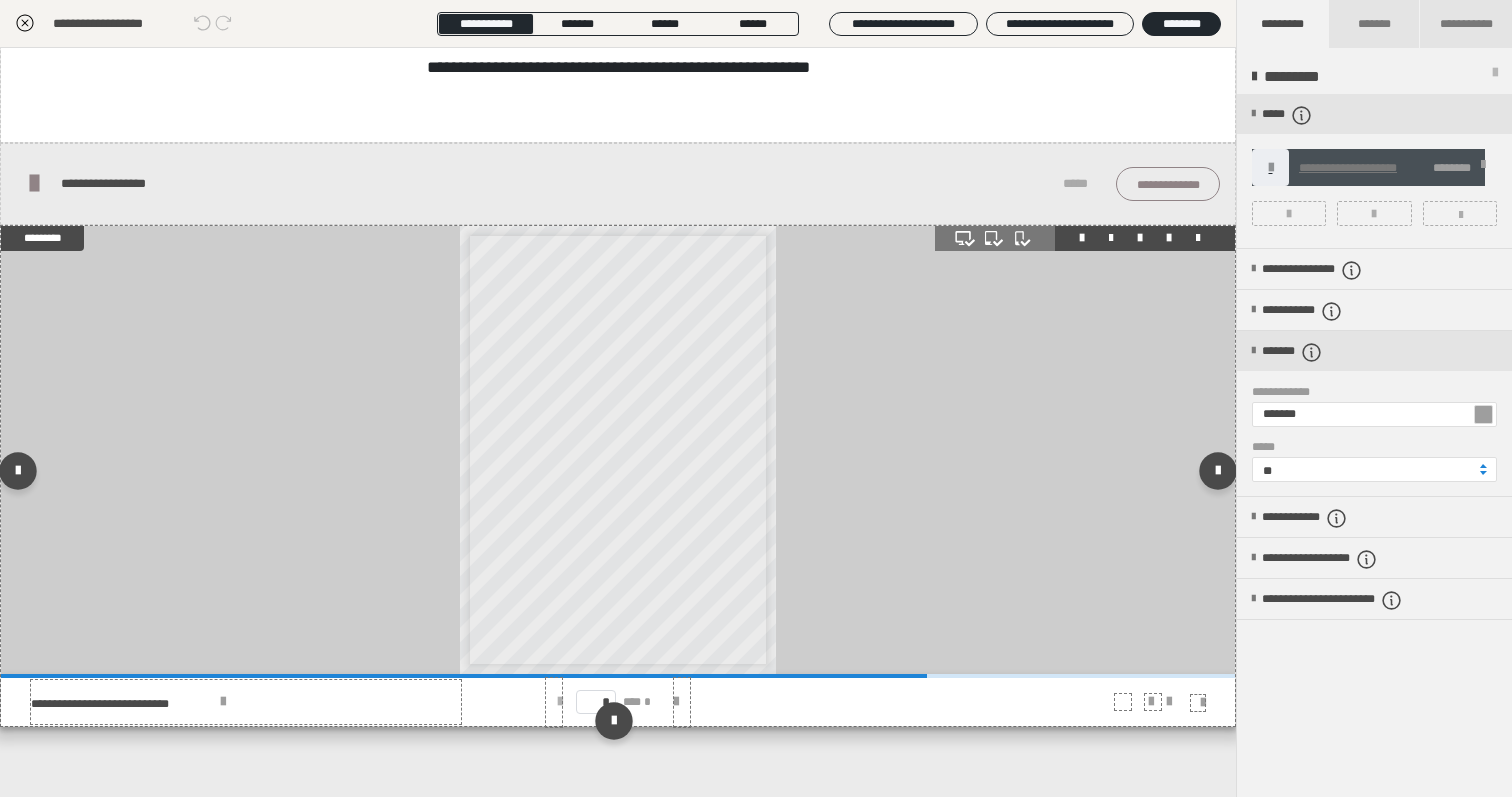 click at bounding box center (560, 702) 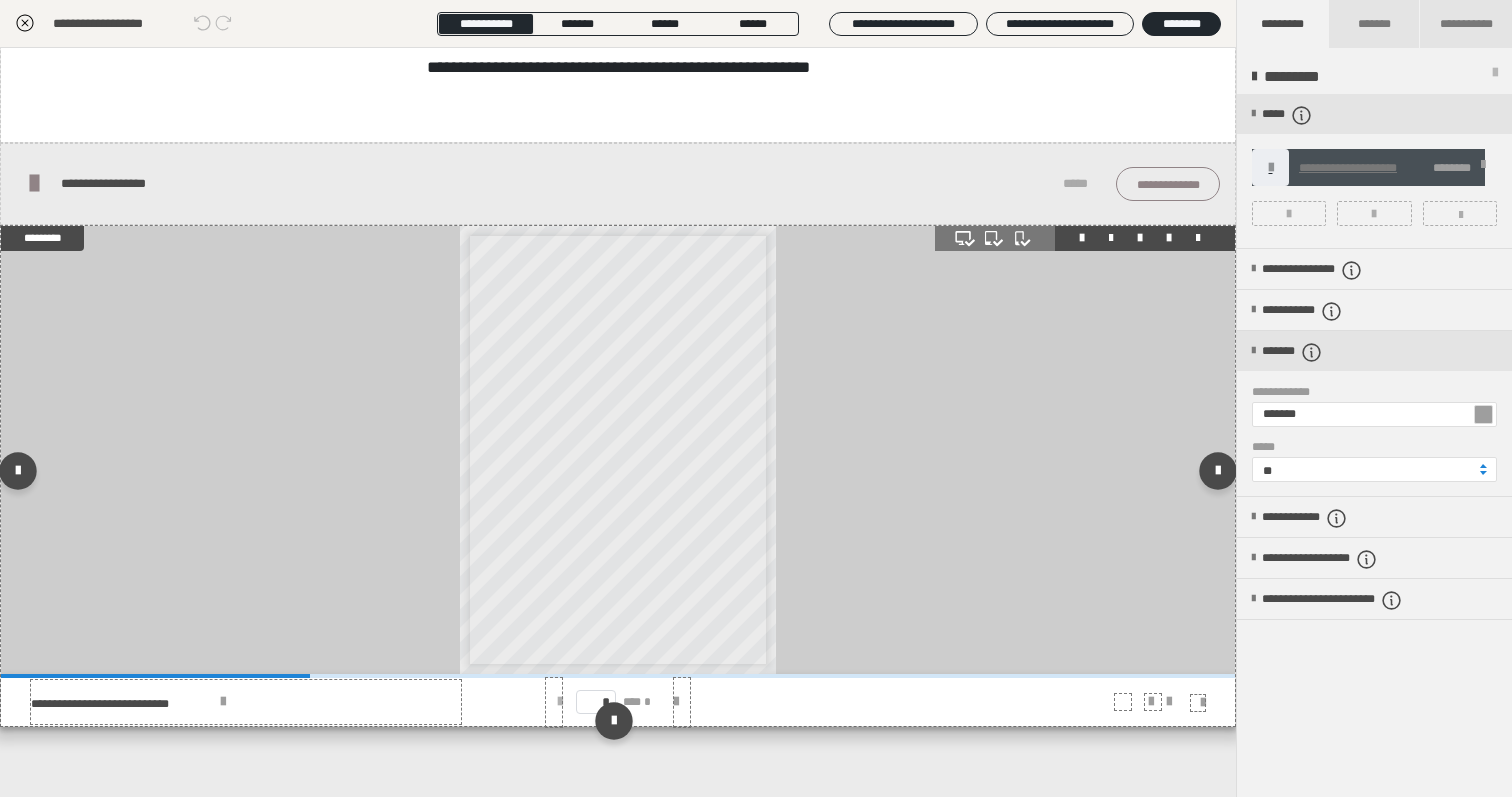 click on "* *** *" at bounding box center [618, 702] 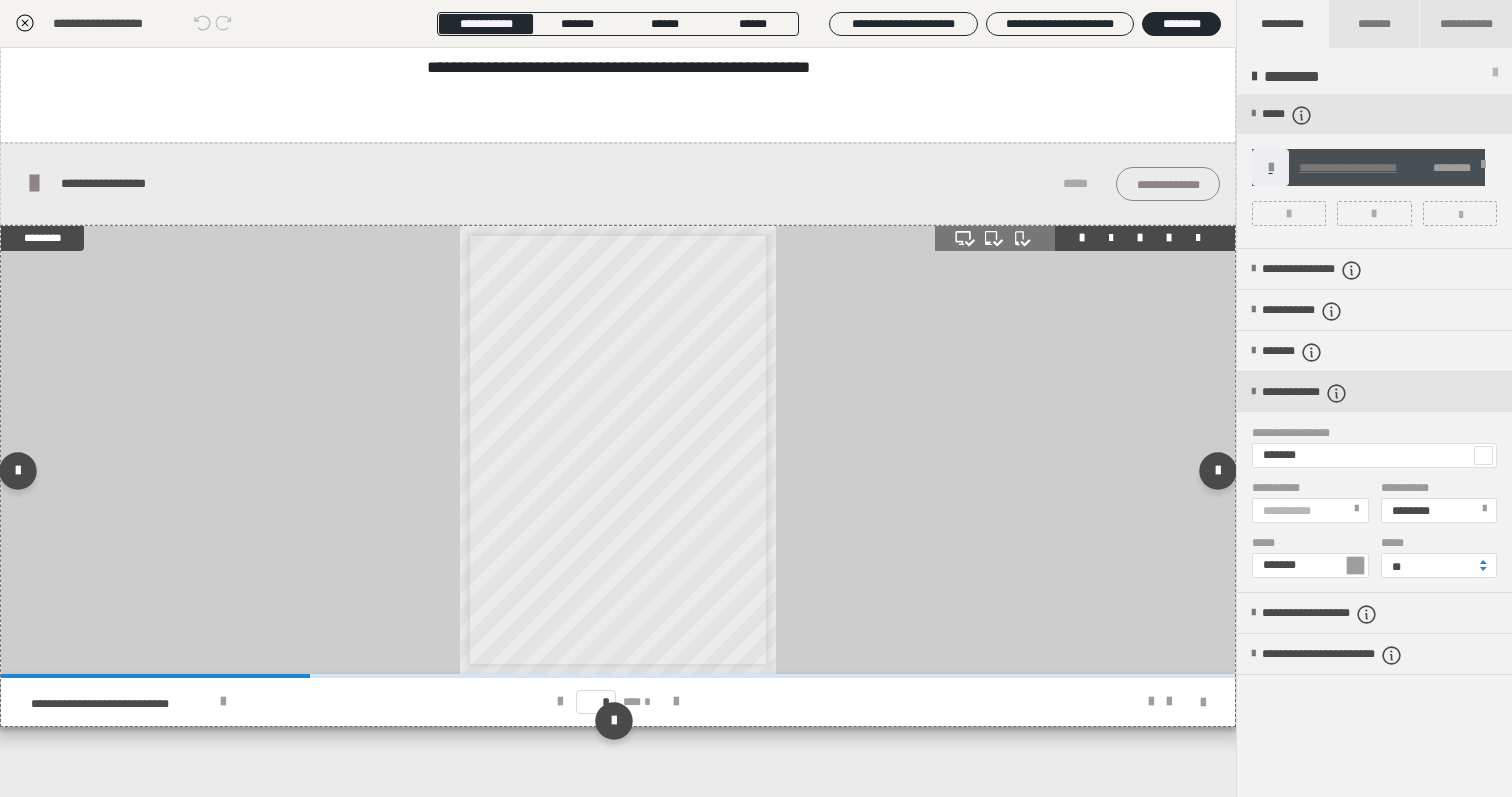 scroll, scrollTop: 0, scrollLeft: 0, axis: both 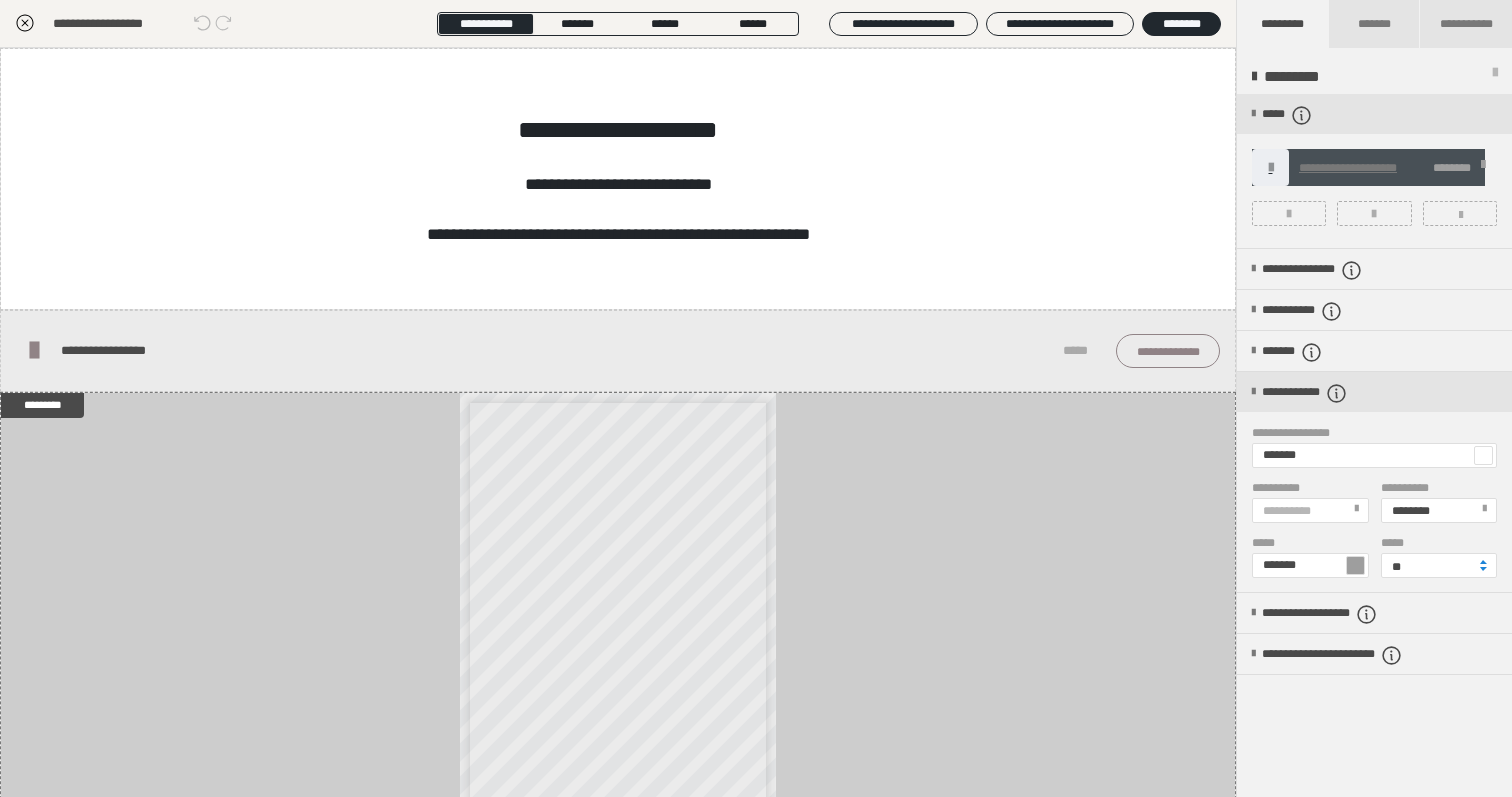 click 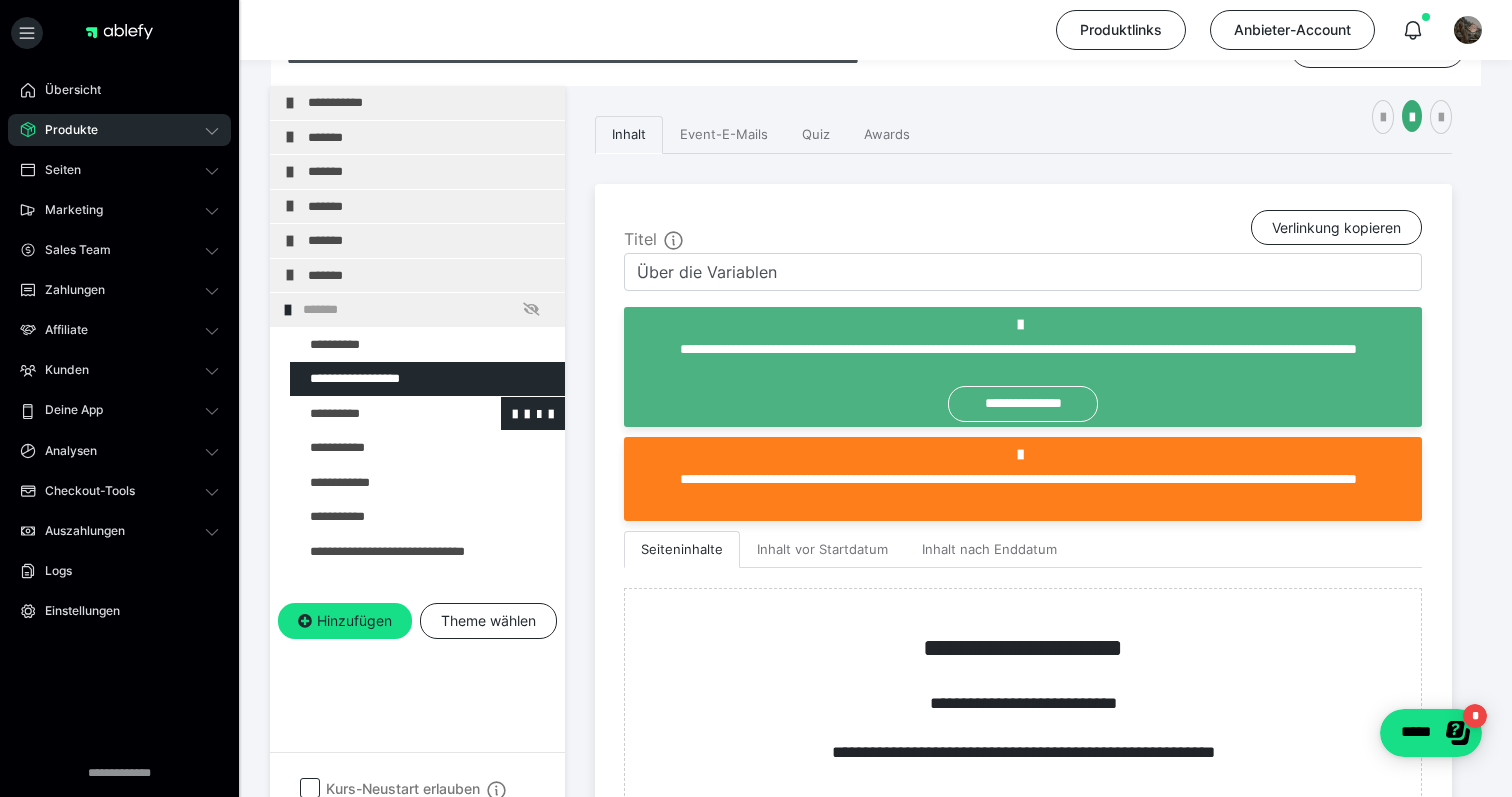 click at bounding box center [375, 414] 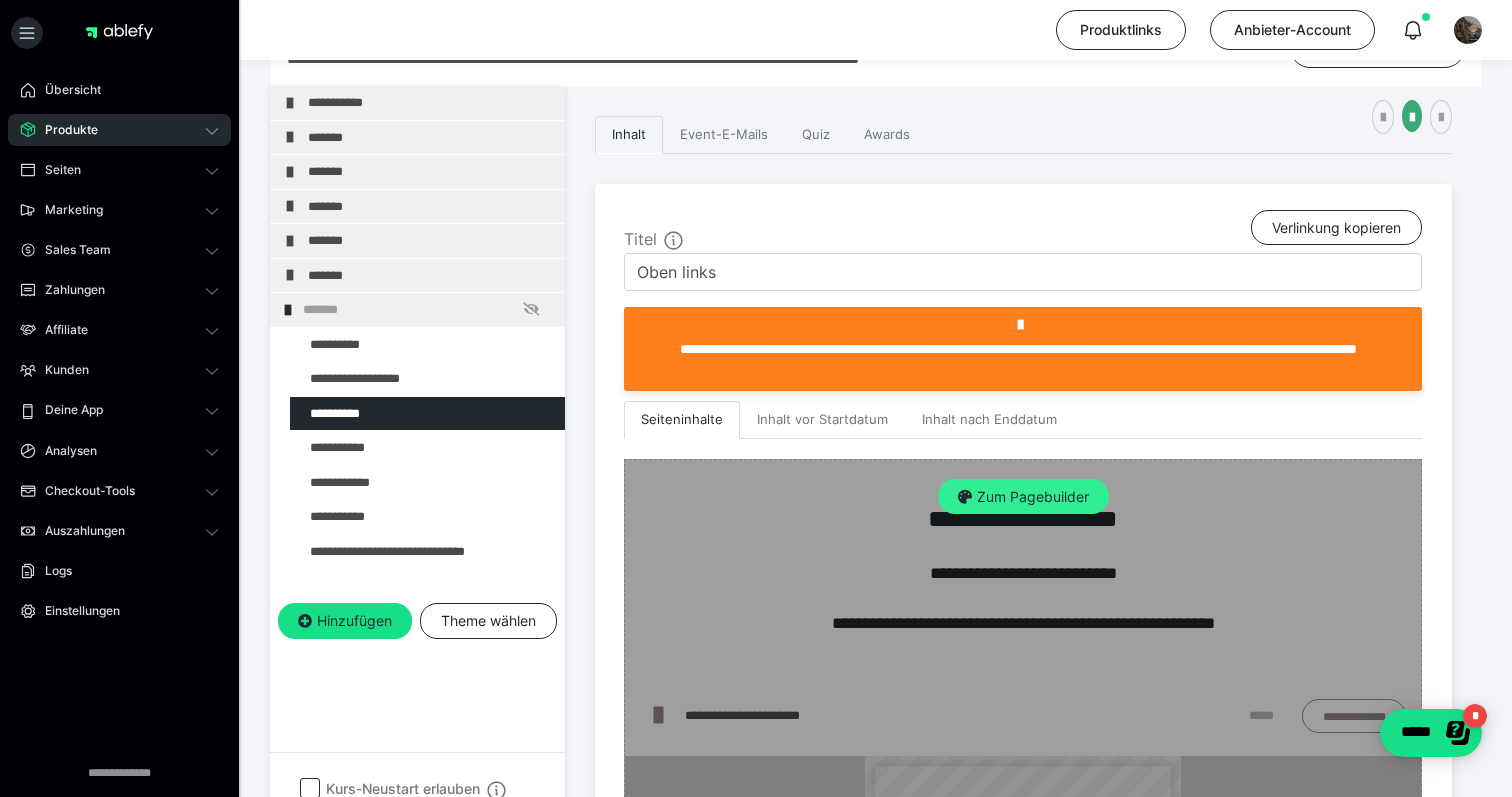 click on "Zum Pagebuilder" at bounding box center [1023, 497] 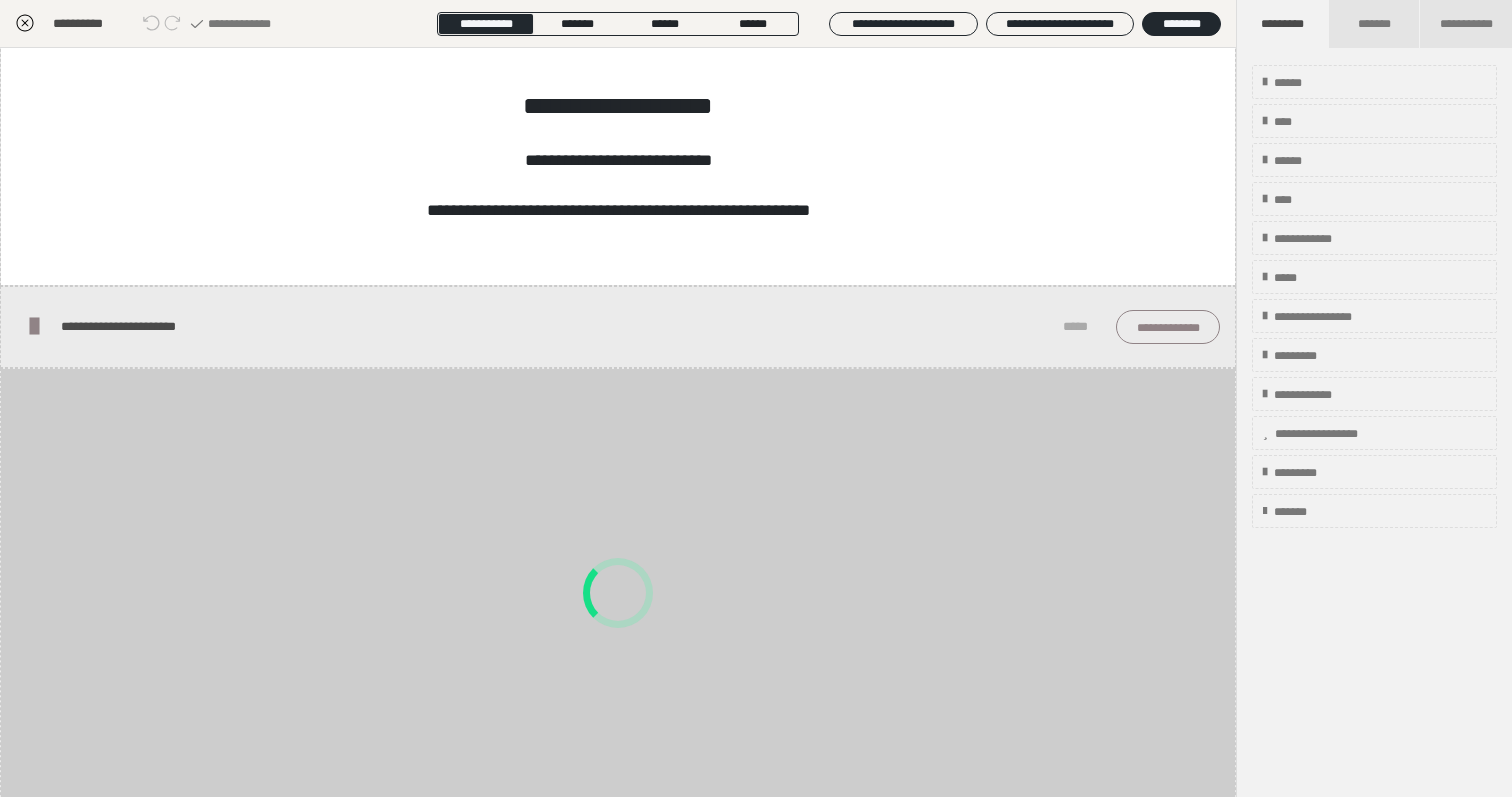 scroll, scrollTop: 31, scrollLeft: 0, axis: vertical 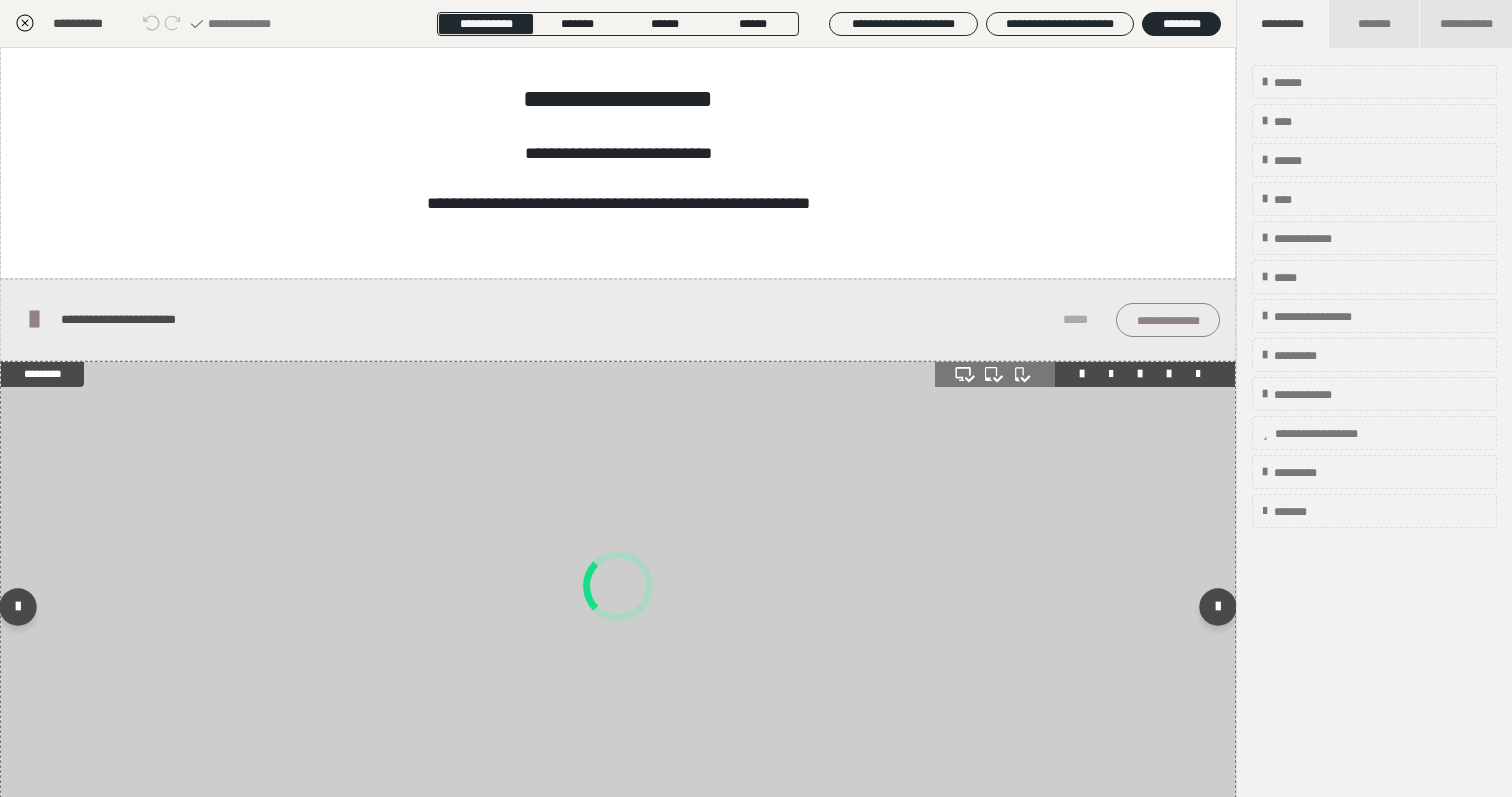 click at bounding box center (1169, 374) 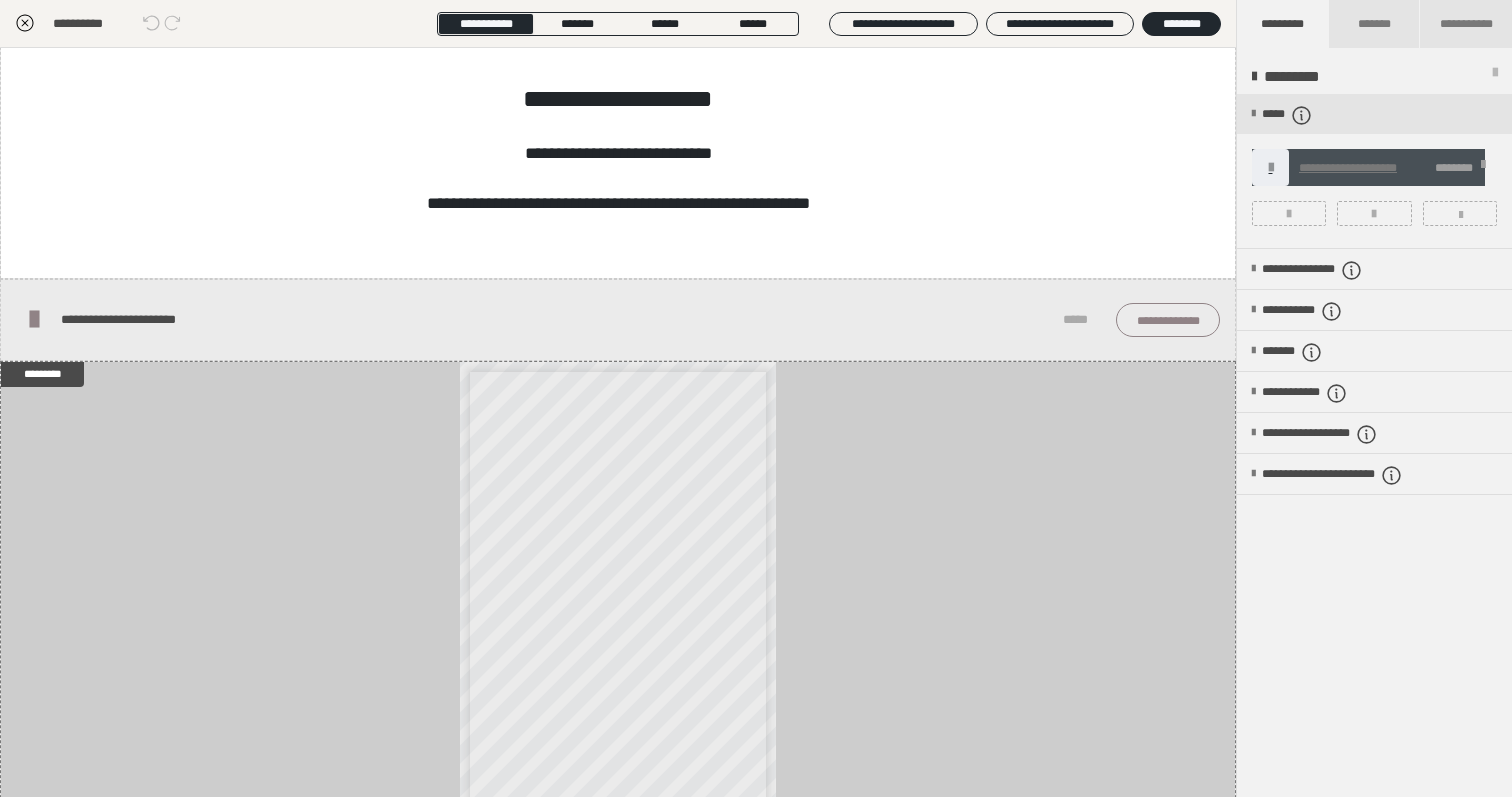 click at bounding box center [1374, 171] 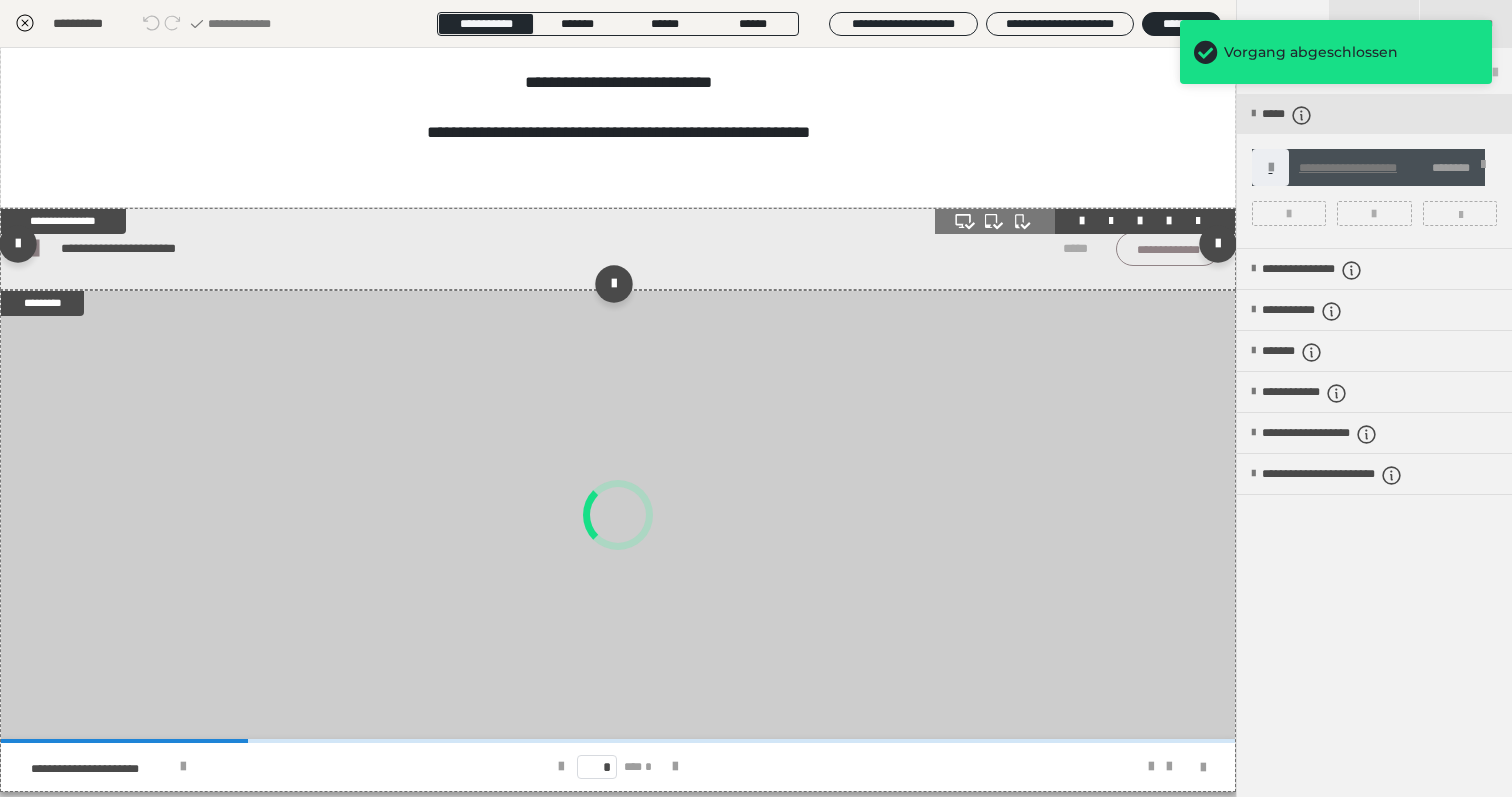 scroll, scrollTop: 167, scrollLeft: 0, axis: vertical 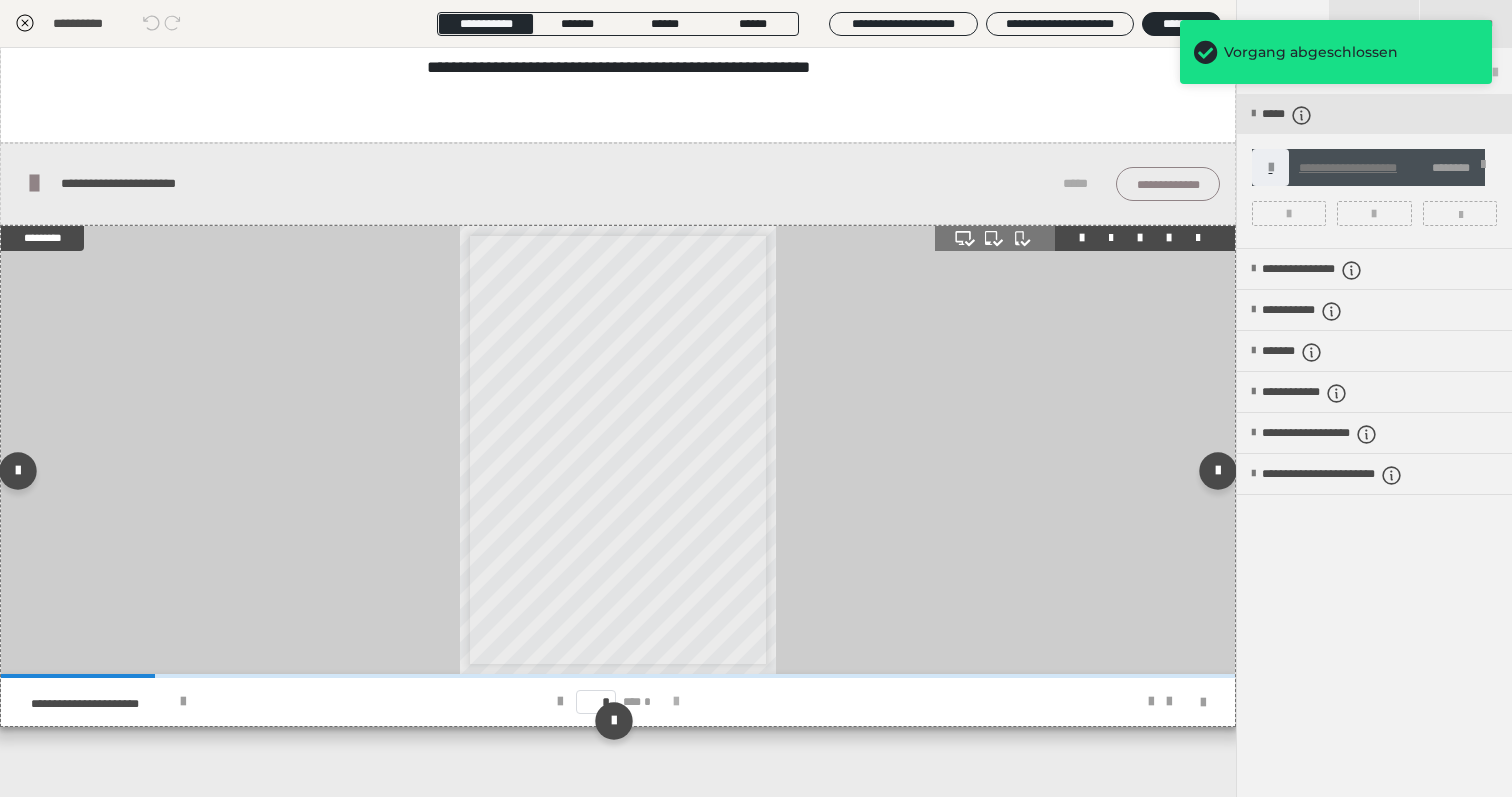 click at bounding box center (676, 702) 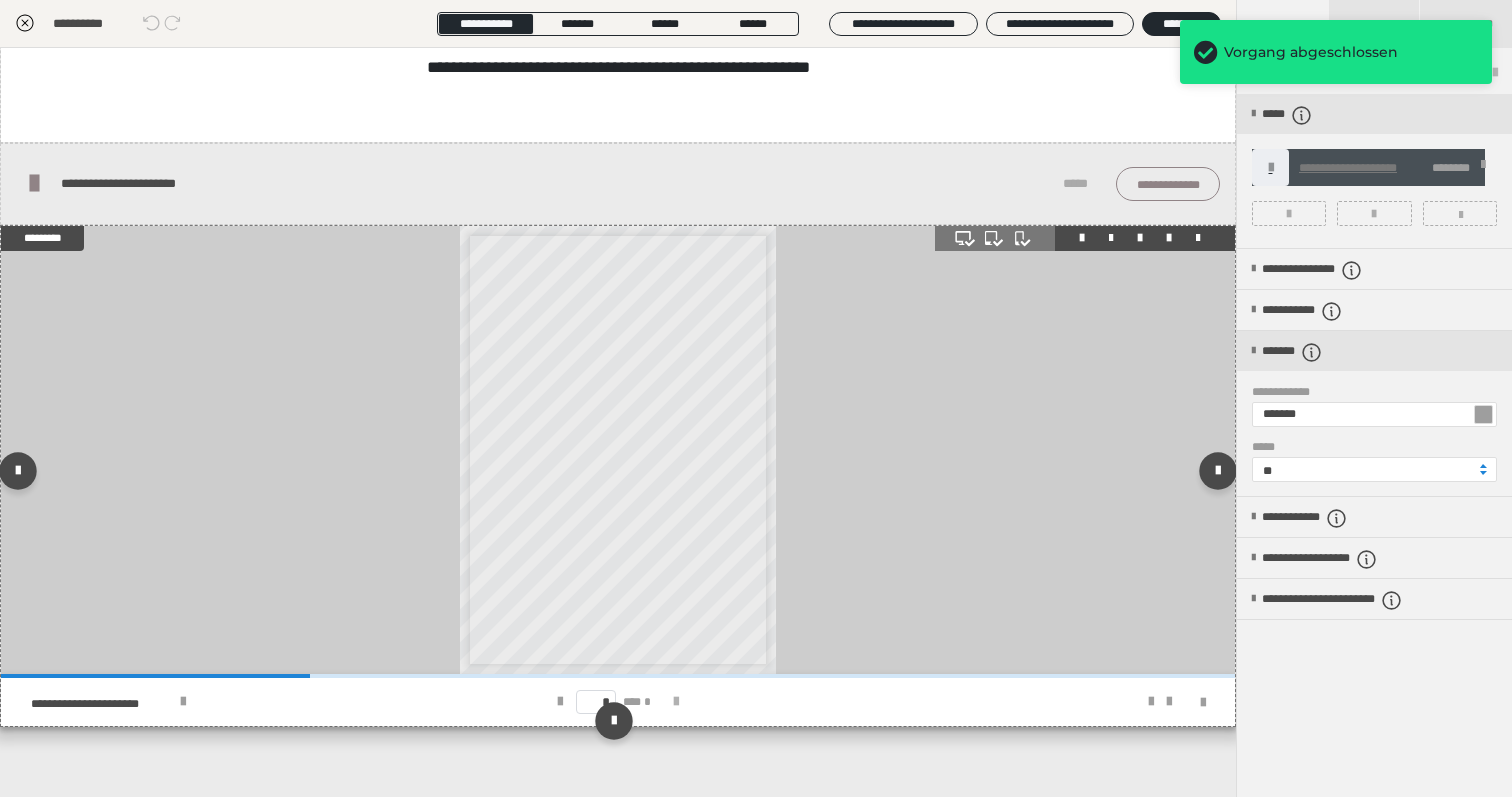 click at bounding box center [676, 702] 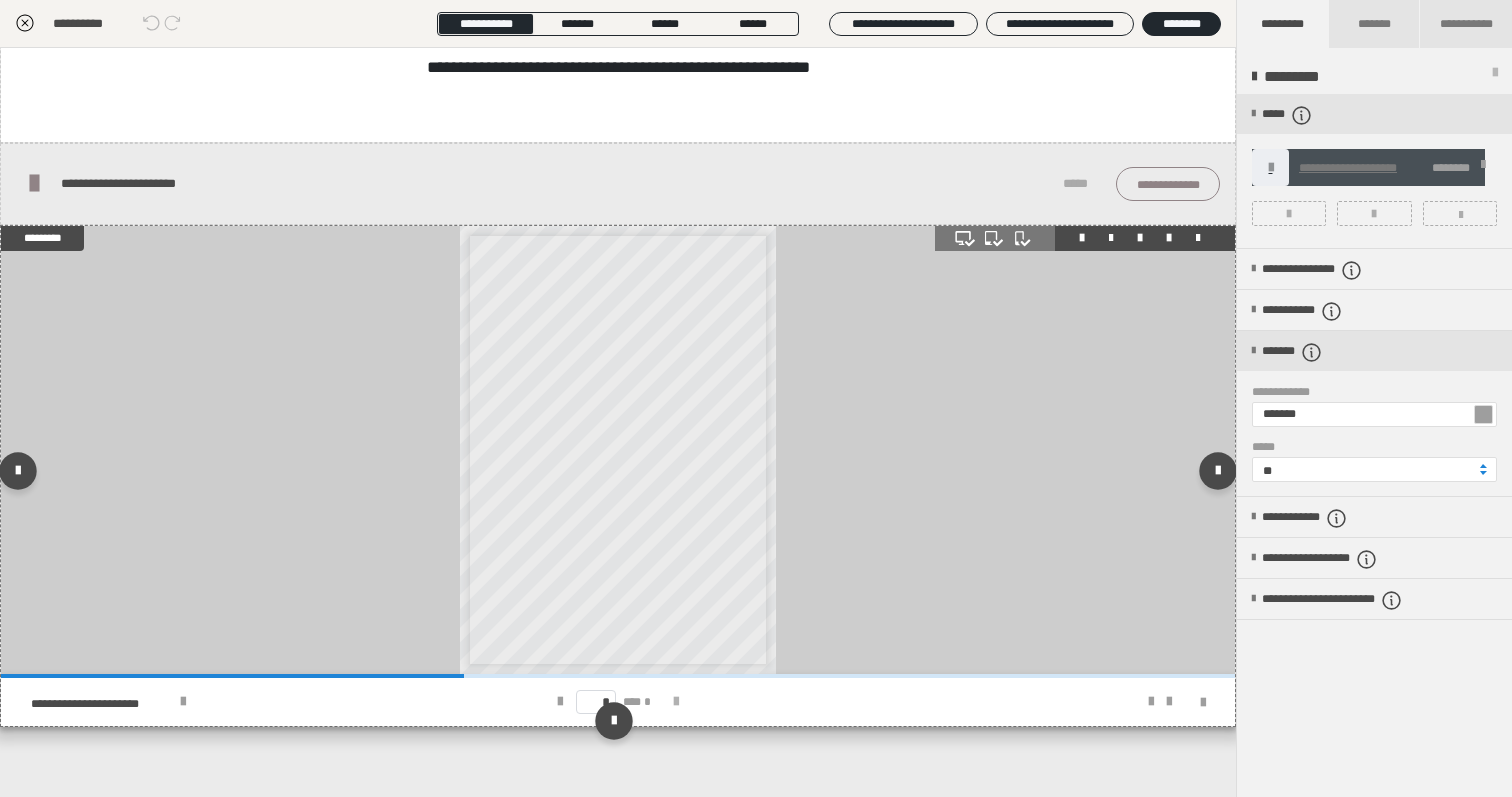 click at bounding box center [676, 702] 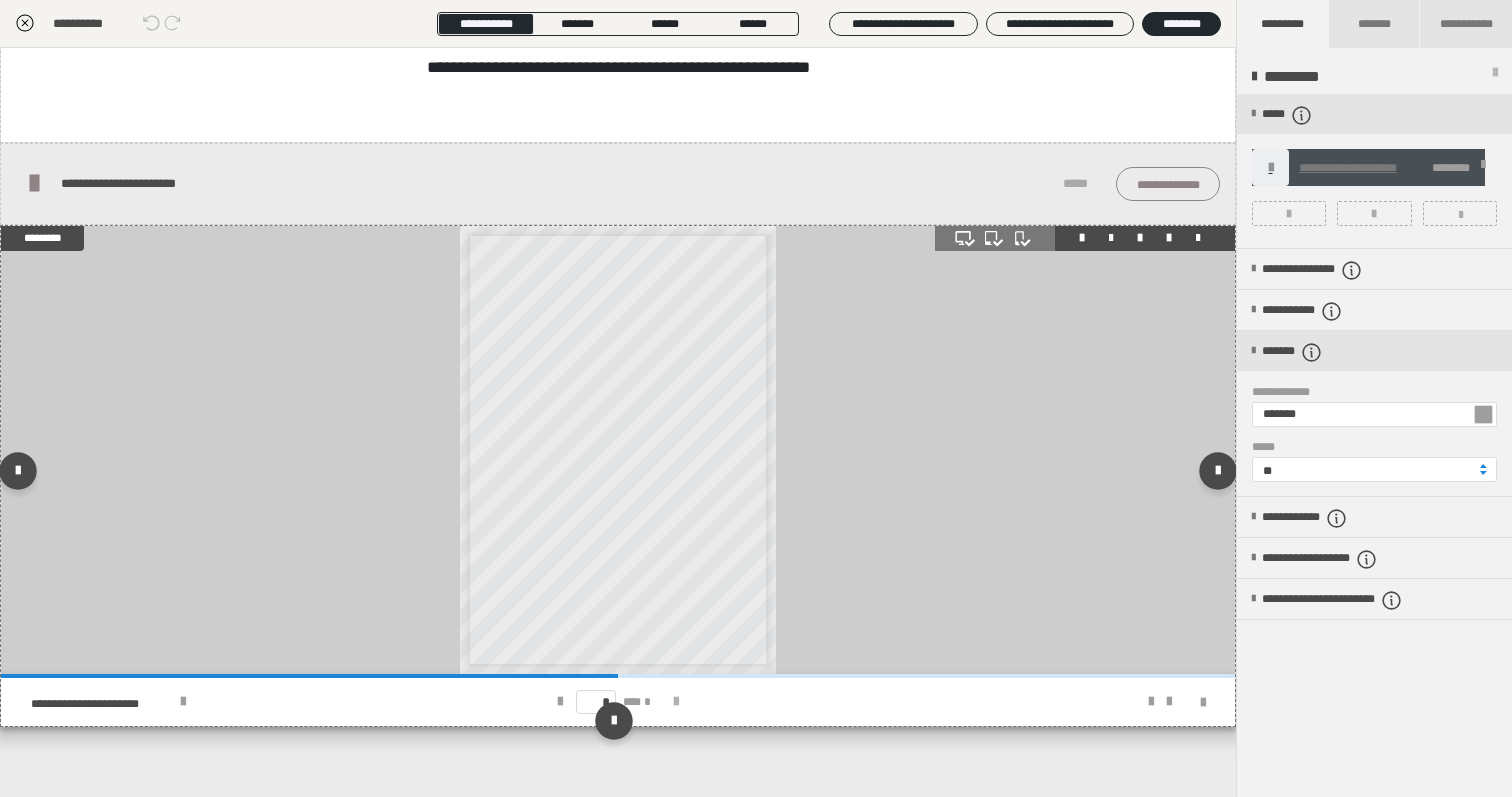 click at bounding box center (676, 702) 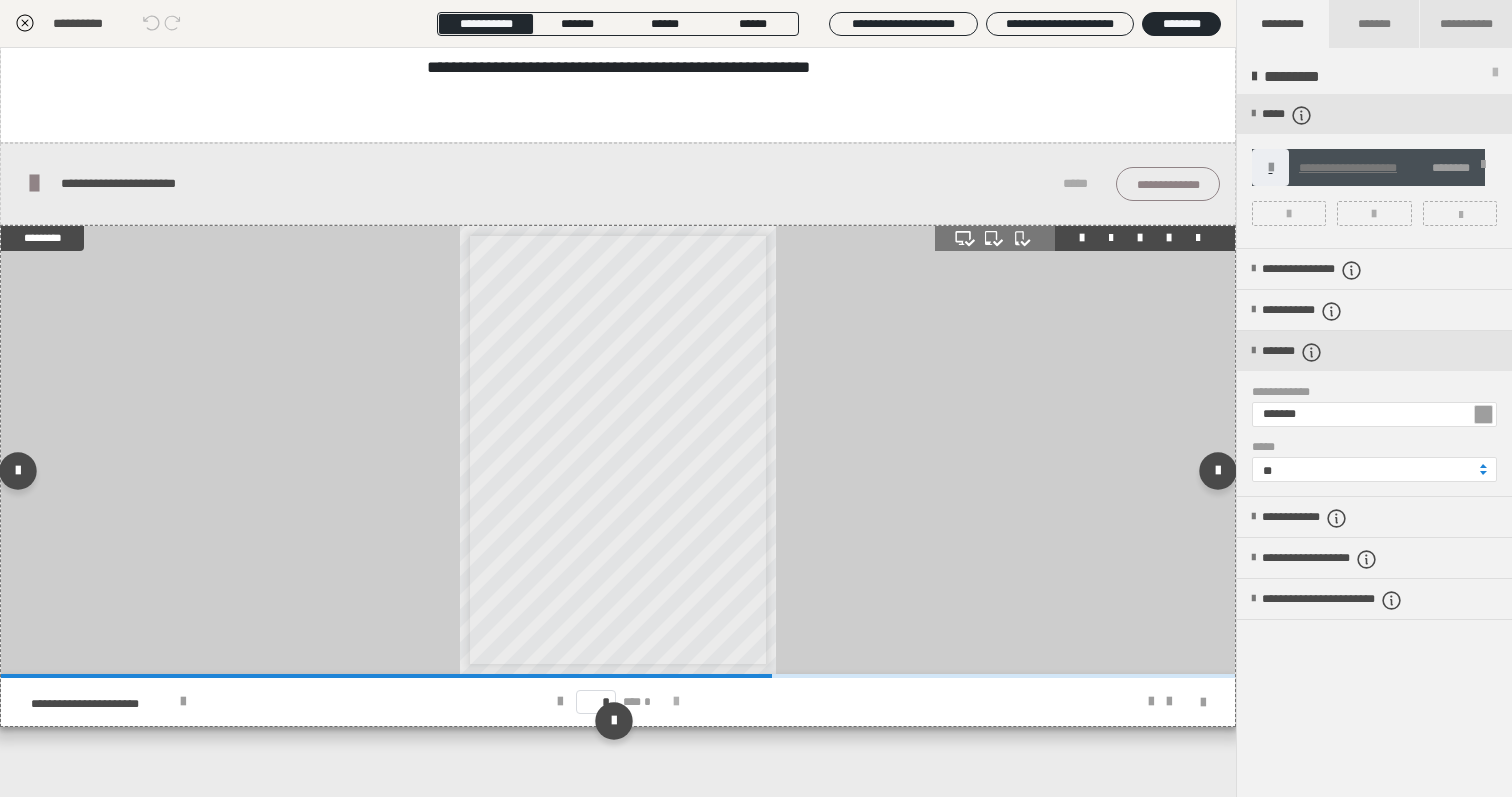 click at bounding box center [676, 702] 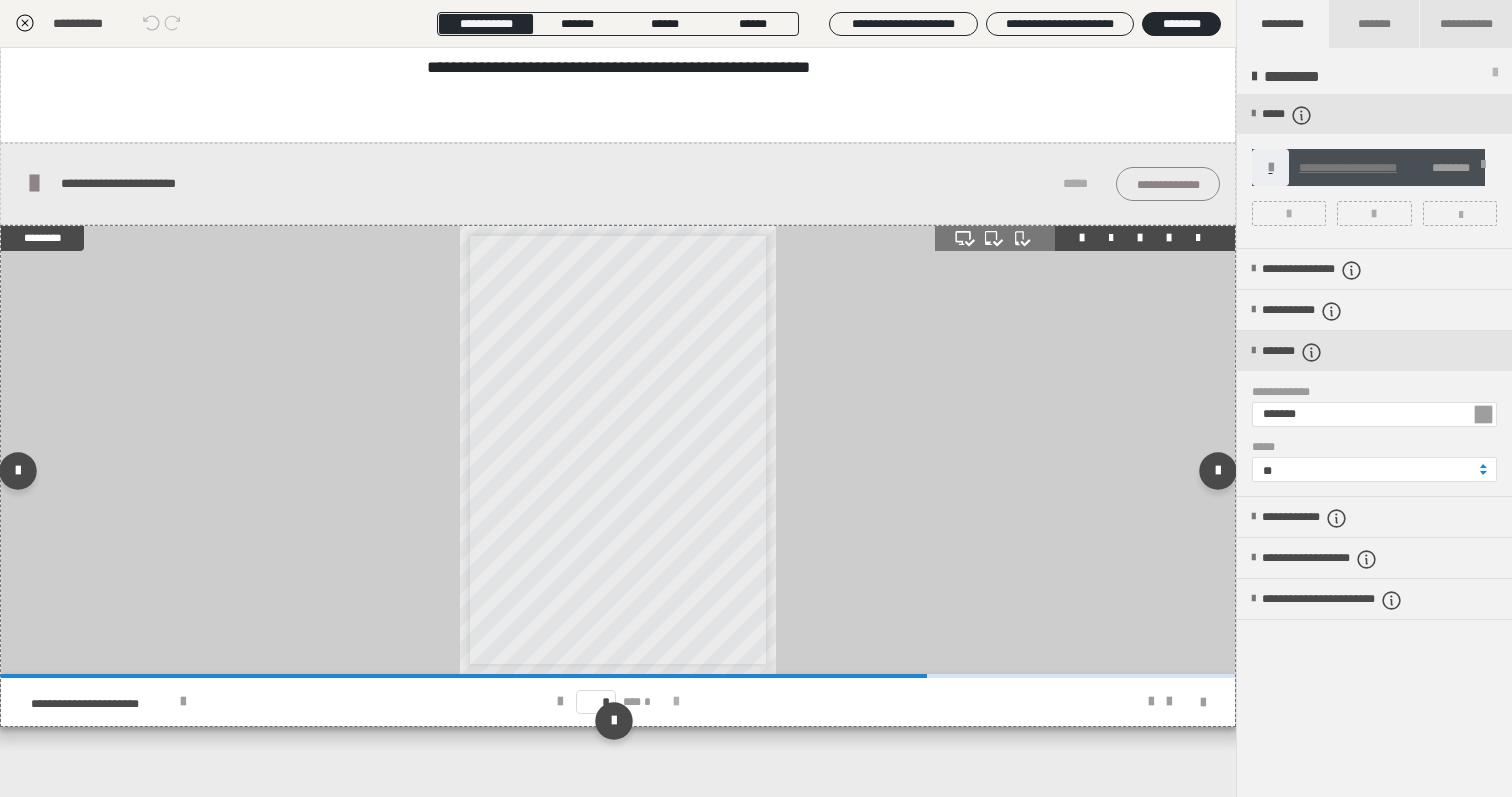 click at bounding box center (676, 702) 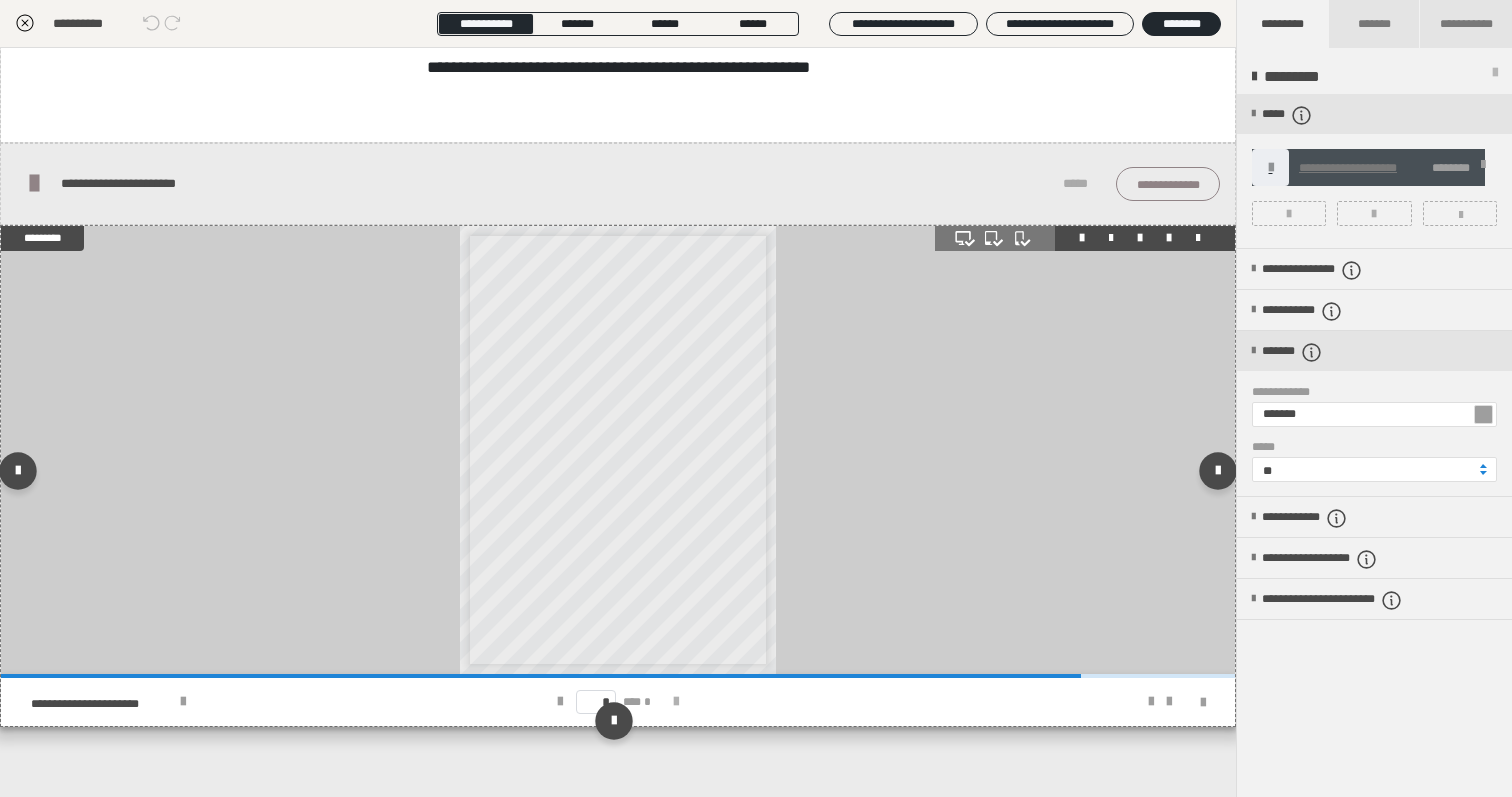 click at bounding box center (676, 702) 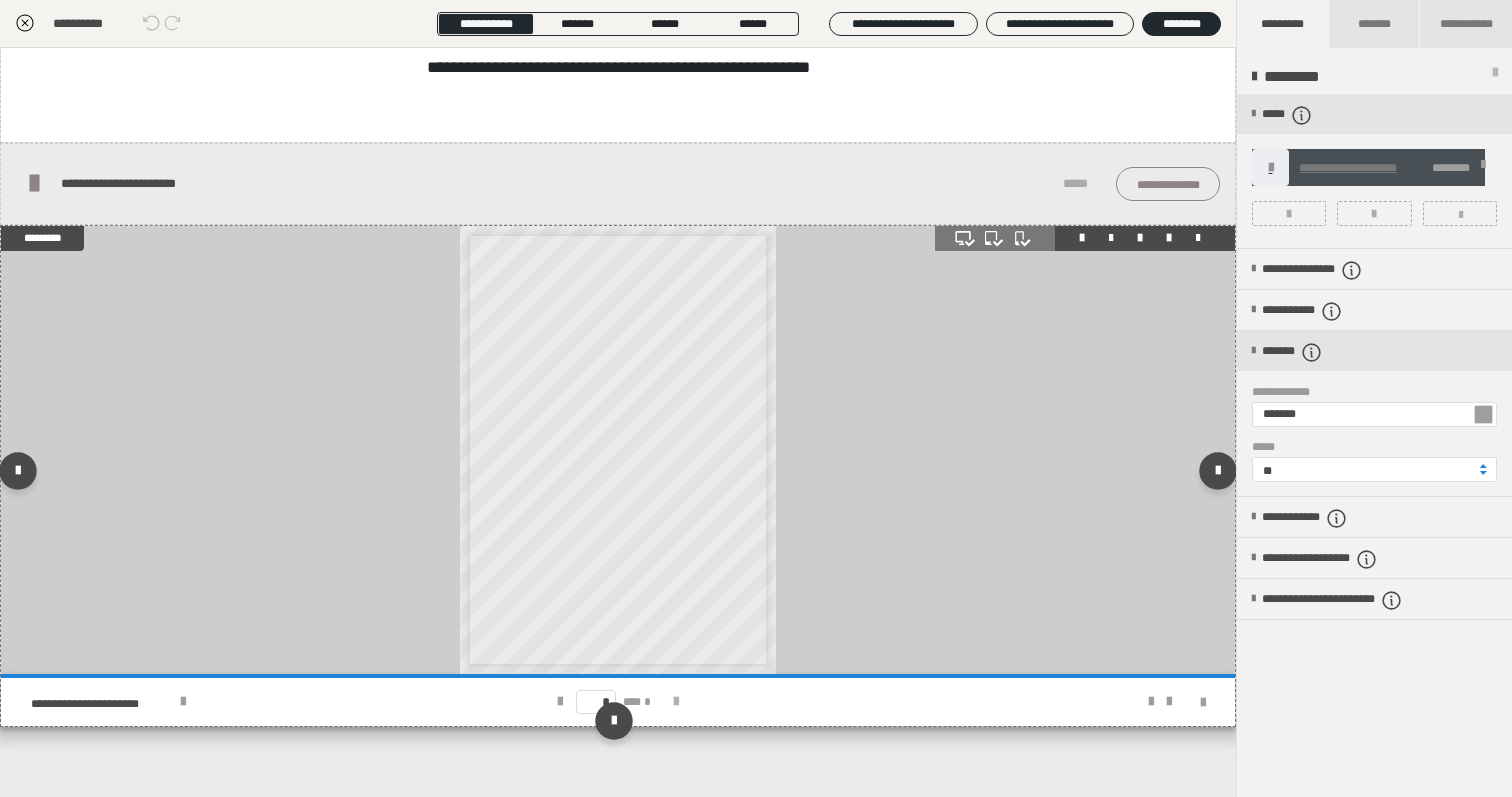 click on "* *** *" at bounding box center (617, 702) 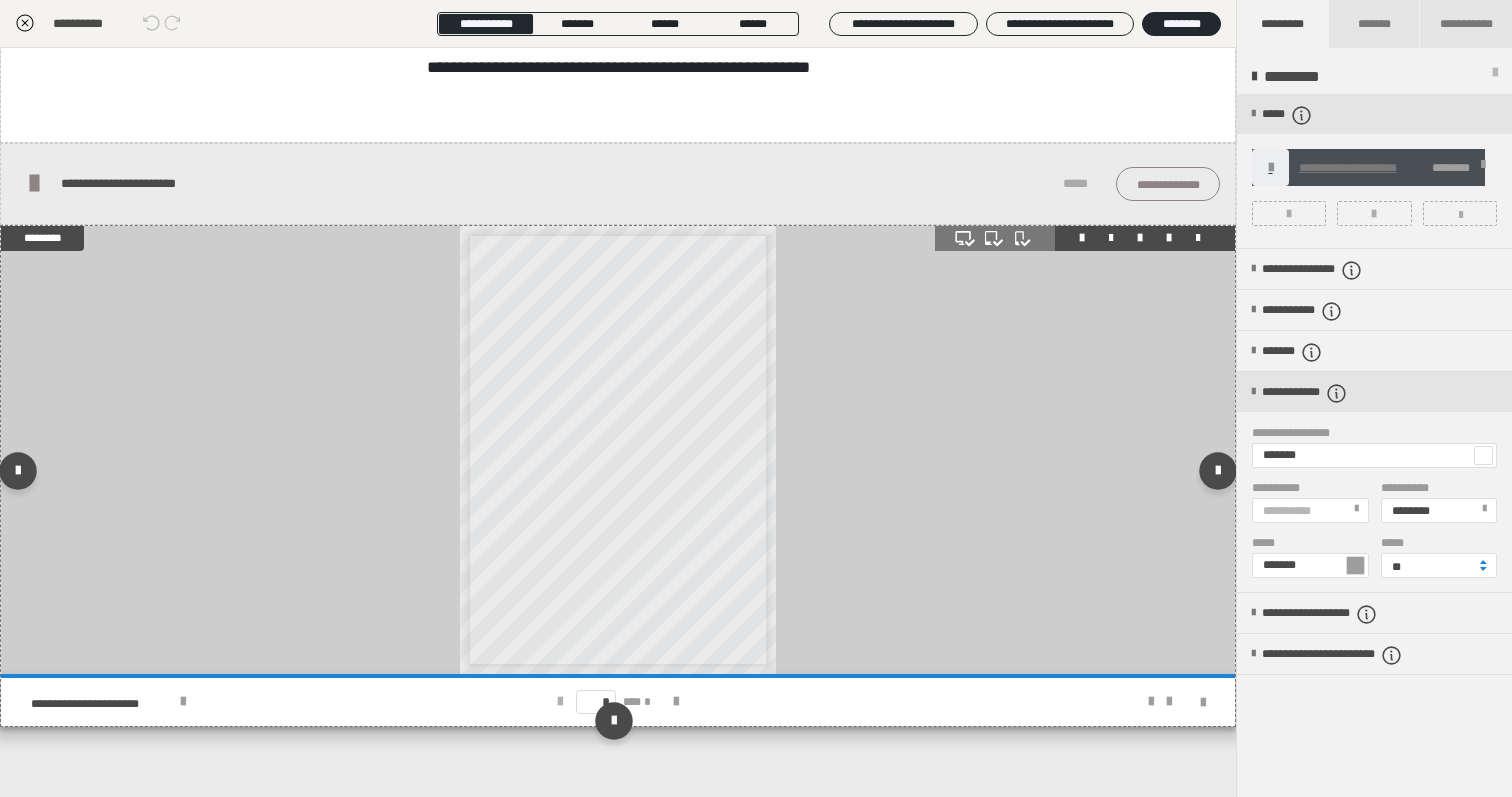 click at bounding box center [560, 702] 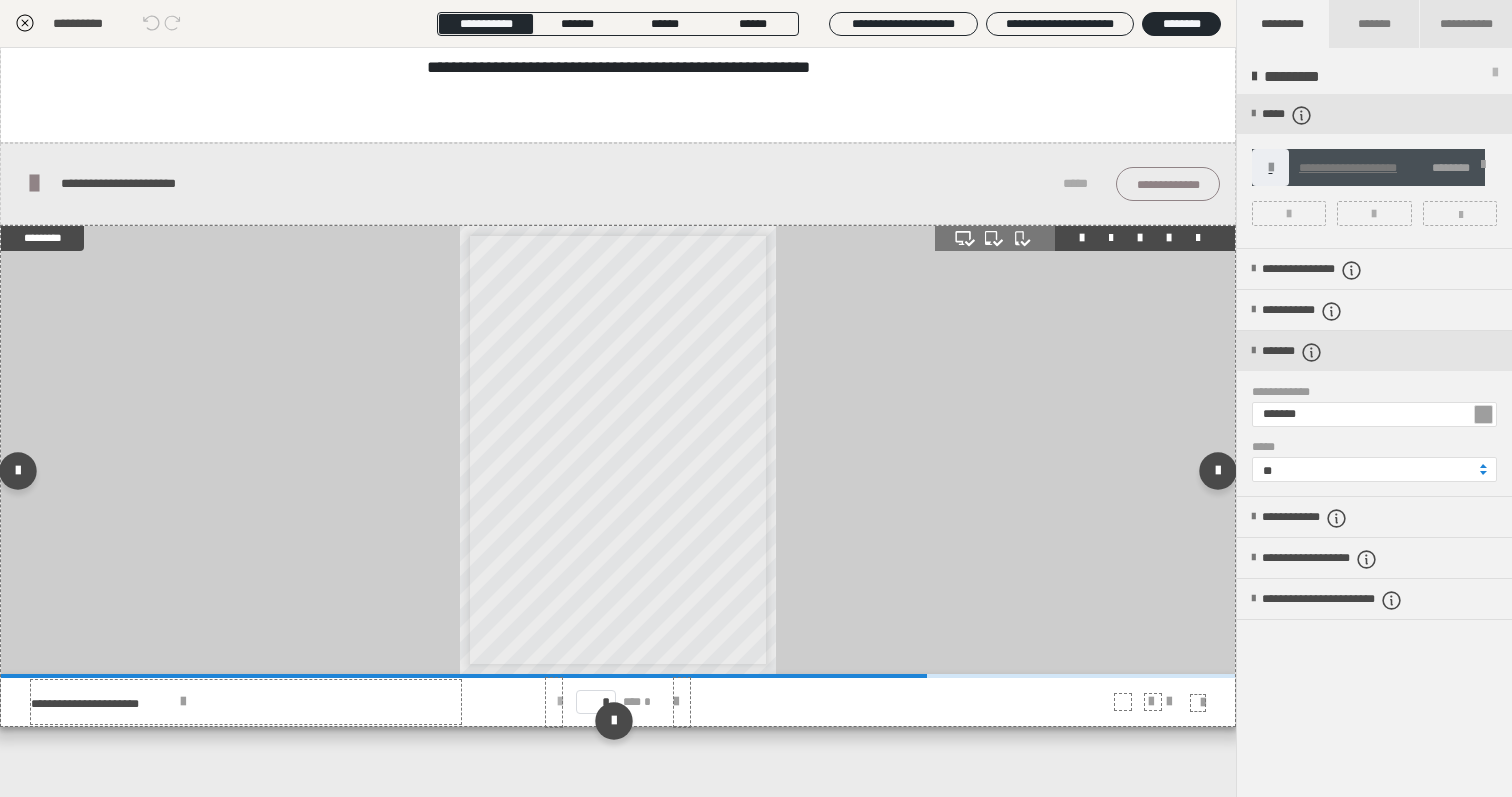 click at bounding box center (560, 702) 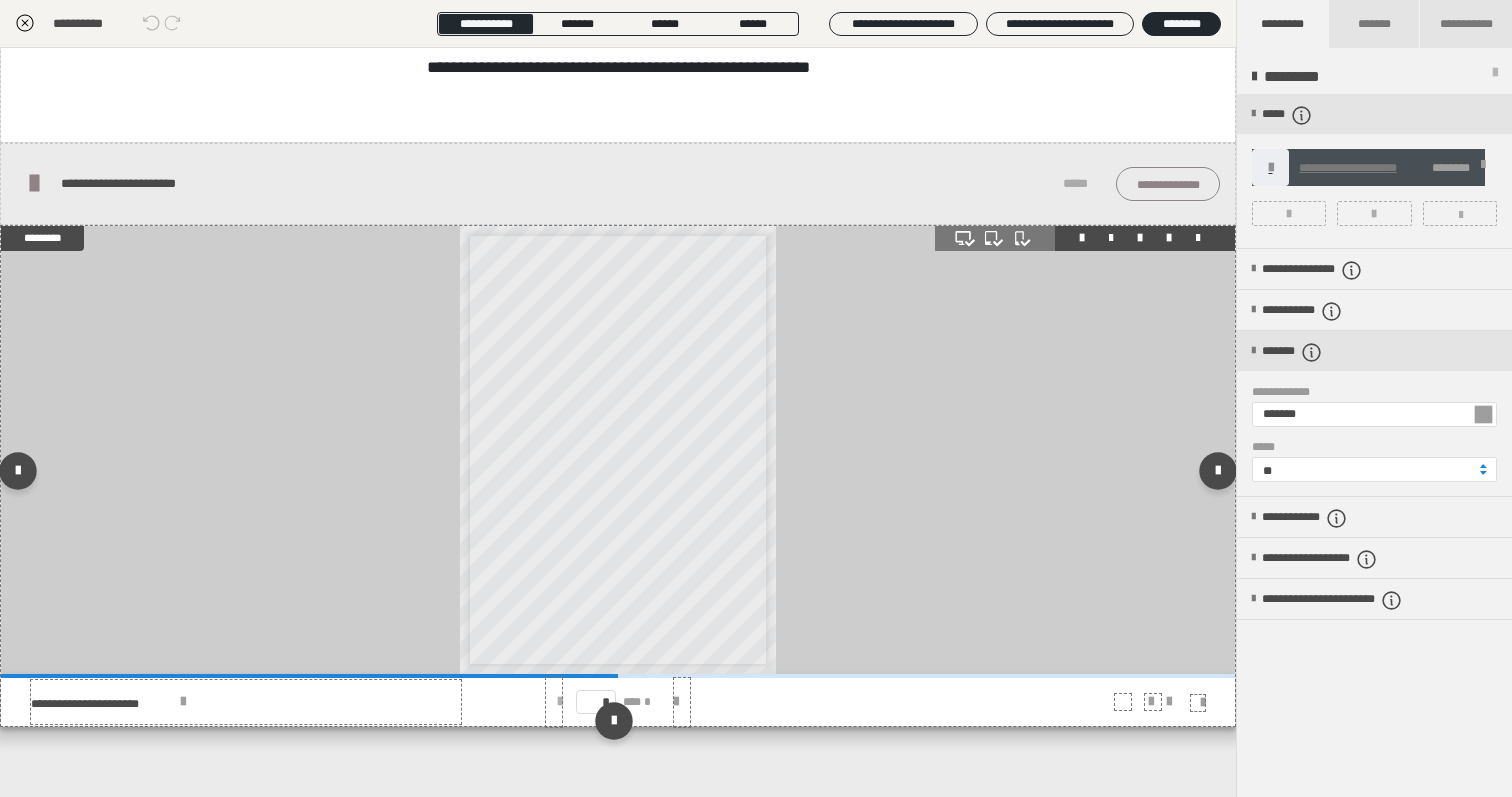 click at bounding box center (560, 702) 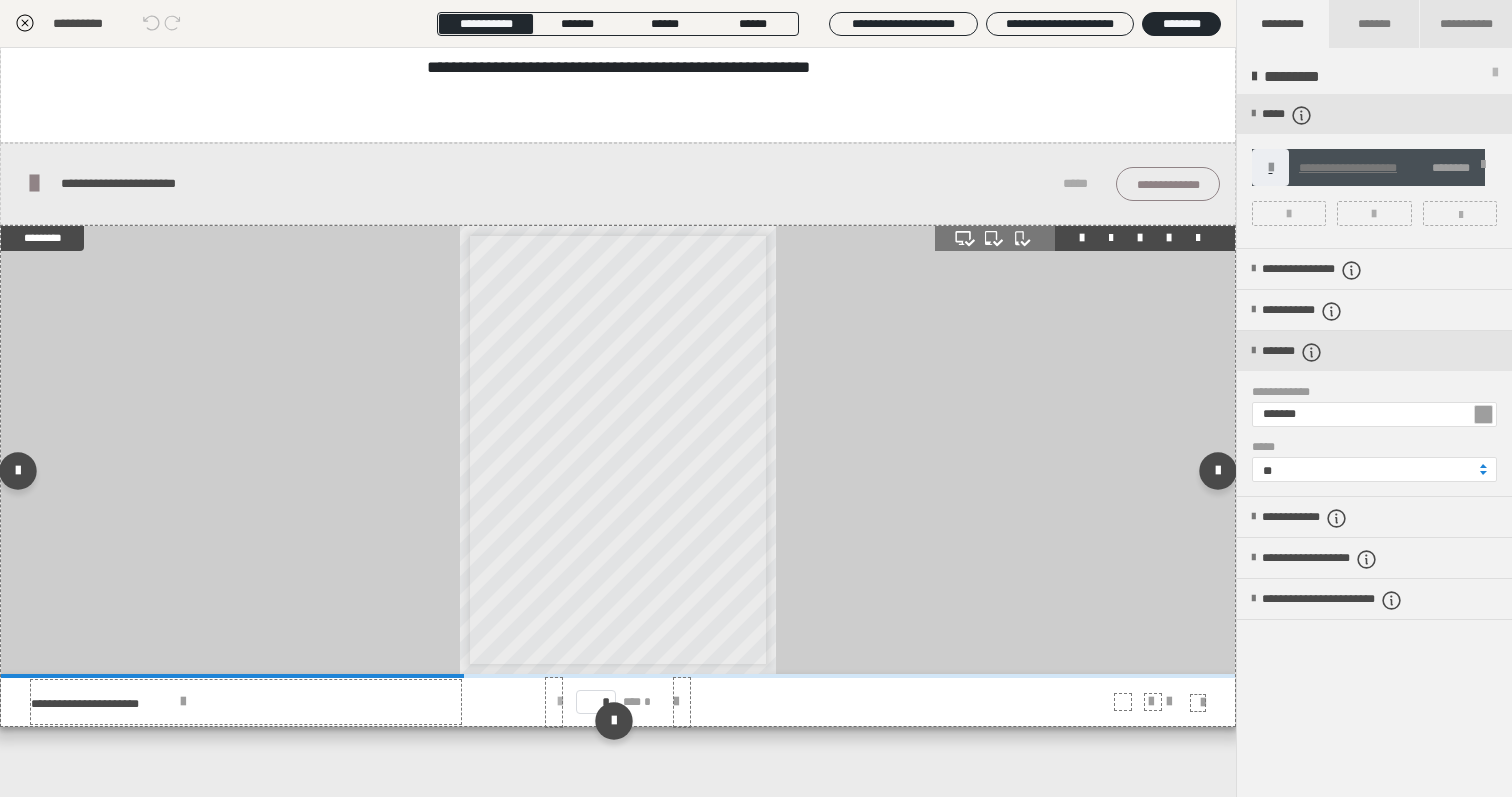 click at bounding box center (560, 702) 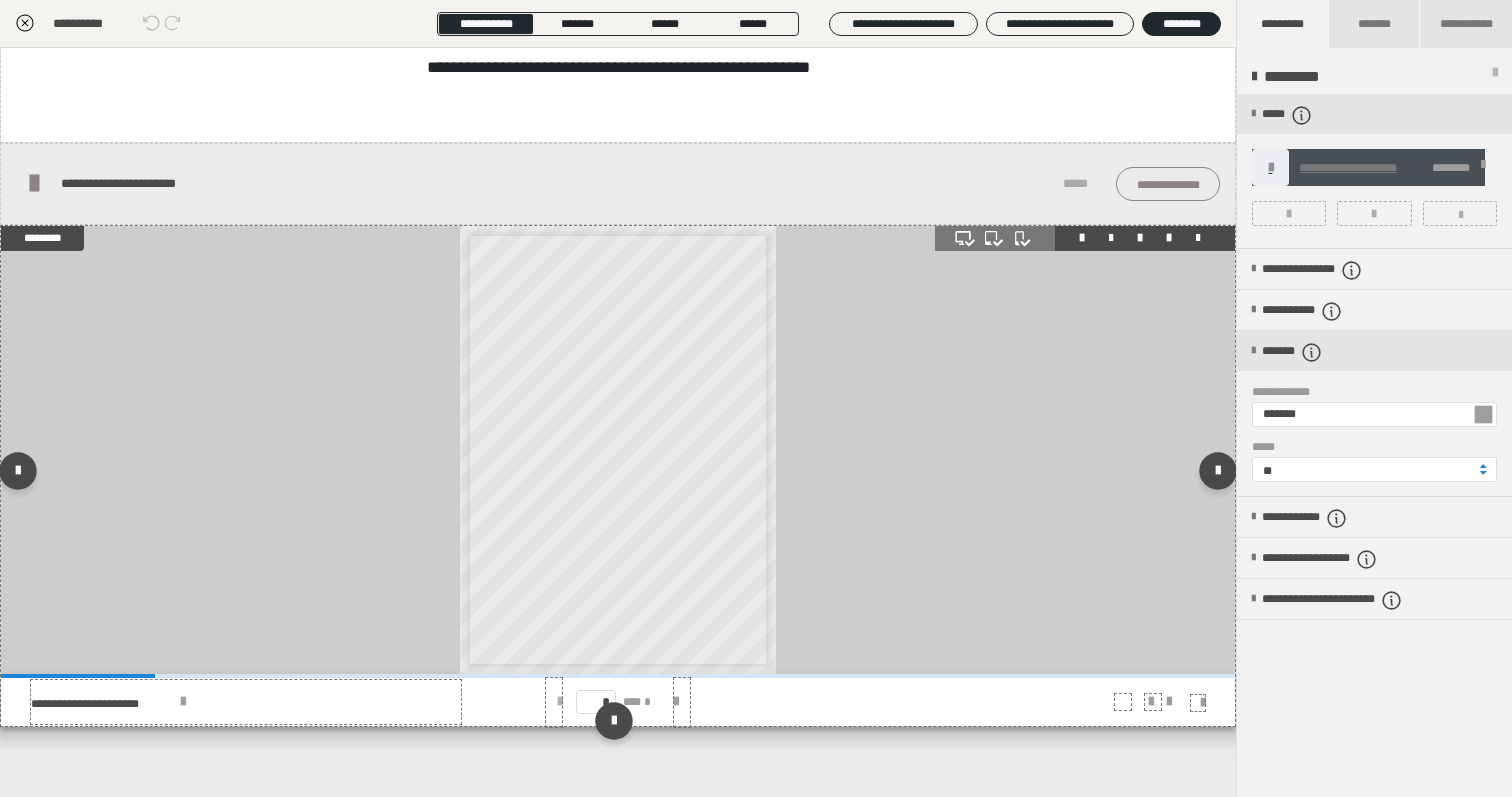 click on "* *** *" at bounding box center (617, 702) 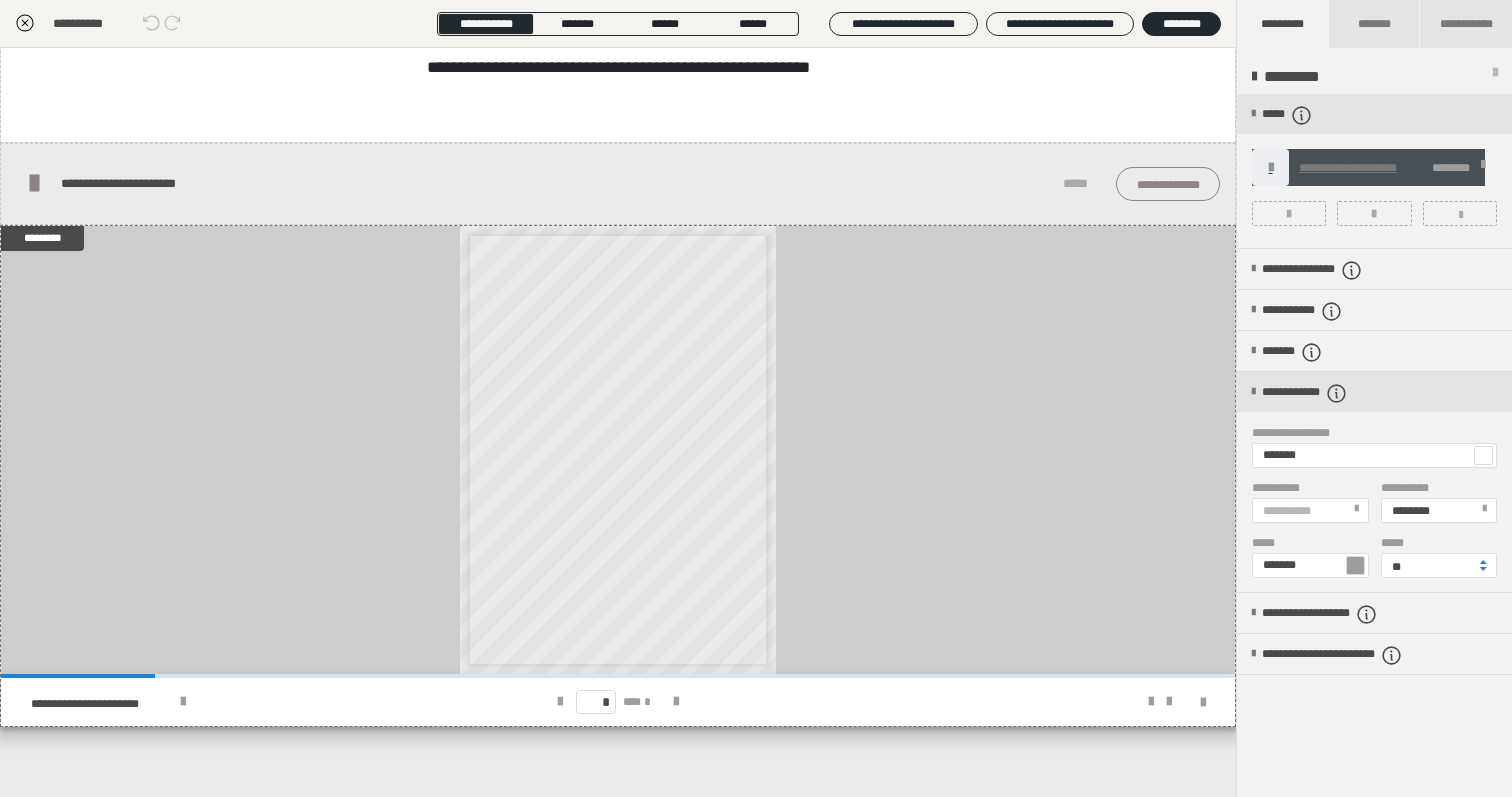click 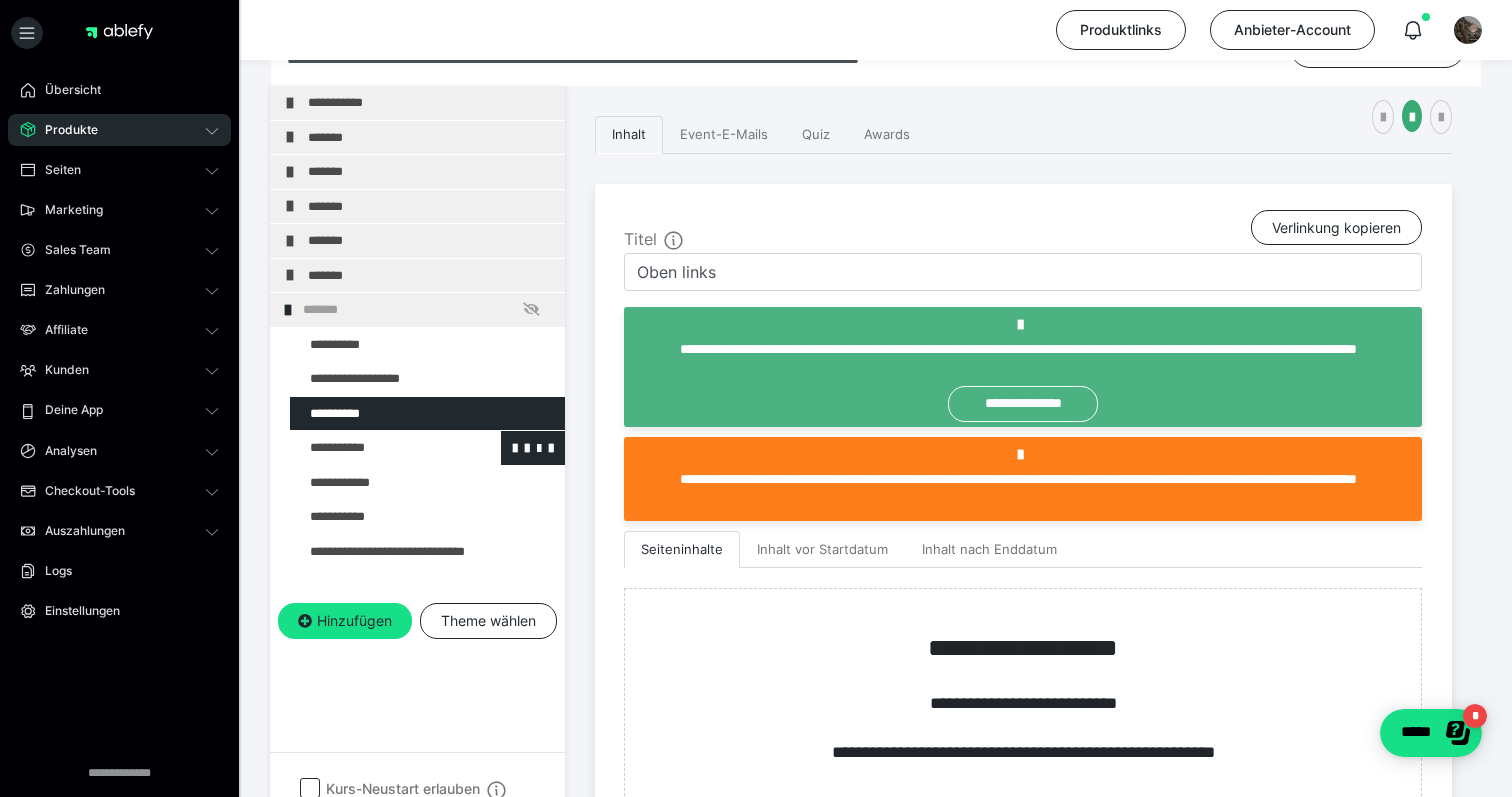 click at bounding box center [375, 448] 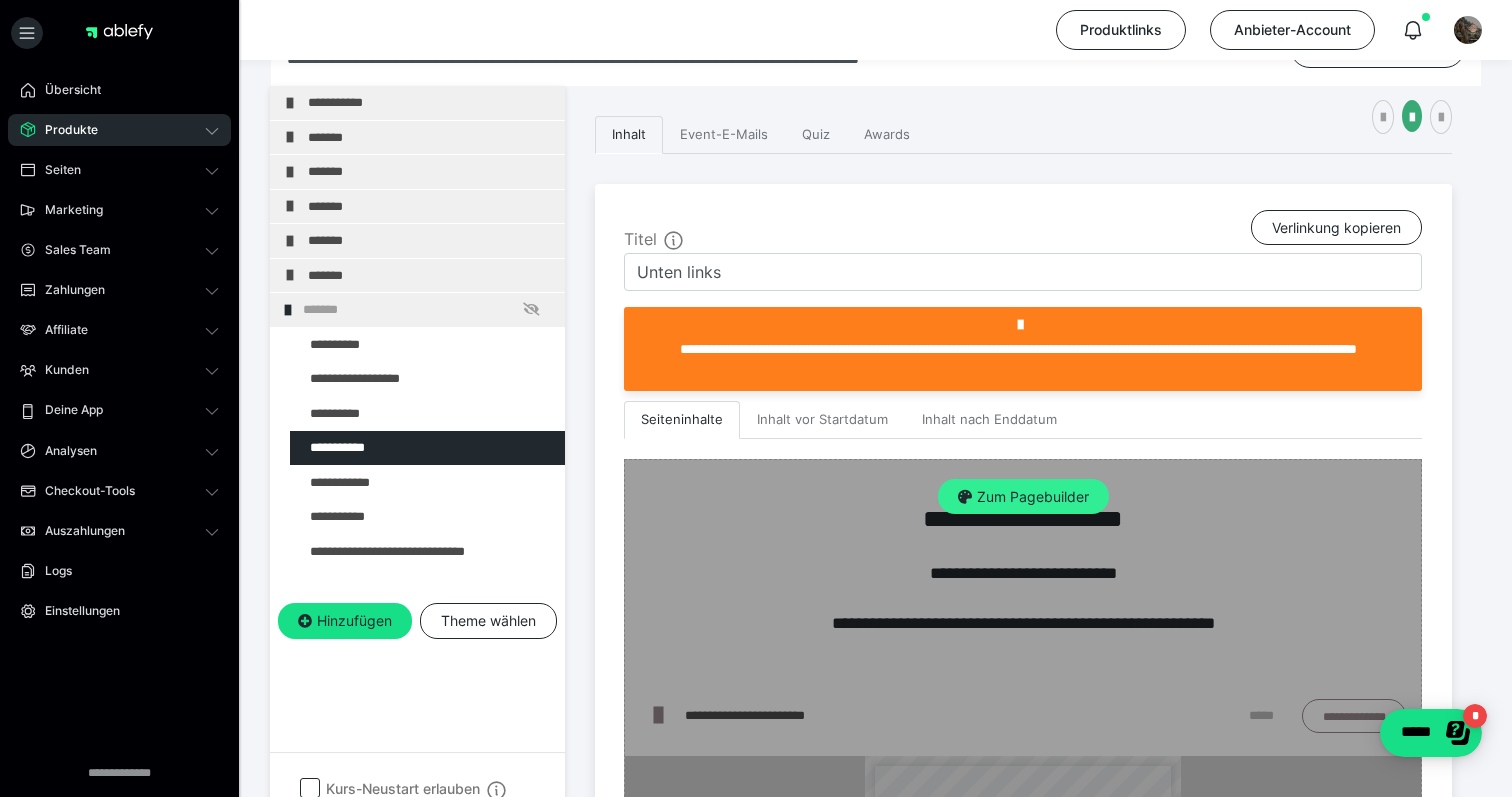 click on "Zum Pagebuilder" at bounding box center (1023, 497) 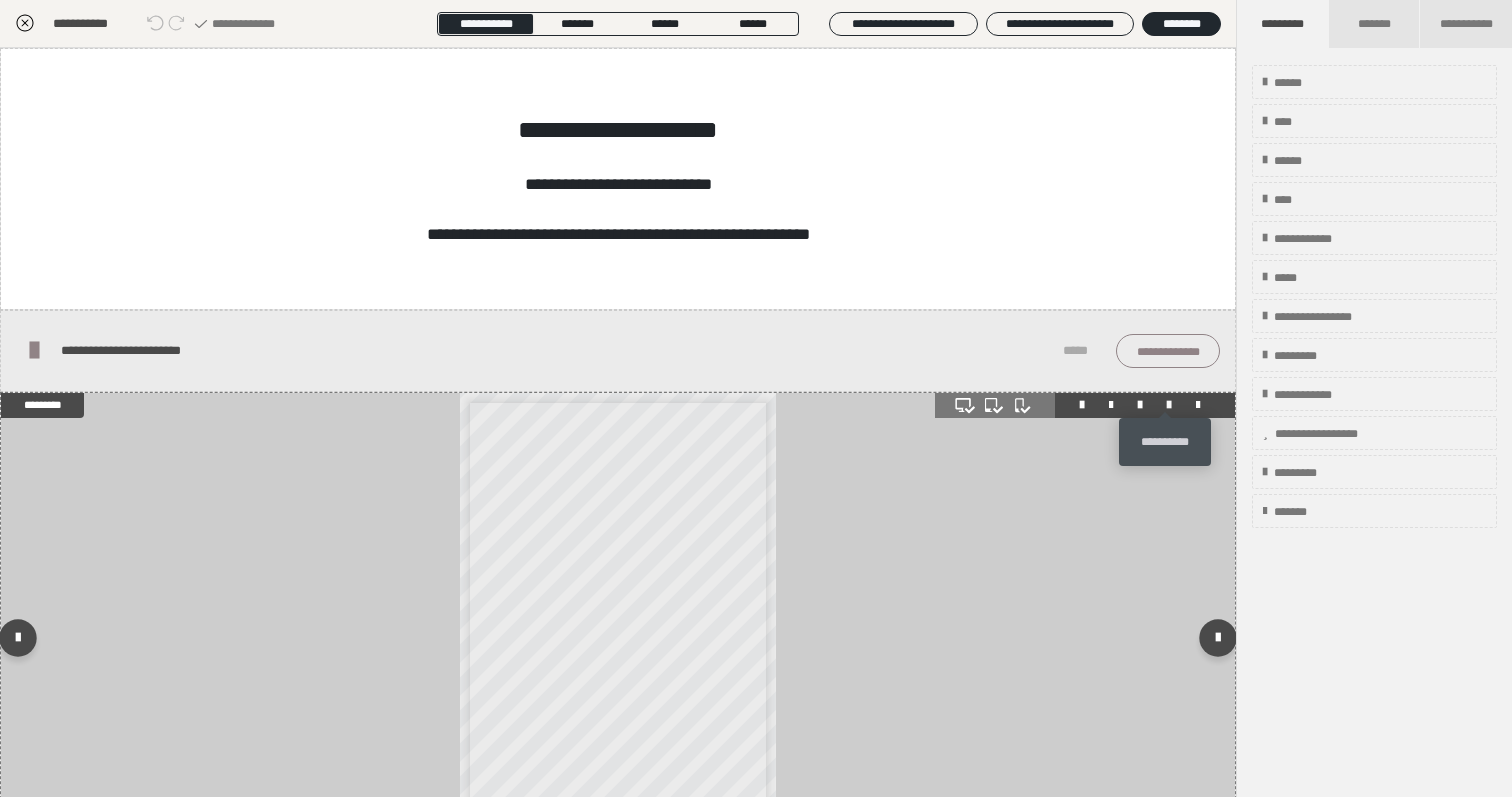 click at bounding box center (1169, 405) 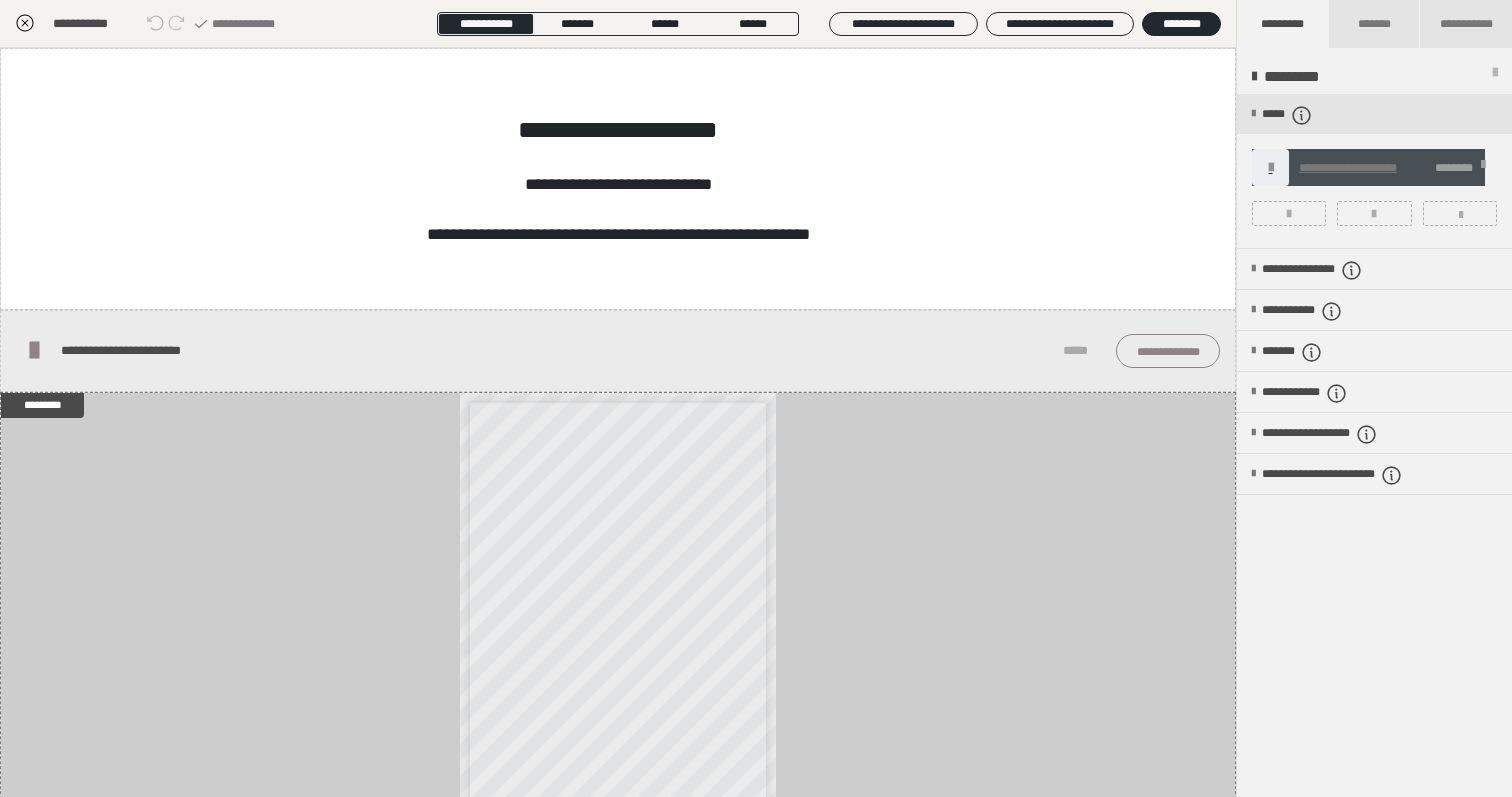 click at bounding box center (1374, 171) 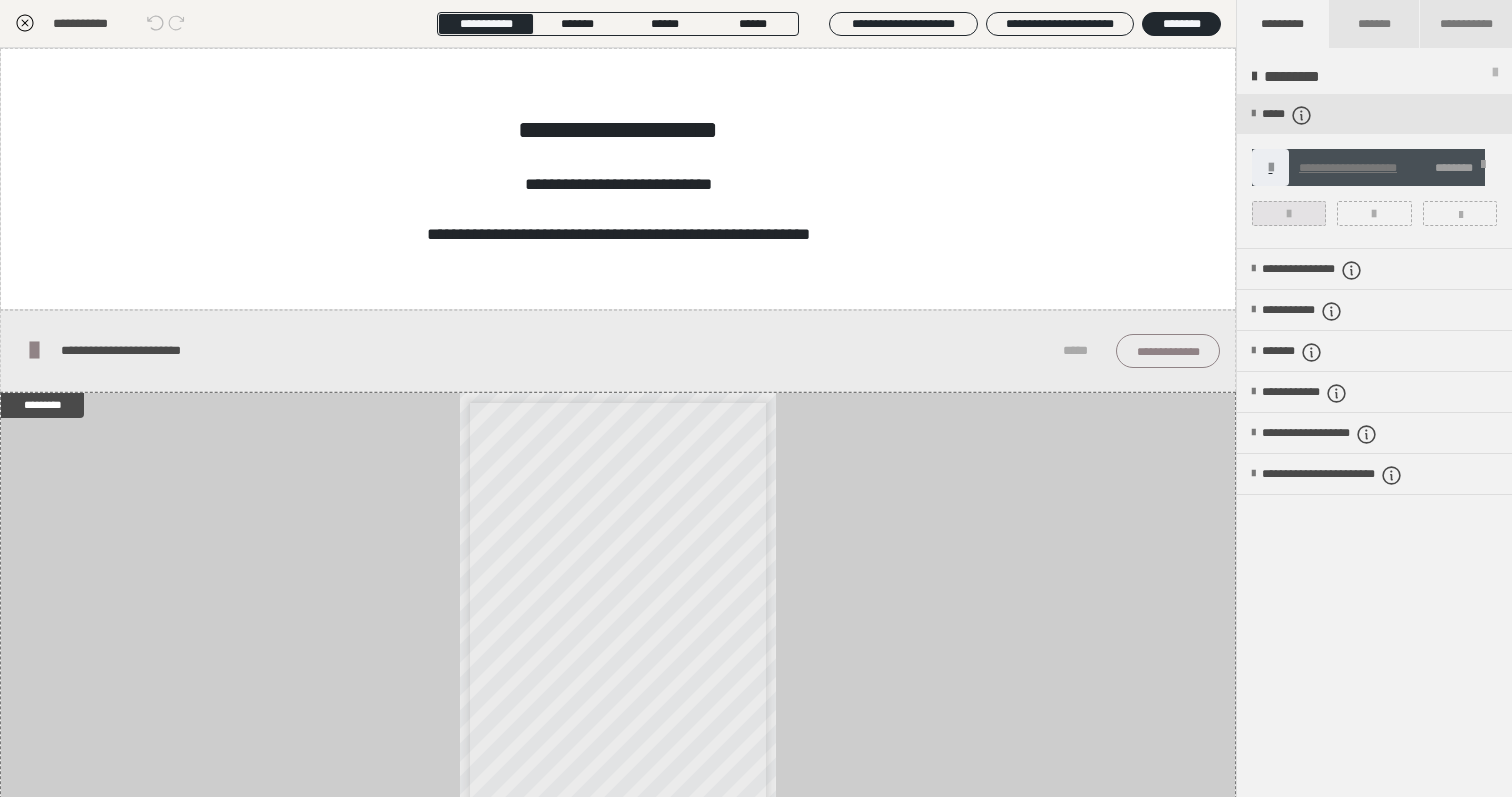 click at bounding box center (1289, 214) 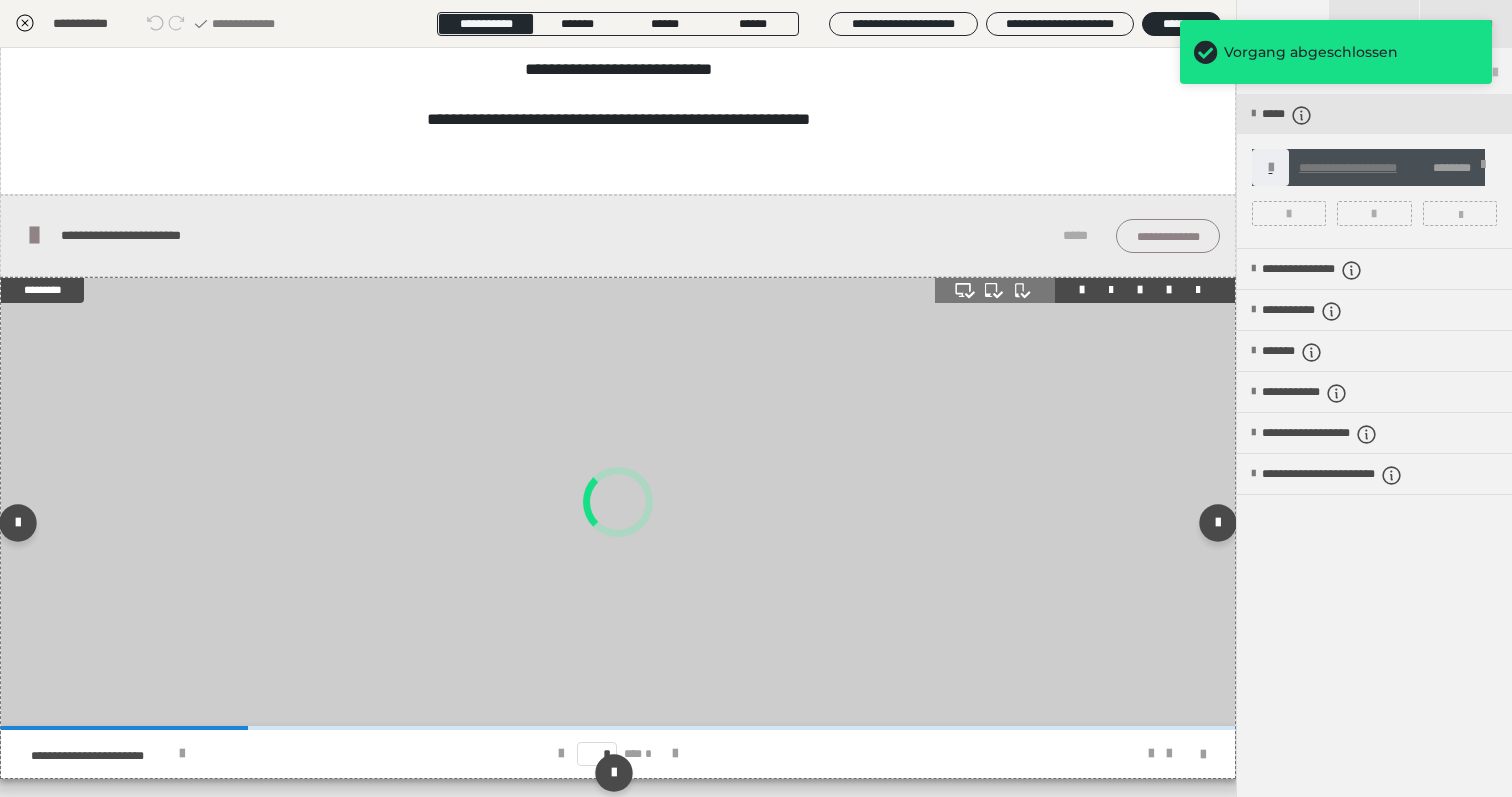 scroll, scrollTop: 167, scrollLeft: 0, axis: vertical 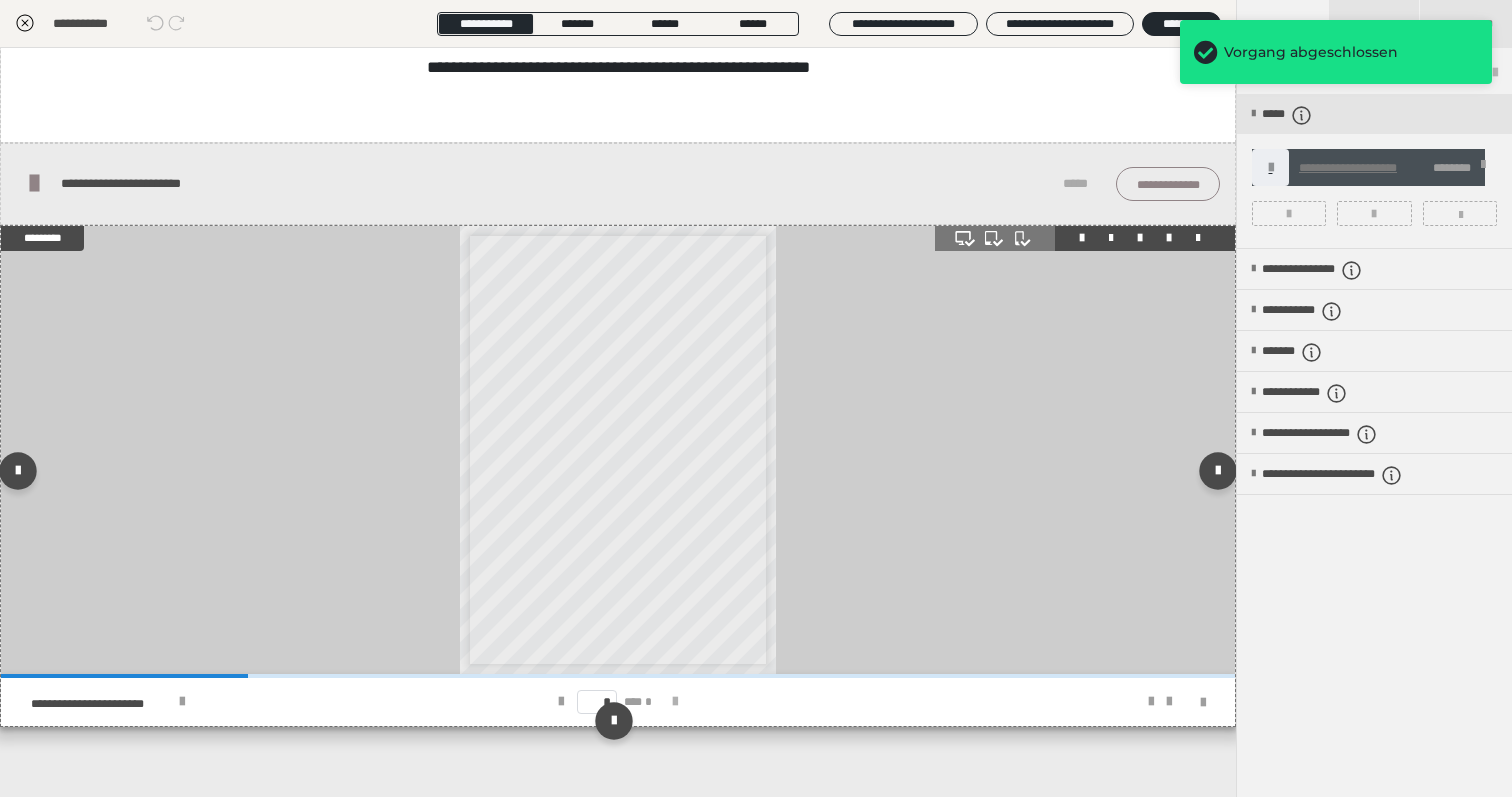 click at bounding box center (675, 702) 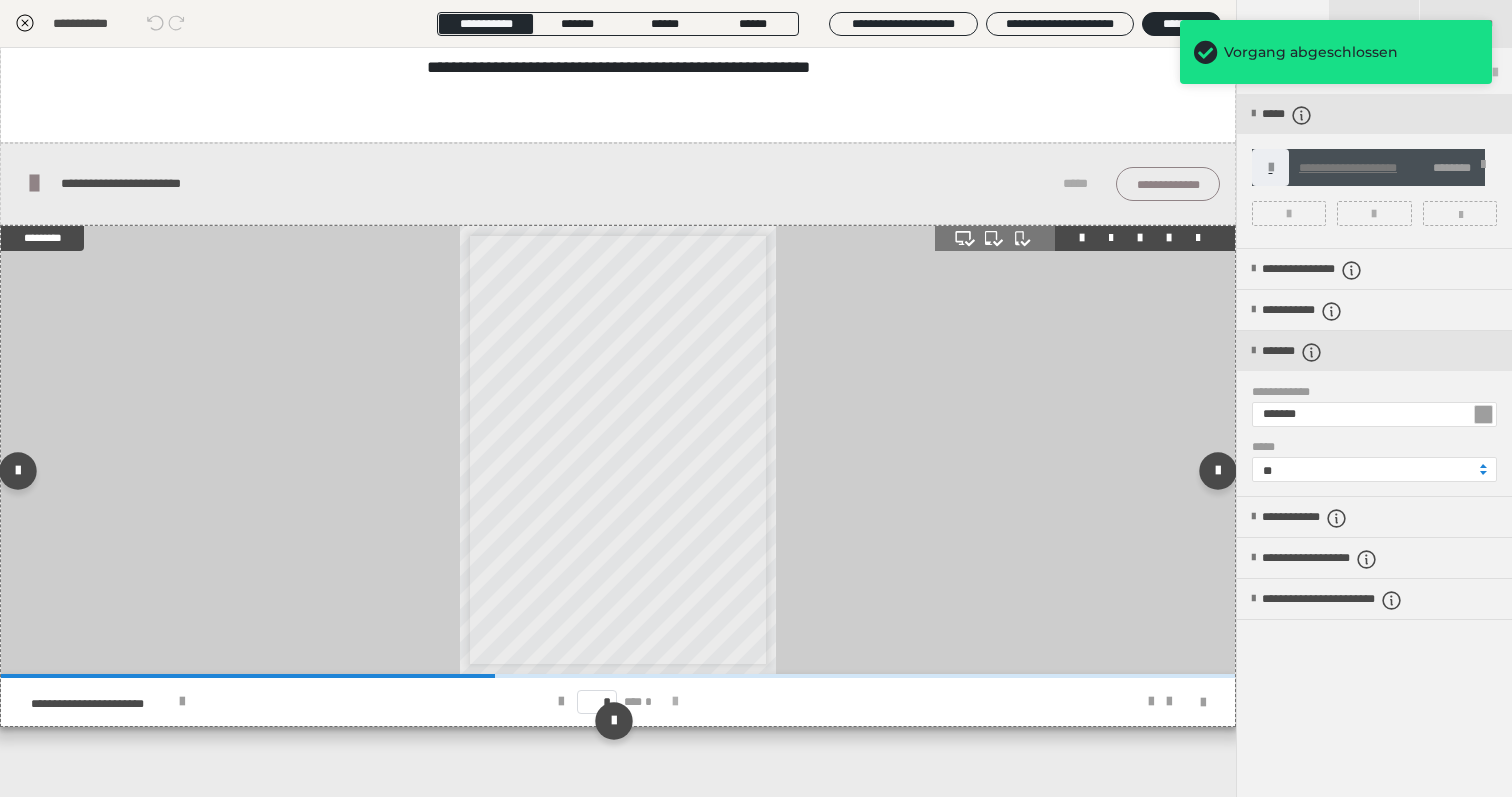 click at bounding box center [675, 702] 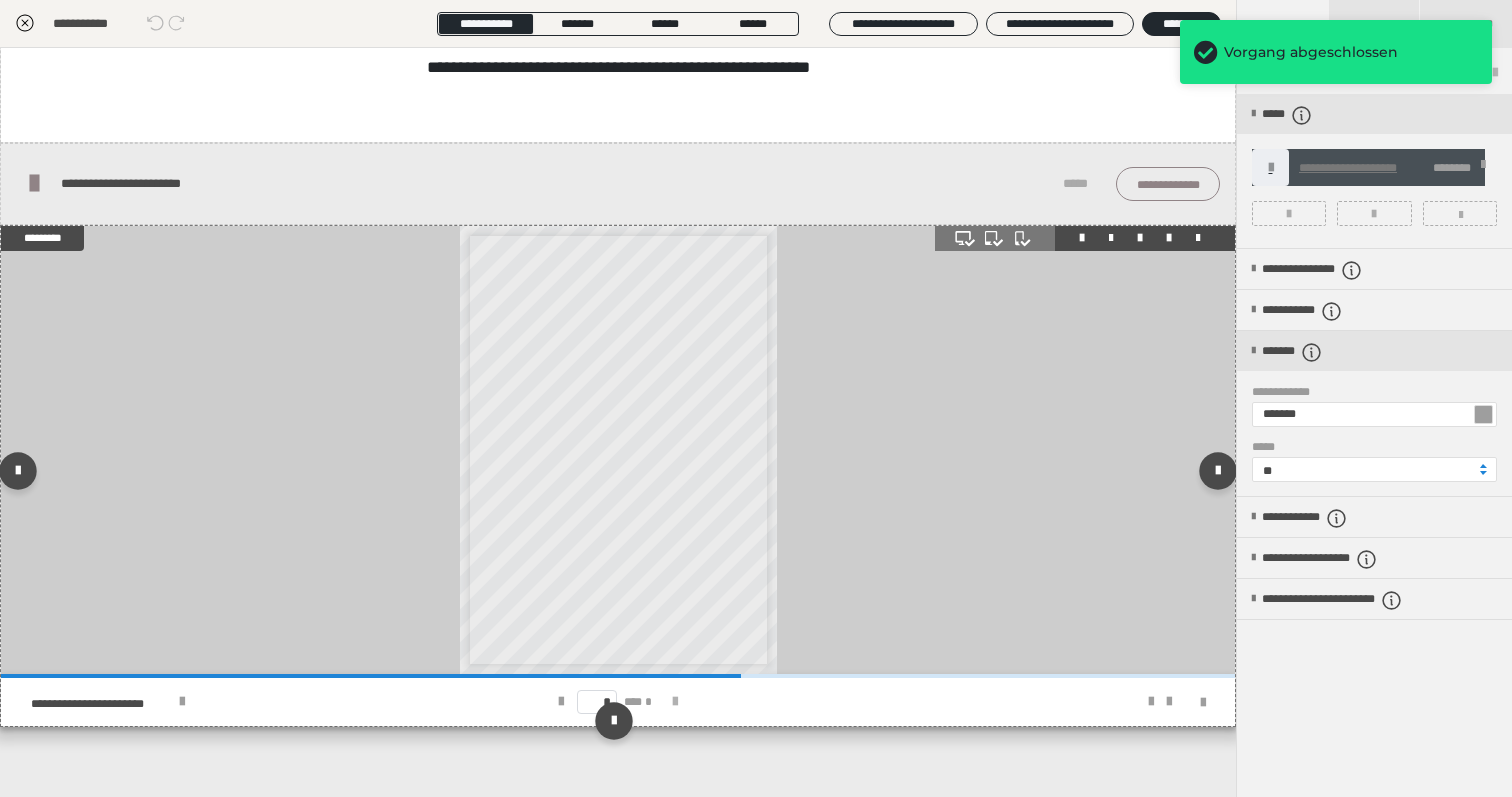 click at bounding box center [675, 702] 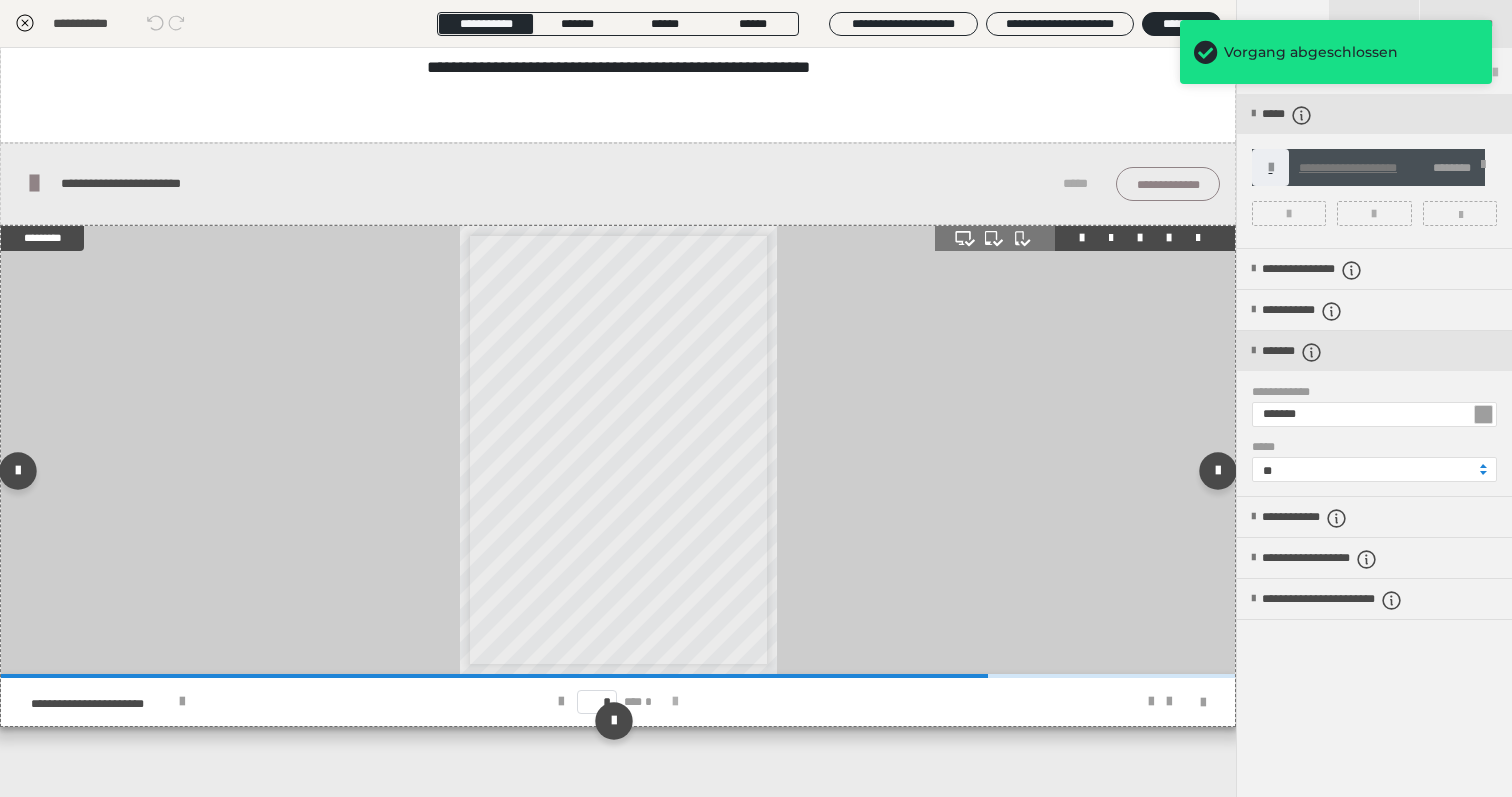 click at bounding box center [675, 702] 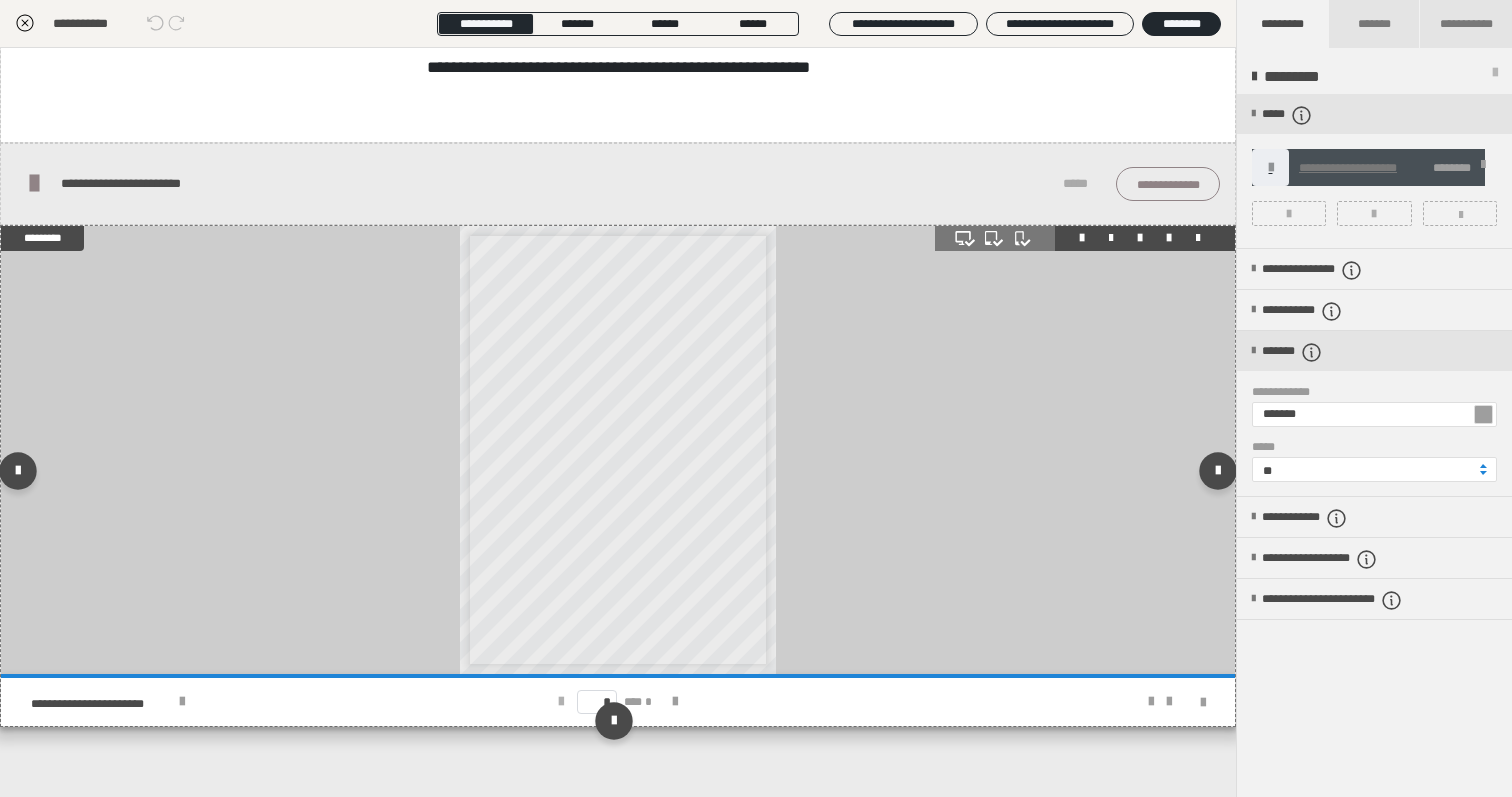 click at bounding box center (561, 702) 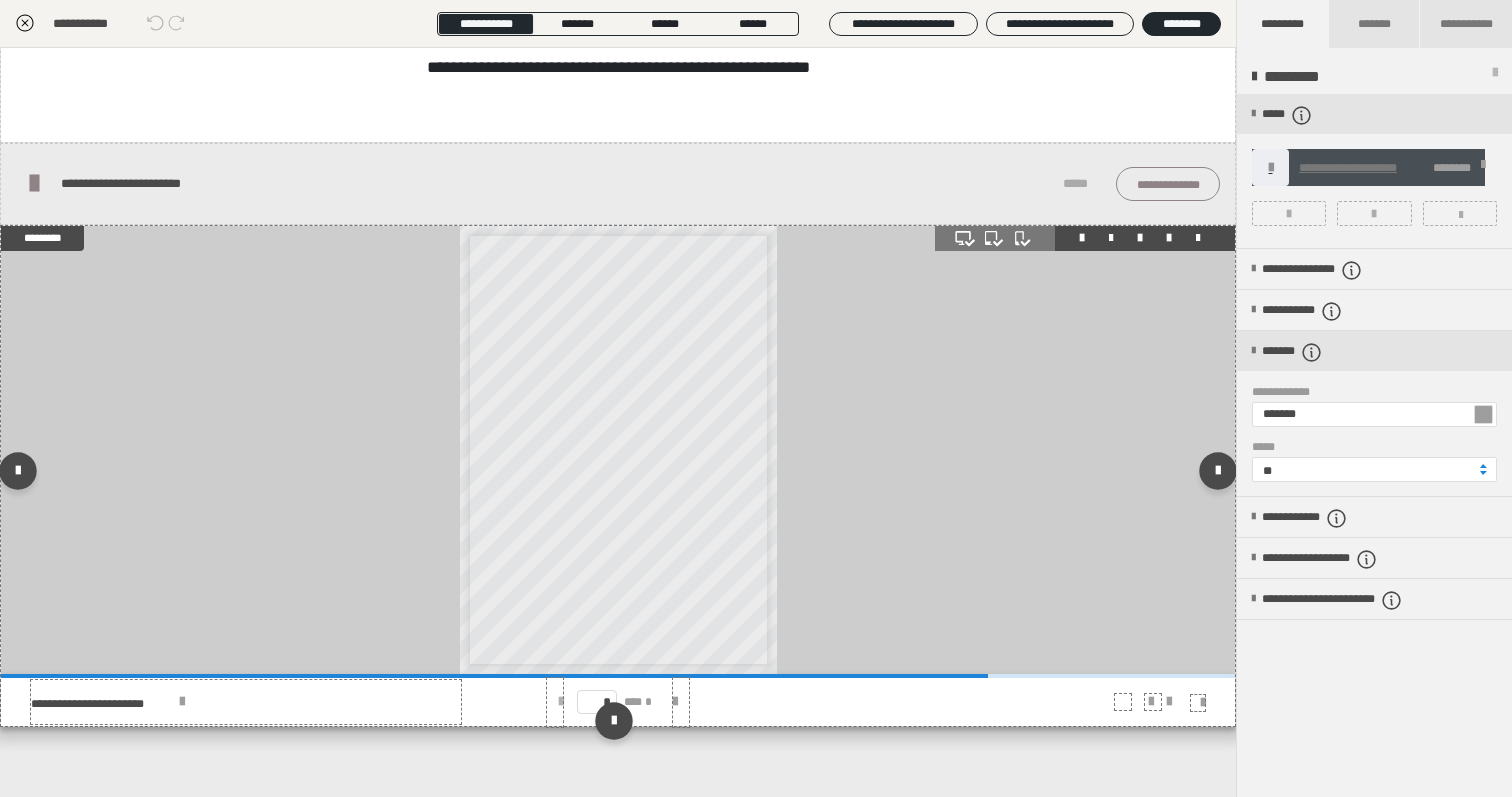 click at bounding box center (561, 702) 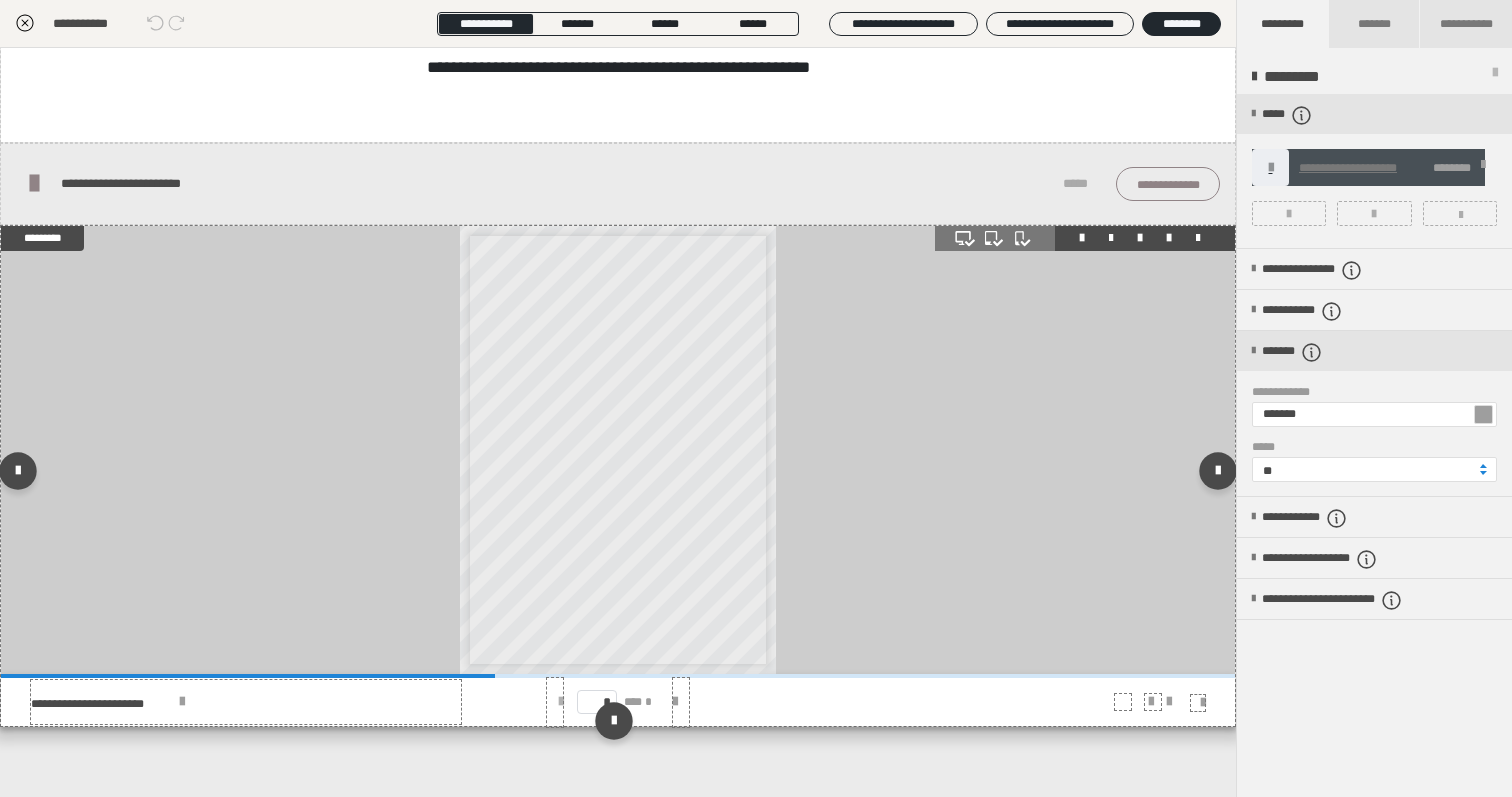 click at bounding box center (561, 702) 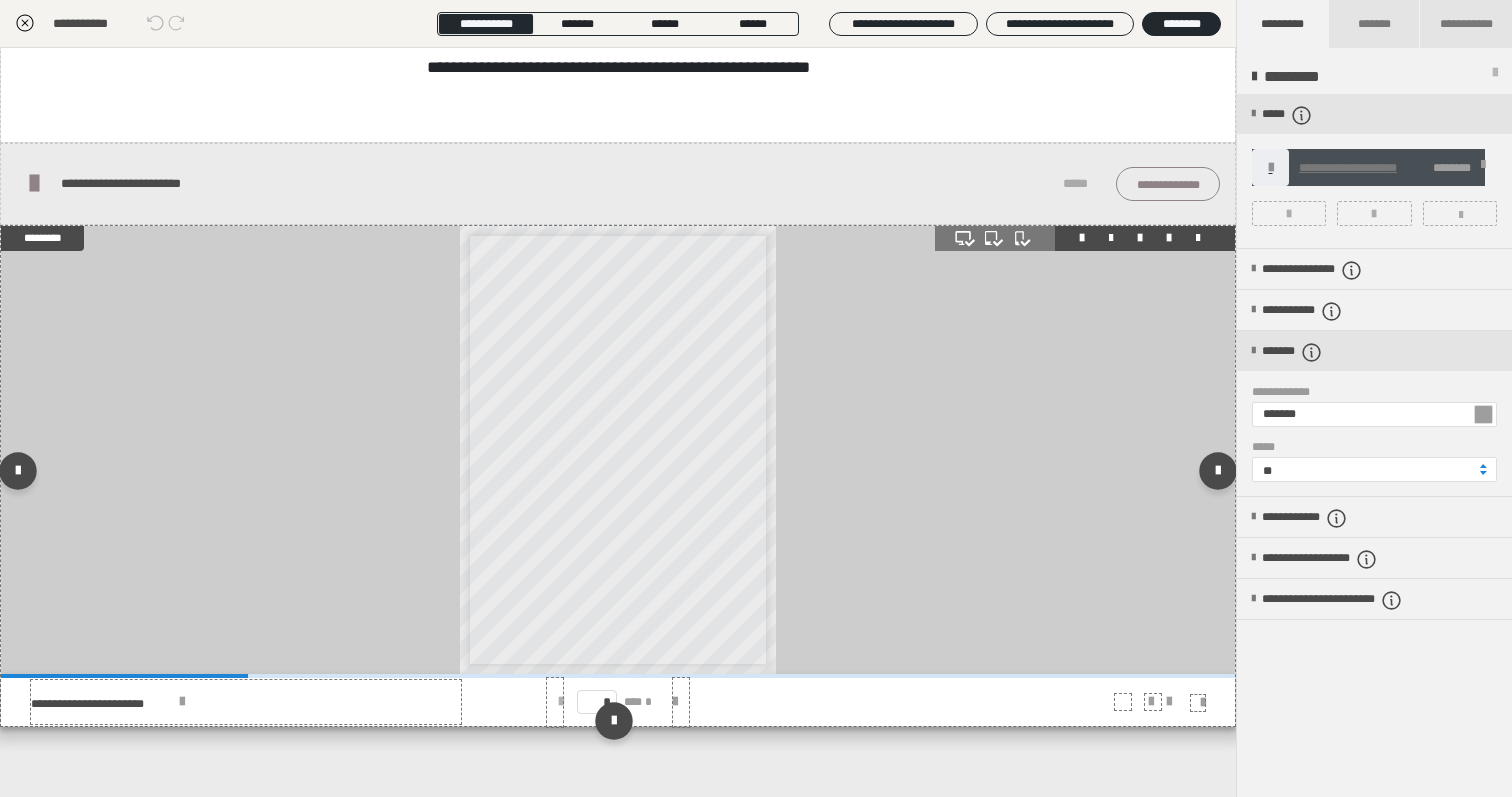 click on "* *** *" at bounding box center (618, 702) 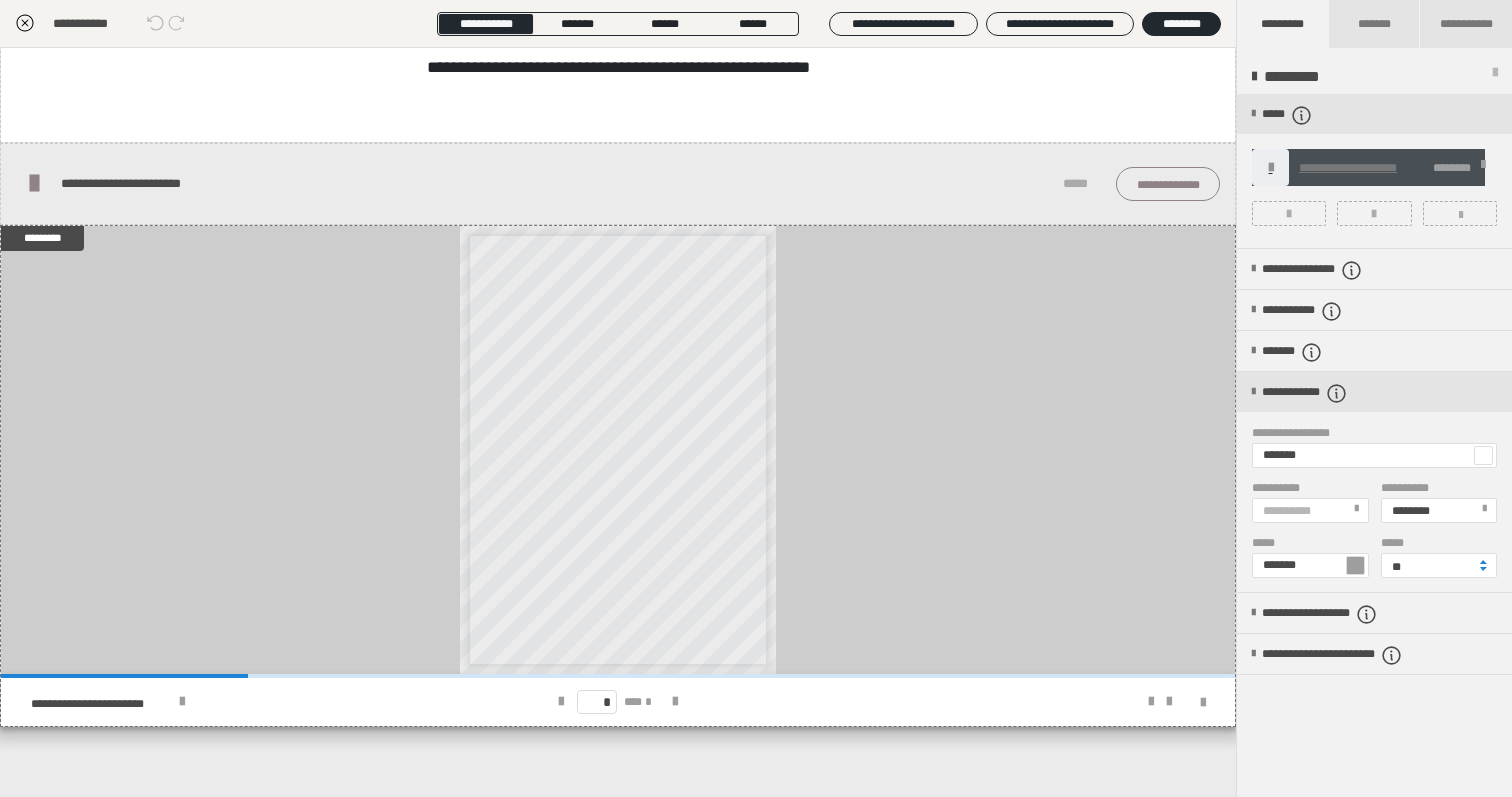 click at bounding box center [25, 24] 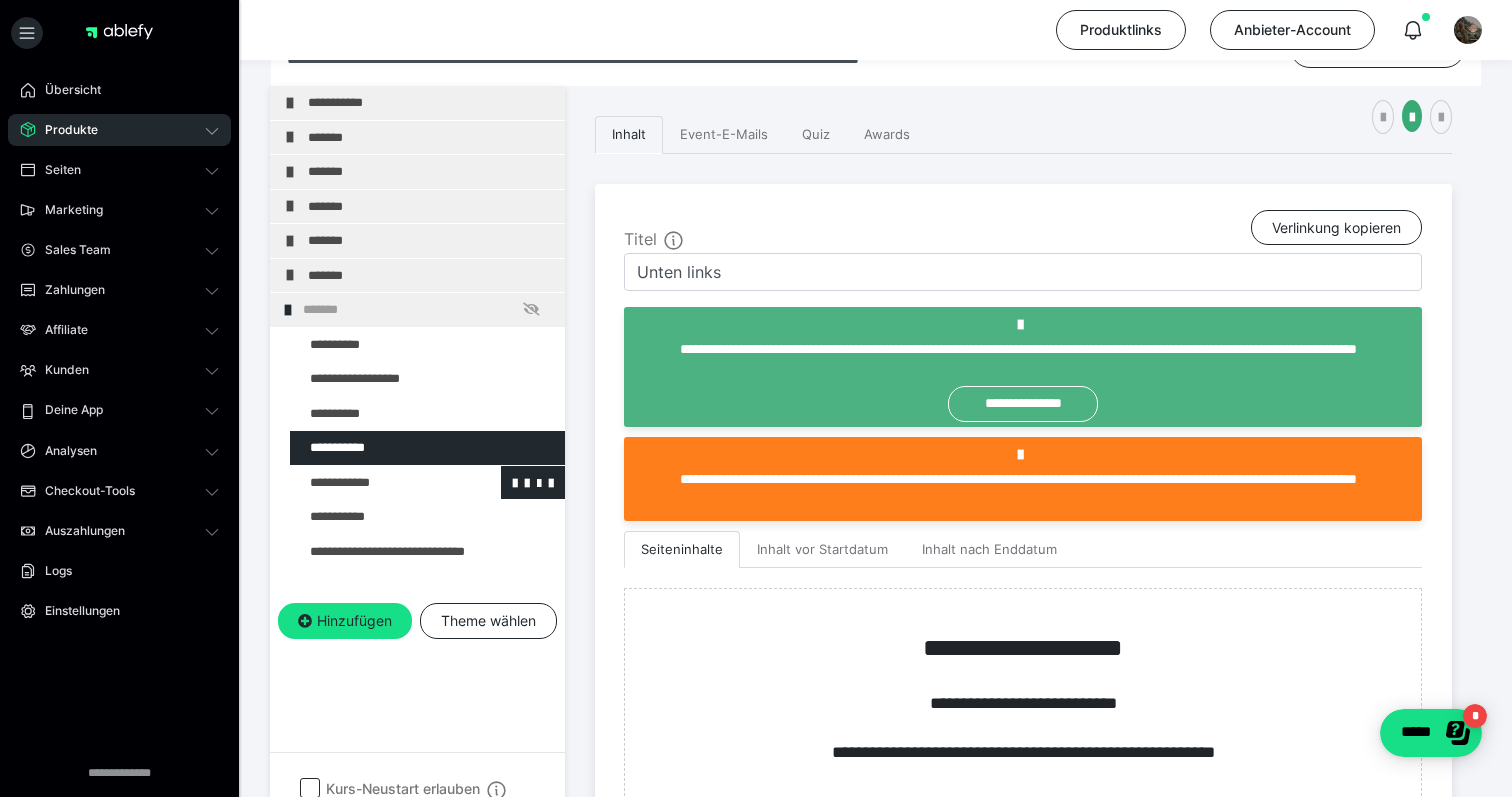 click at bounding box center (375, 483) 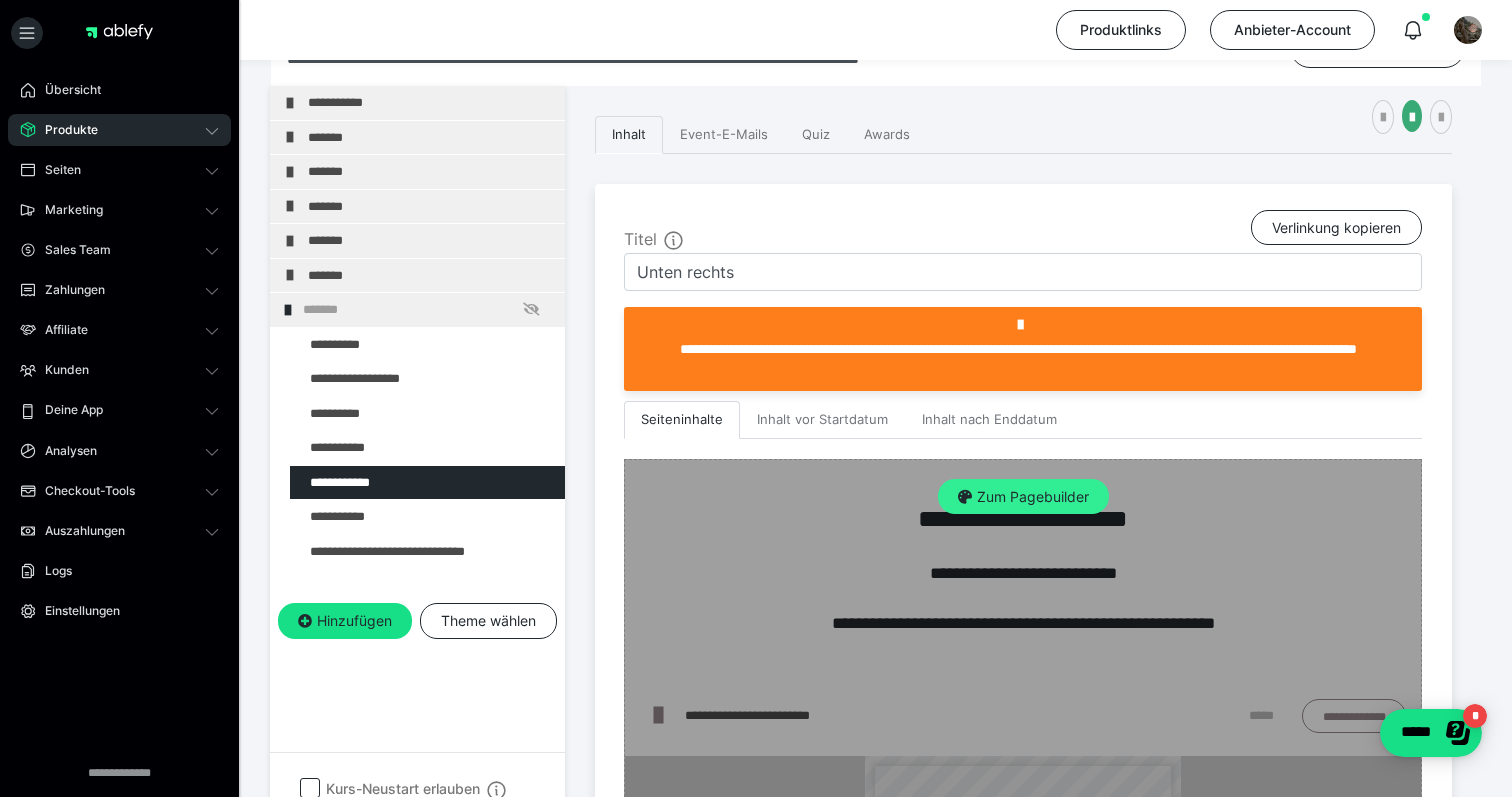 click on "Zum Pagebuilder" at bounding box center (1023, 497) 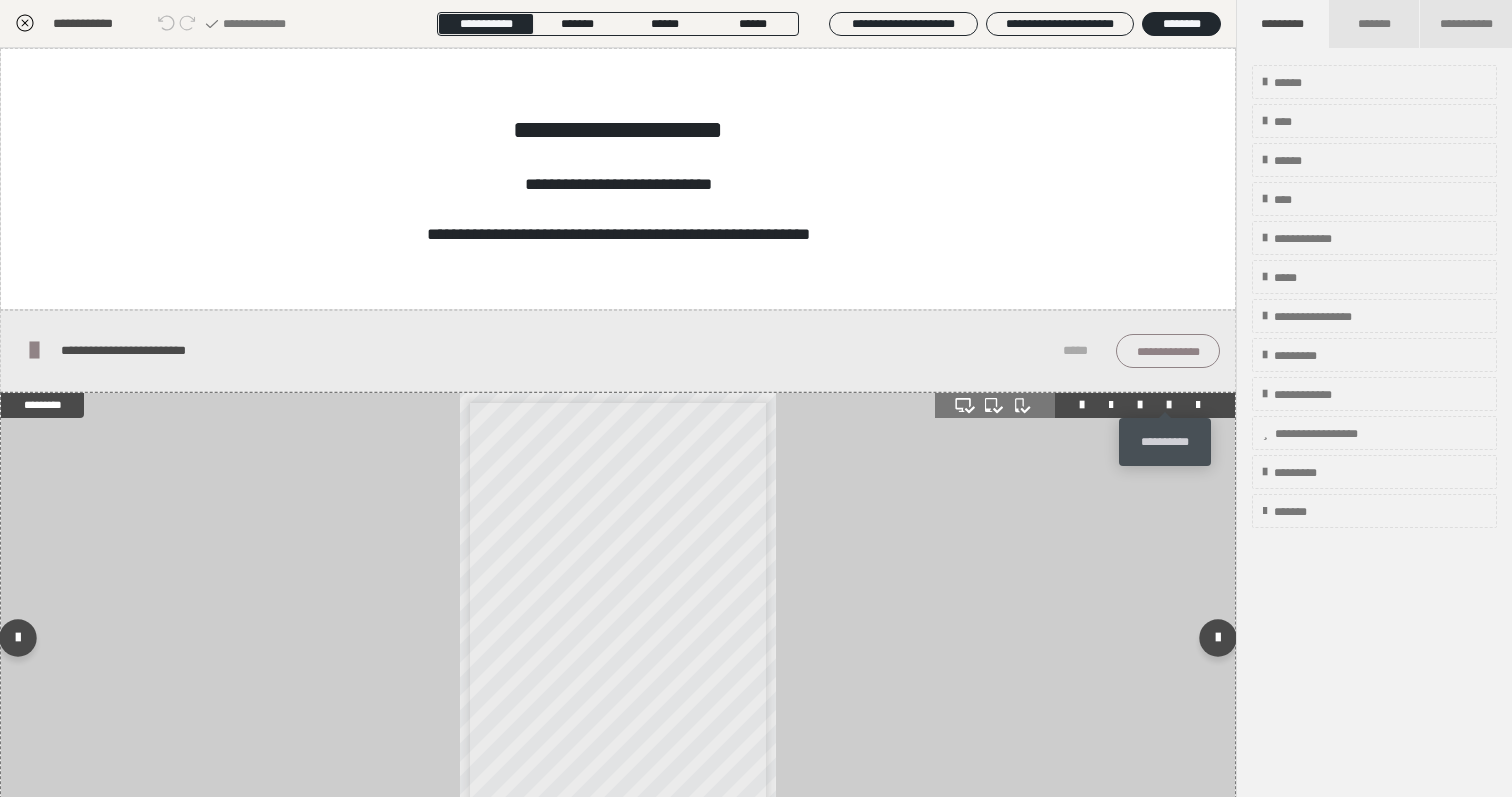 click at bounding box center (1169, 405) 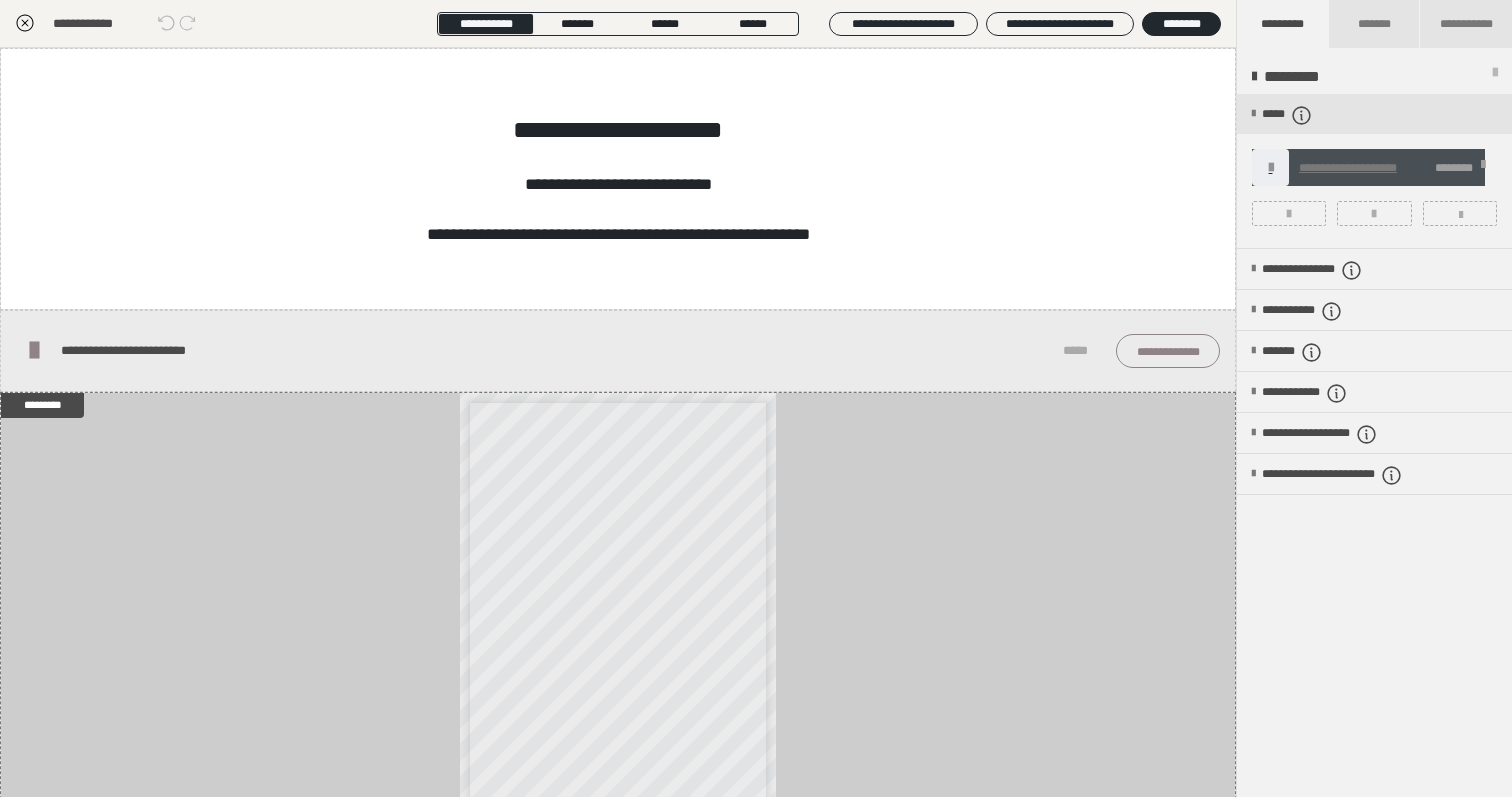 click on "**********" at bounding box center (1374, 171) 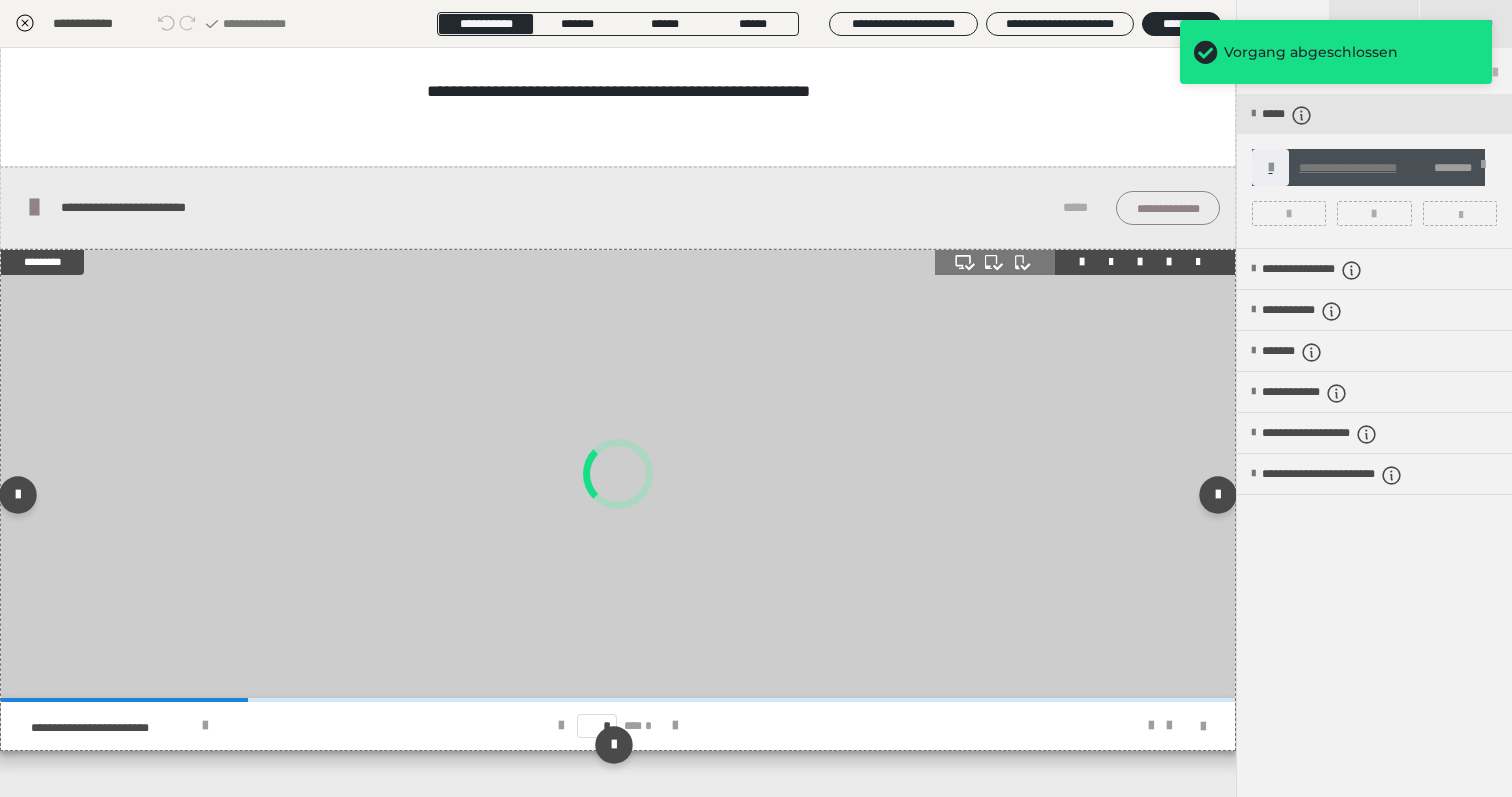 scroll, scrollTop: 167, scrollLeft: 0, axis: vertical 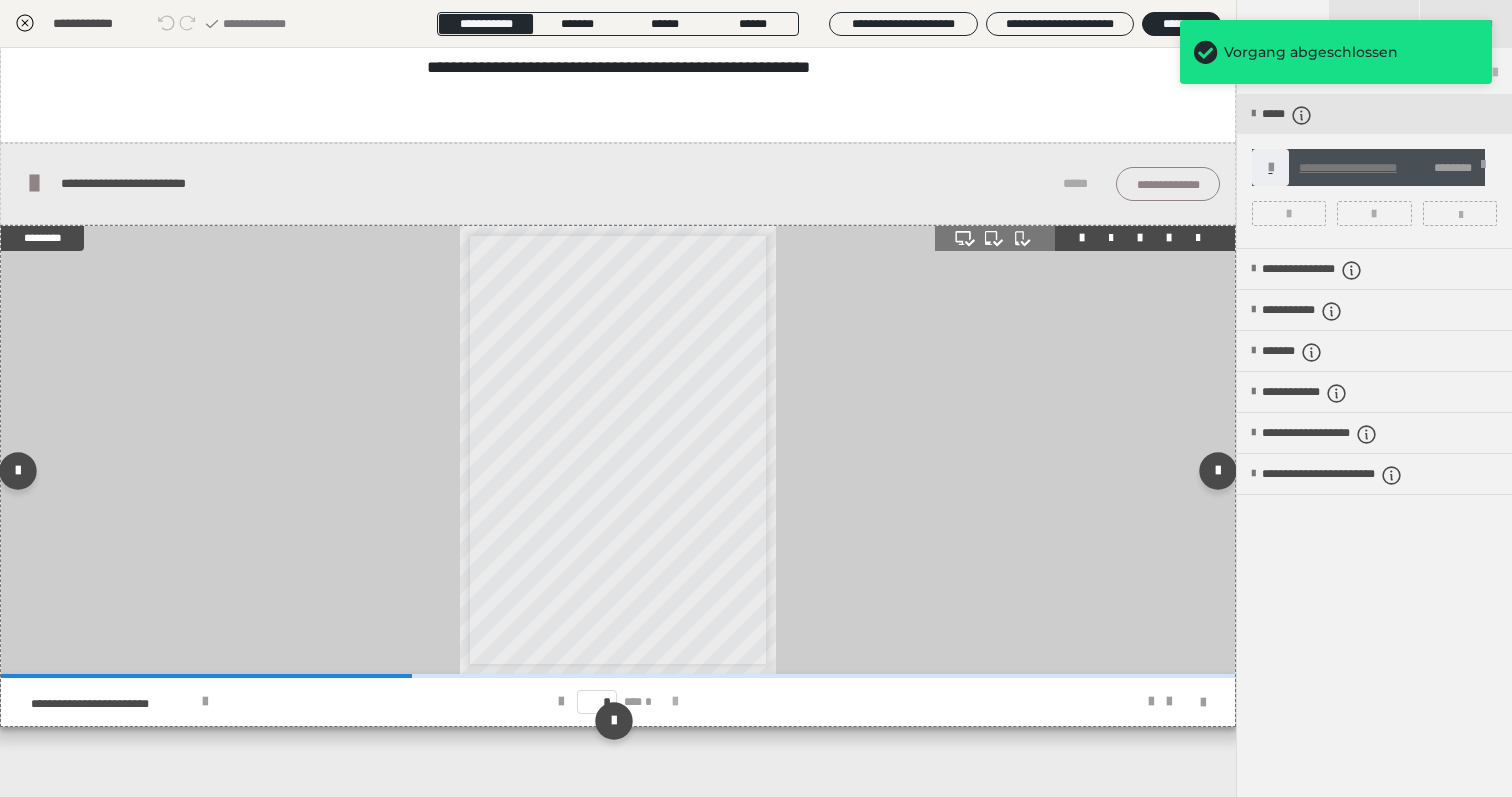 click at bounding box center [675, 702] 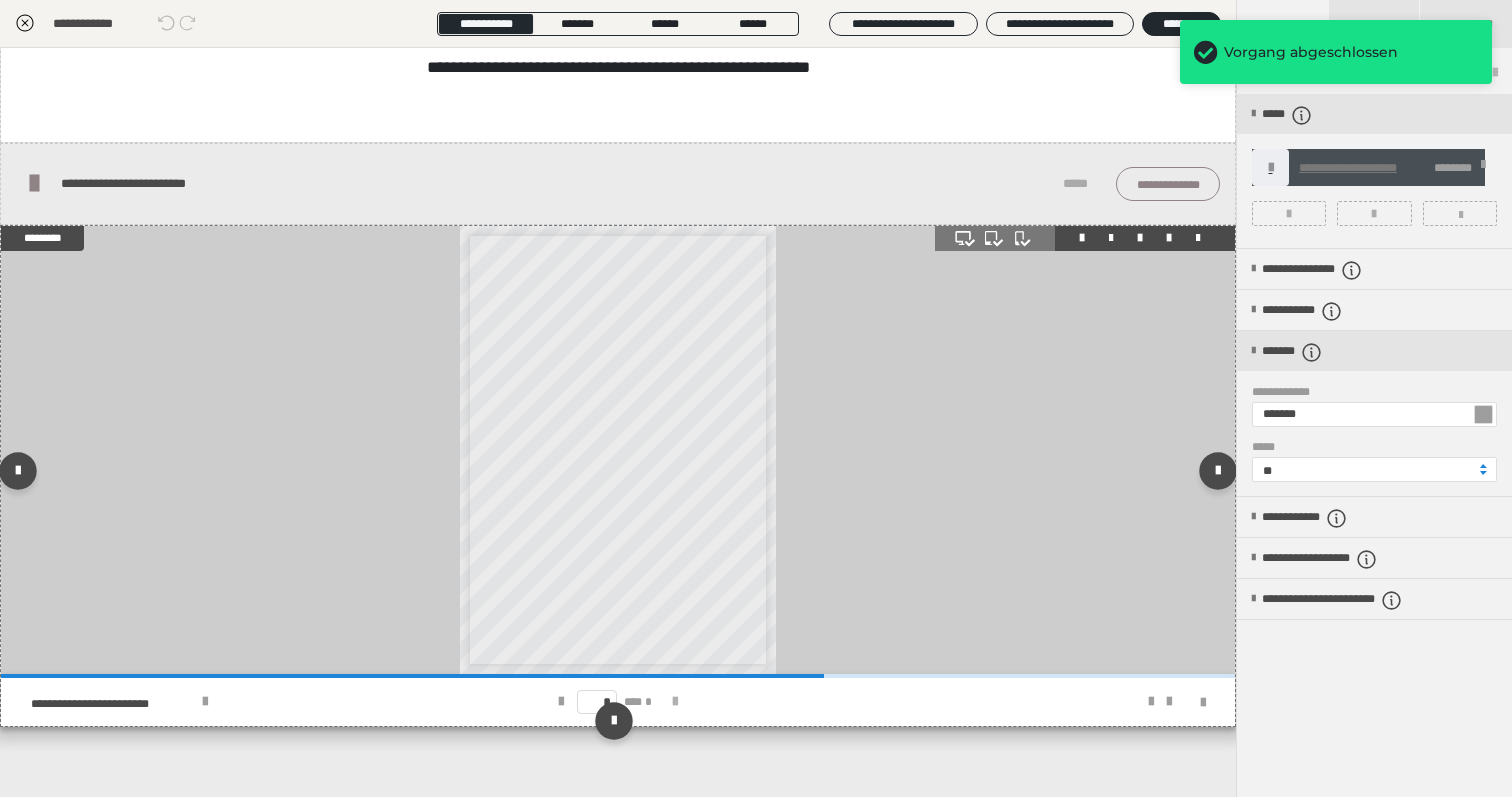 click at bounding box center [675, 702] 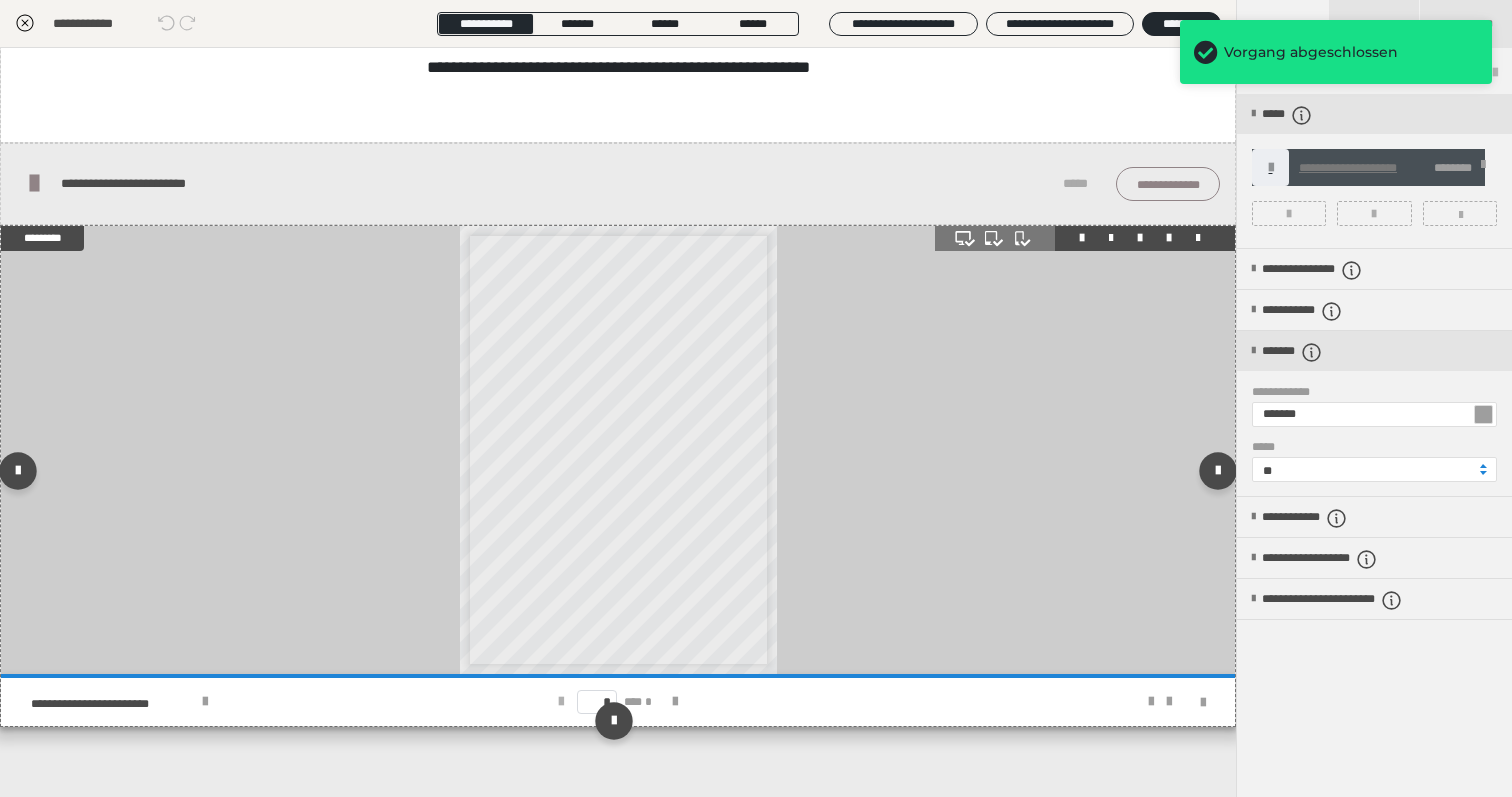 click at bounding box center [561, 702] 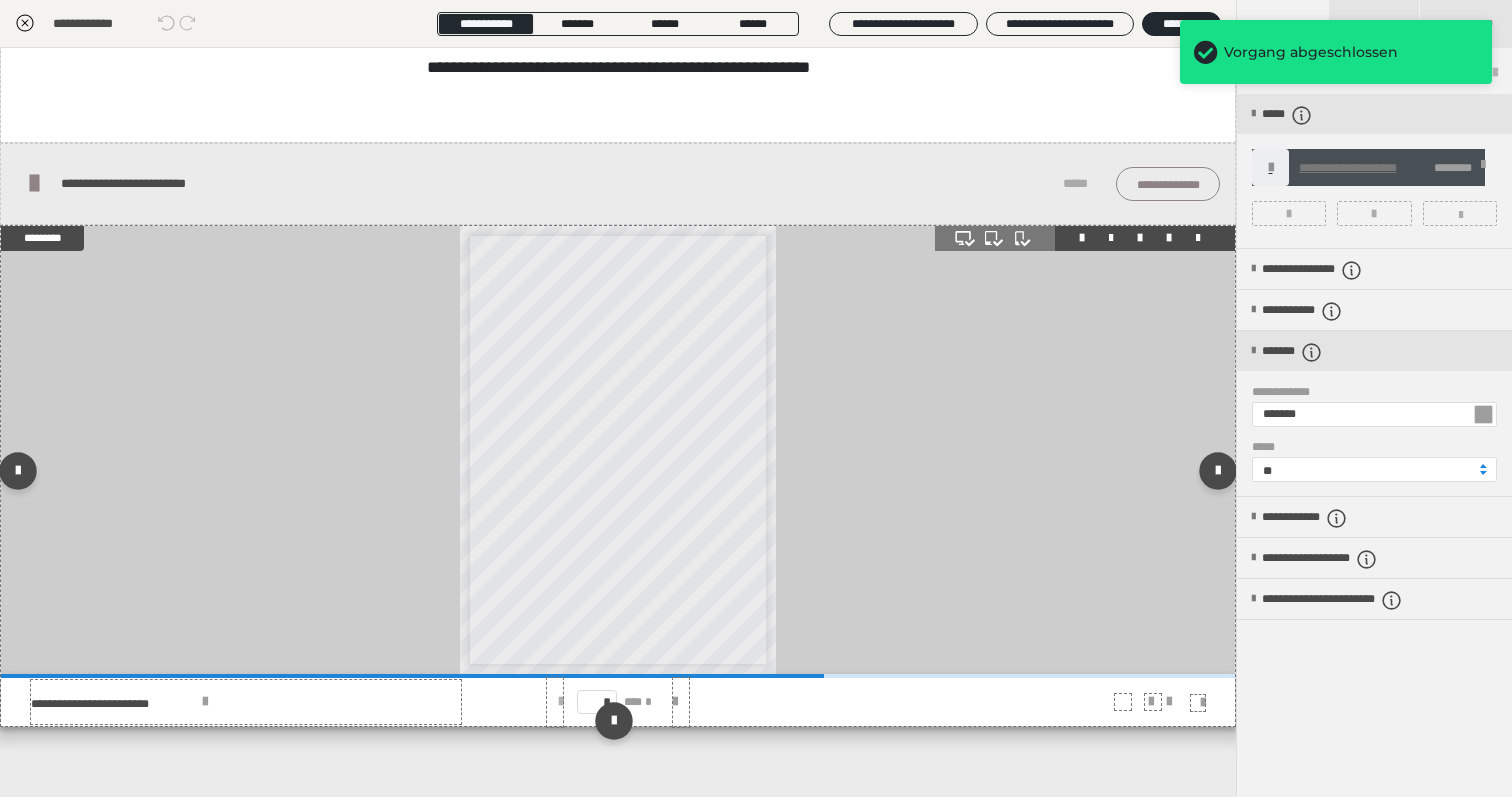 click at bounding box center (561, 702) 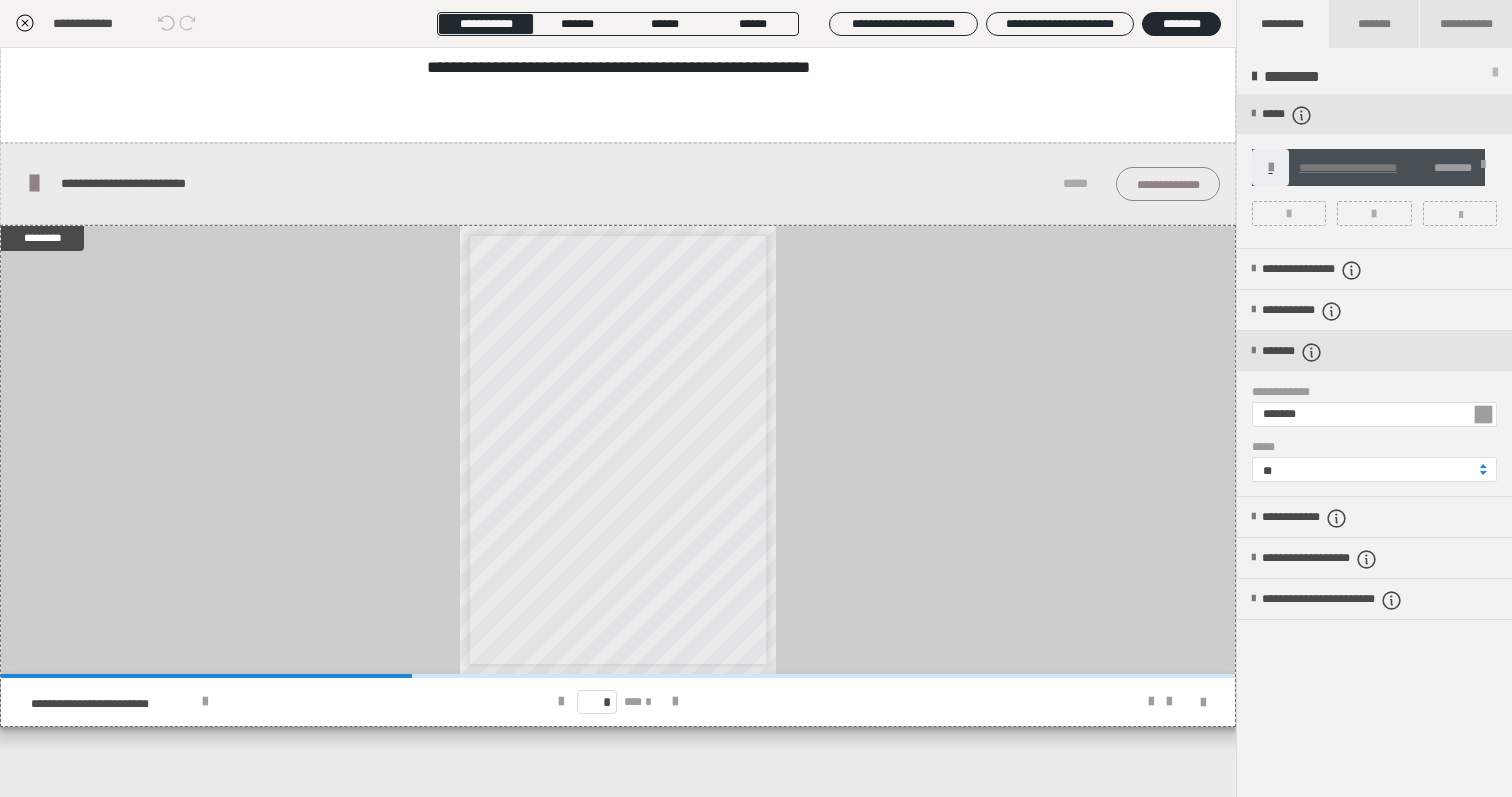 click 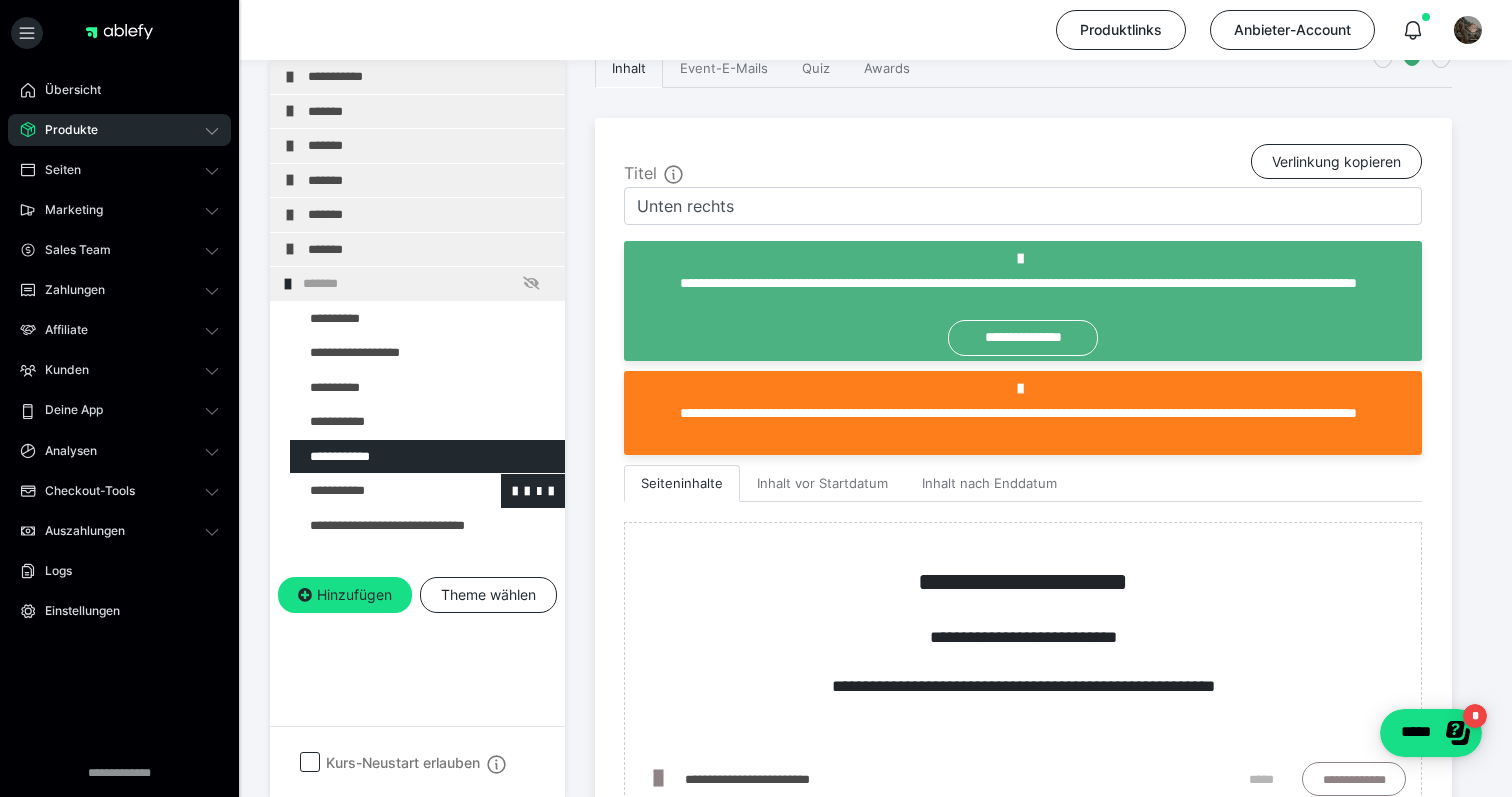 click at bounding box center [375, 491] 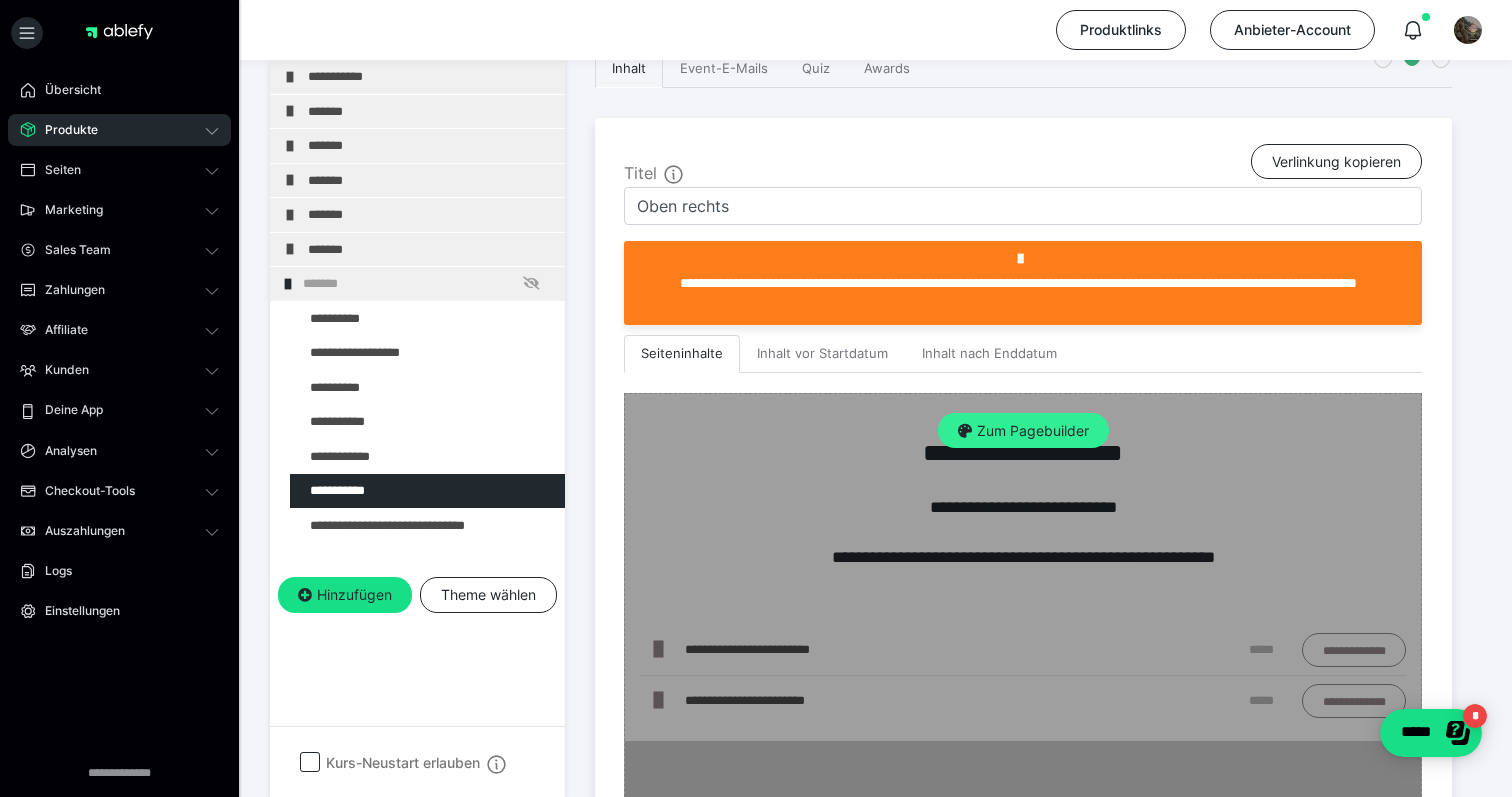 click on "Zum Pagebuilder" at bounding box center [1023, 431] 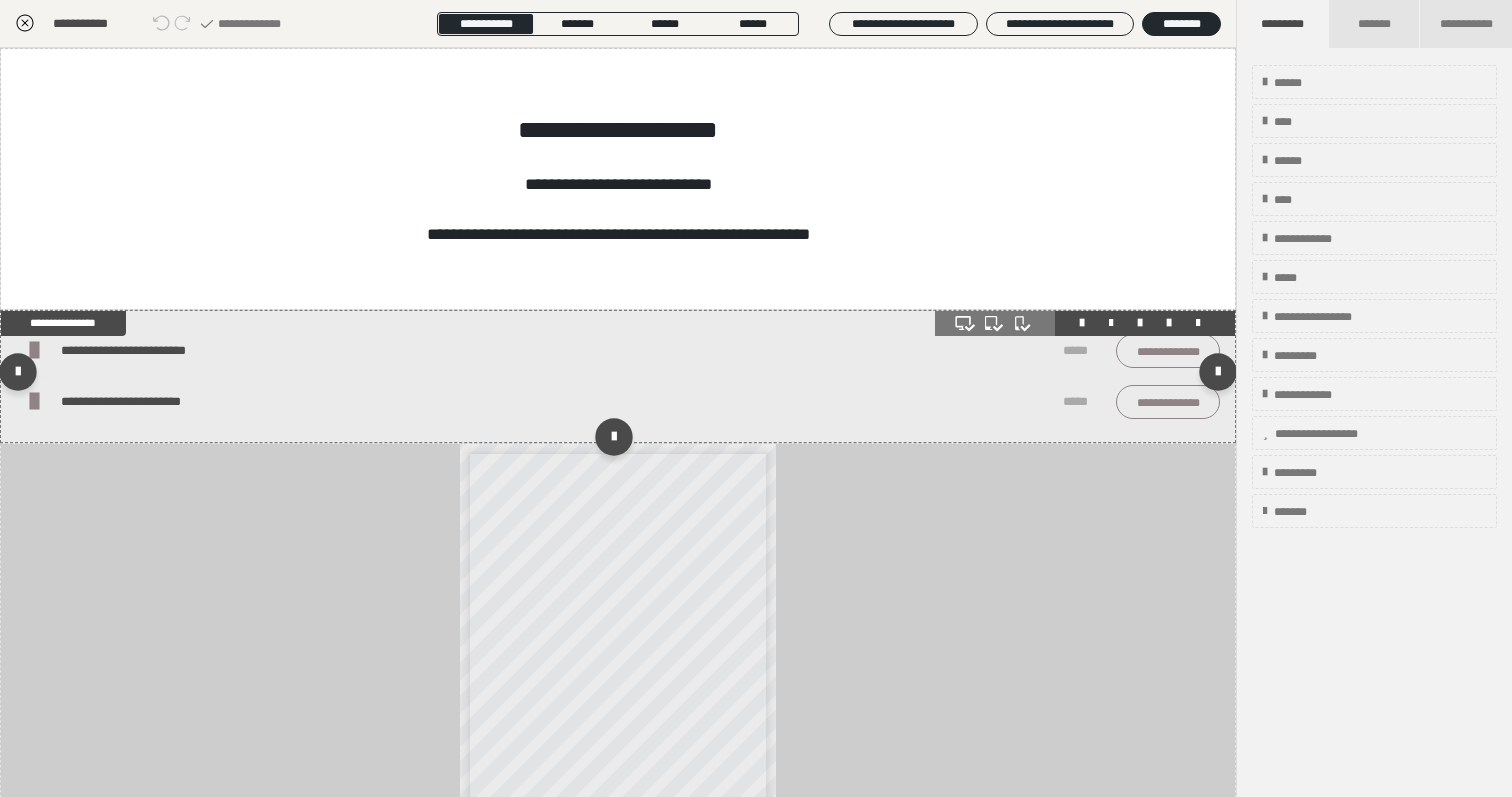 click on "**********" at bounding box center (578, 351) 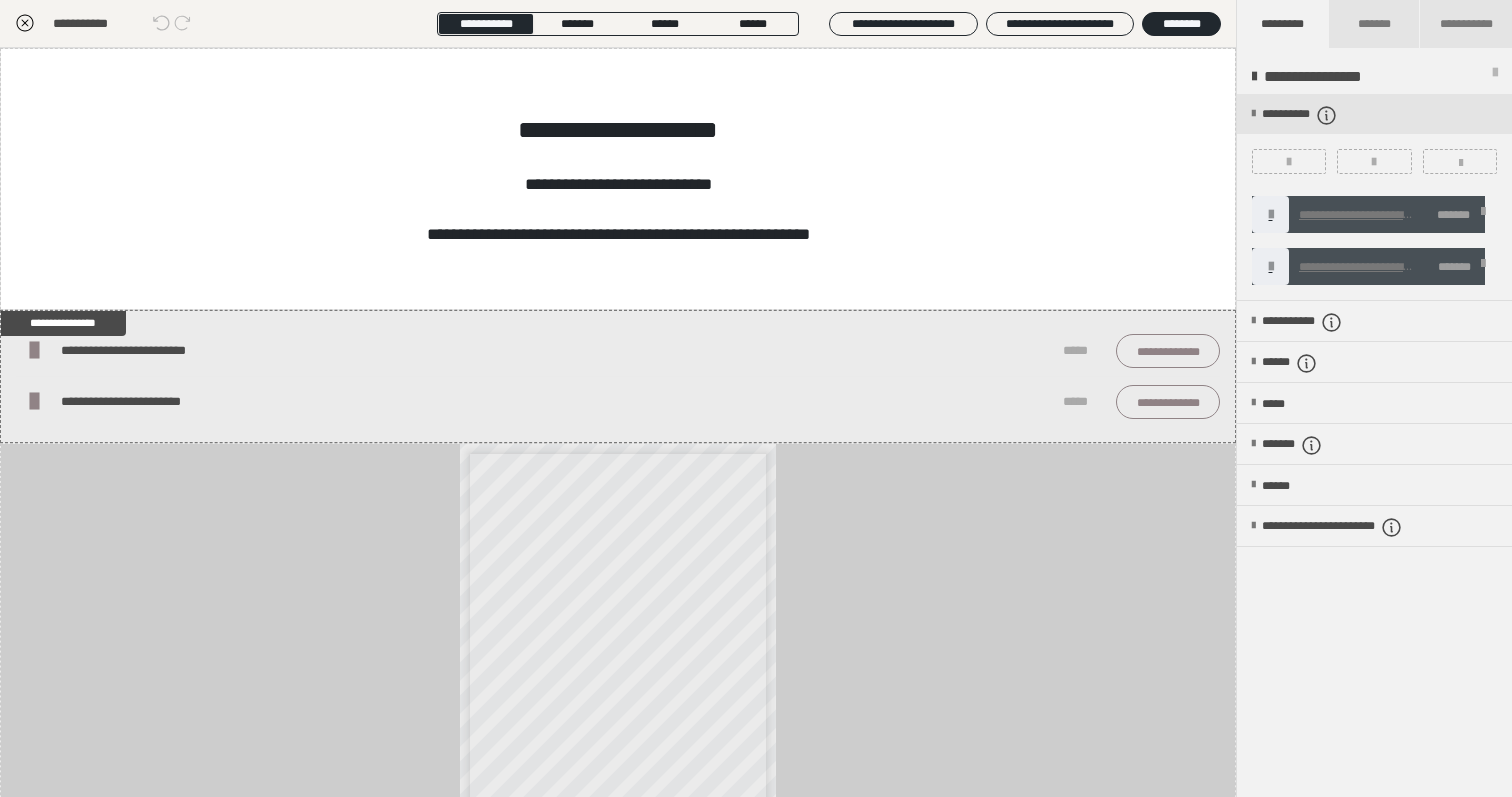 click at bounding box center (1483, 215) 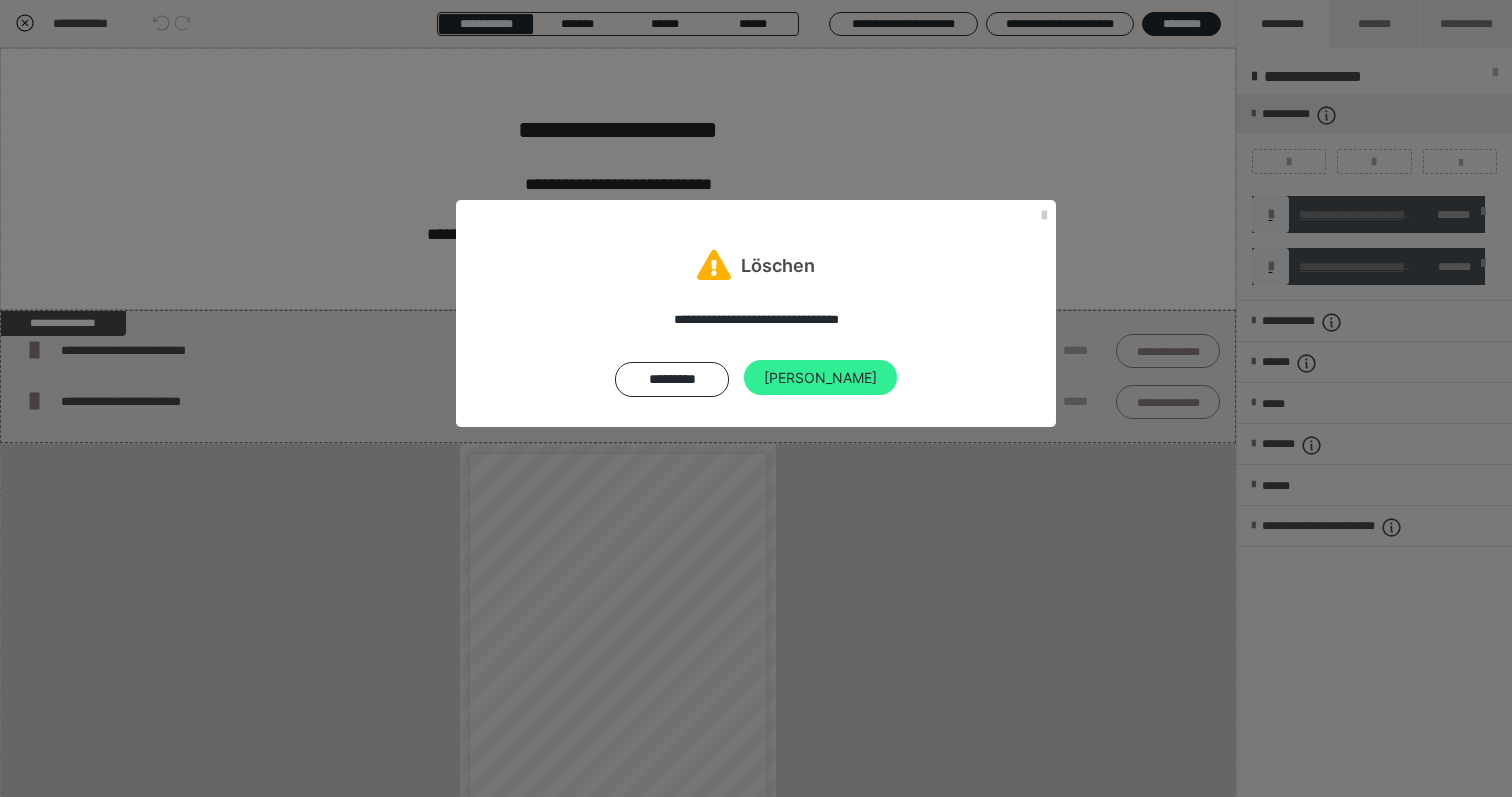 click on "Ja" at bounding box center [820, 378] 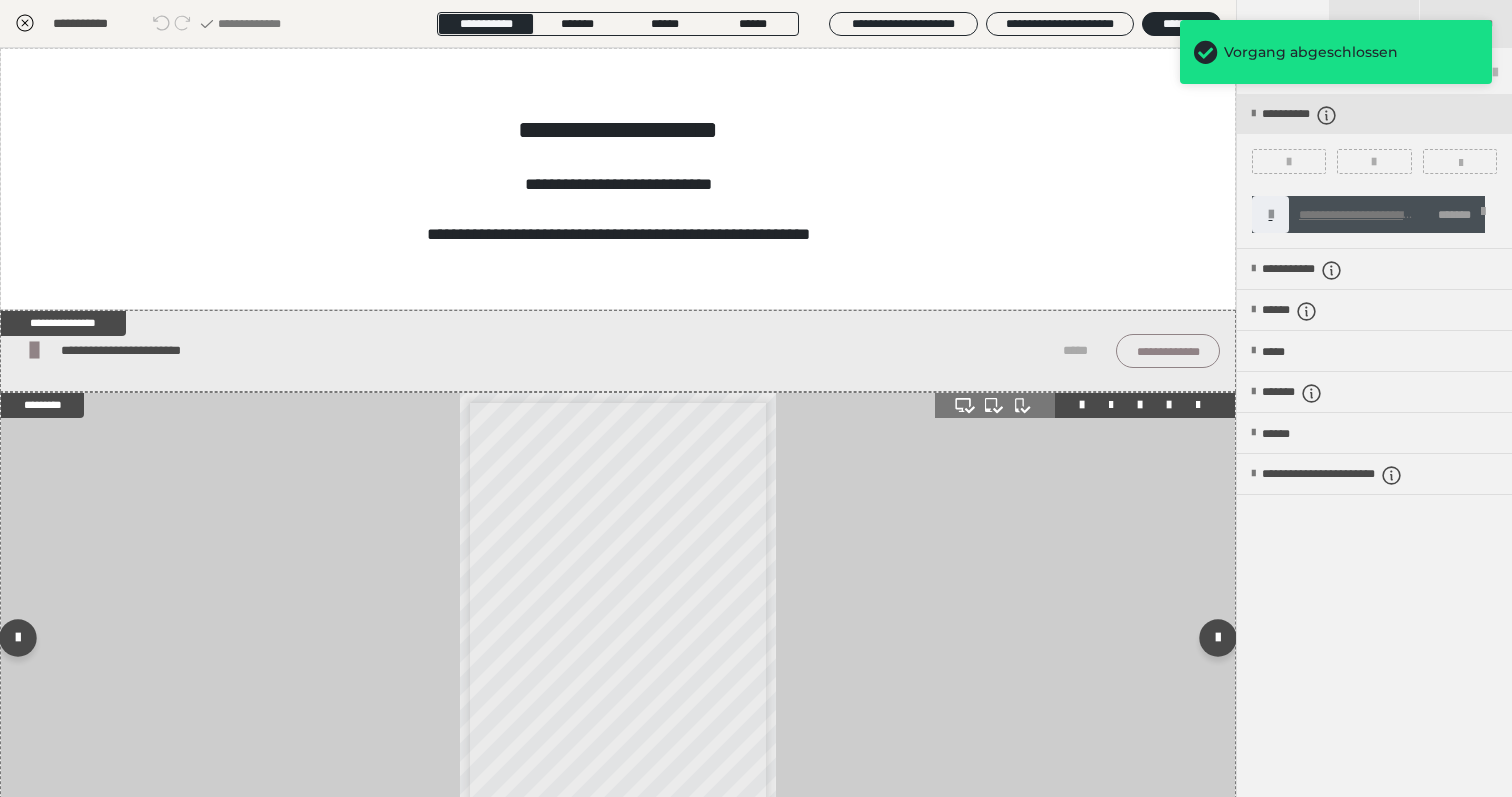 click at bounding box center [1169, 405] 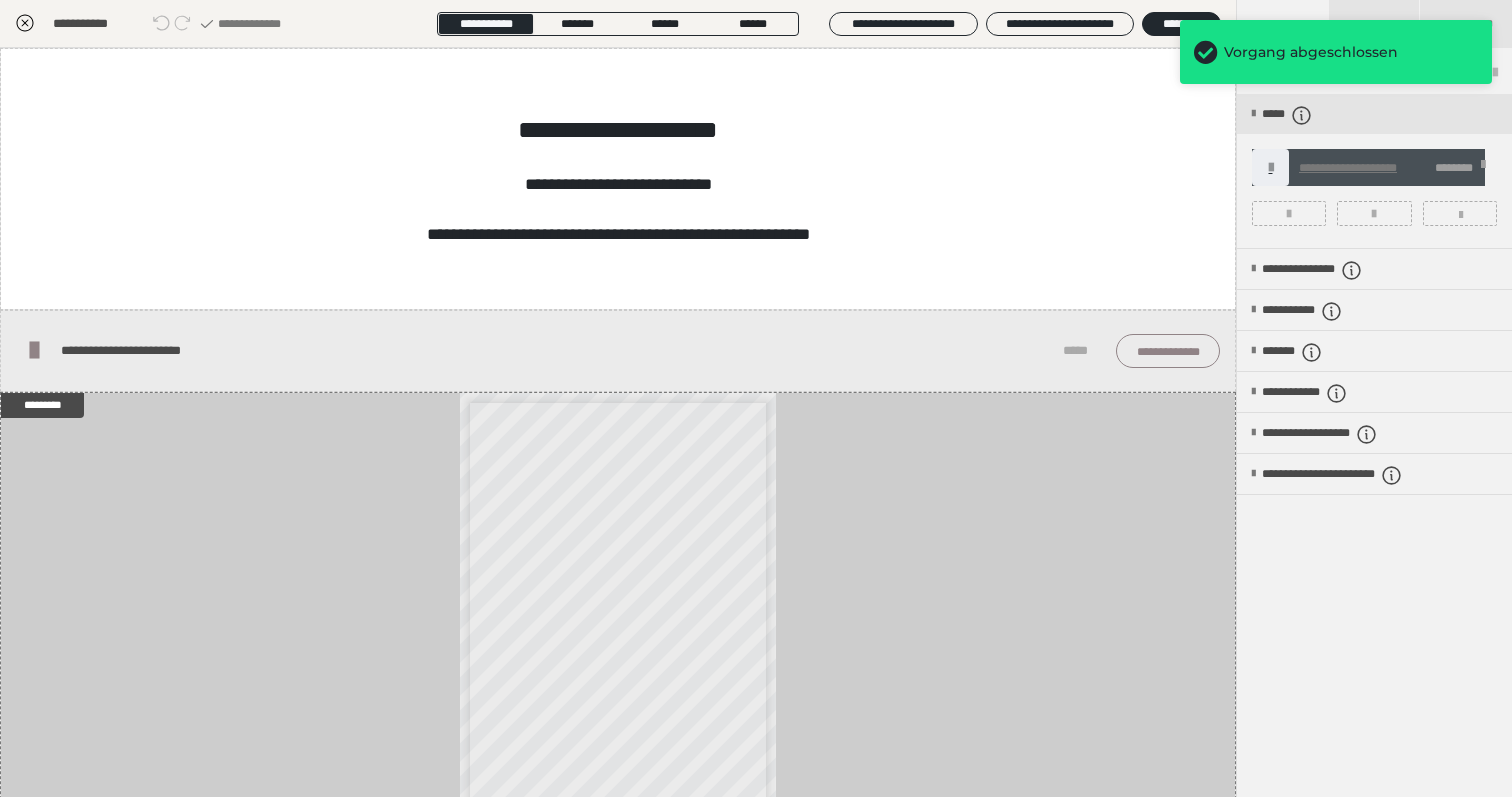 click at bounding box center (1374, 171) 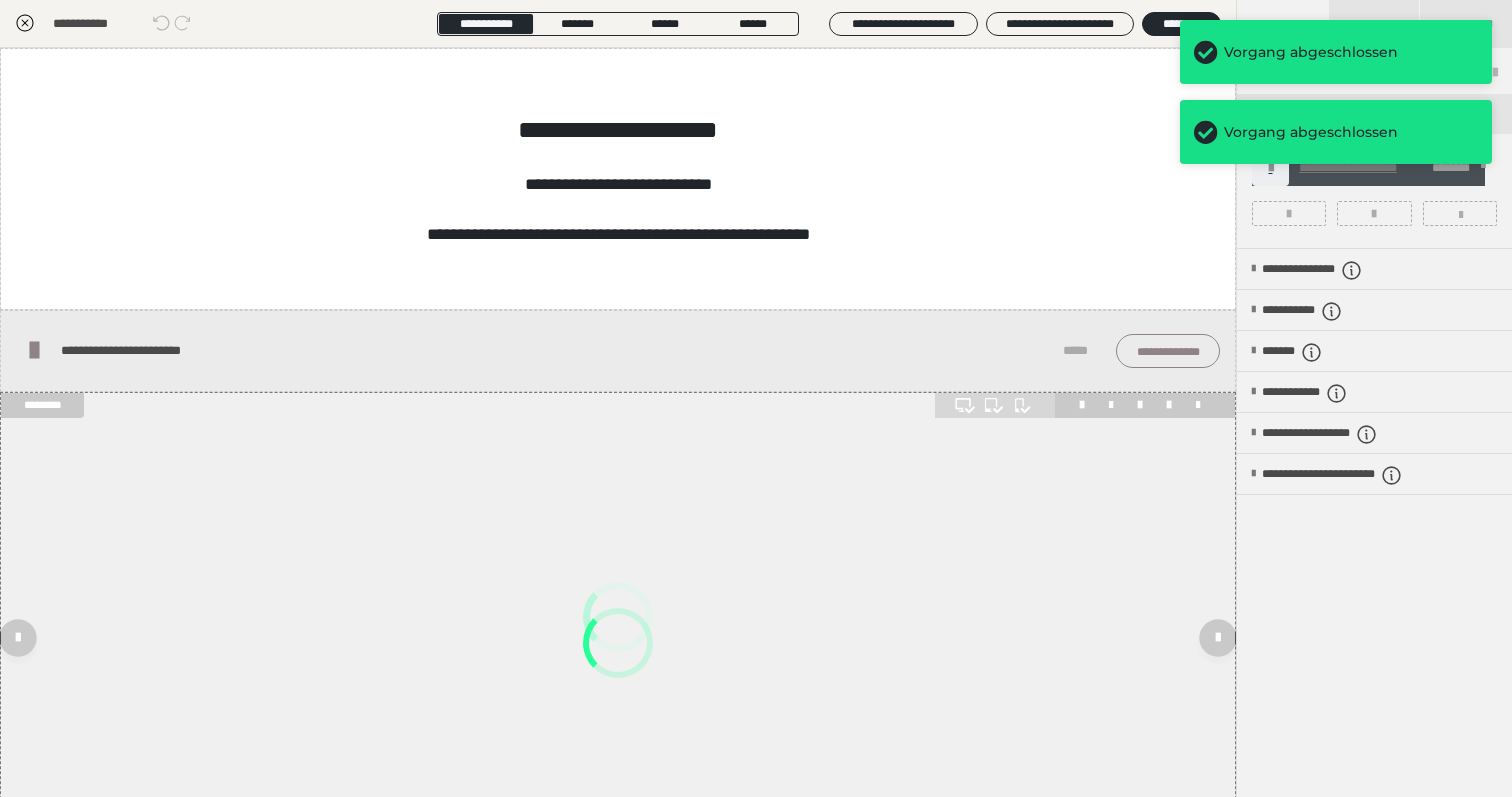 scroll, scrollTop: 167, scrollLeft: 0, axis: vertical 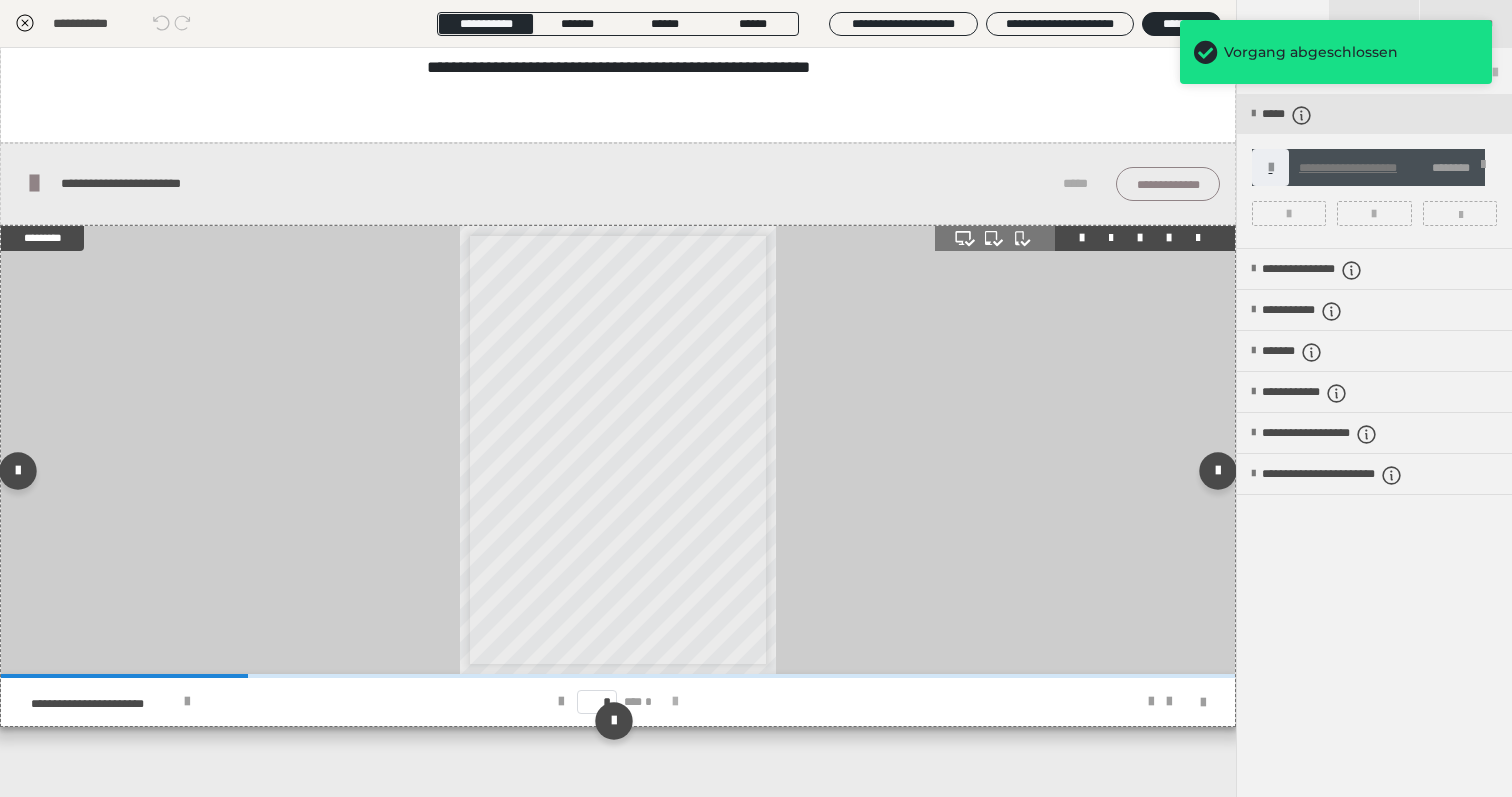 click at bounding box center (675, 702) 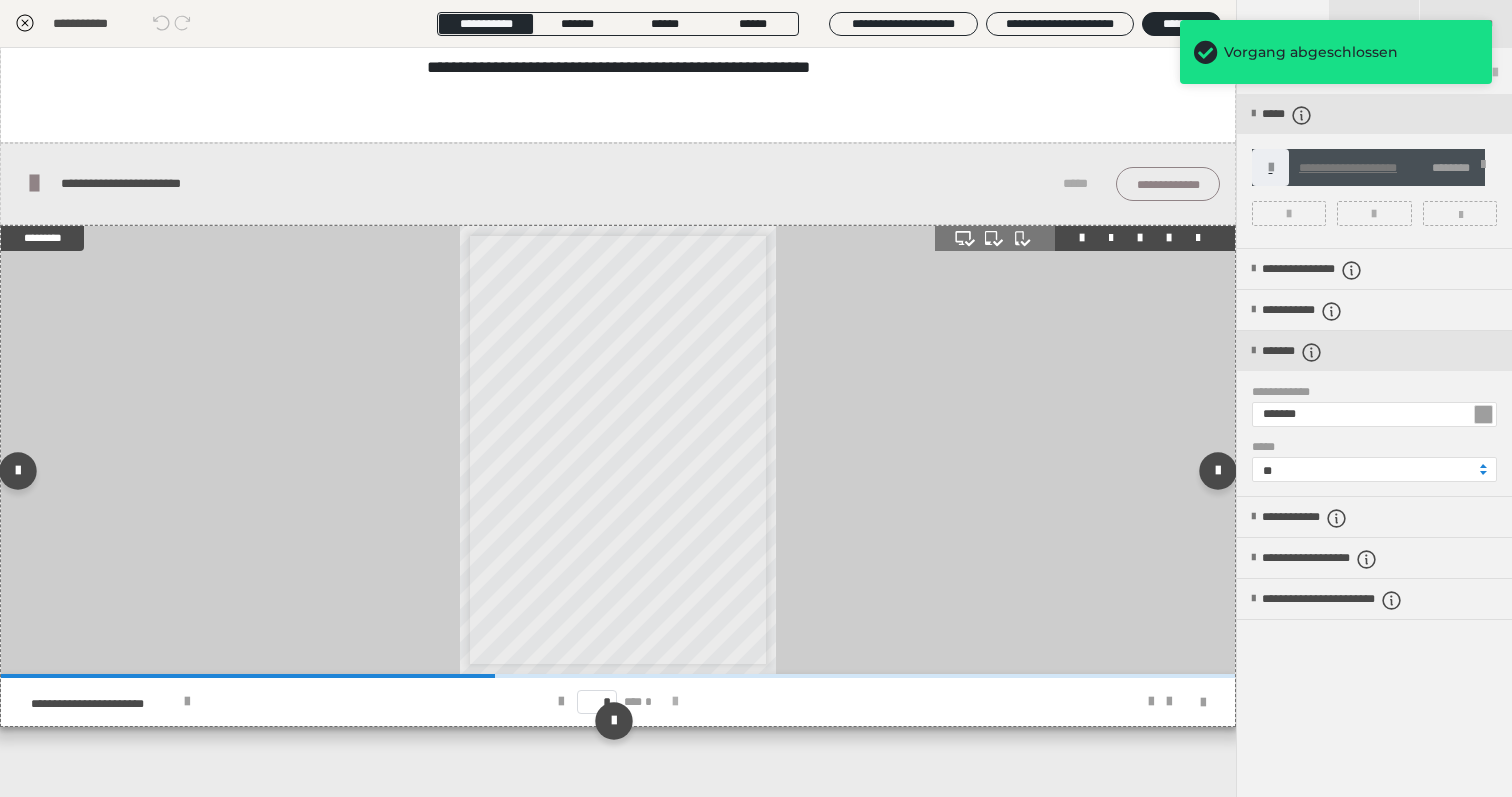 click at bounding box center (675, 702) 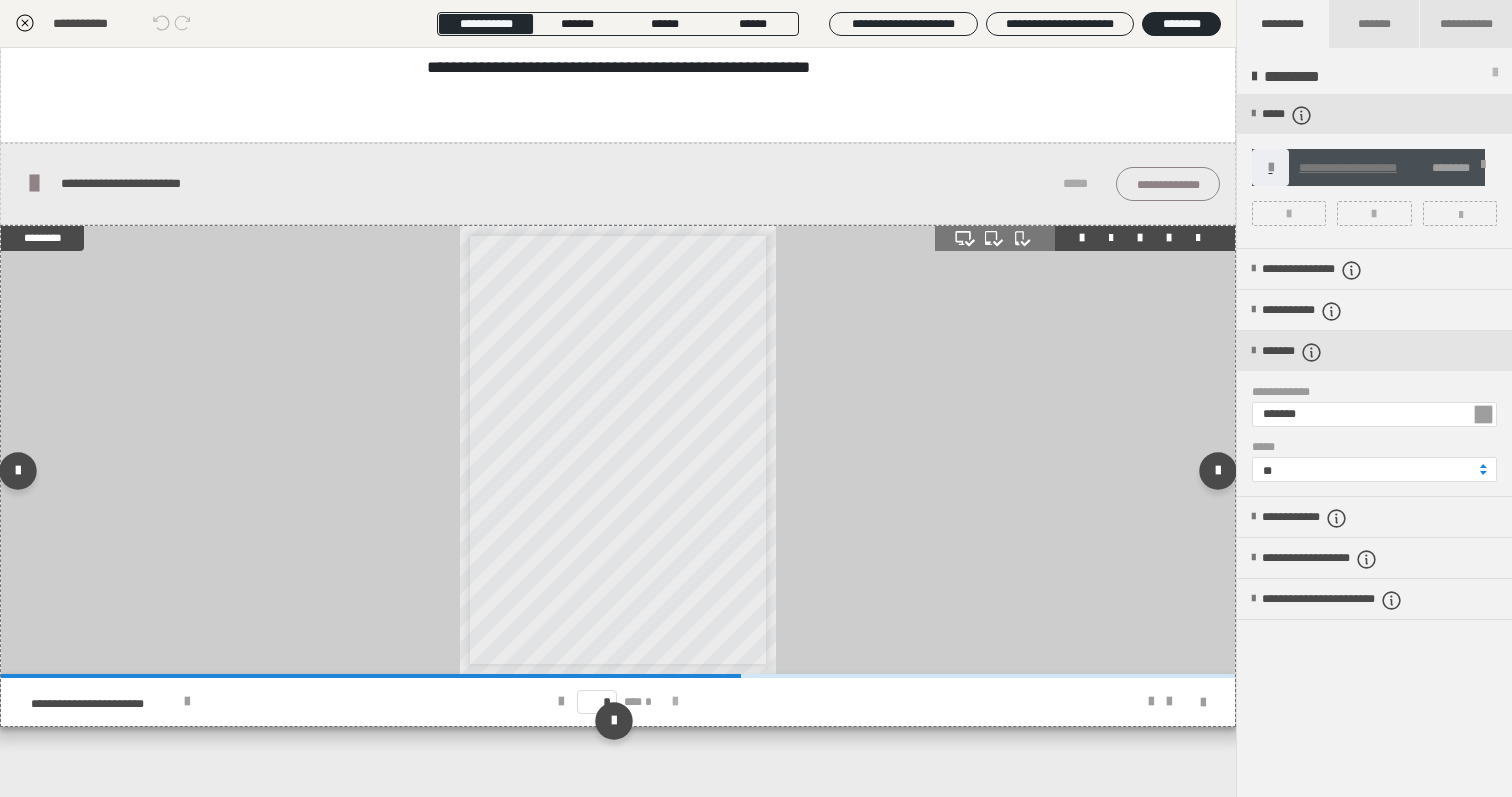 click at bounding box center (675, 702) 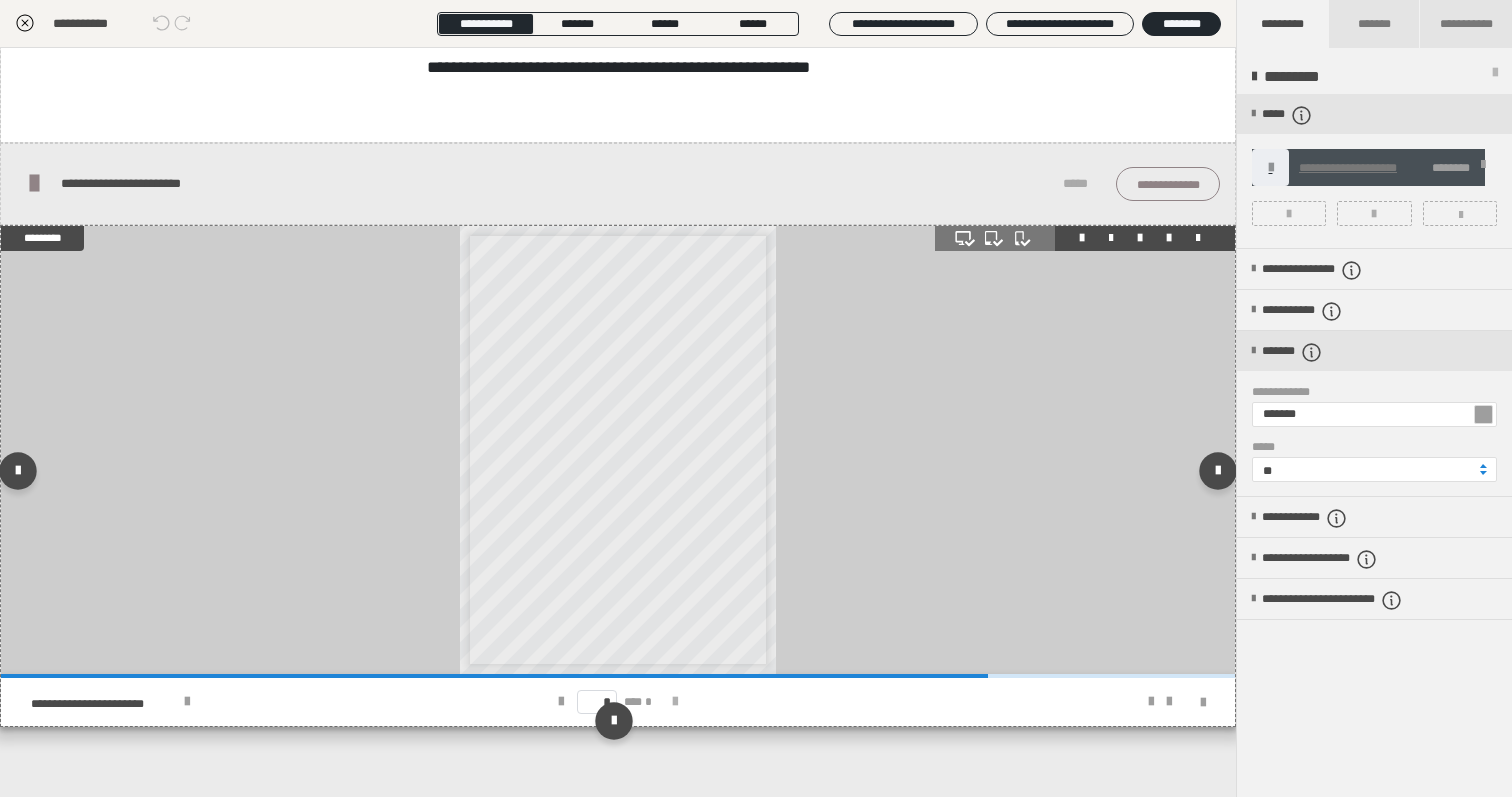 click at bounding box center (675, 702) 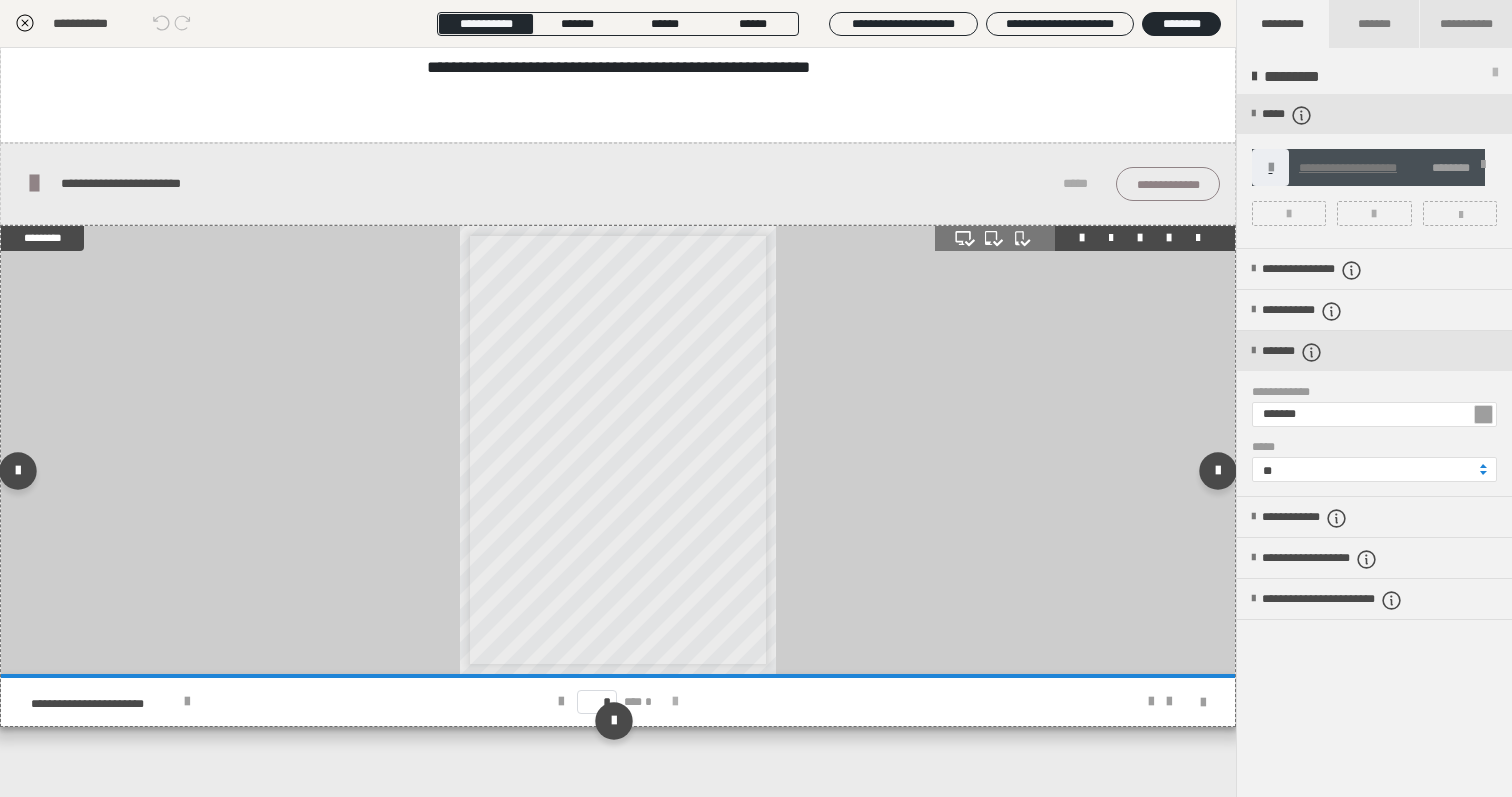 click on "* *** *" at bounding box center [618, 702] 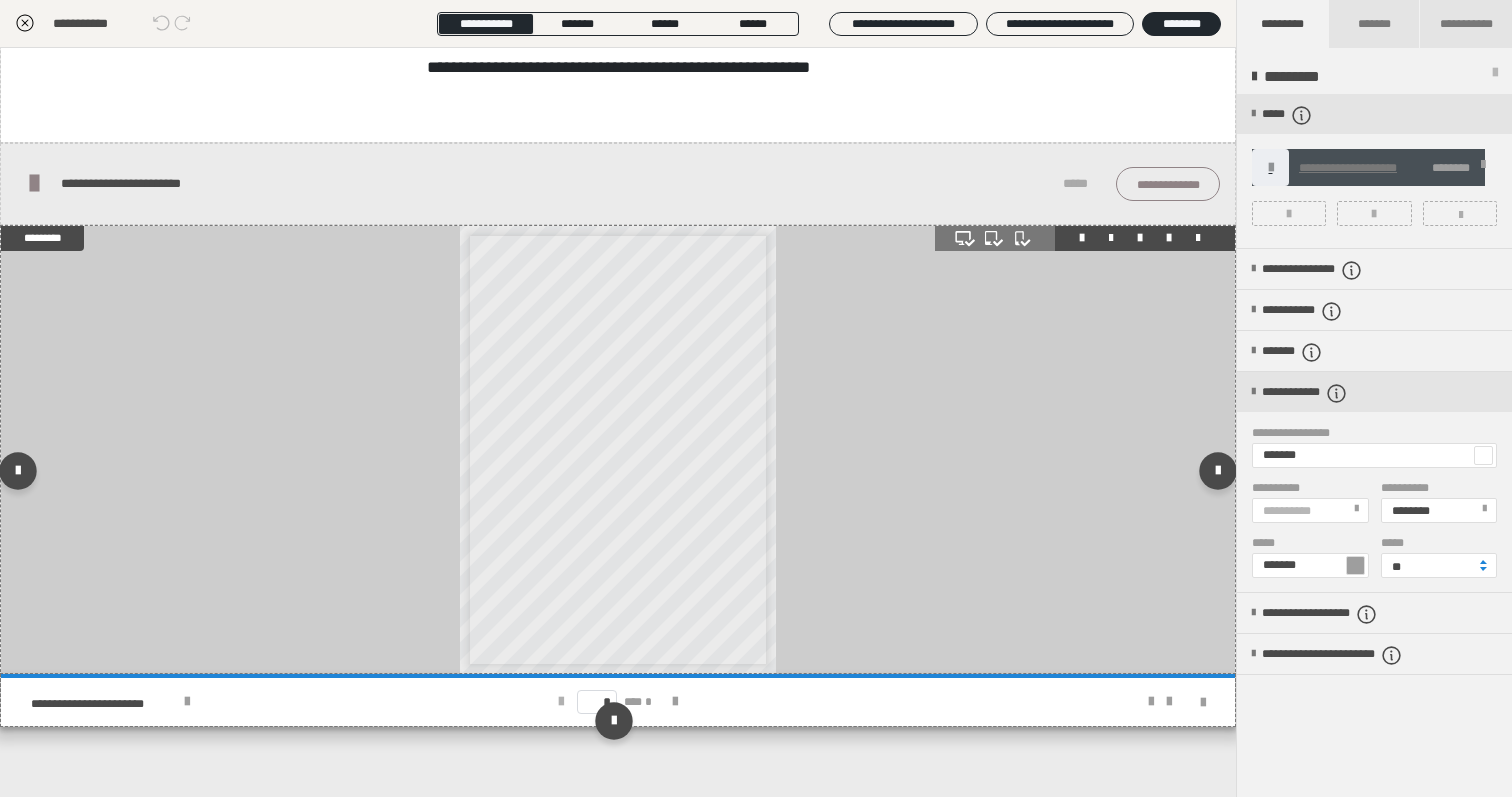 click at bounding box center (561, 702) 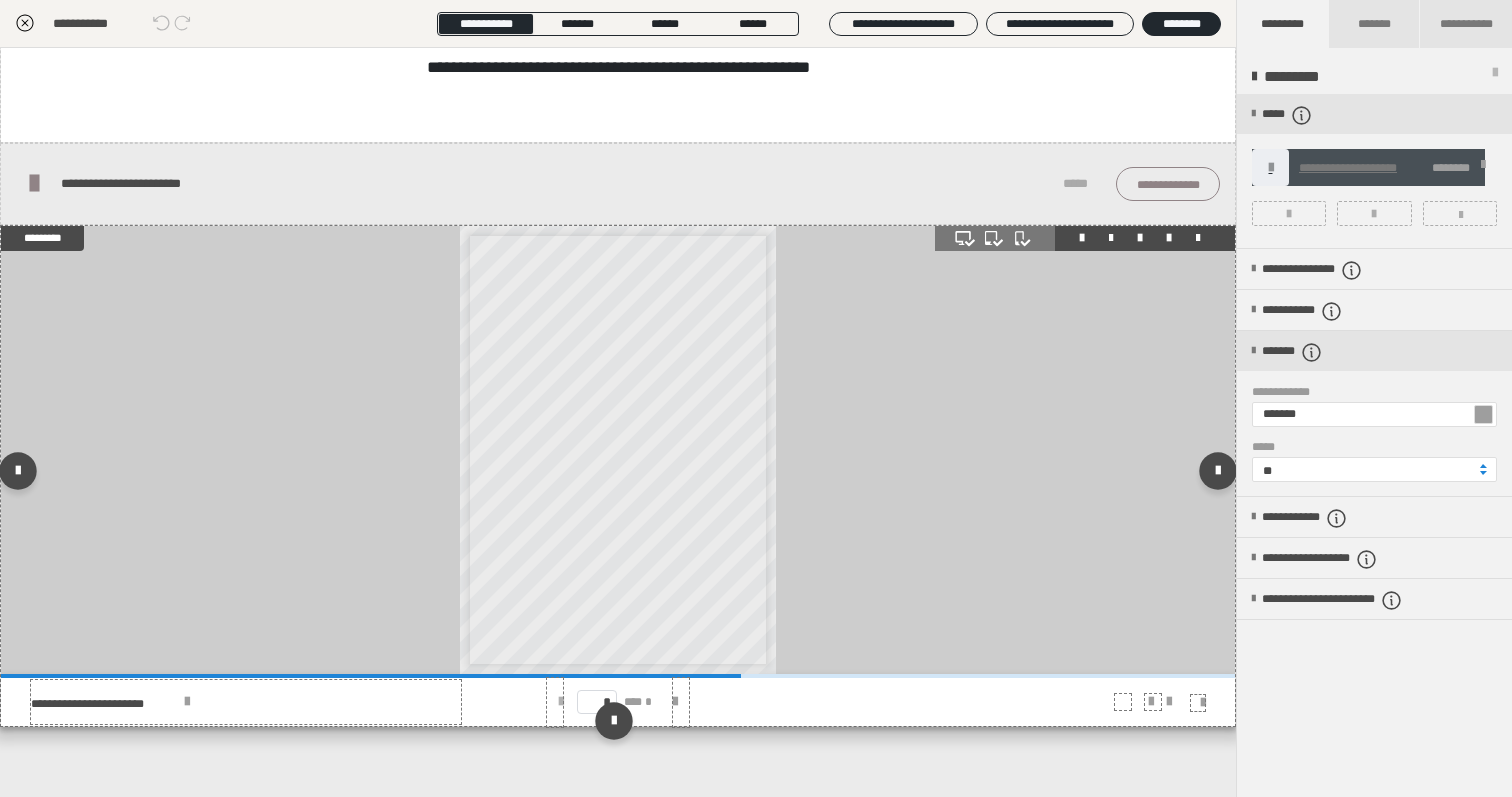 click at bounding box center [561, 702] 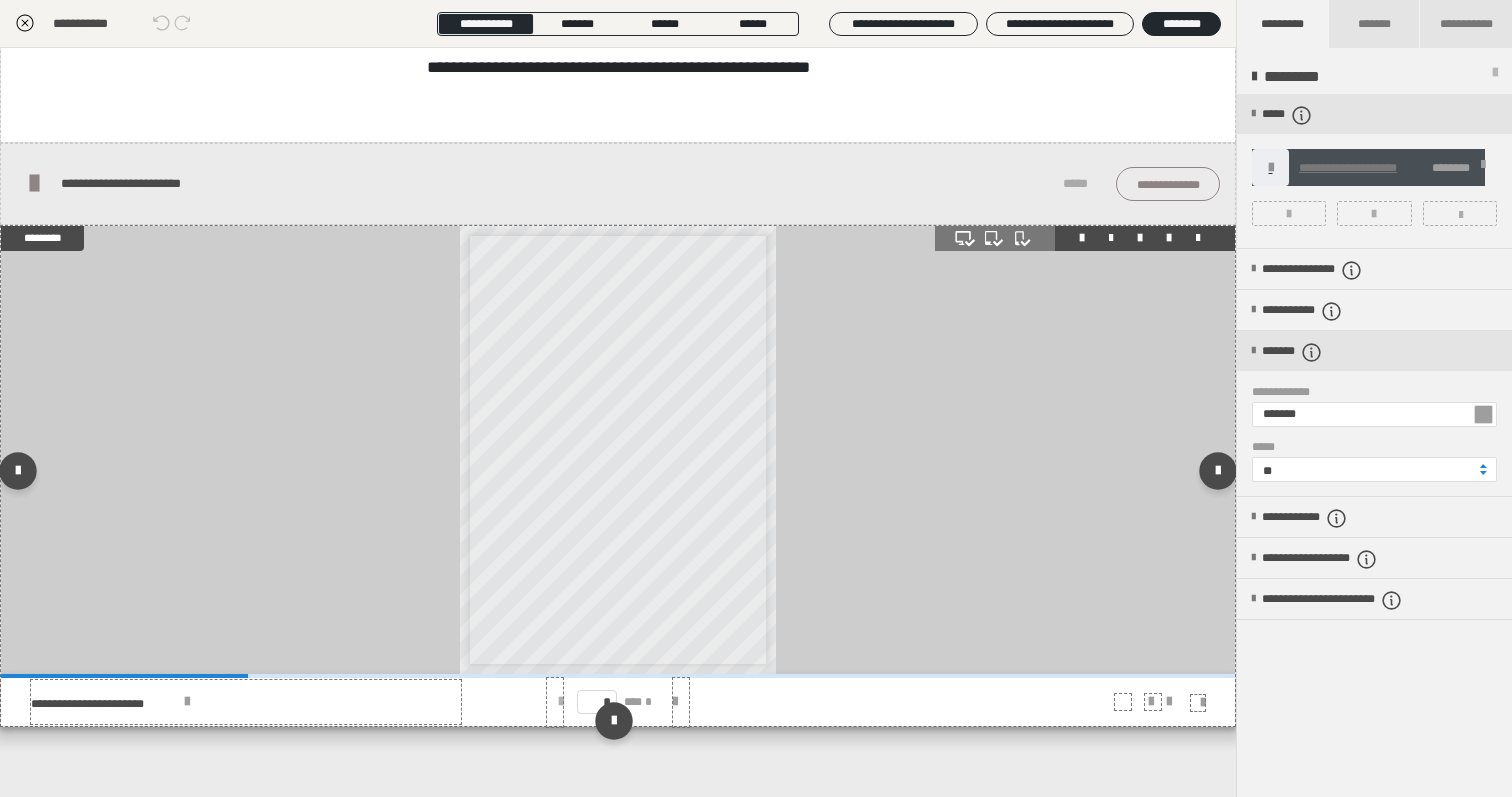 click on "* *** *" at bounding box center [618, 702] 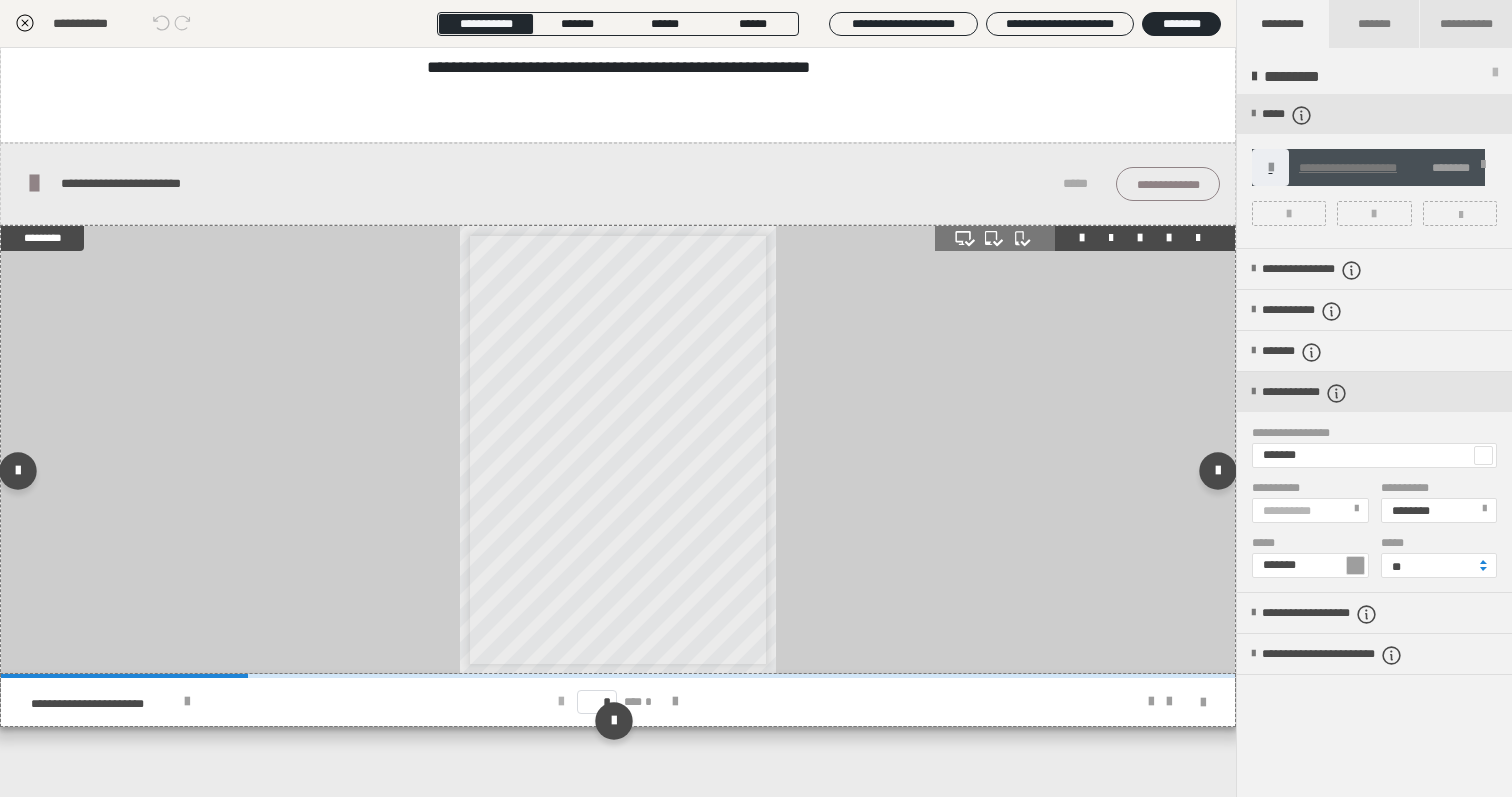 click on "* *** *" at bounding box center (618, 702) 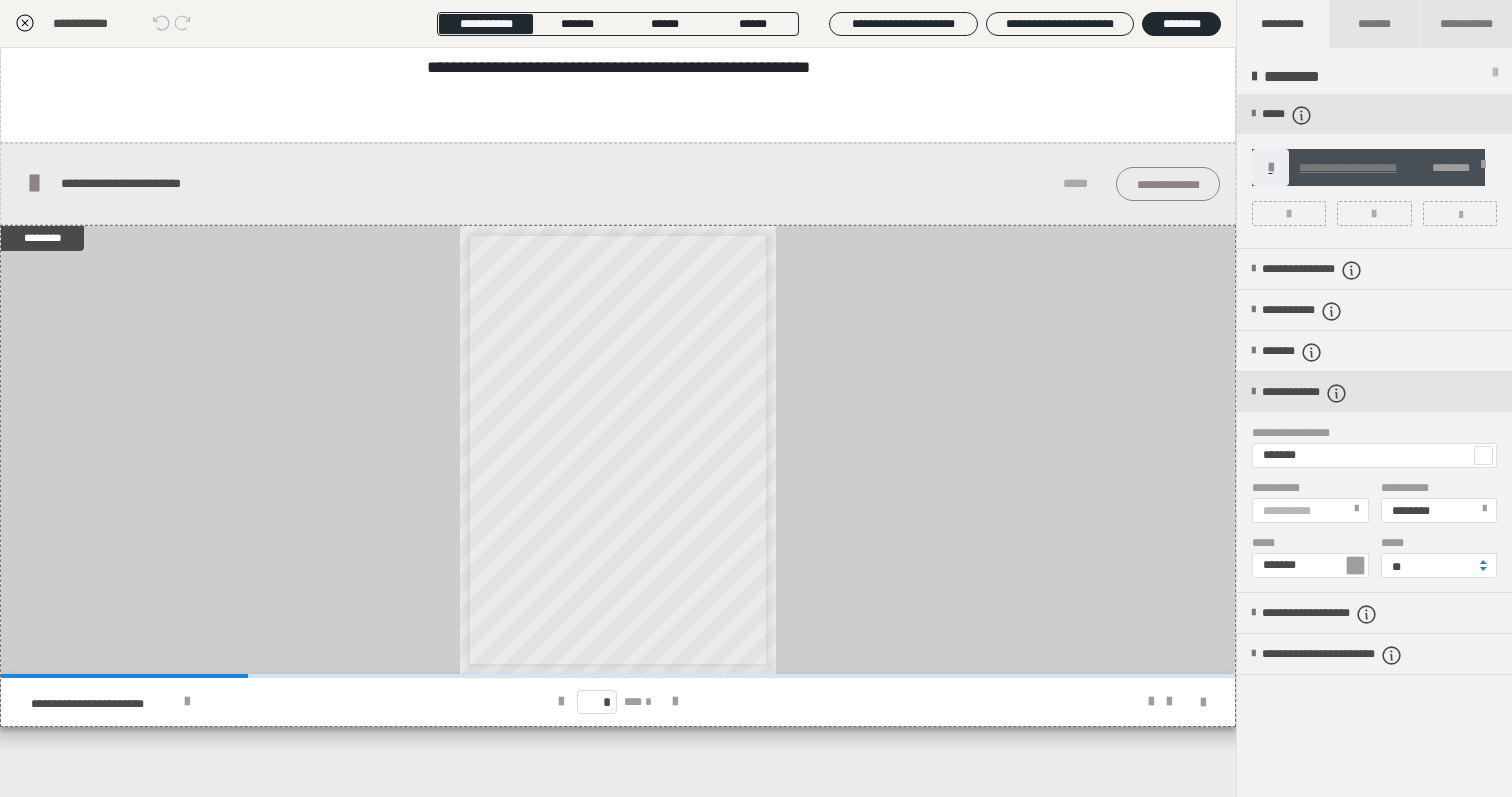 click 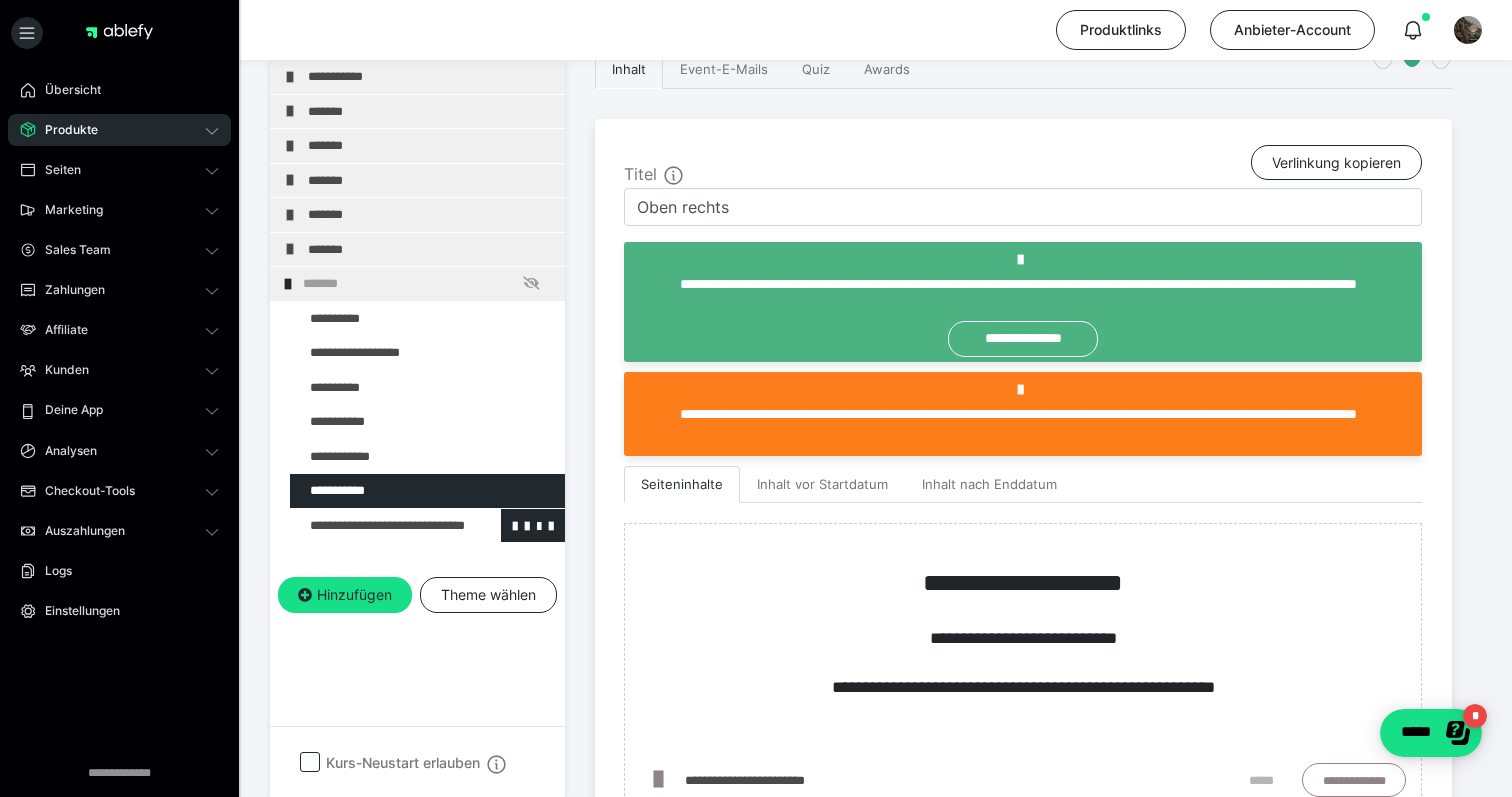 click at bounding box center (375, 526) 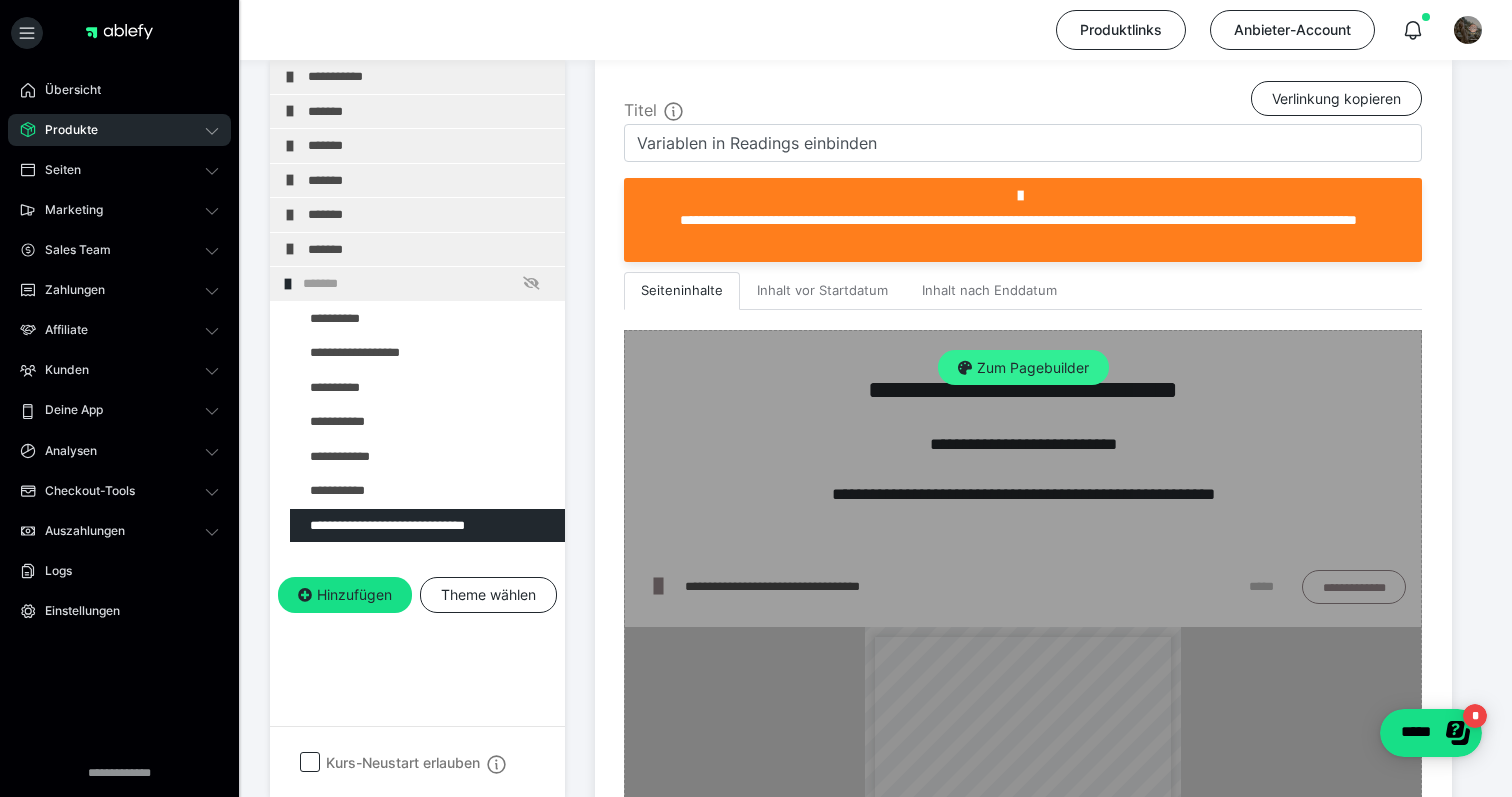 click on "Zum Pagebuilder" at bounding box center [1023, 368] 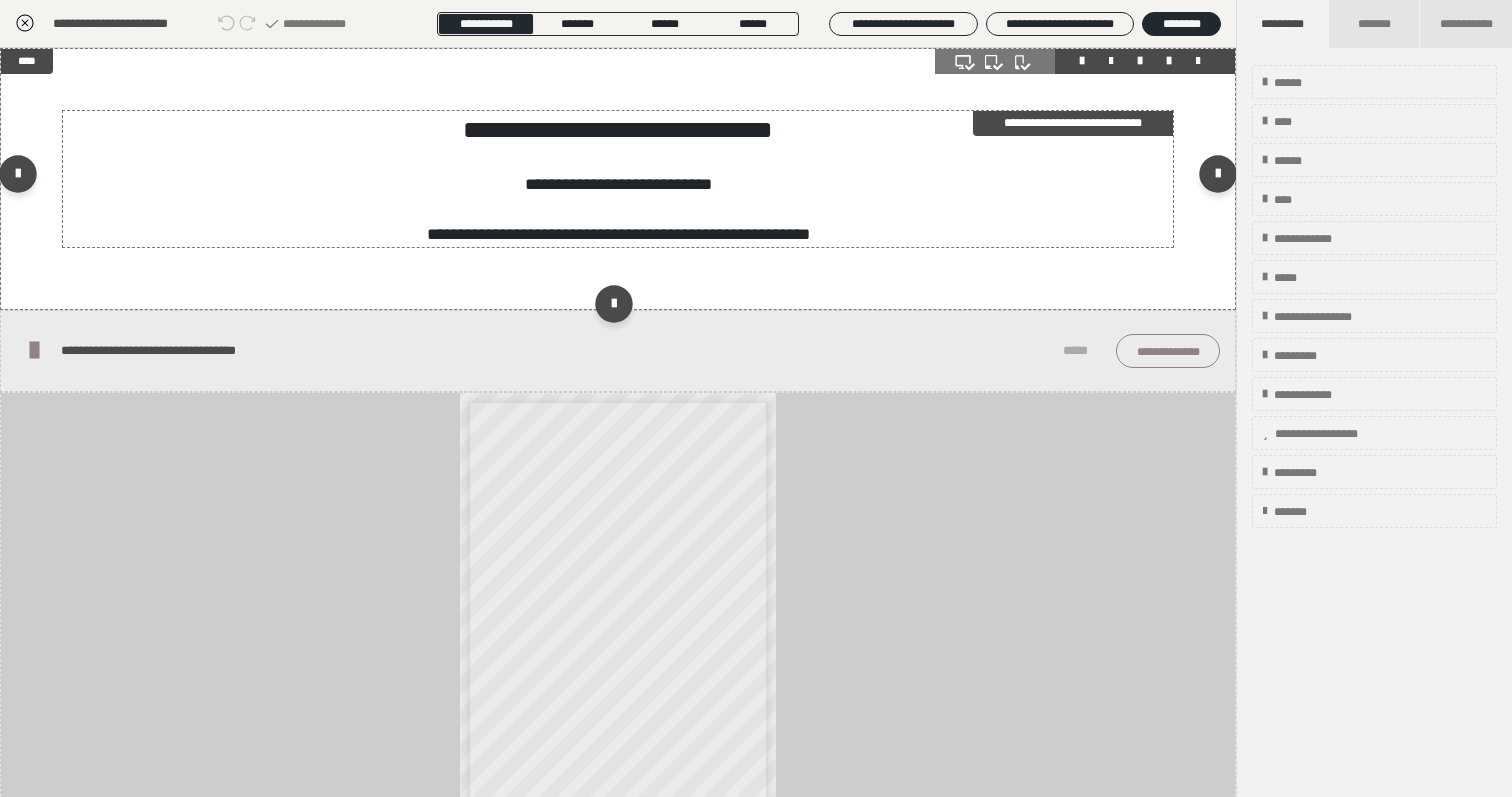click on "**********" at bounding box center [618, 179] 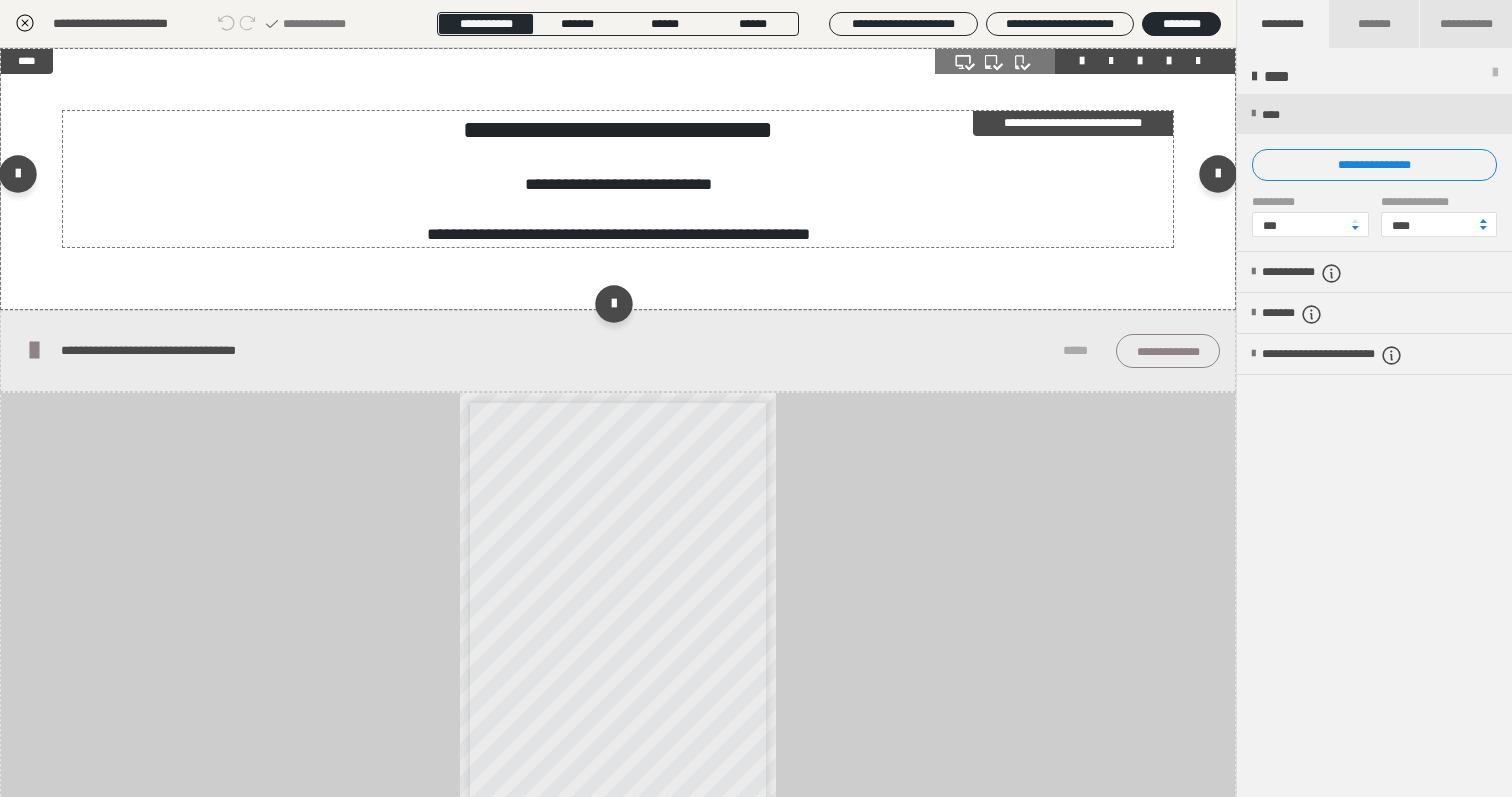 click on "**********" at bounding box center (618, 179) 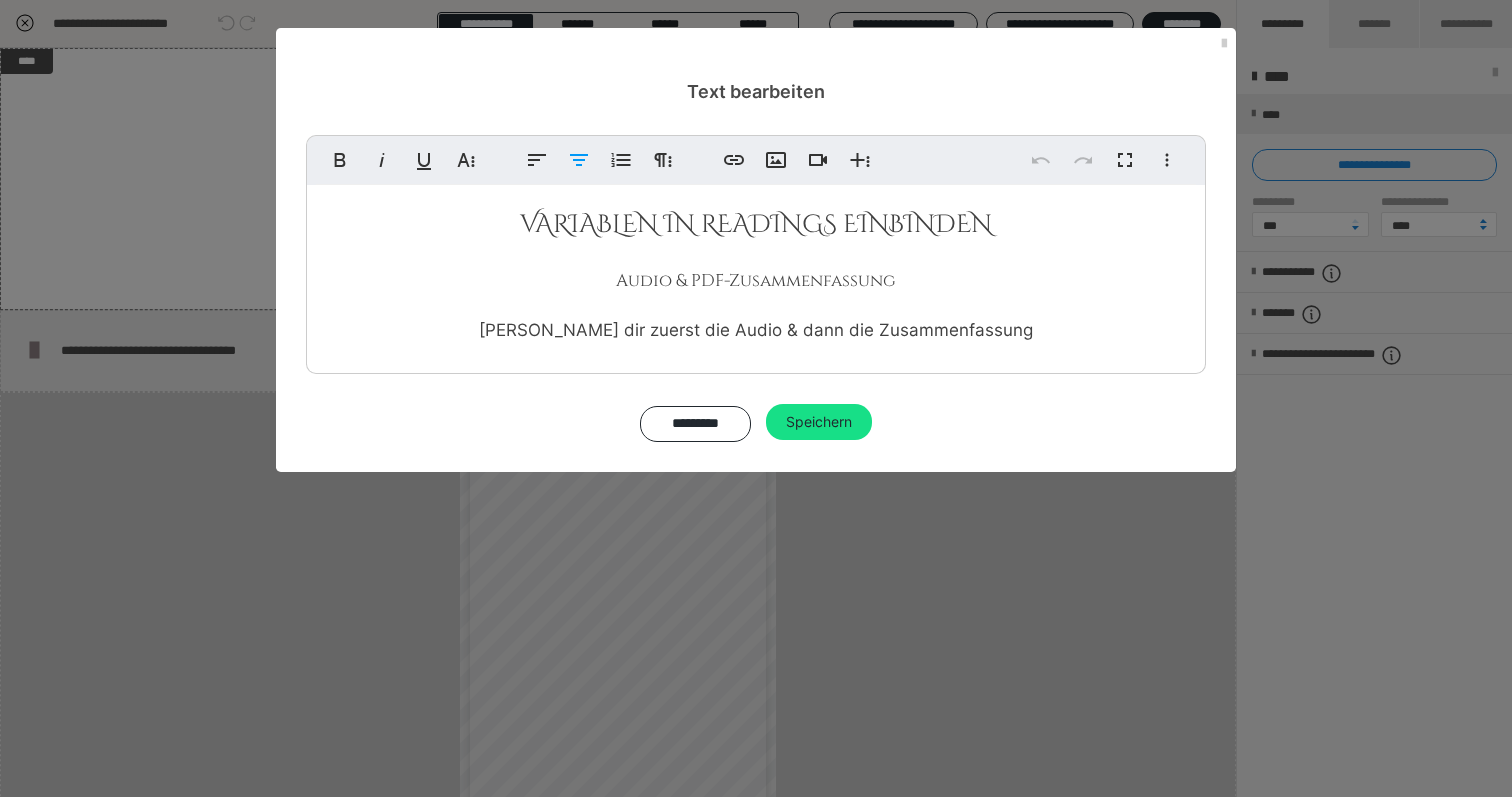 drag, startPoint x: 1020, startPoint y: 343, endPoint x: 590, endPoint y: 277, distance: 435.03564 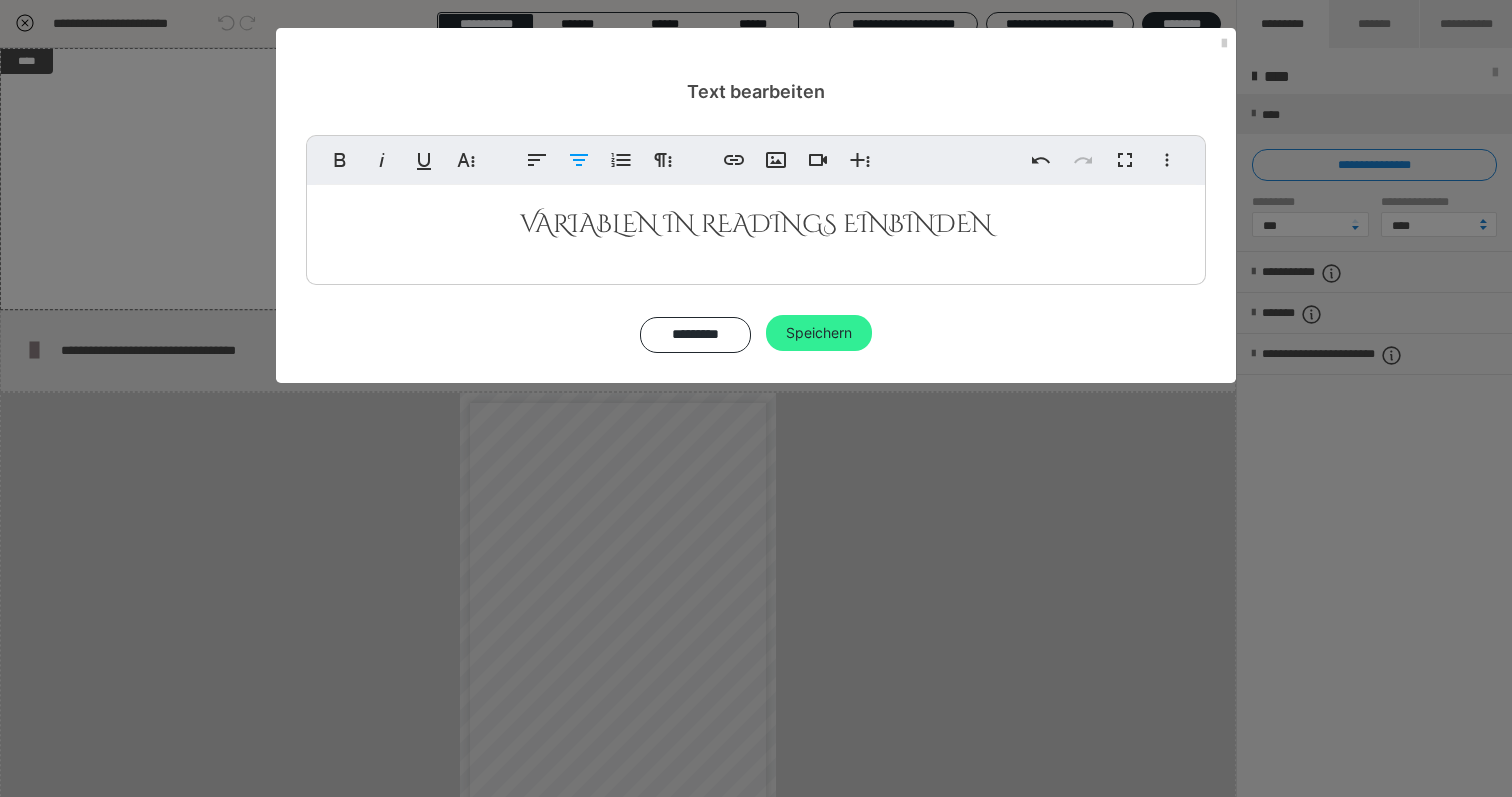click on "Speichern" at bounding box center [819, 333] 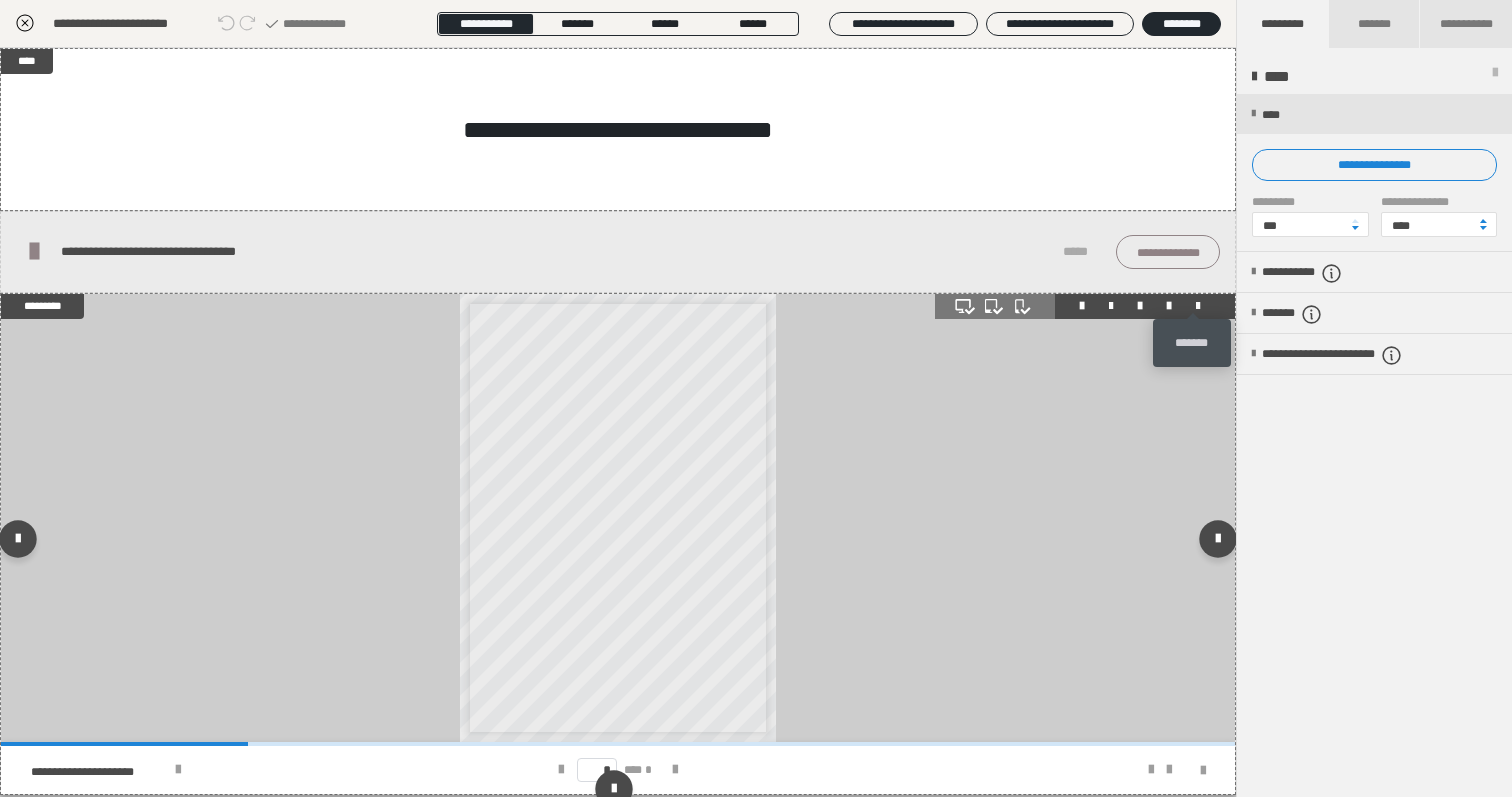 click at bounding box center [1198, 306] 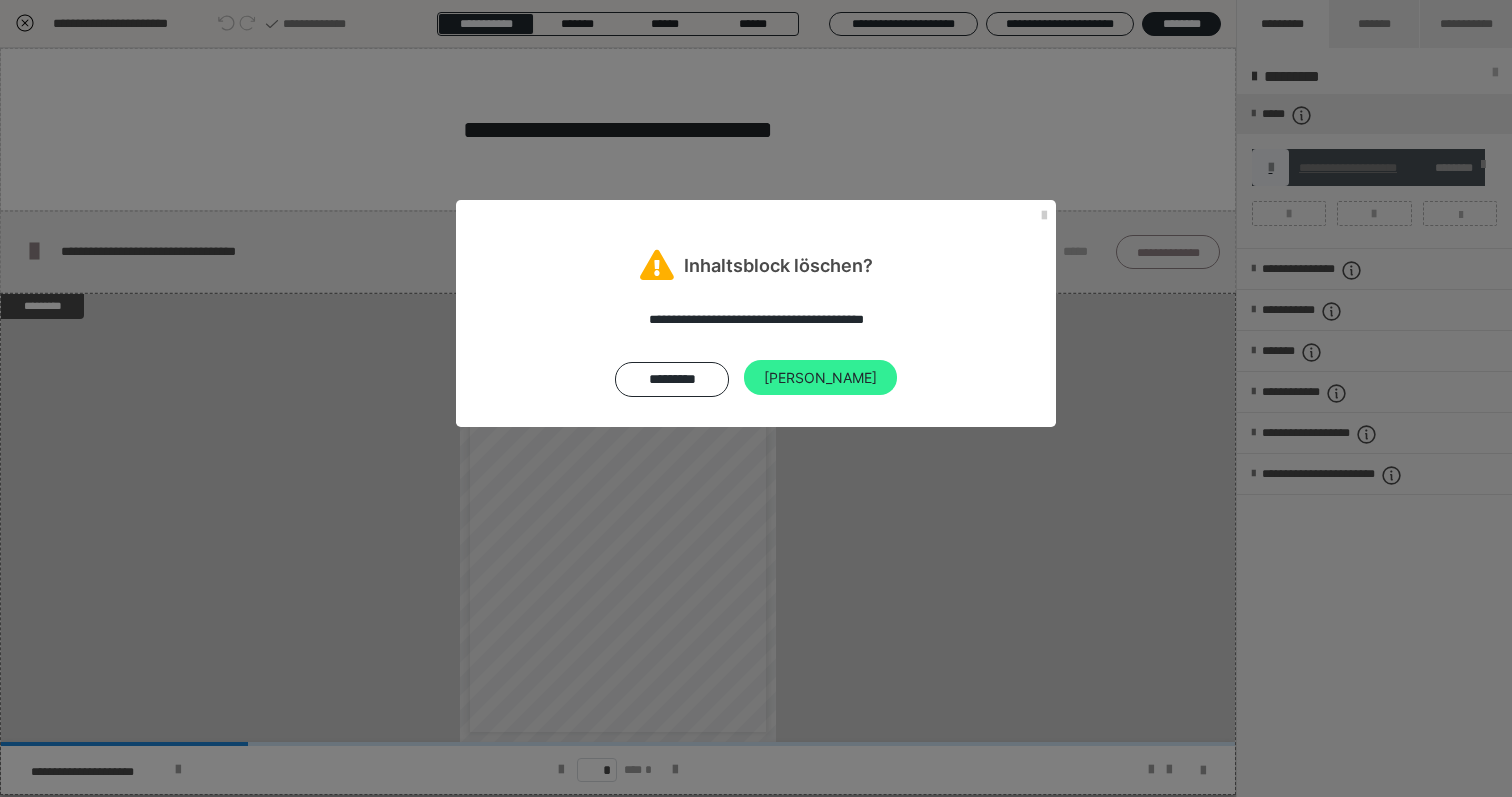 click on "Ja" at bounding box center [820, 378] 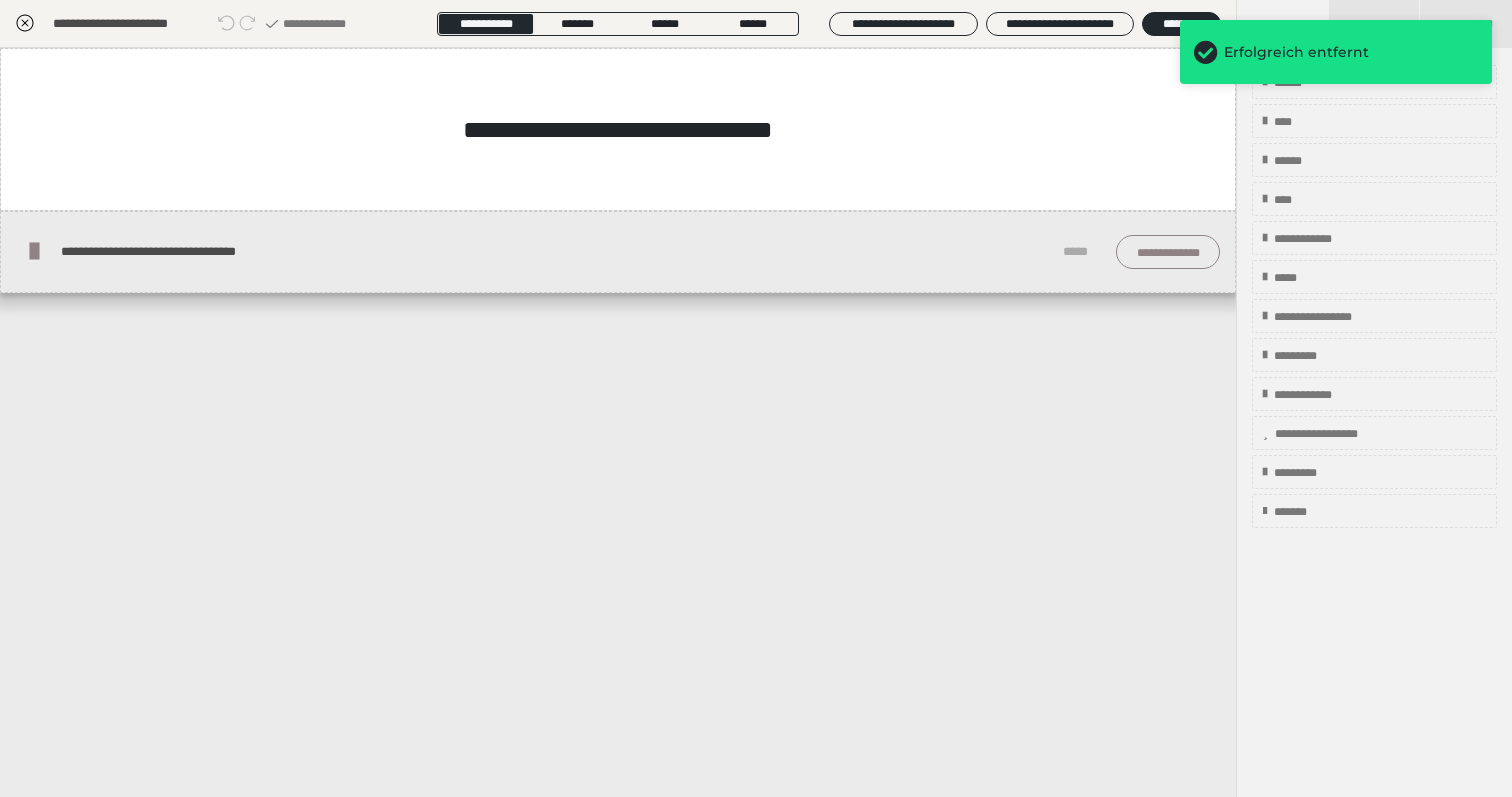 click 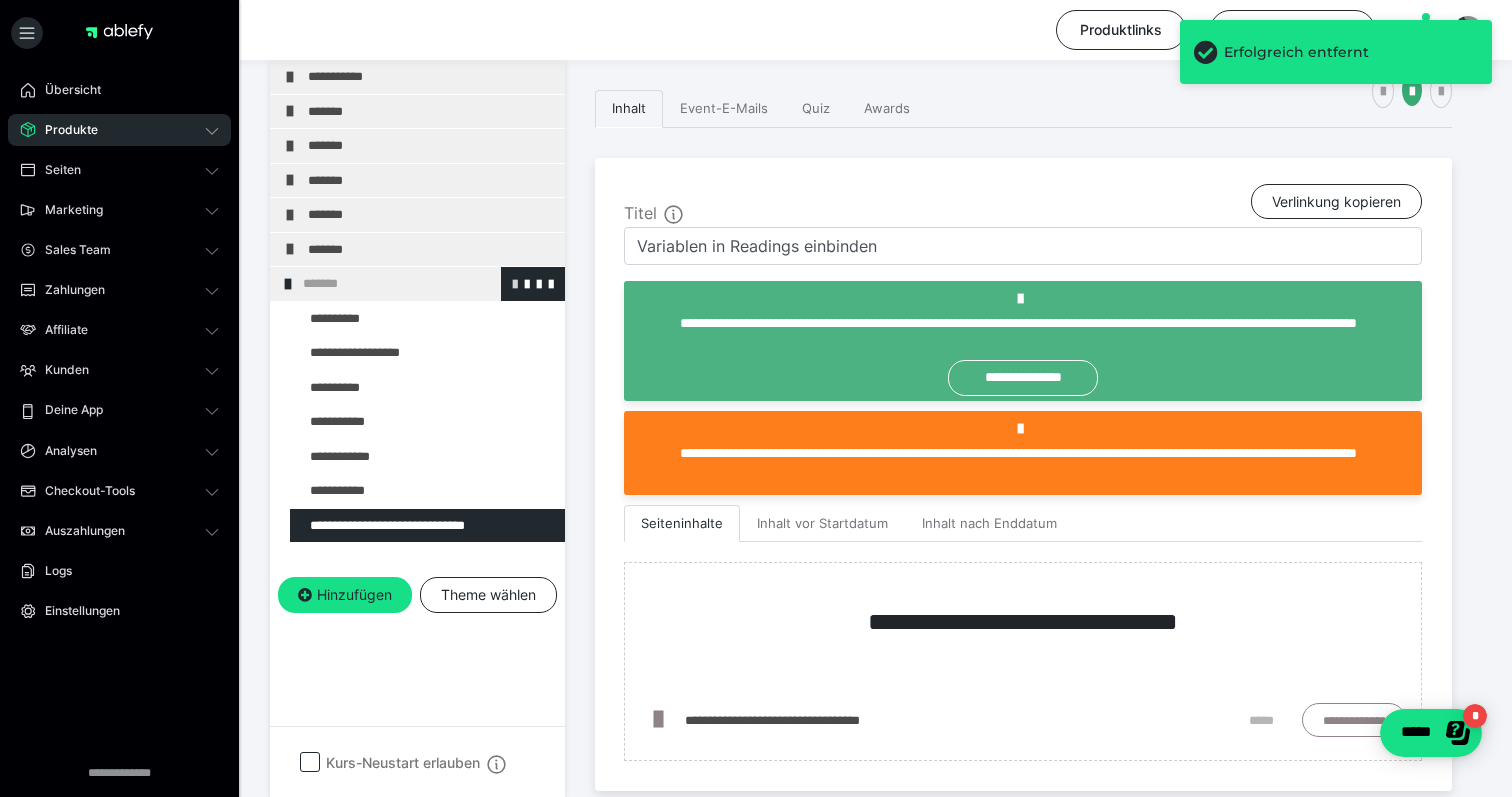 click at bounding box center (515, 283) 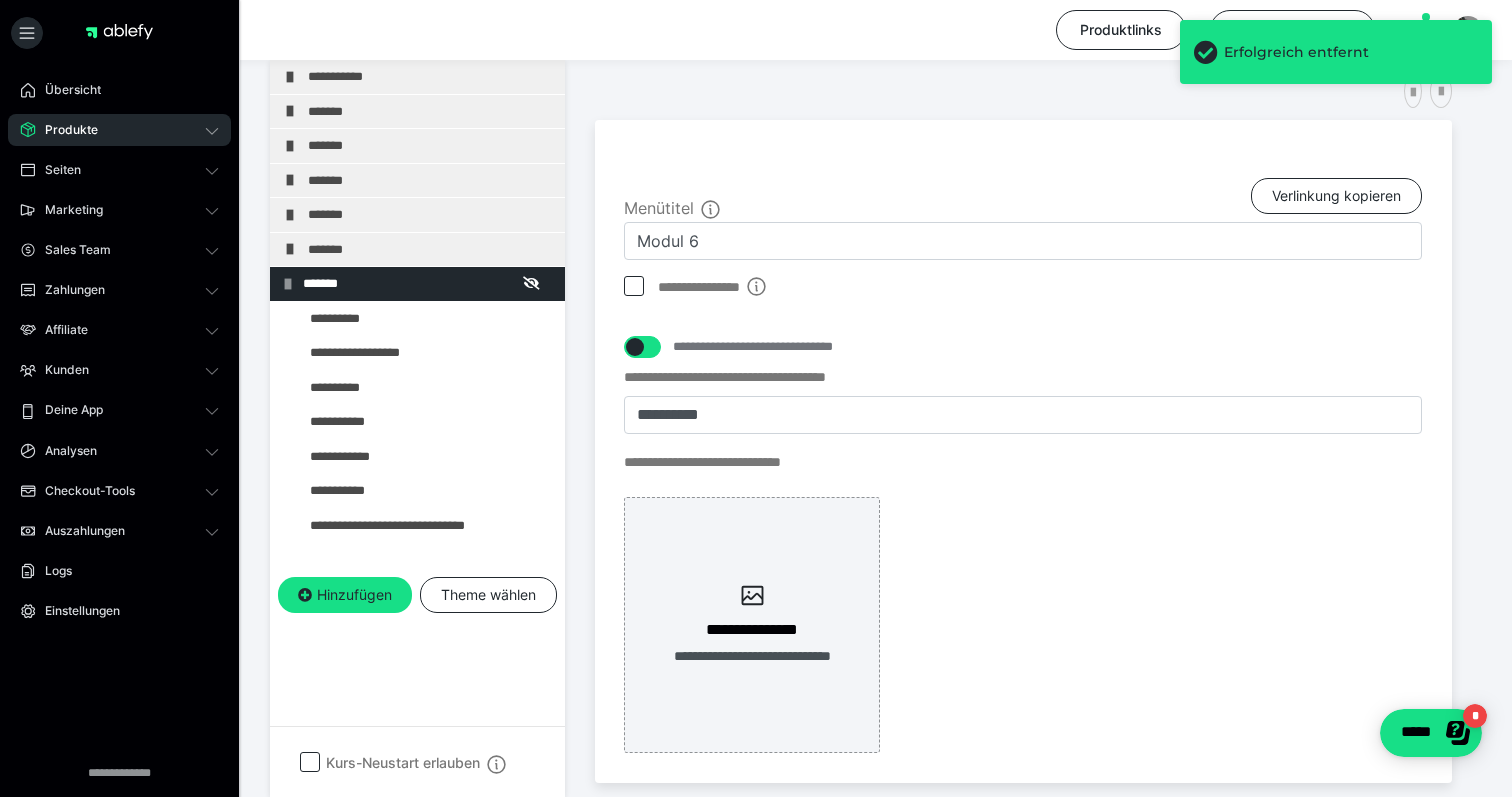 click on "Erfolgreich entfernt" at bounding box center [1336, 60] 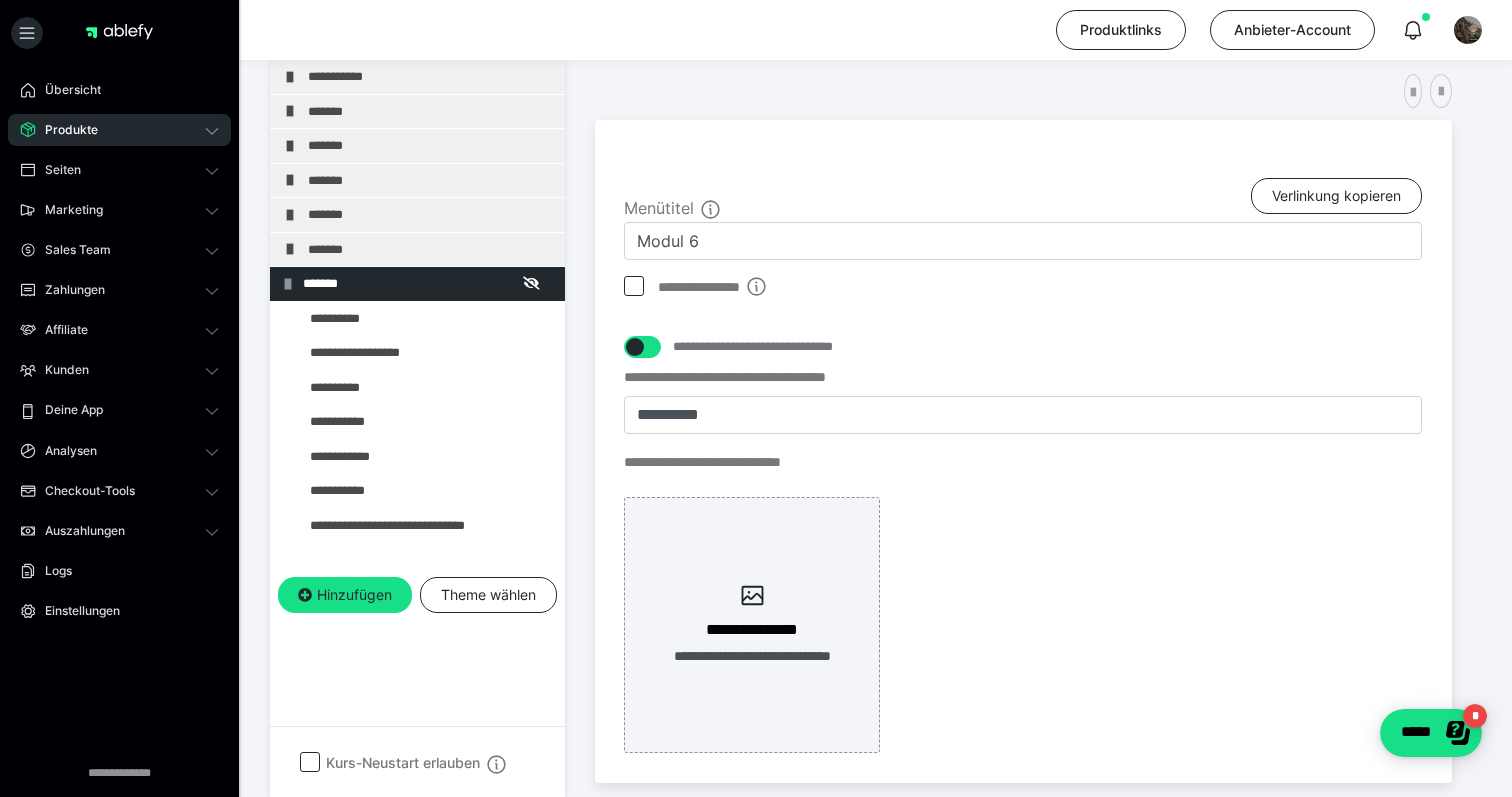 click on "Erfolgreich entfernt" at bounding box center (1336, 60) 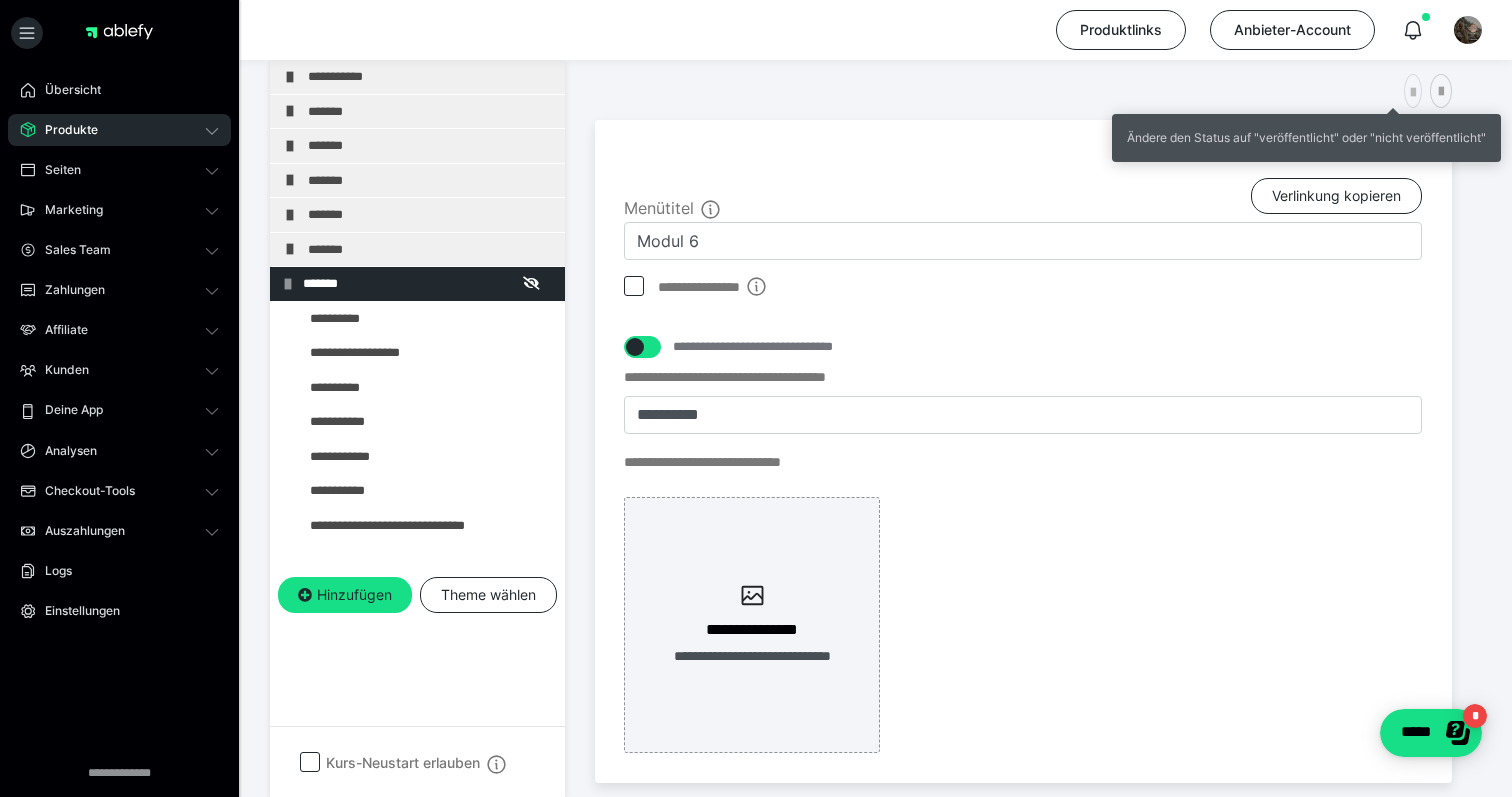 click at bounding box center (1413, 93) 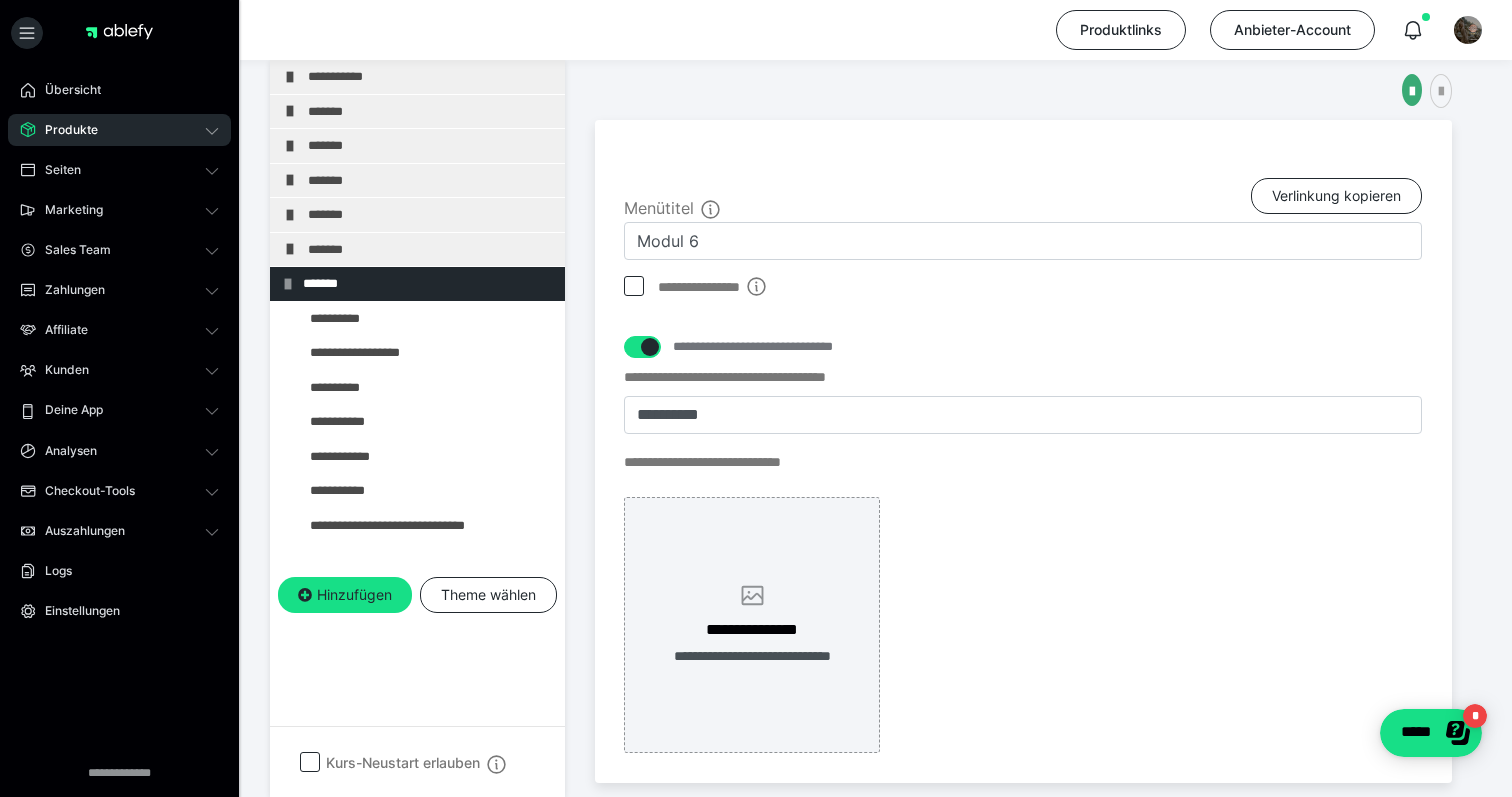 click on "**********" at bounding box center (752, 625) 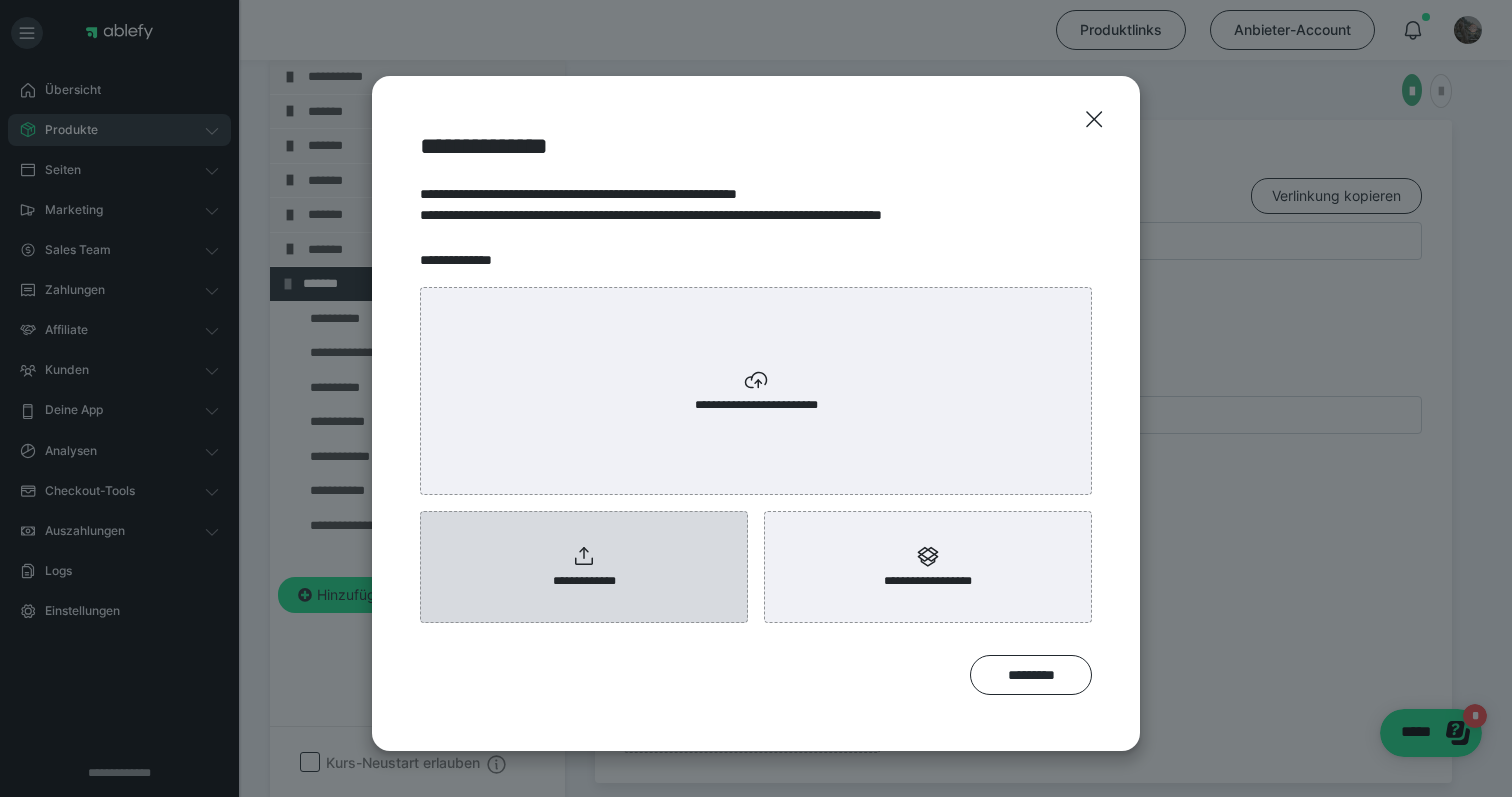 click on "**********" at bounding box center [584, 567] 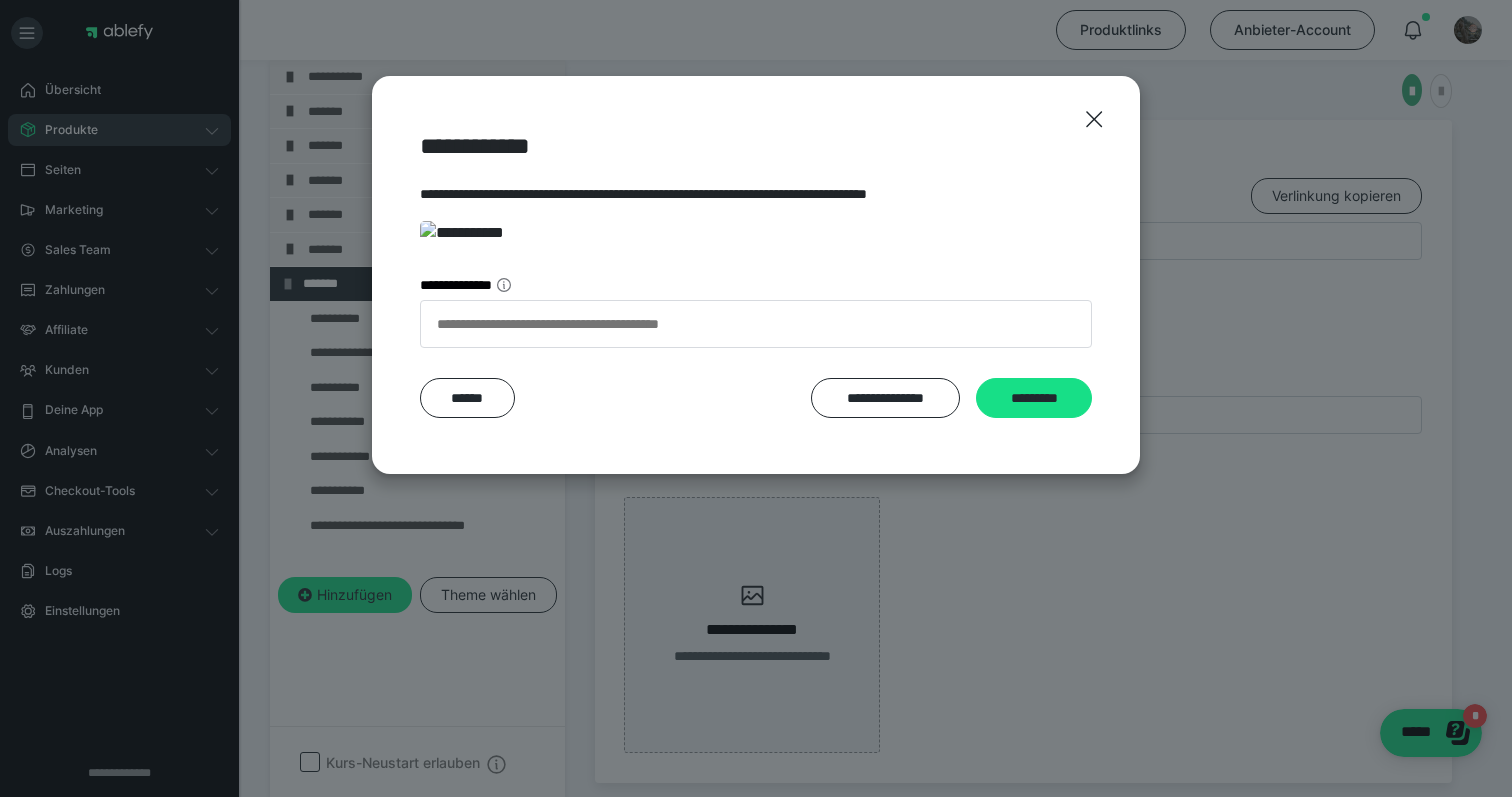 scroll, scrollTop: 325, scrollLeft: 0, axis: vertical 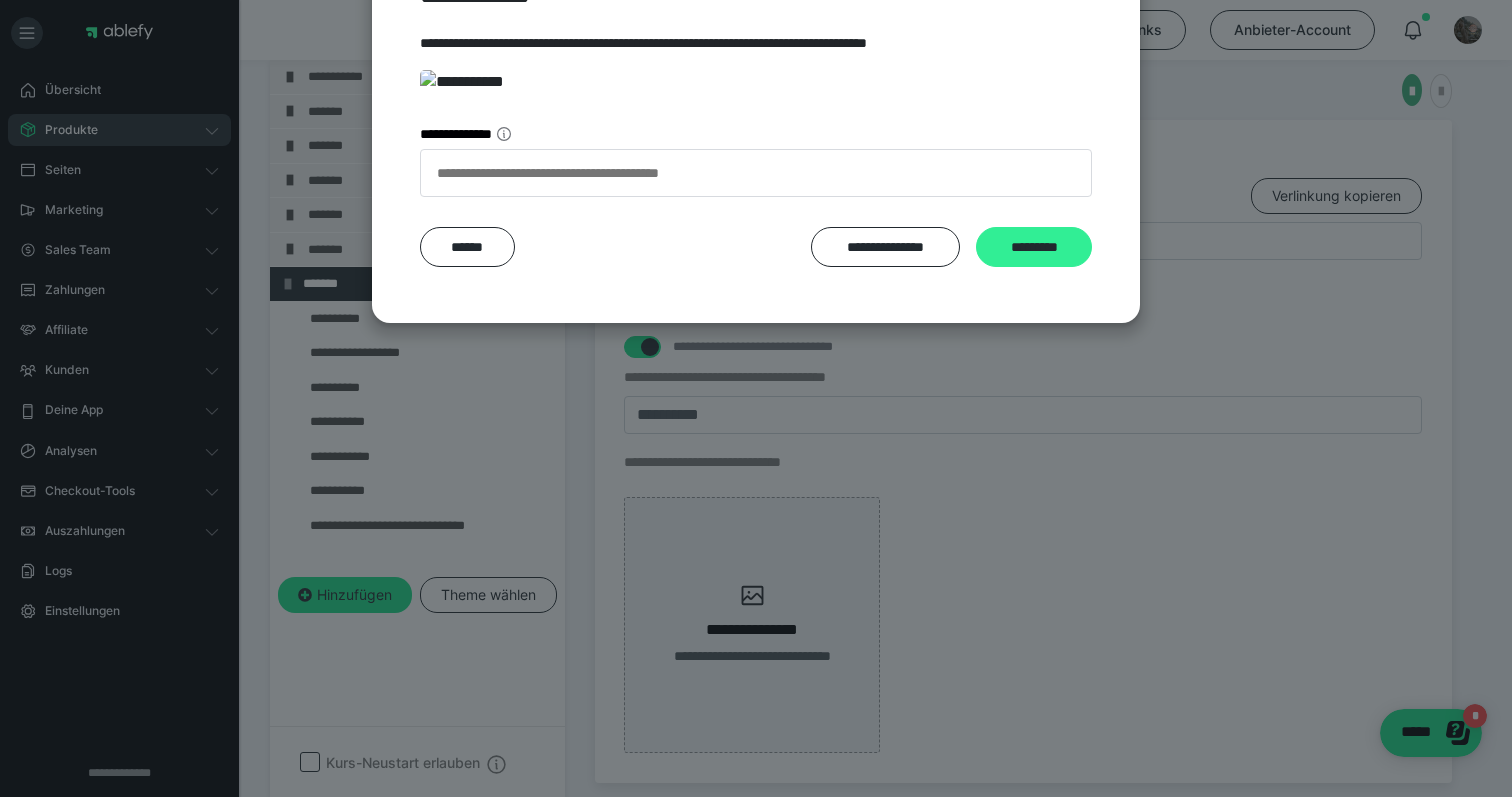 click on "*********" at bounding box center (1034, 247) 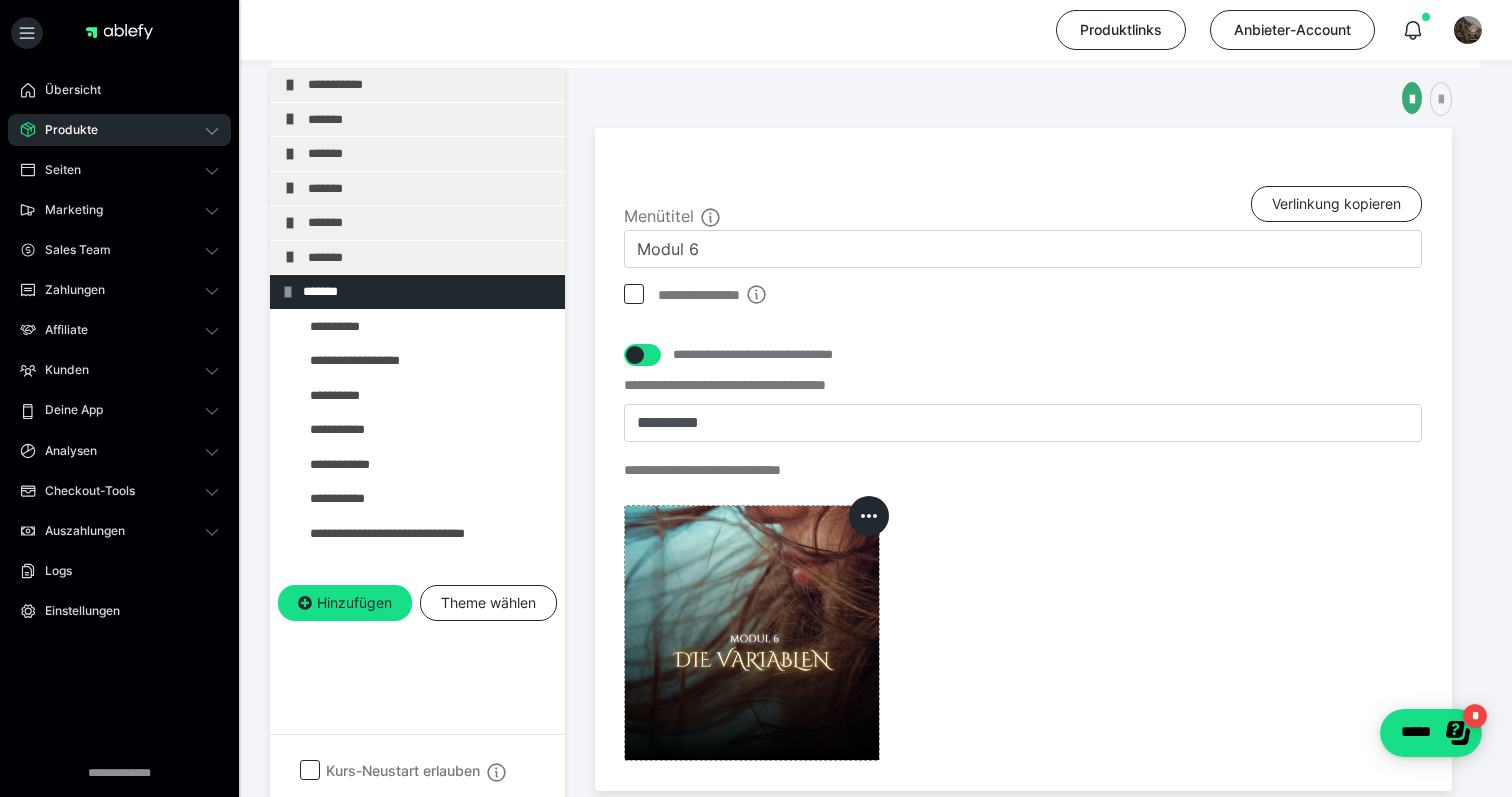 scroll, scrollTop: 369, scrollLeft: 0, axis: vertical 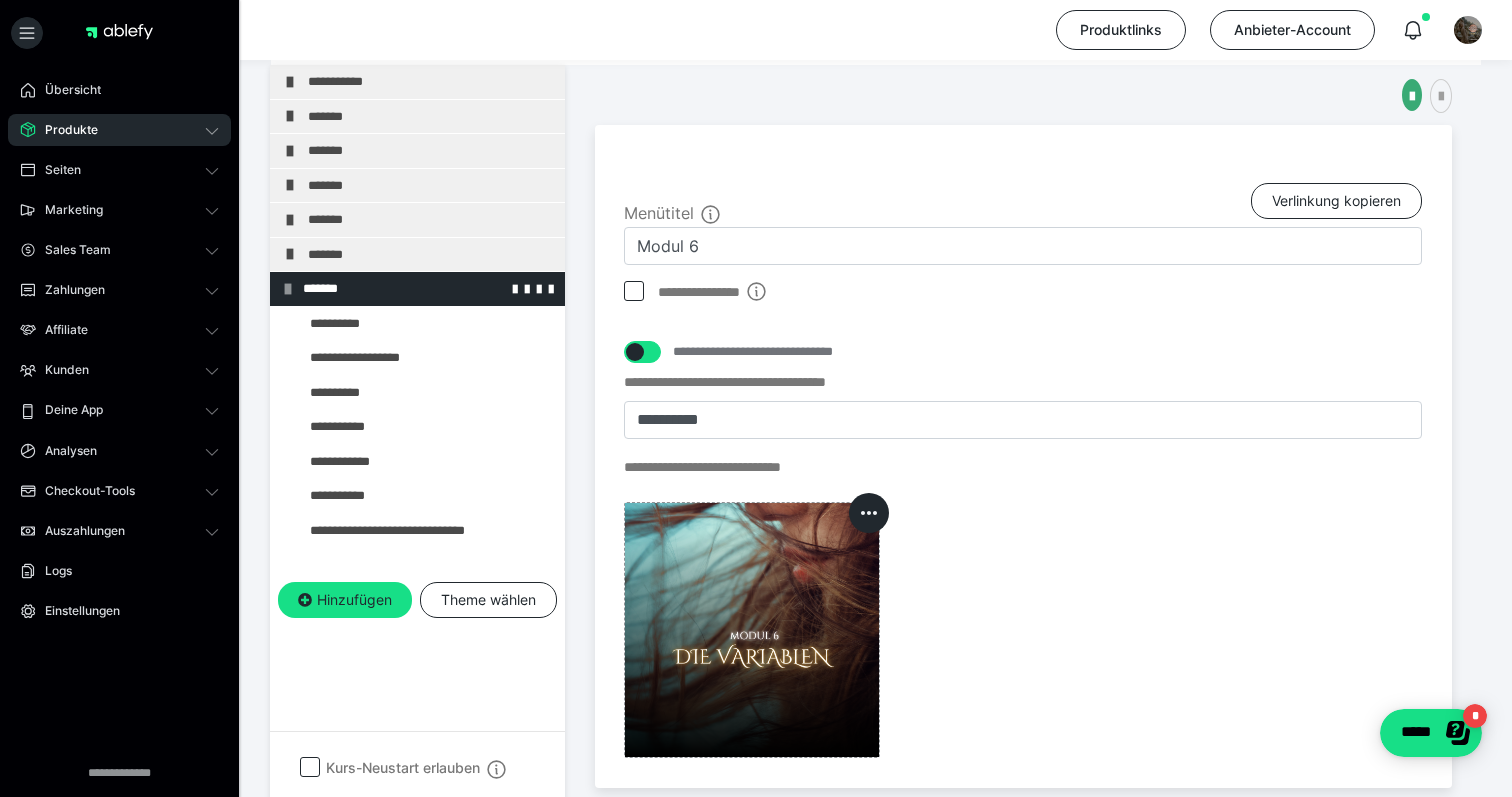 click on "*******" at bounding box center [417, 289] 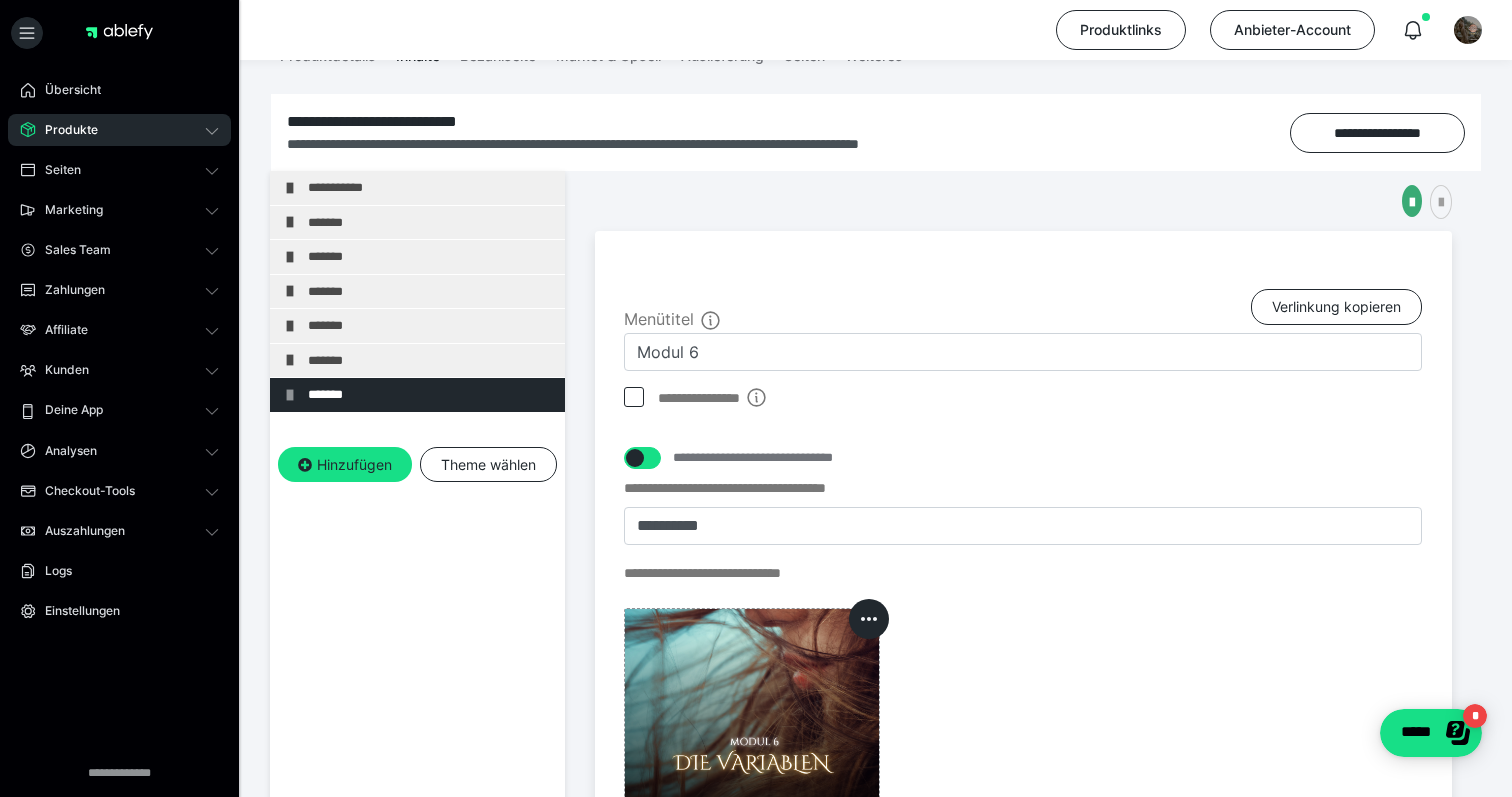 scroll, scrollTop: 0, scrollLeft: 0, axis: both 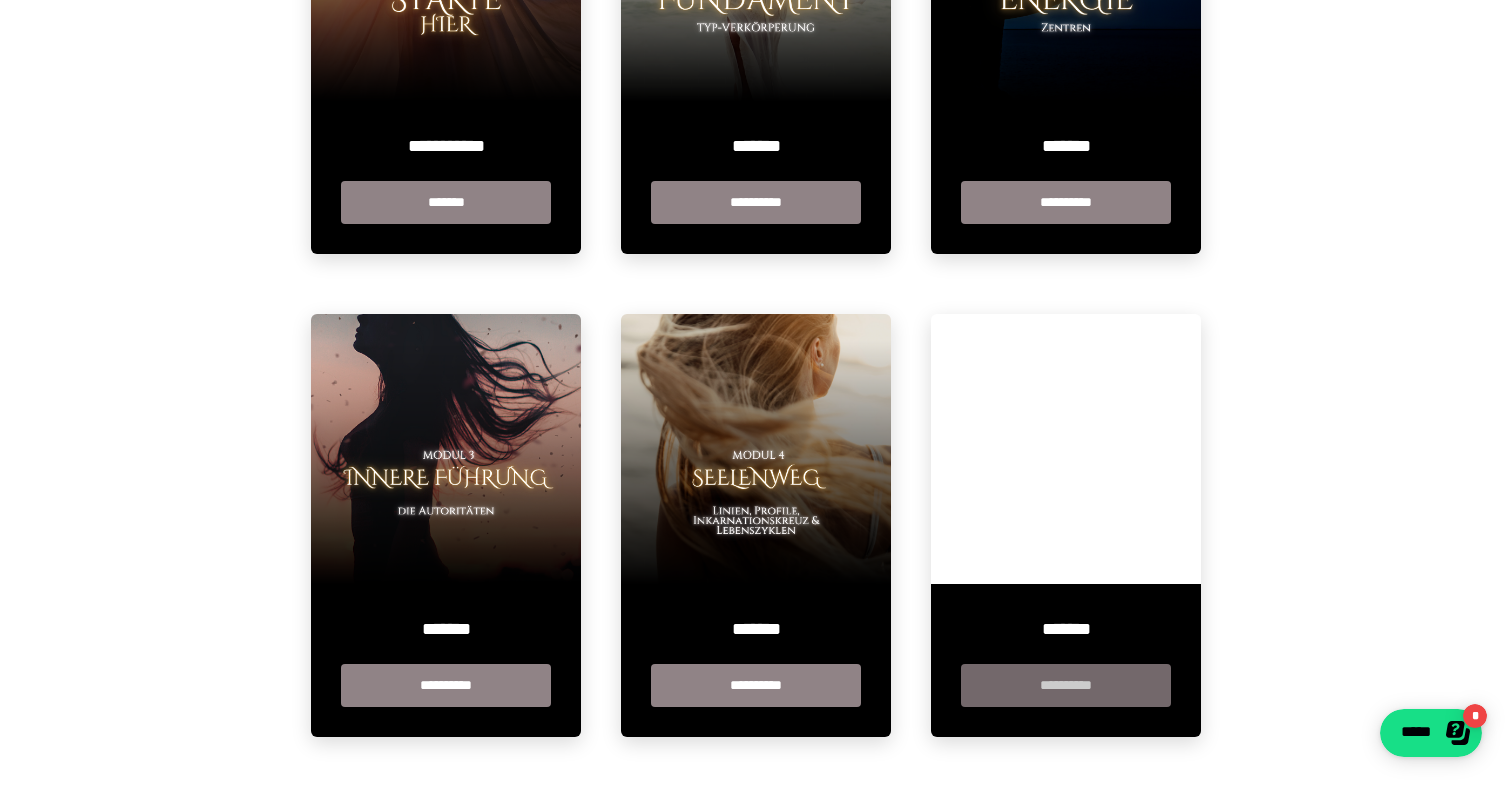 click on "**********" at bounding box center (1066, 685) 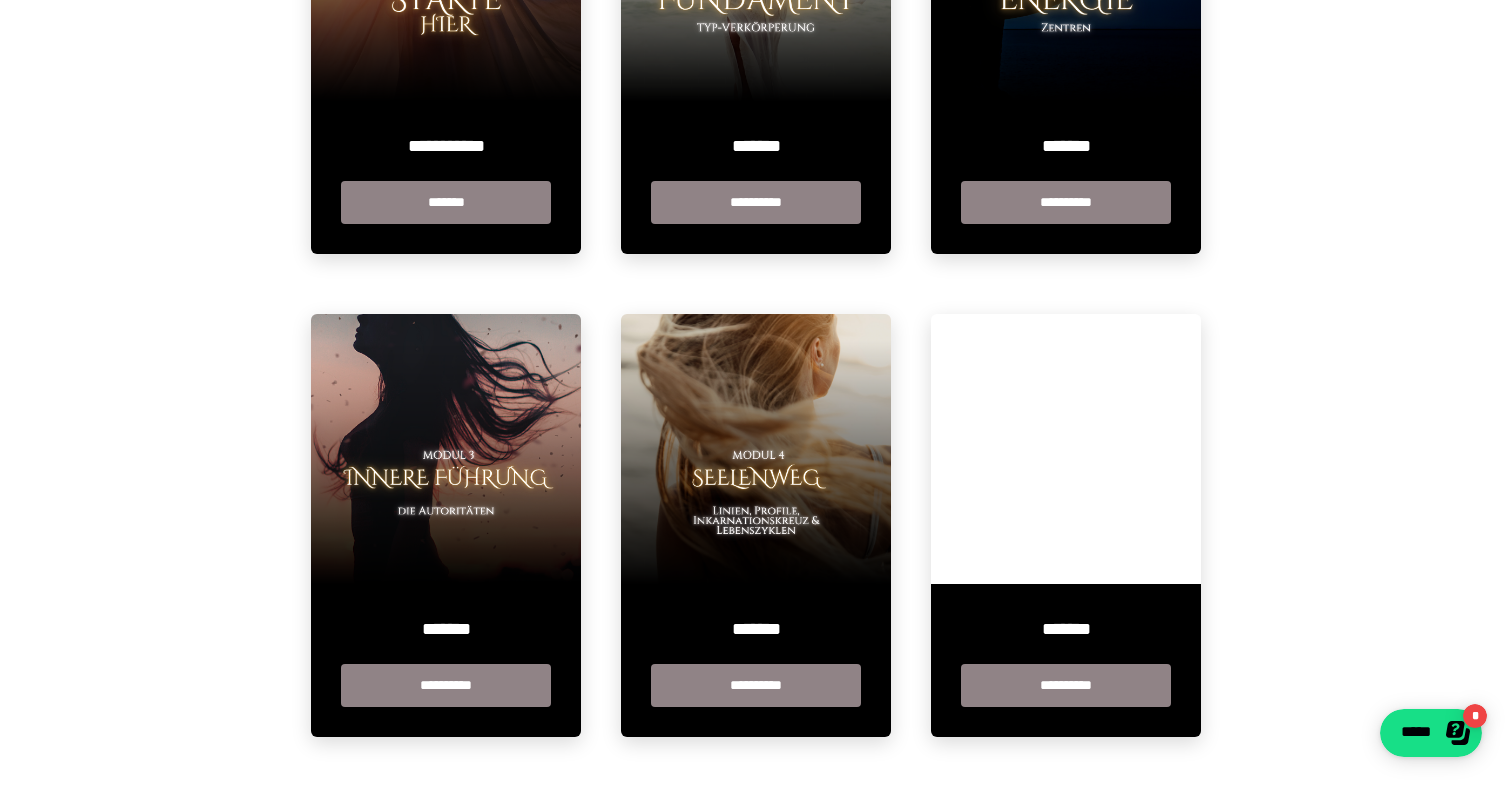 scroll, scrollTop: 0, scrollLeft: 0, axis: both 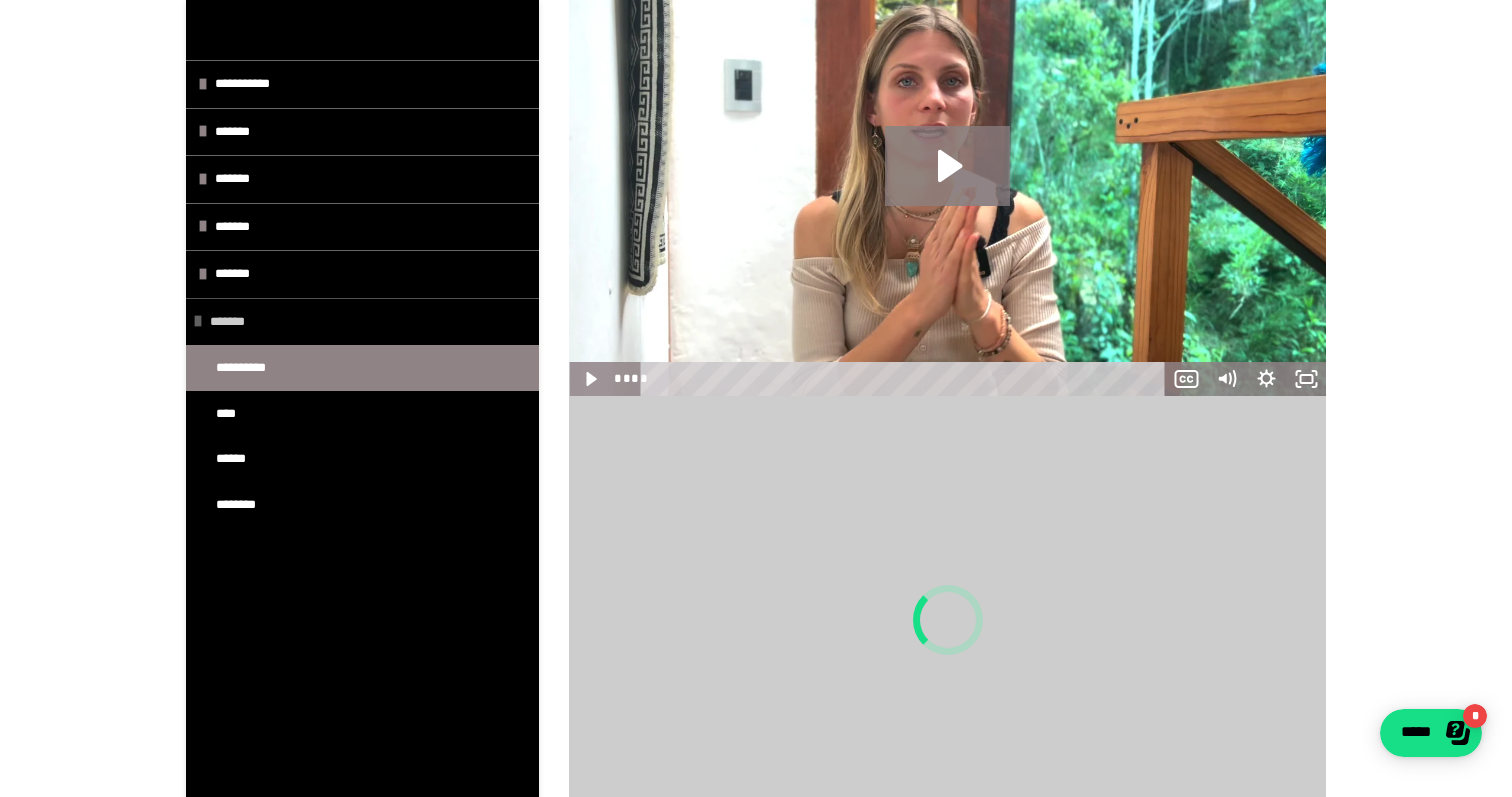 click on "*******" at bounding box center (367, 322) 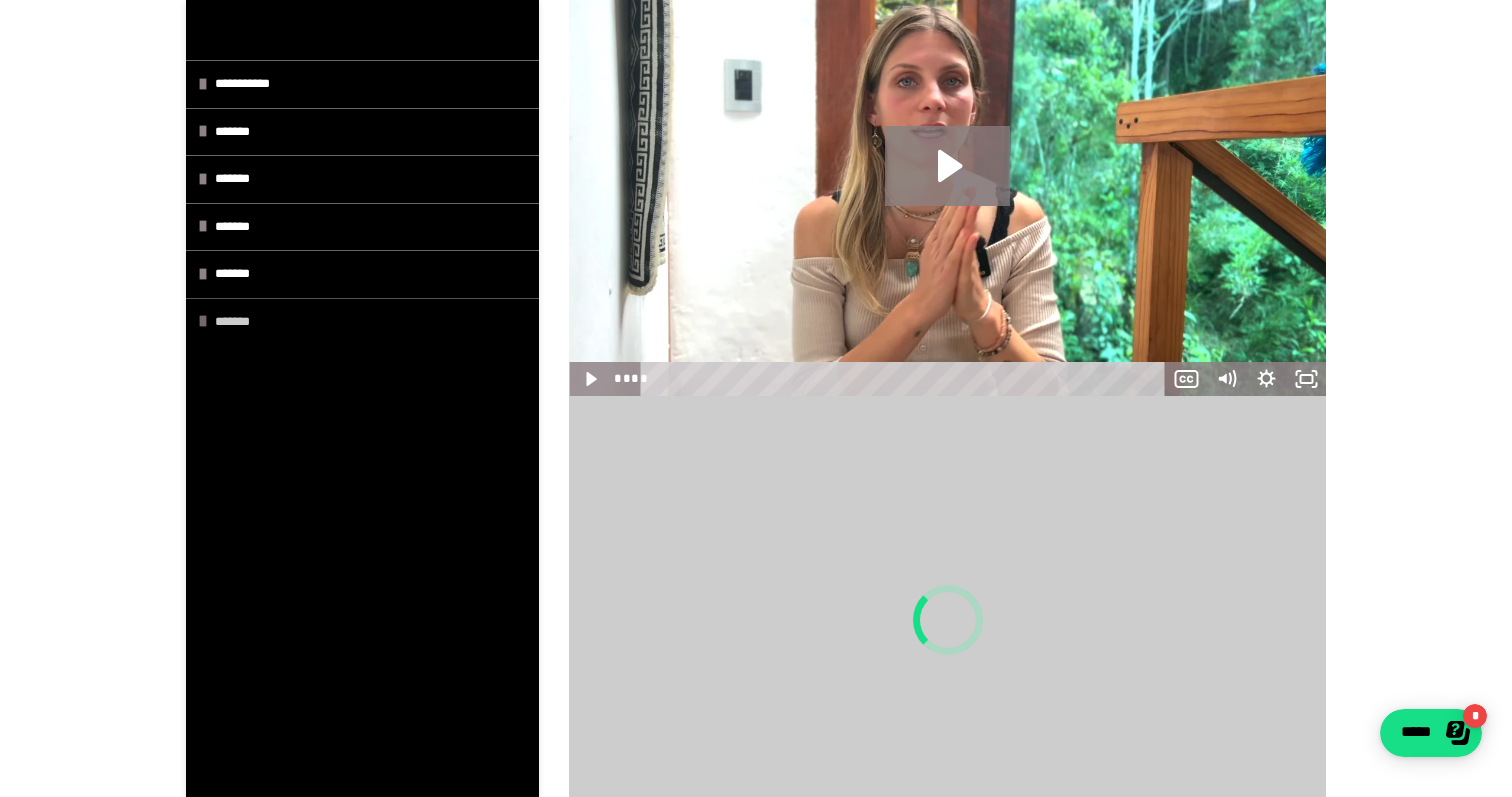 click on "*******" at bounding box center (372, 322) 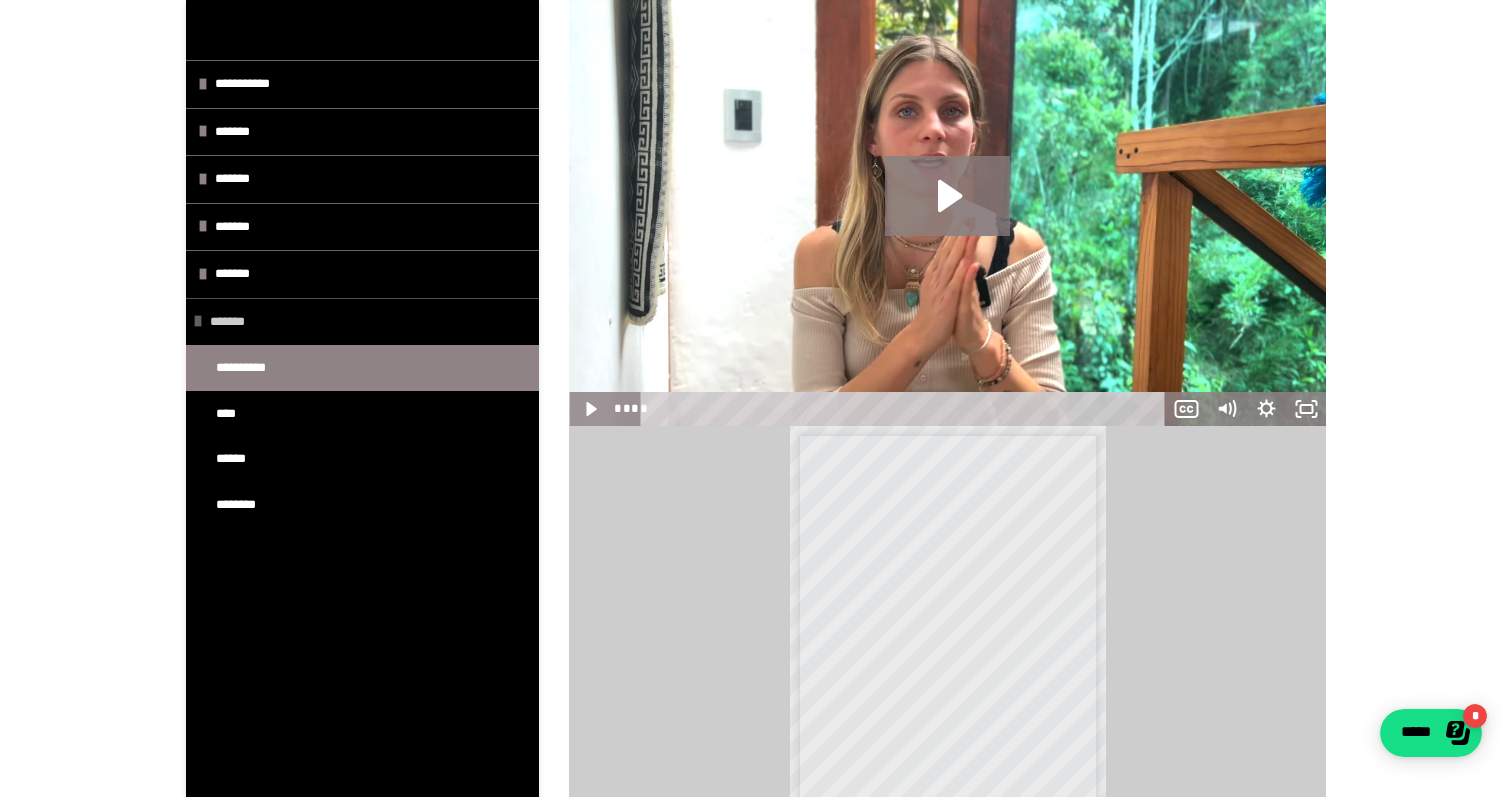 scroll, scrollTop: 0, scrollLeft: 0, axis: both 